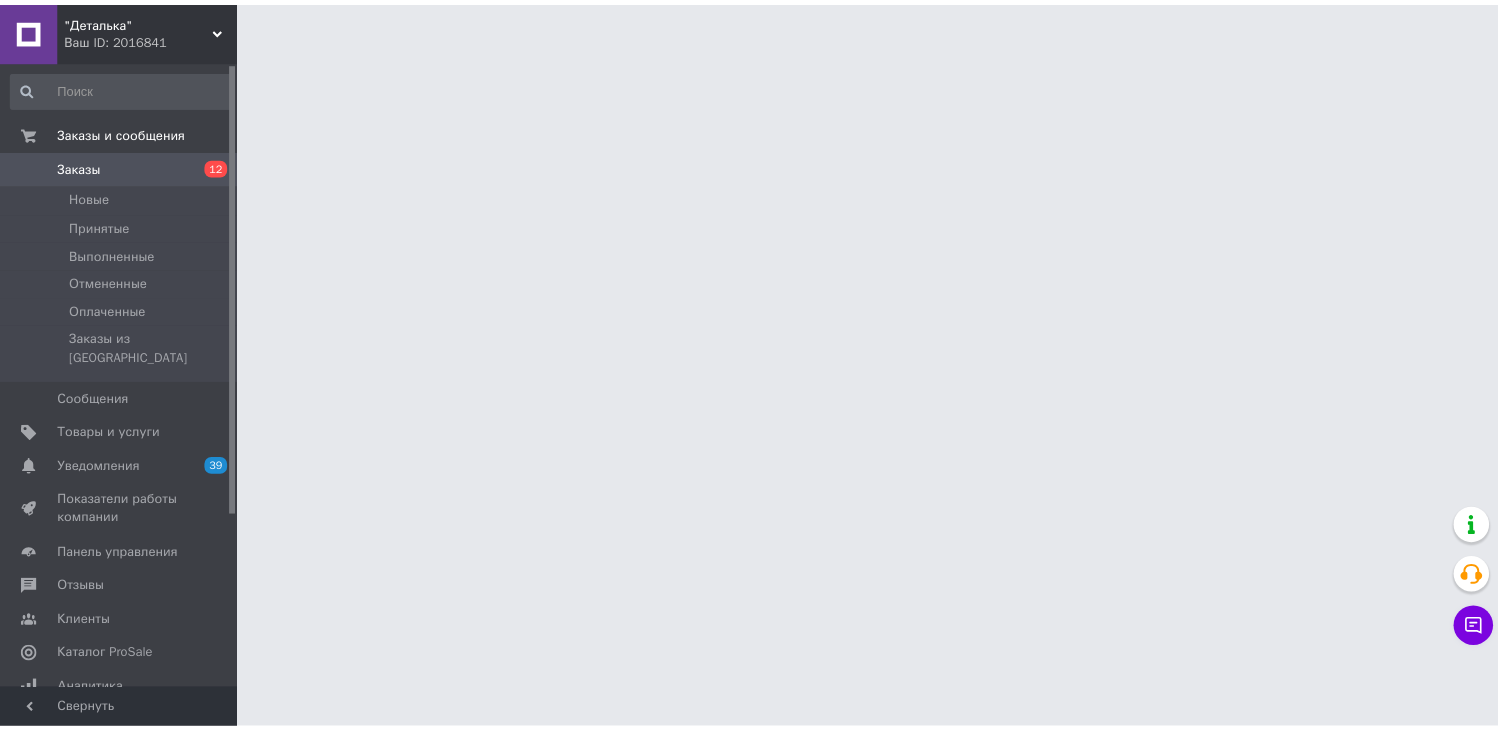scroll, scrollTop: 0, scrollLeft: 0, axis: both 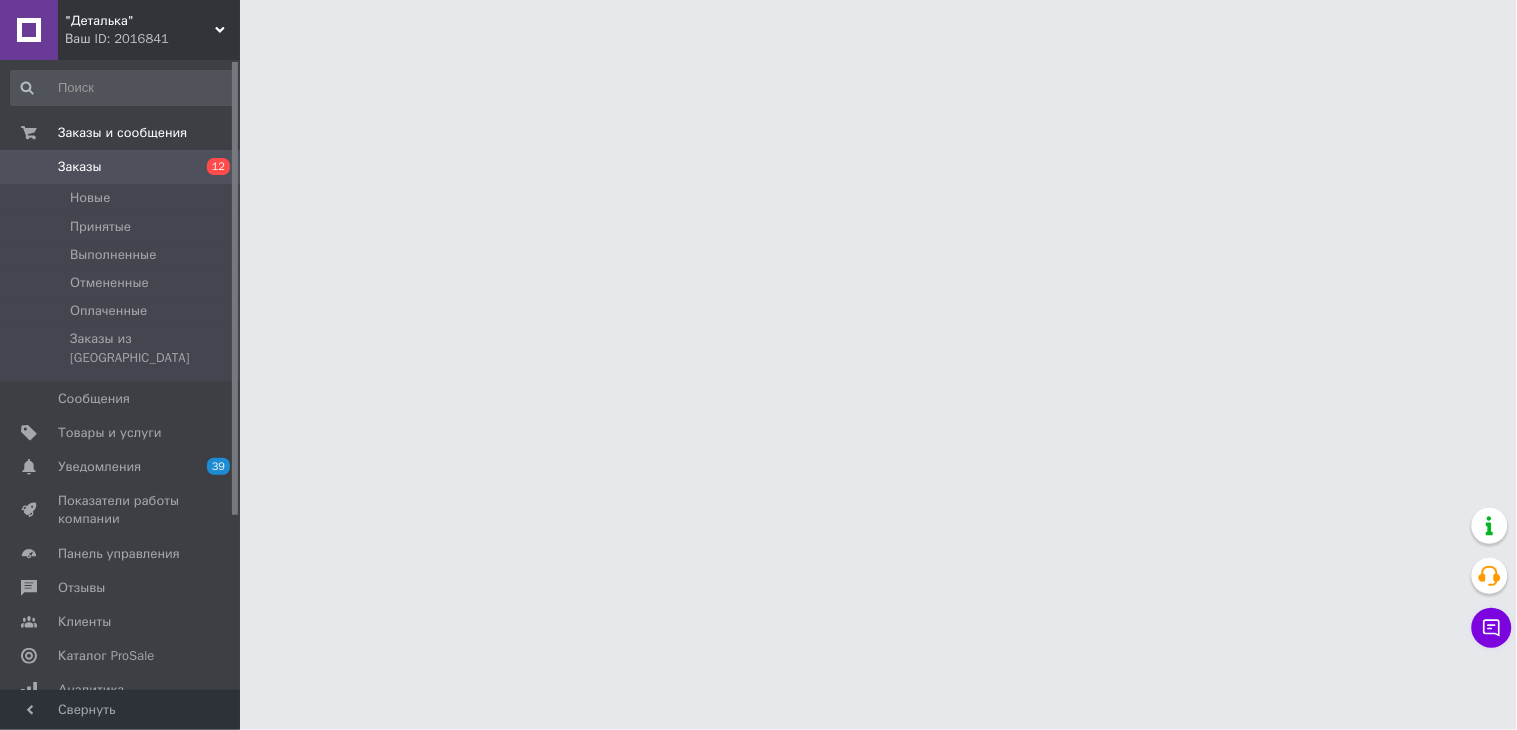 click on "Новые" at bounding box center [123, 198] 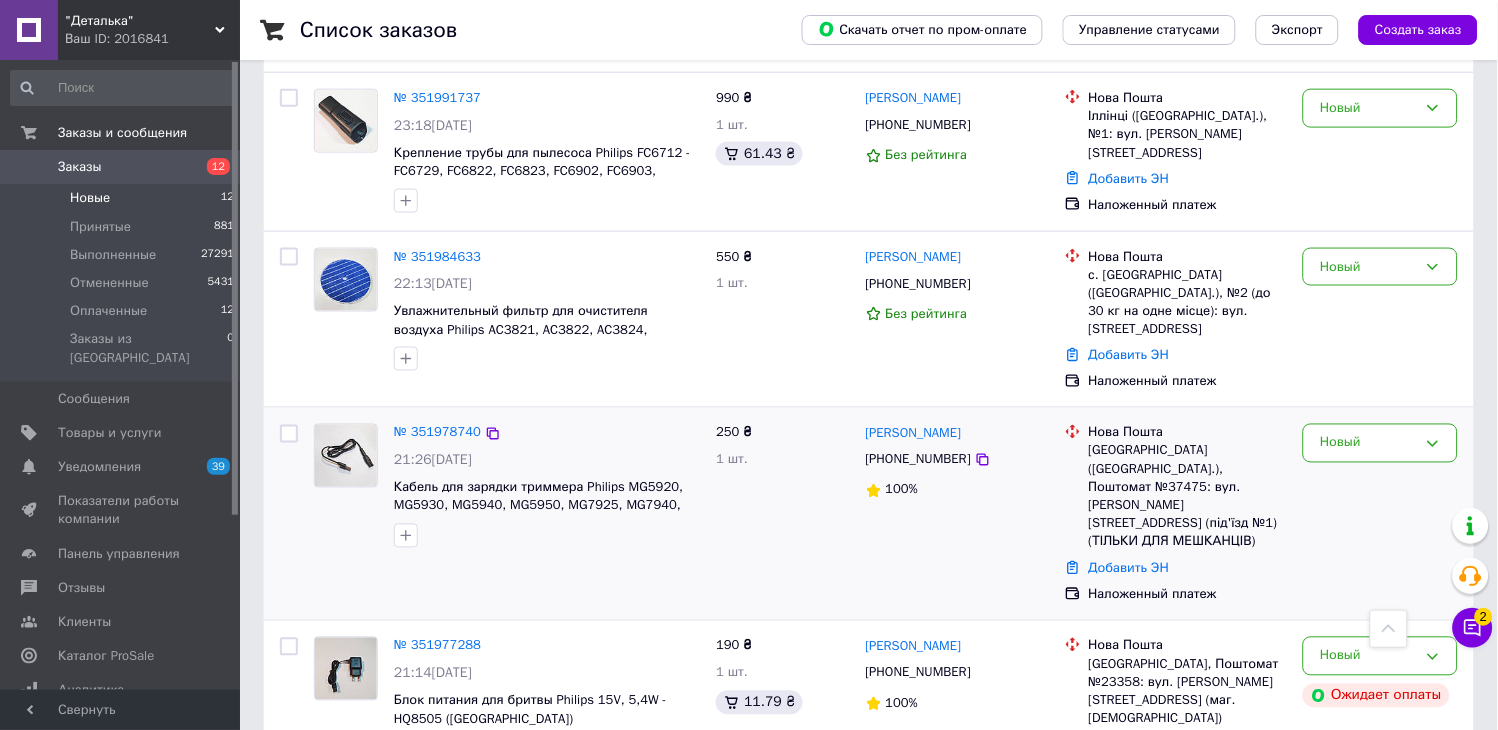 scroll, scrollTop: 421, scrollLeft: 0, axis: vertical 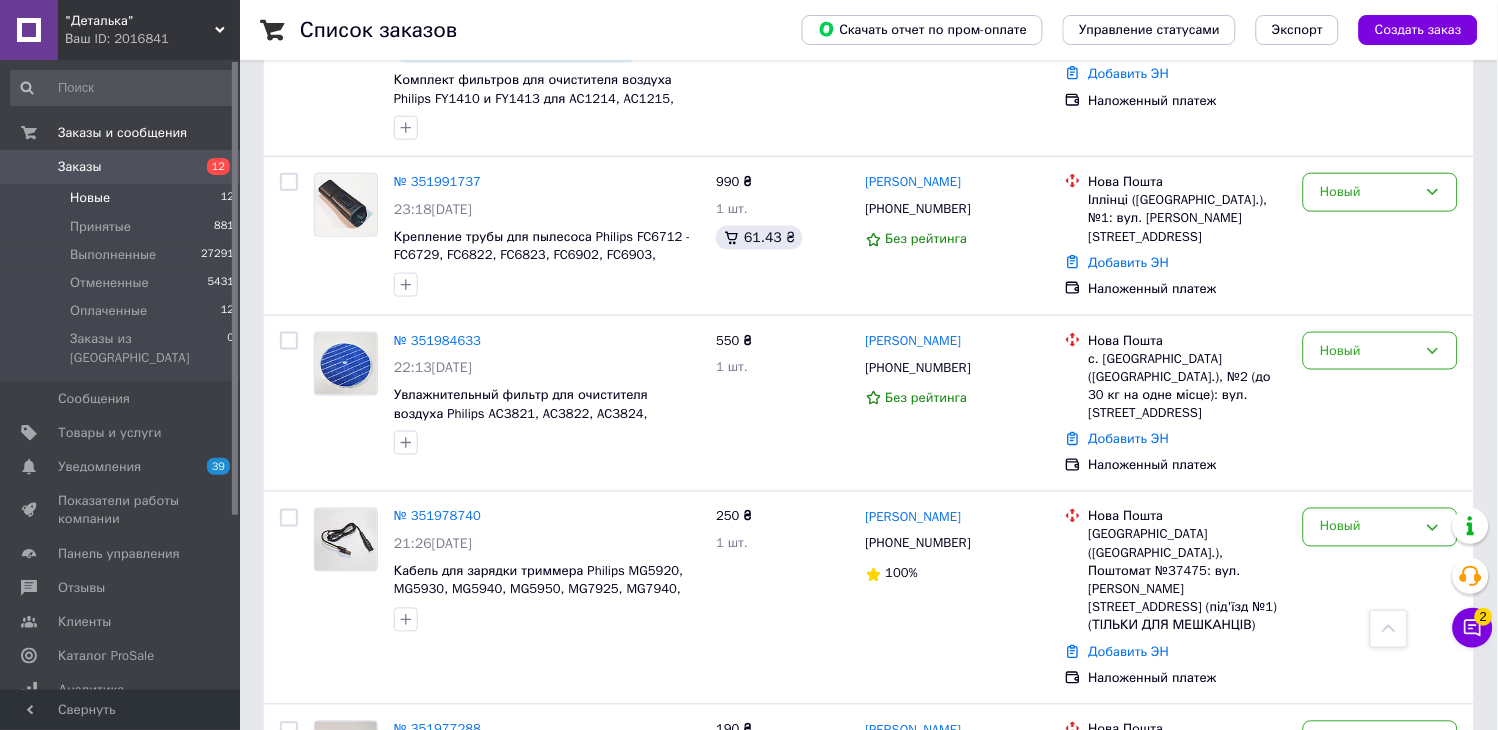 click on "Заказы" at bounding box center (80, 167) 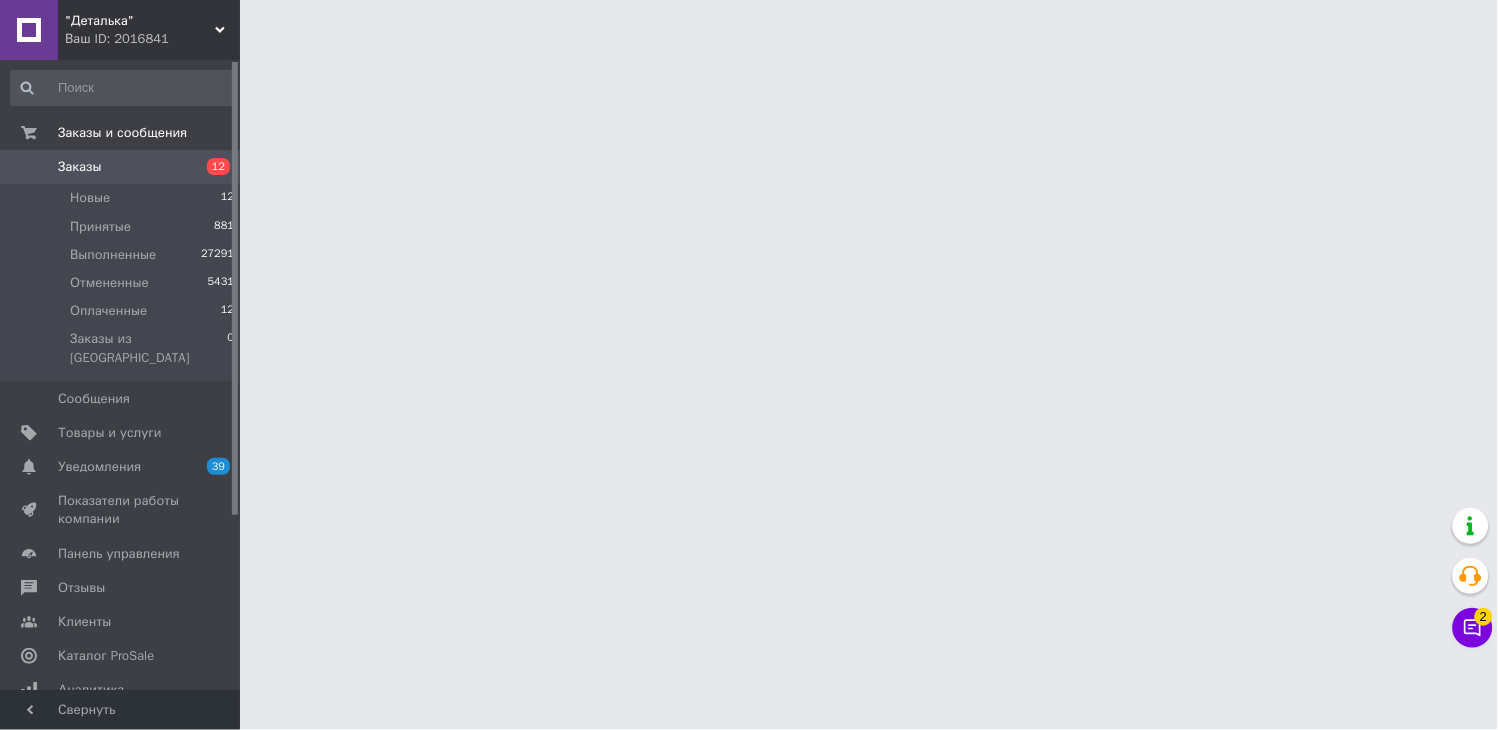 scroll, scrollTop: 0, scrollLeft: 0, axis: both 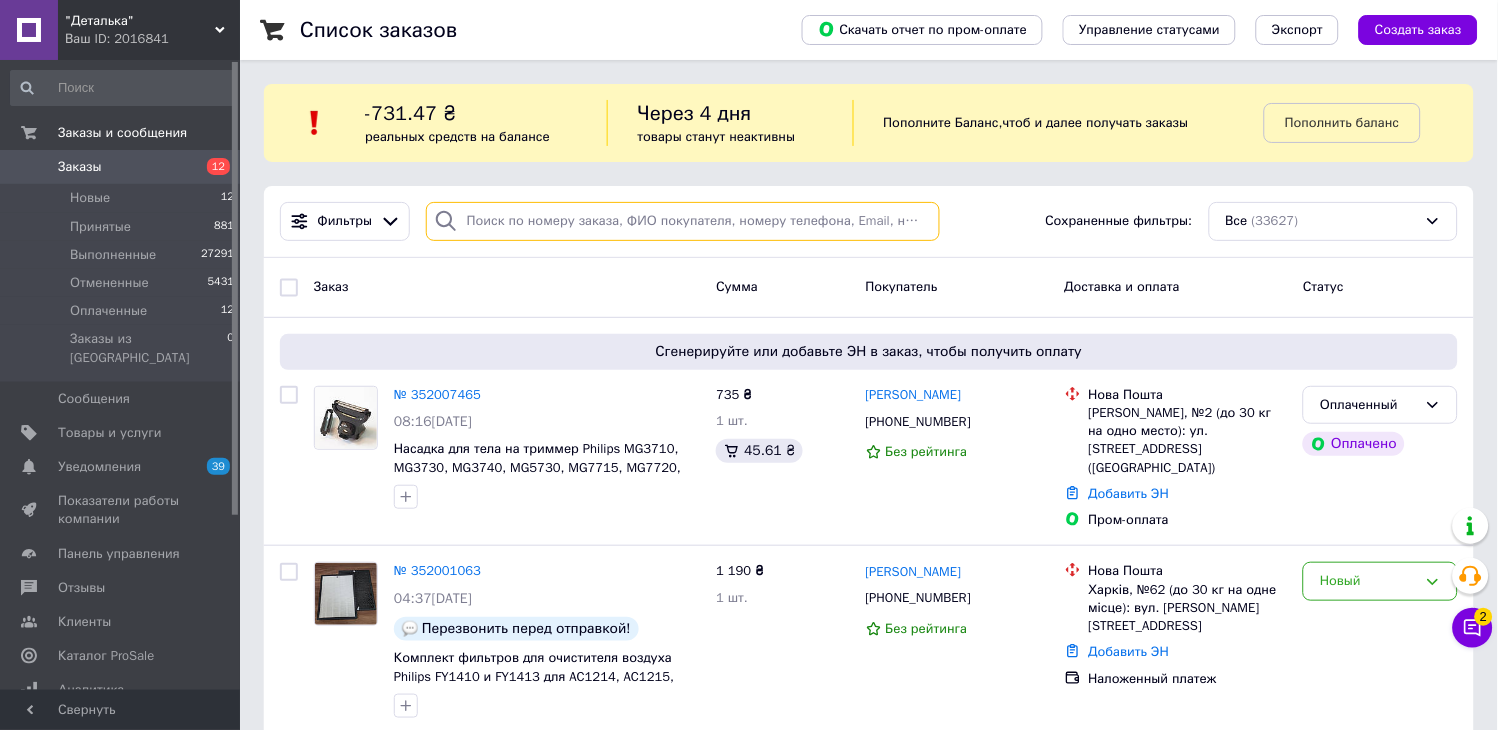 click at bounding box center (683, 221) 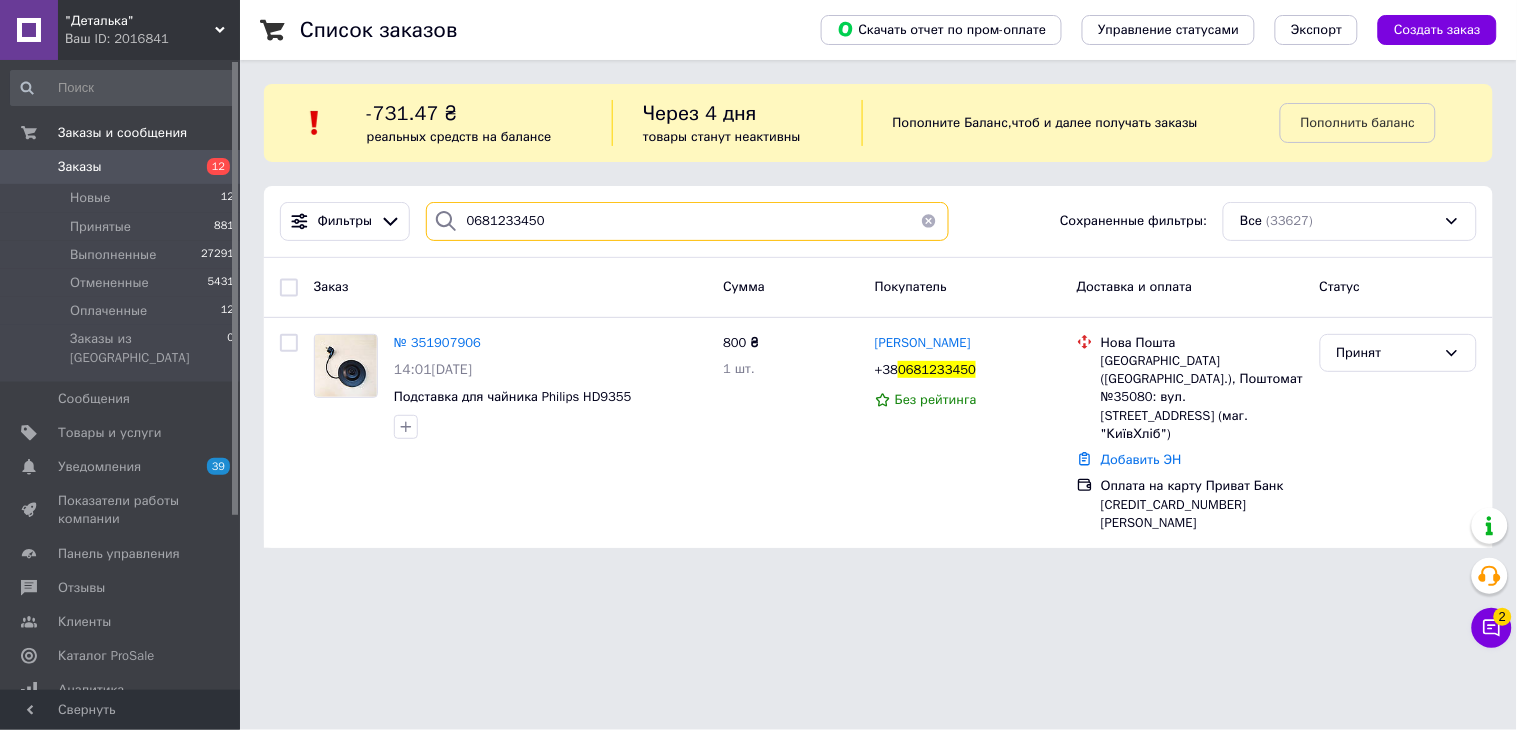 type on "0681233450" 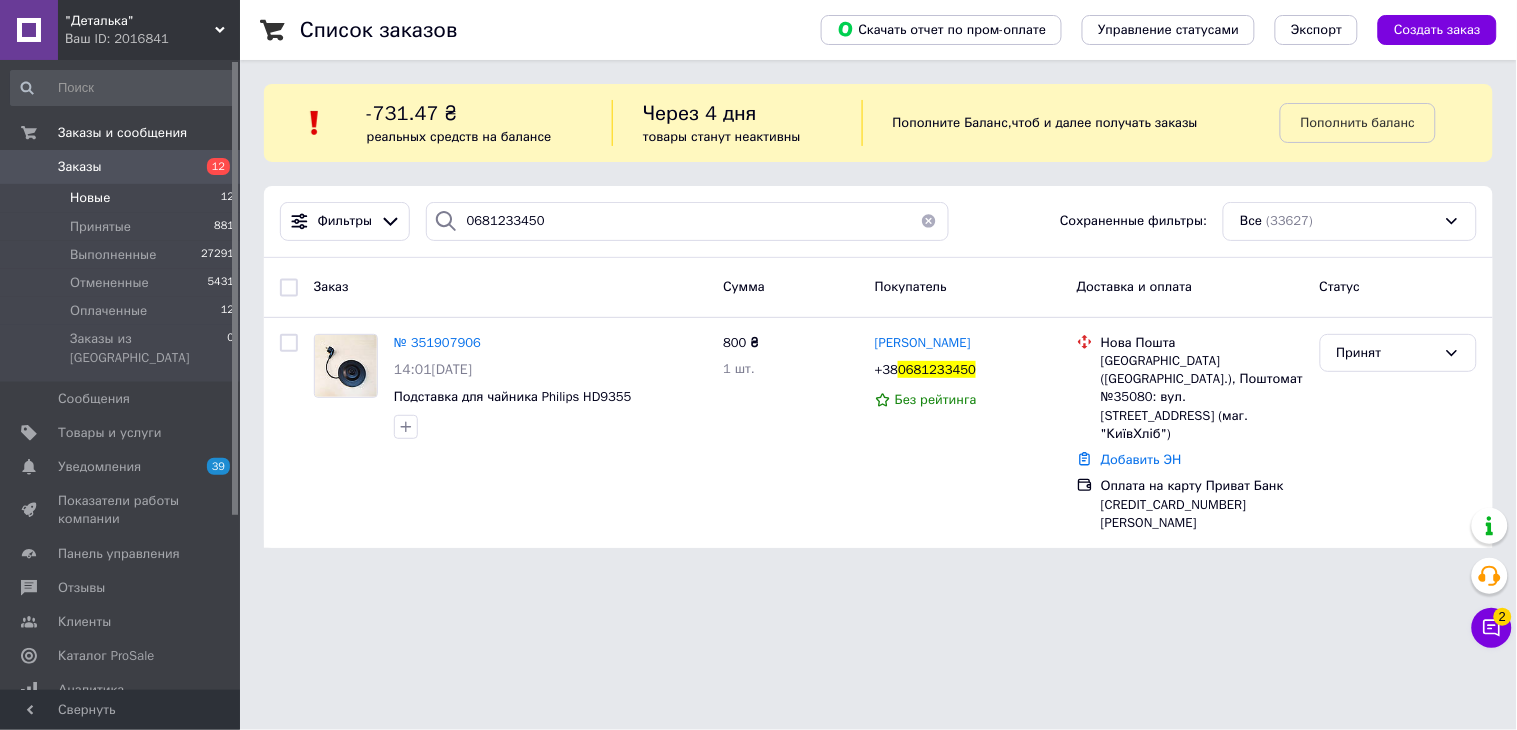 click on "Новые 12" at bounding box center (123, 198) 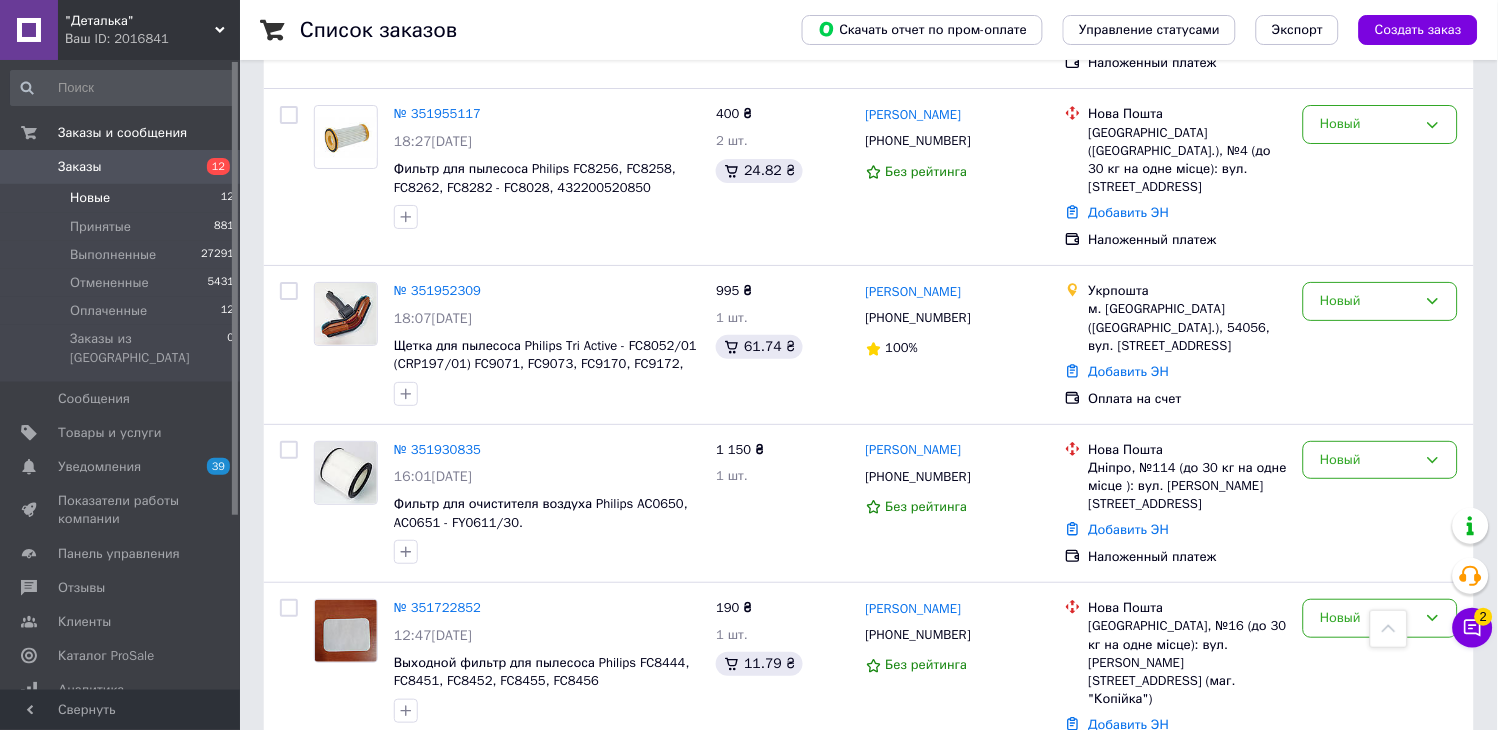 scroll, scrollTop: 1643, scrollLeft: 0, axis: vertical 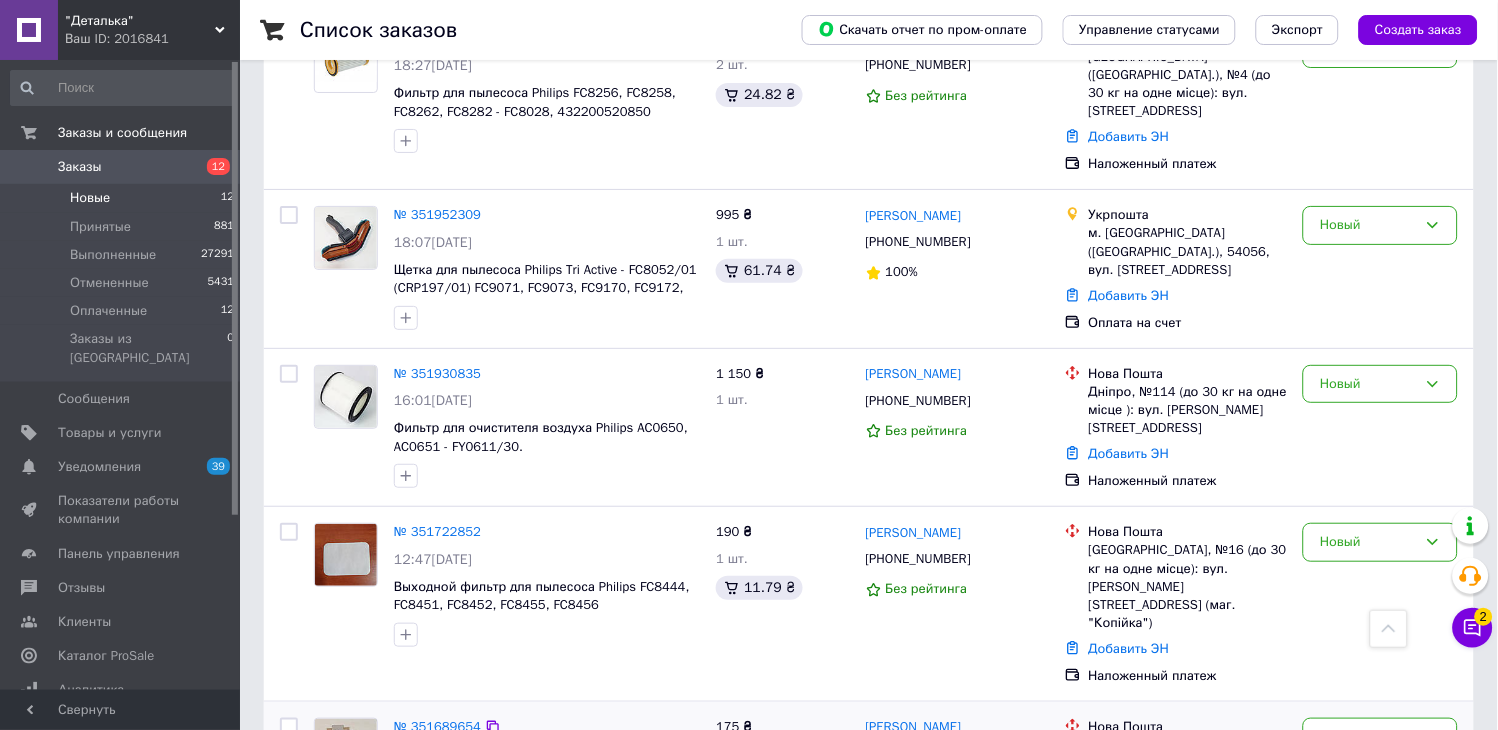 click on "№ 351689654" at bounding box center [437, 726] 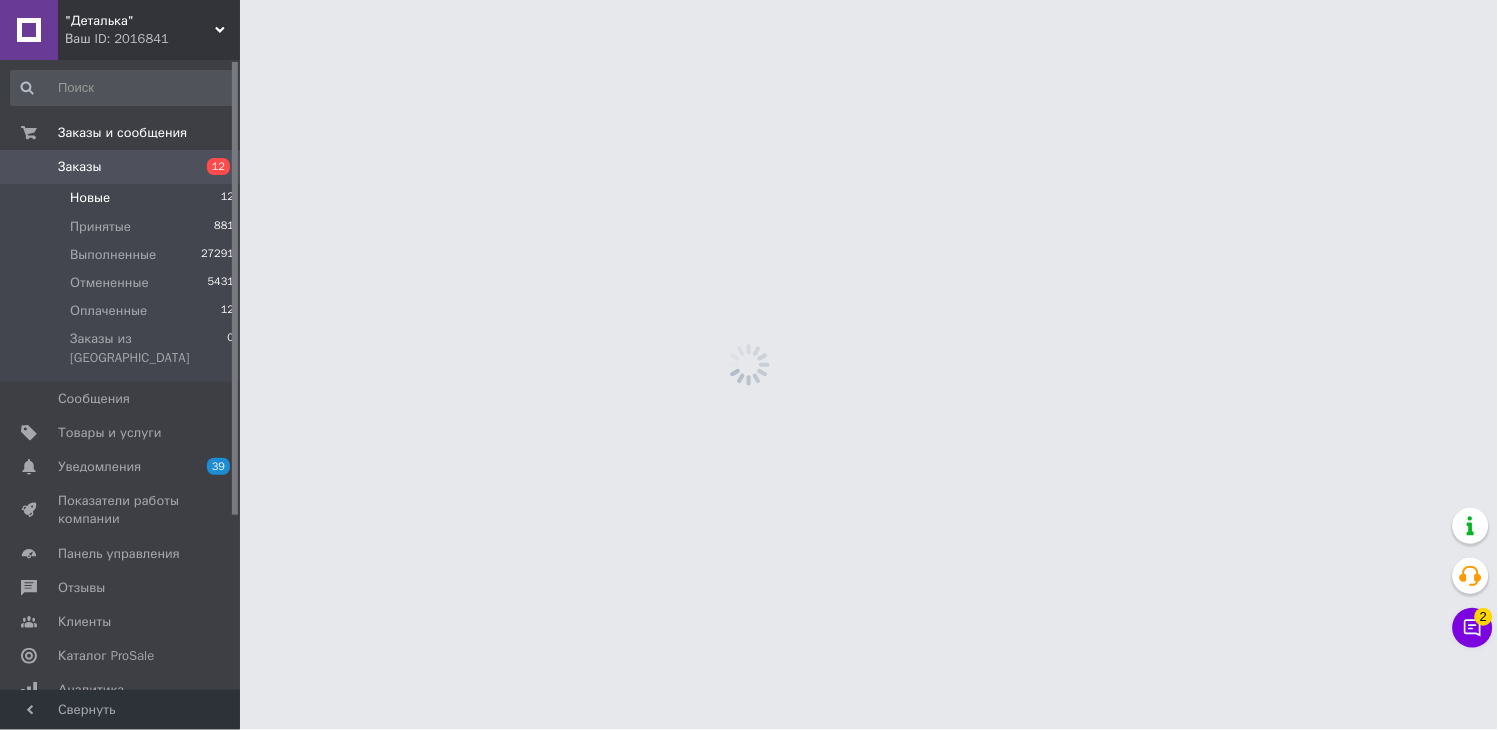 scroll, scrollTop: 0, scrollLeft: 0, axis: both 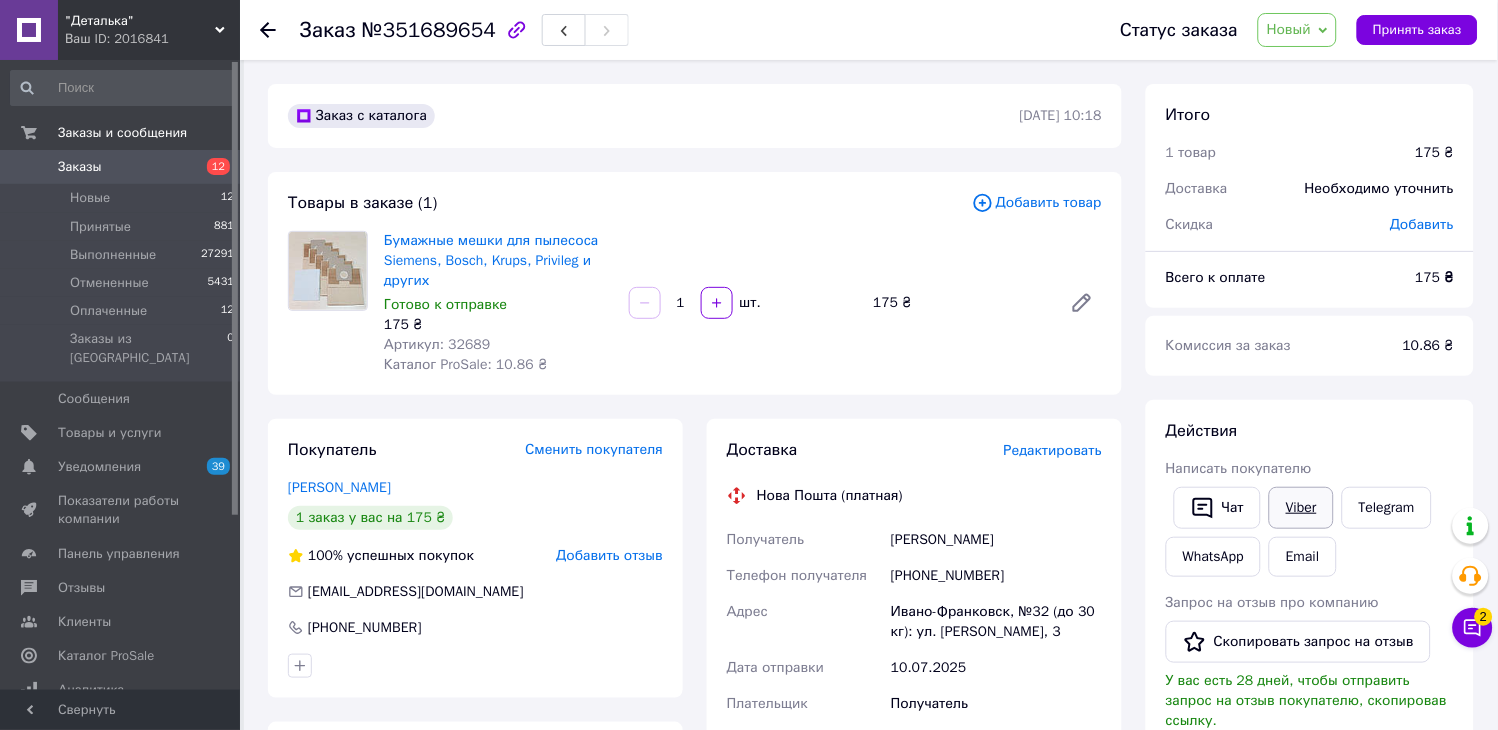 click on "Viber" at bounding box center [1301, 508] 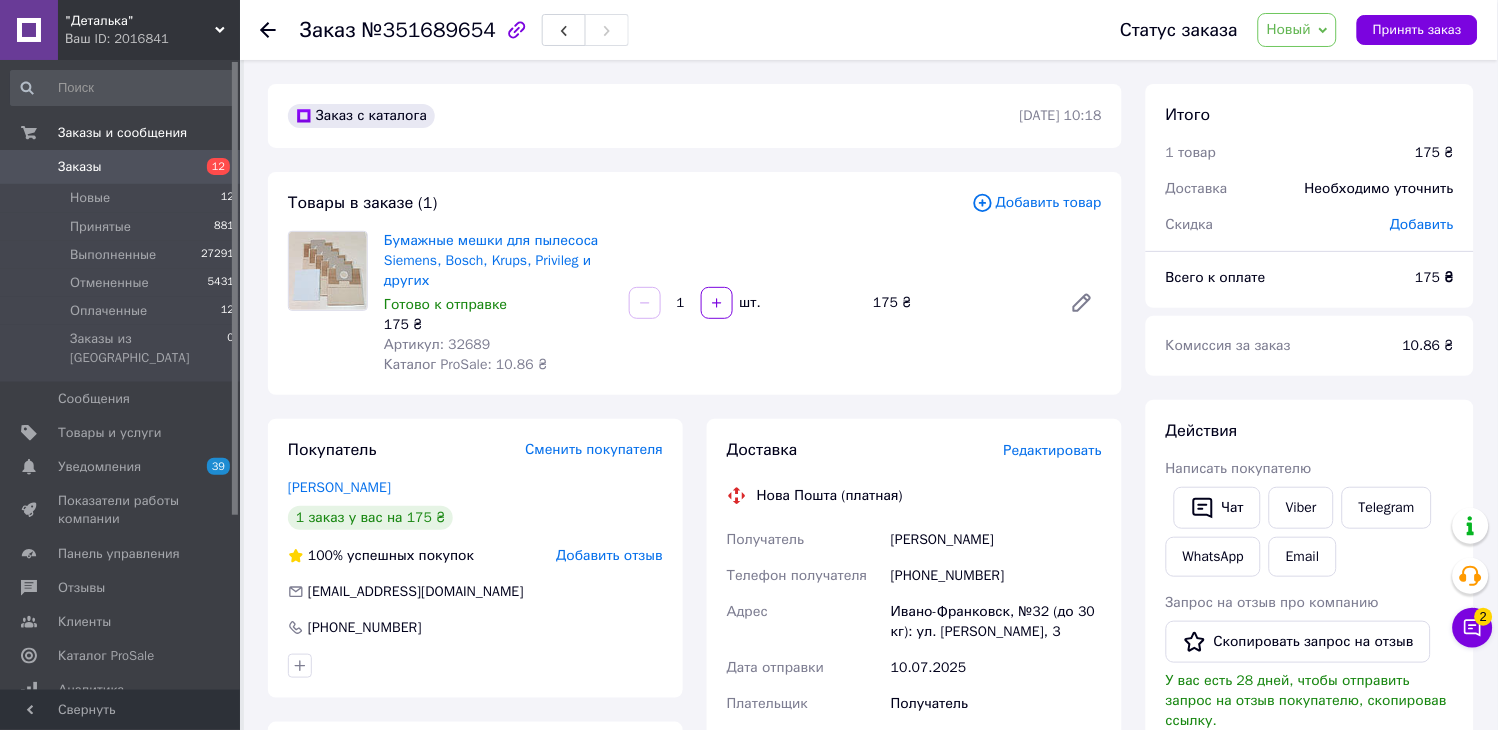 click 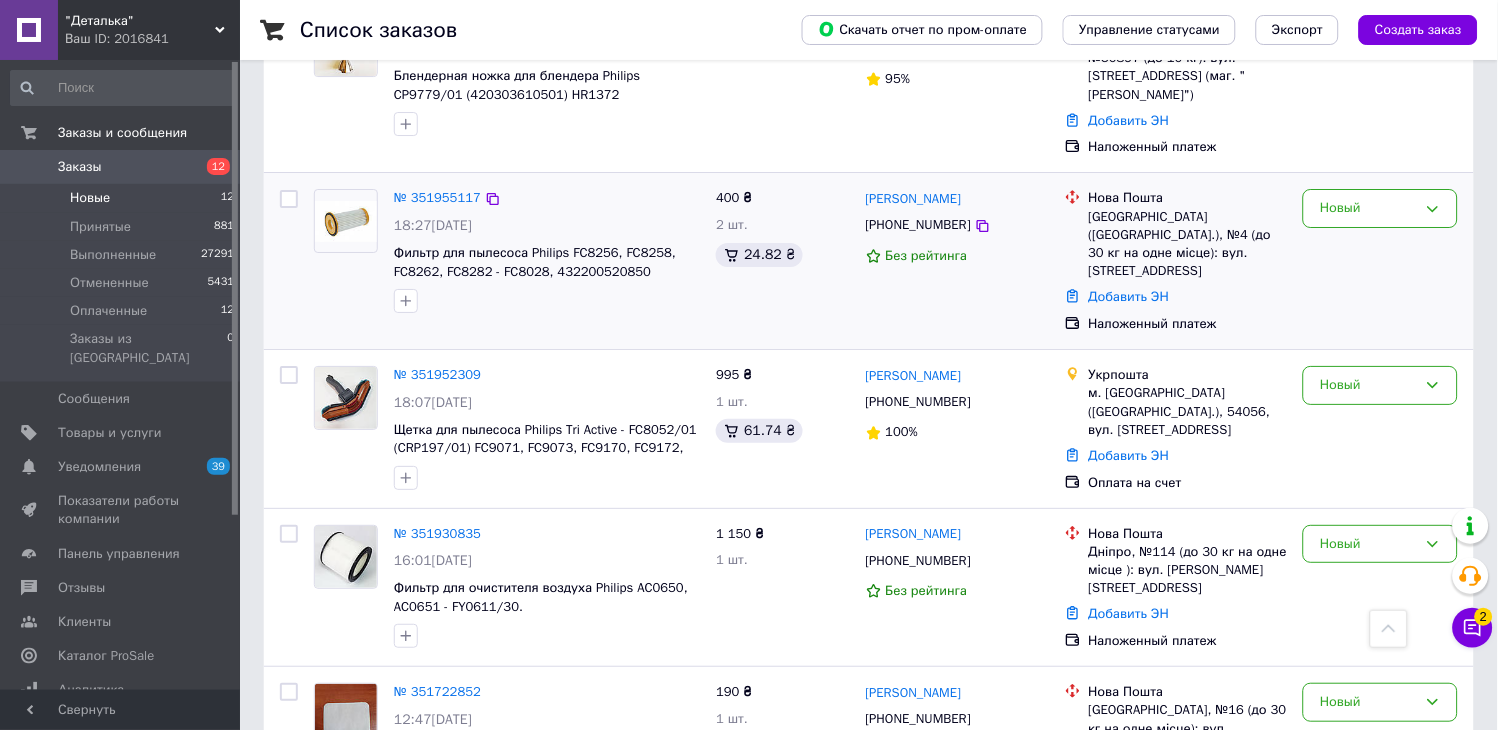 scroll, scrollTop: 1444, scrollLeft: 0, axis: vertical 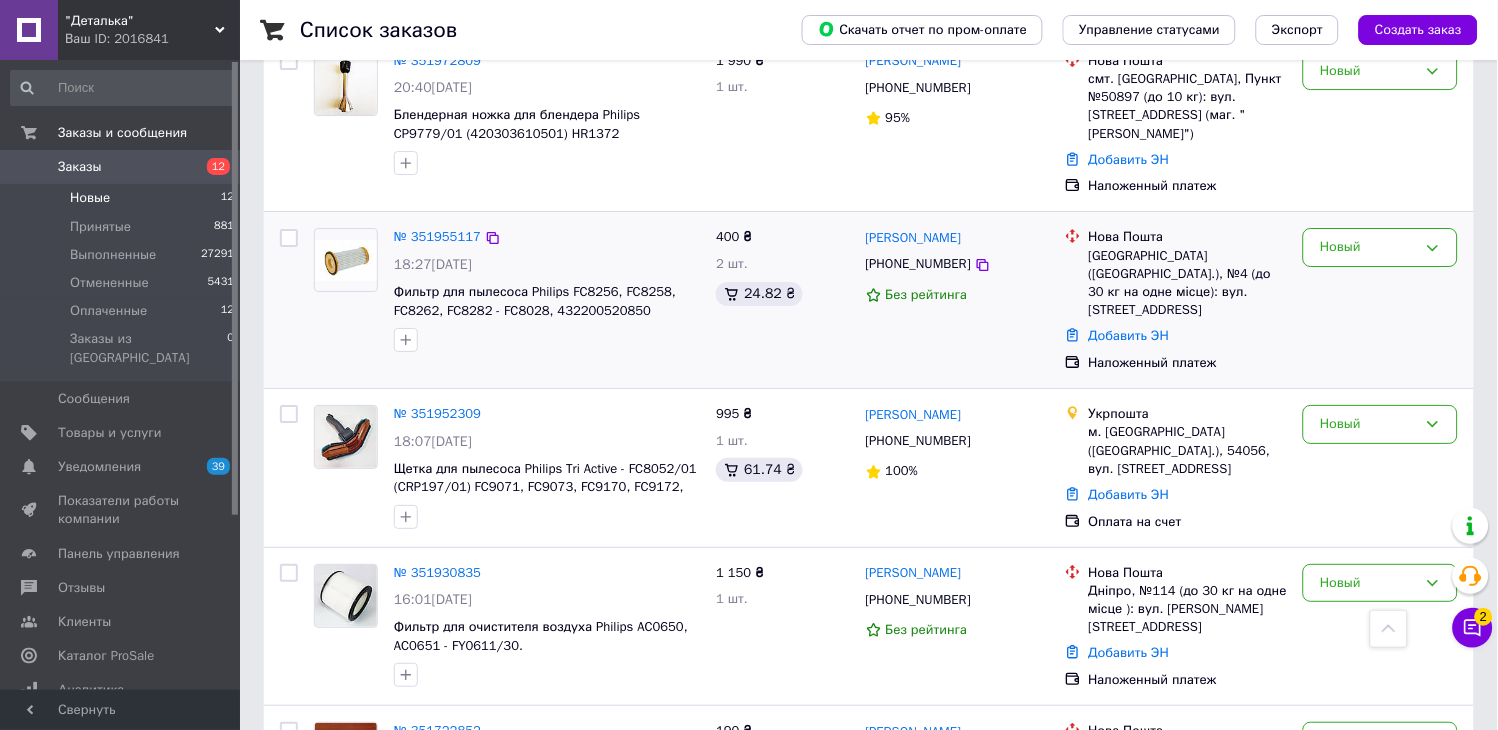 click on "№ 351955117" at bounding box center (437, 237) 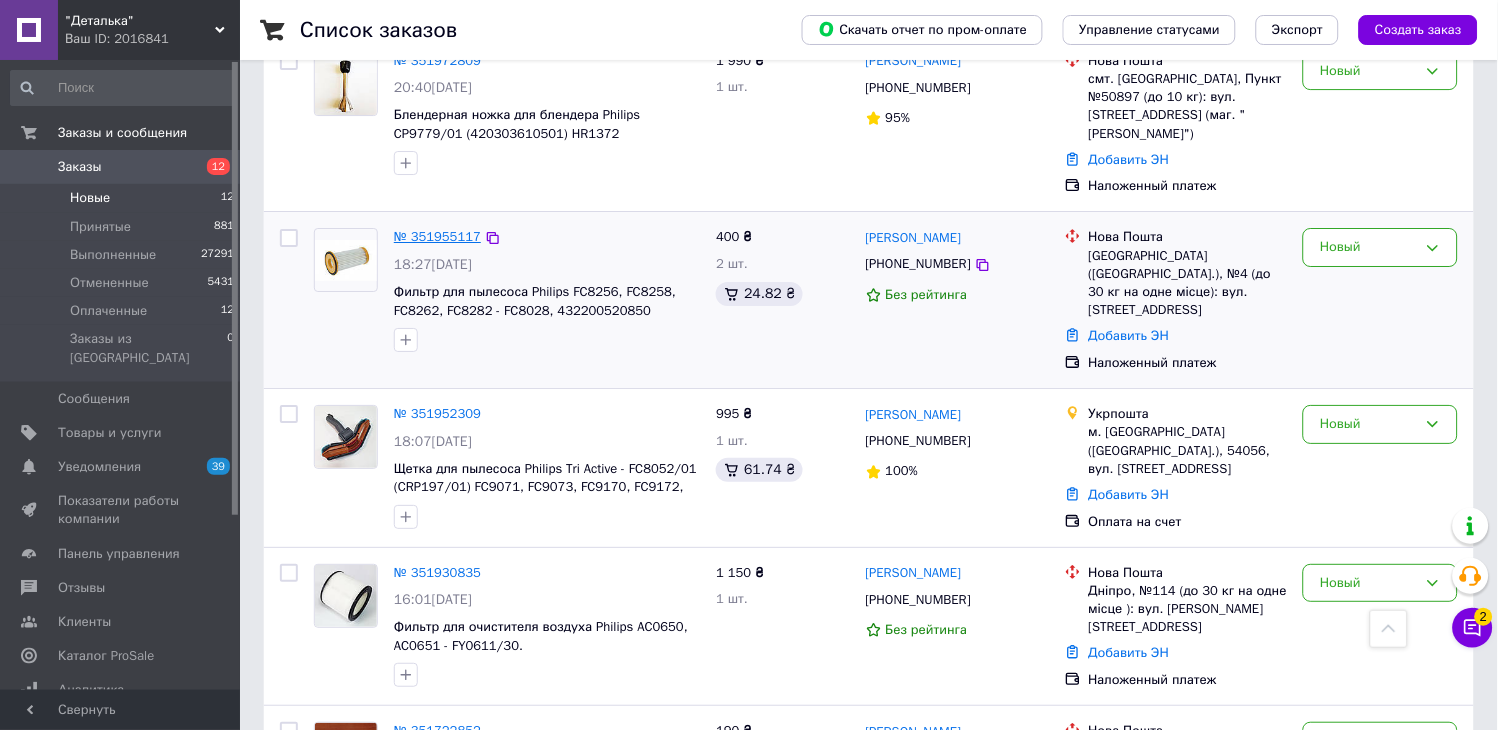 click on "№ 351955117" at bounding box center (437, 236) 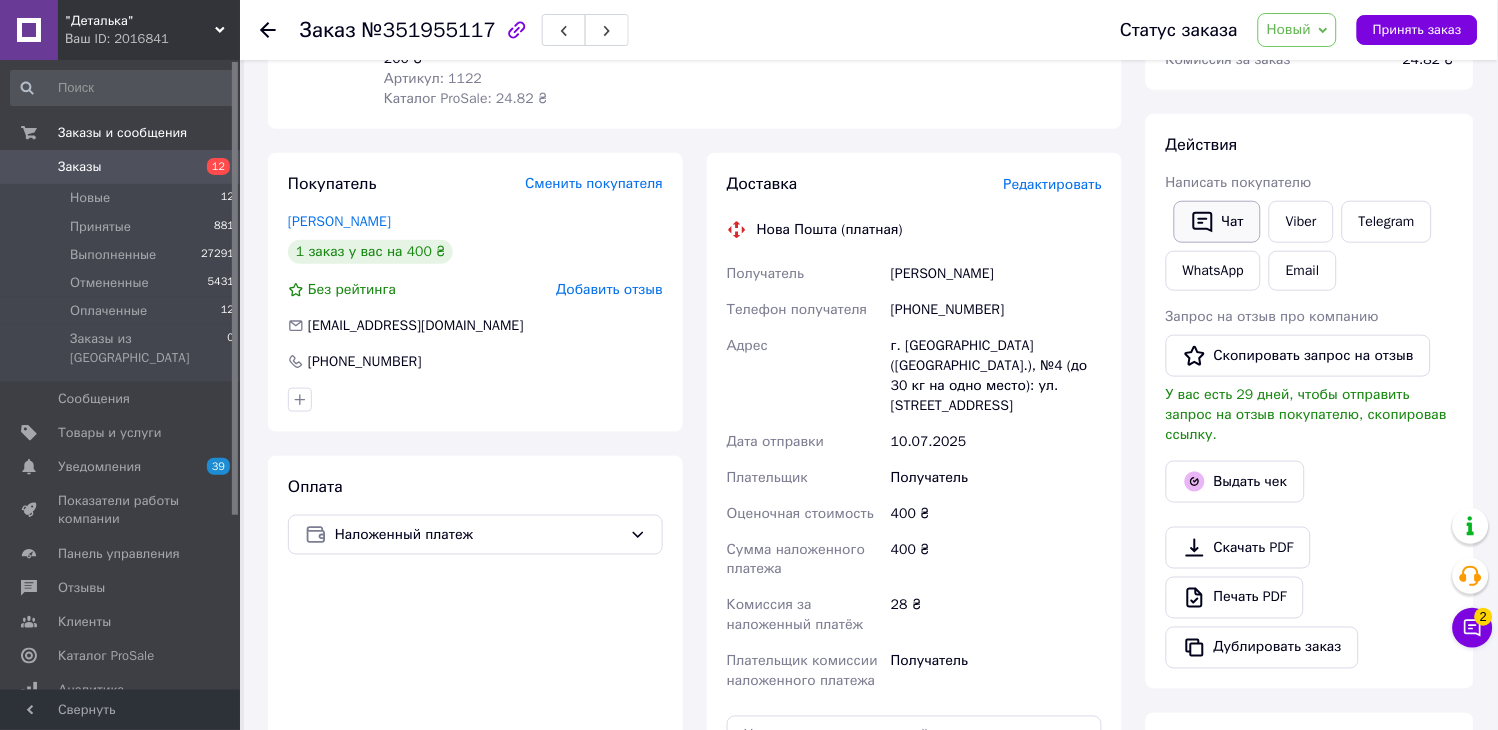 scroll, scrollTop: 157, scrollLeft: 0, axis: vertical 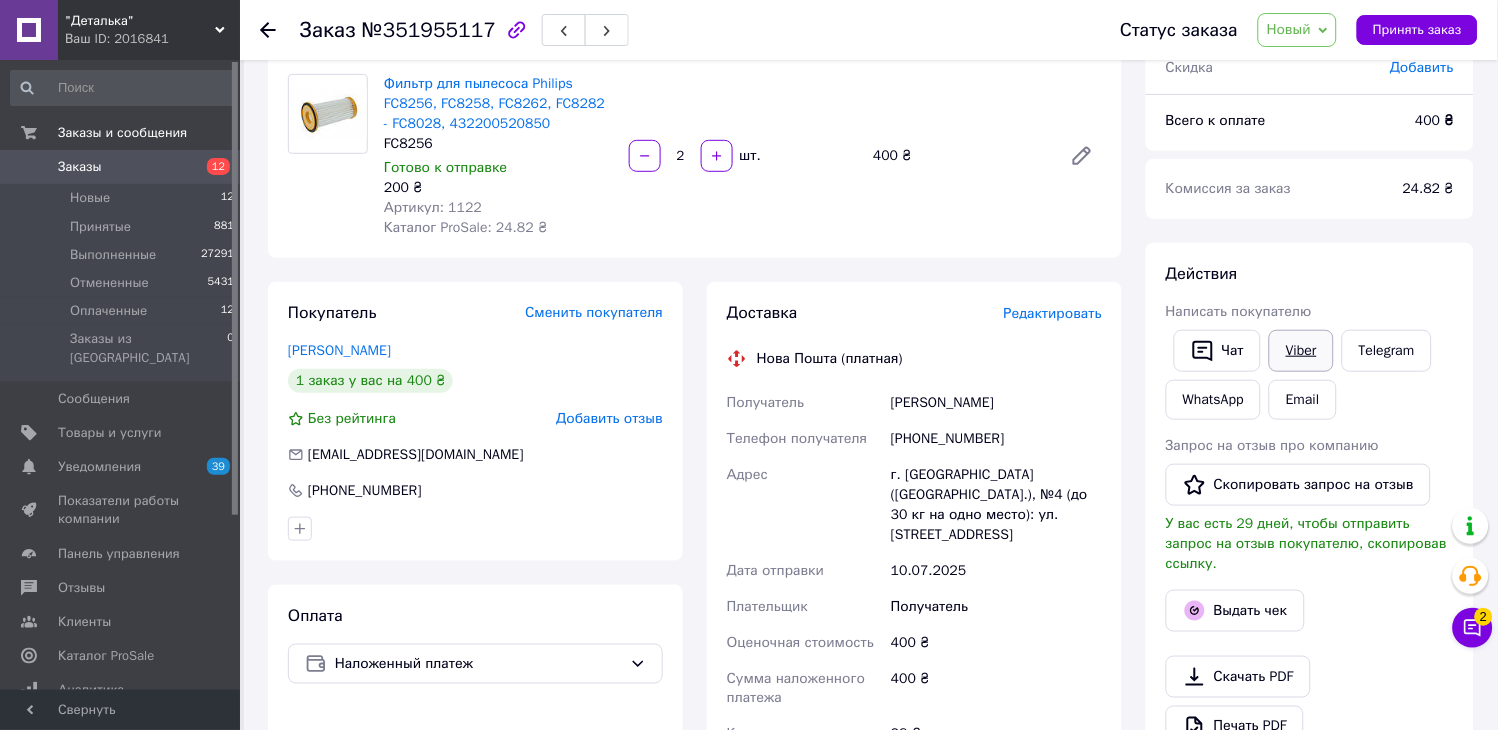 click on "Viber" at bounding box center (1301, 351) 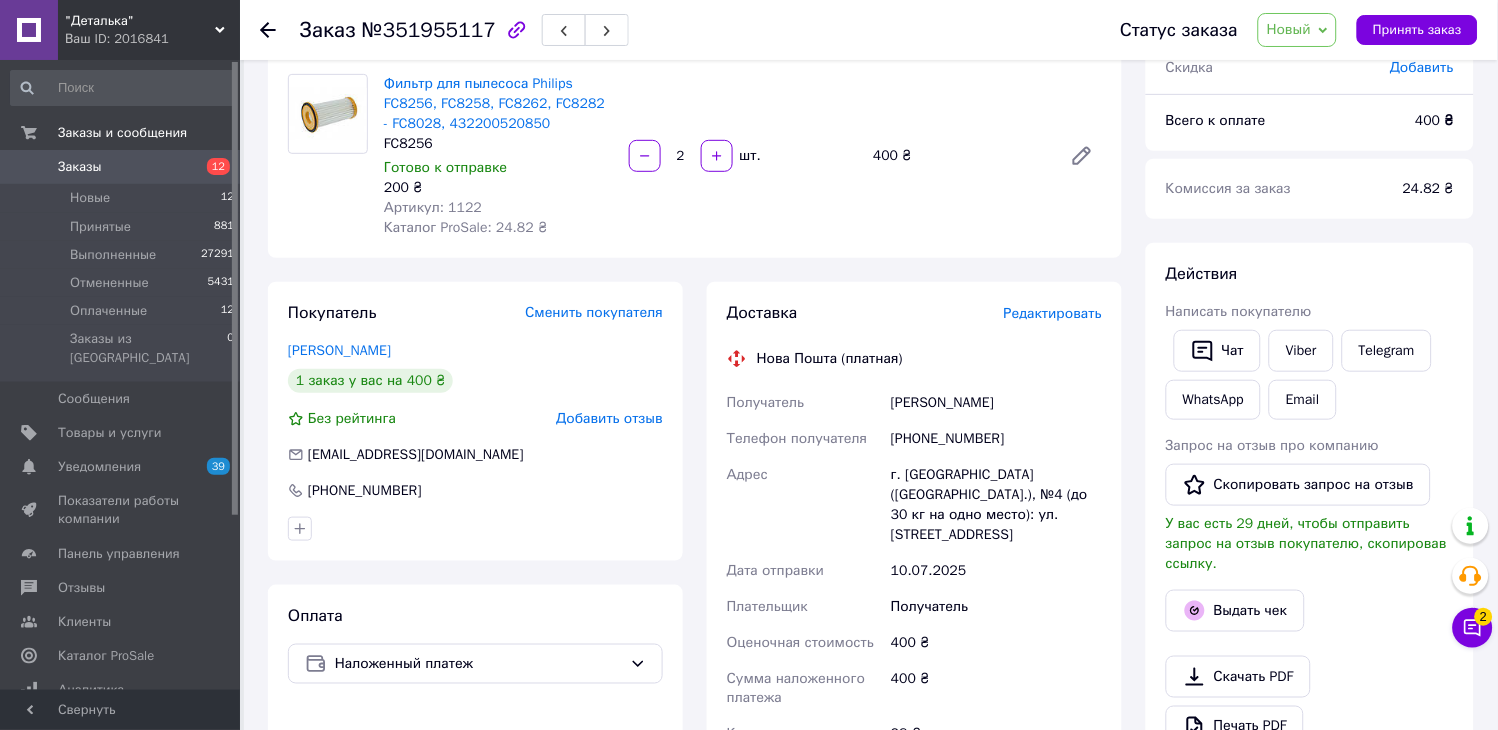 click 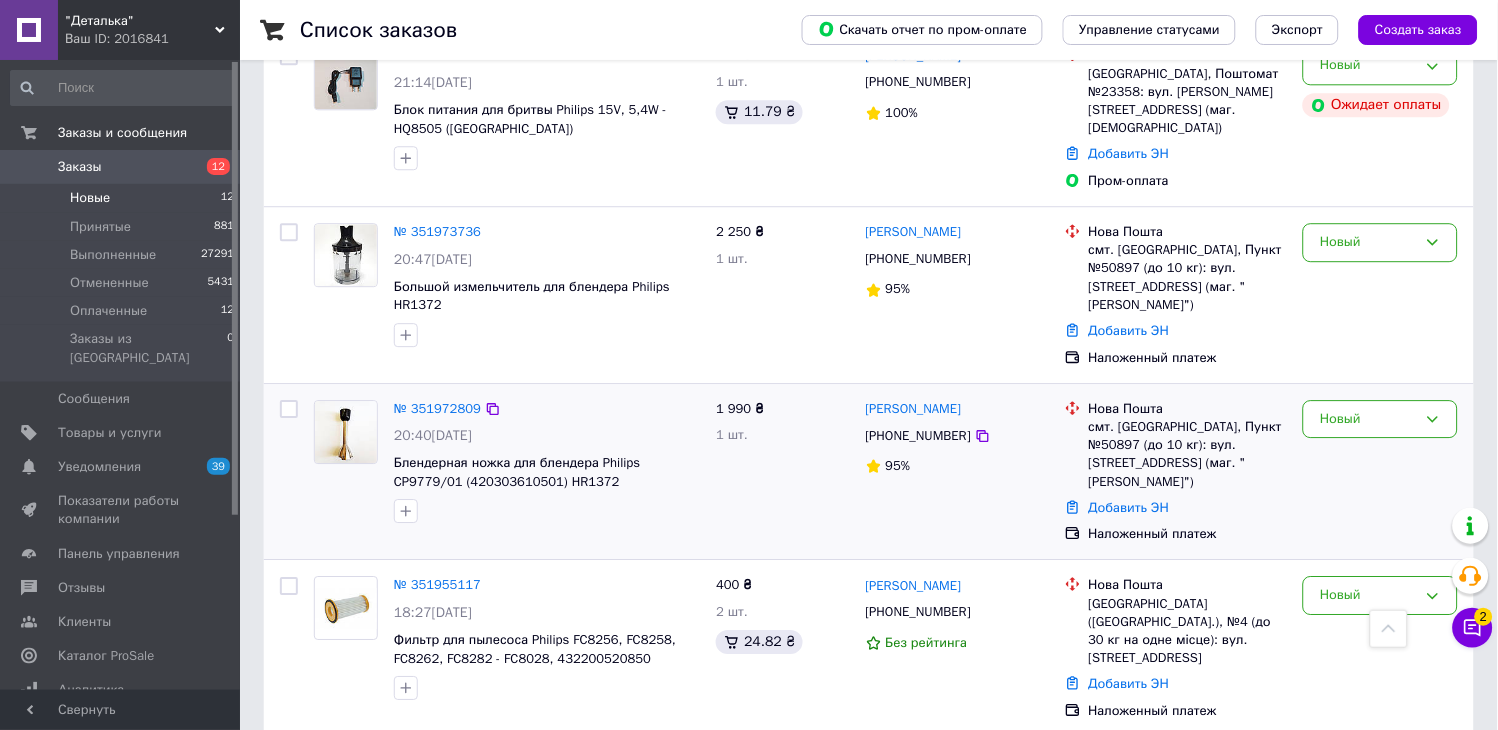 scroll, scrollTop: 1111, scrollLeft: 0, axis: vertical 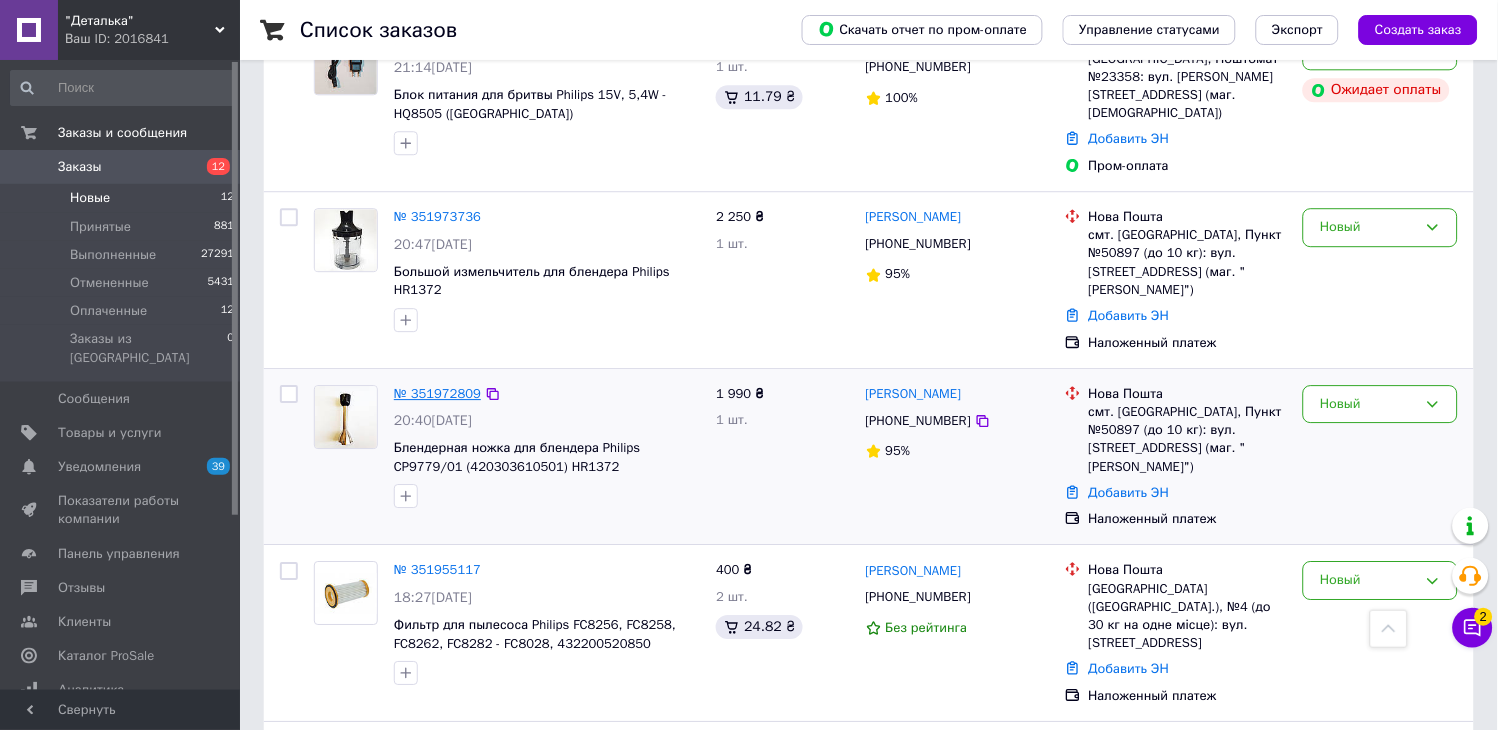 click on "№ 351972809" at bounding box center [437, 393] 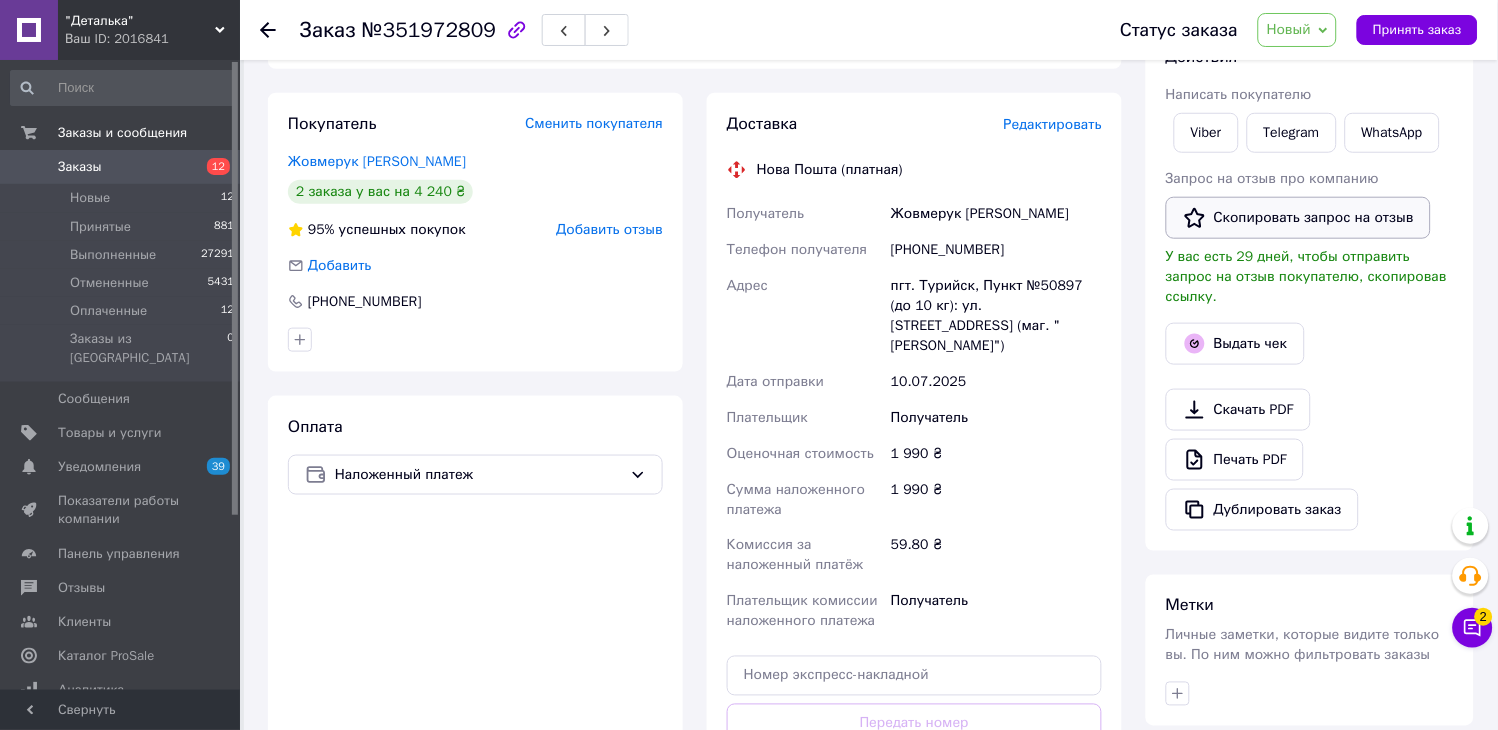 scroll, scrollTop: 262, scrollLeft: 0, axis: vertical 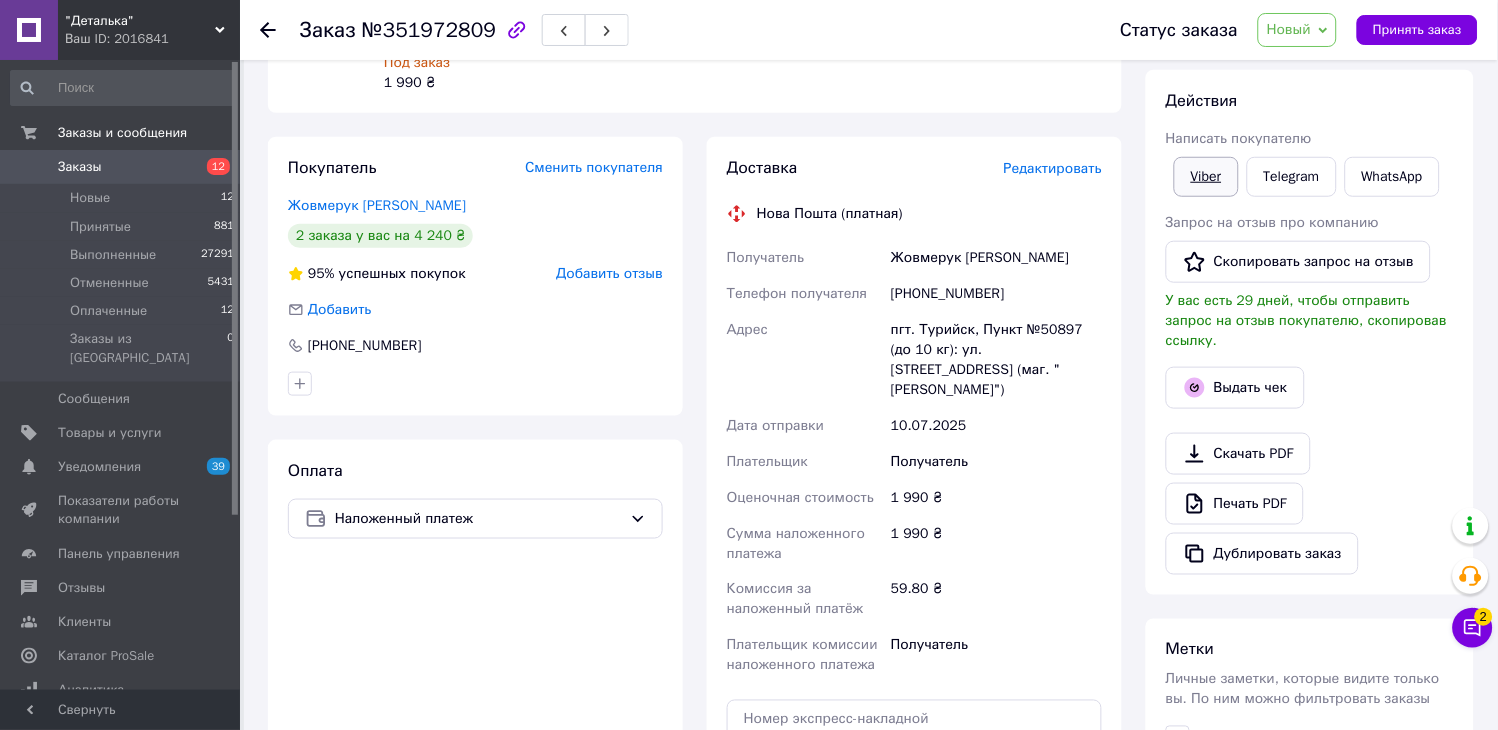 click on "Viber" at bounding box center (1206, 177) 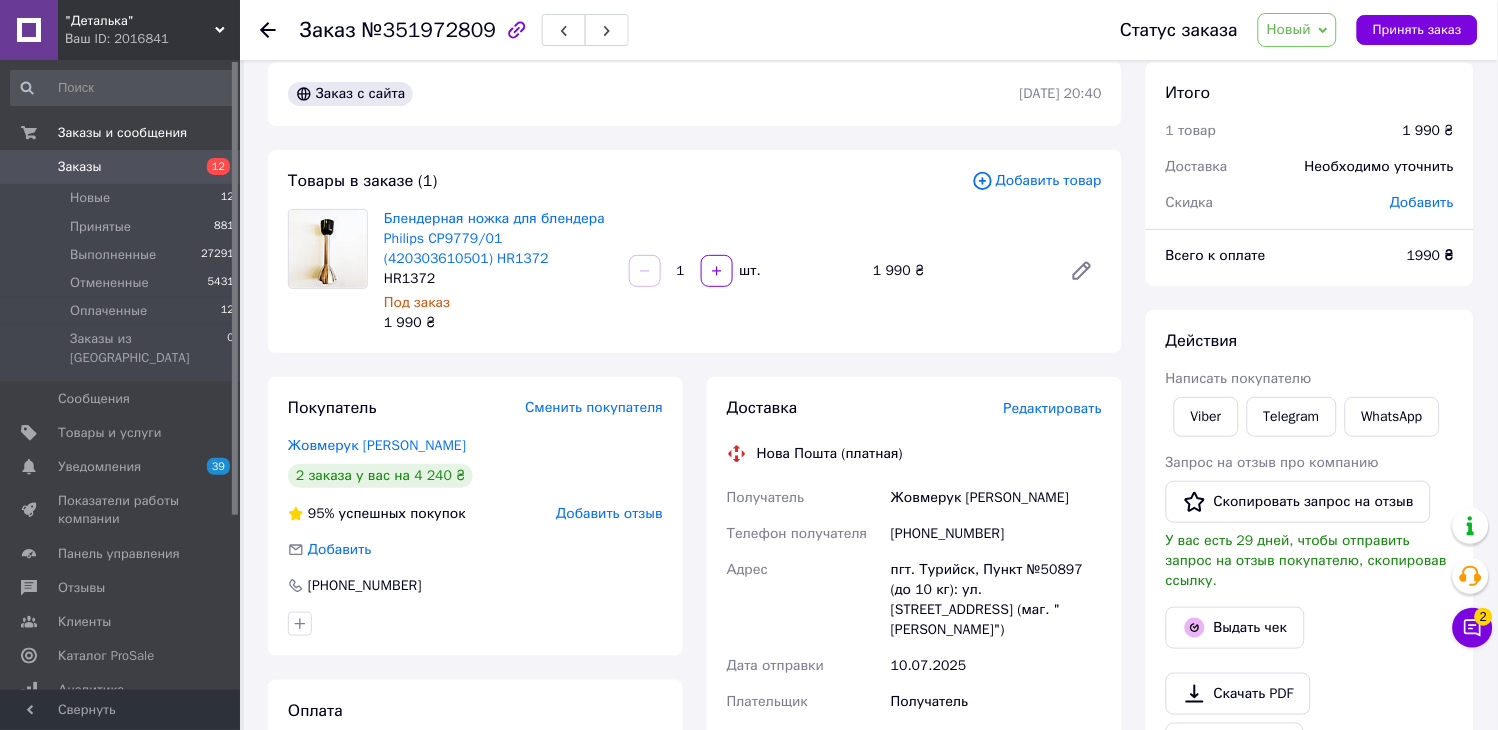 scroll, scrollTop: 0, scrollLeft: 0, axis: both 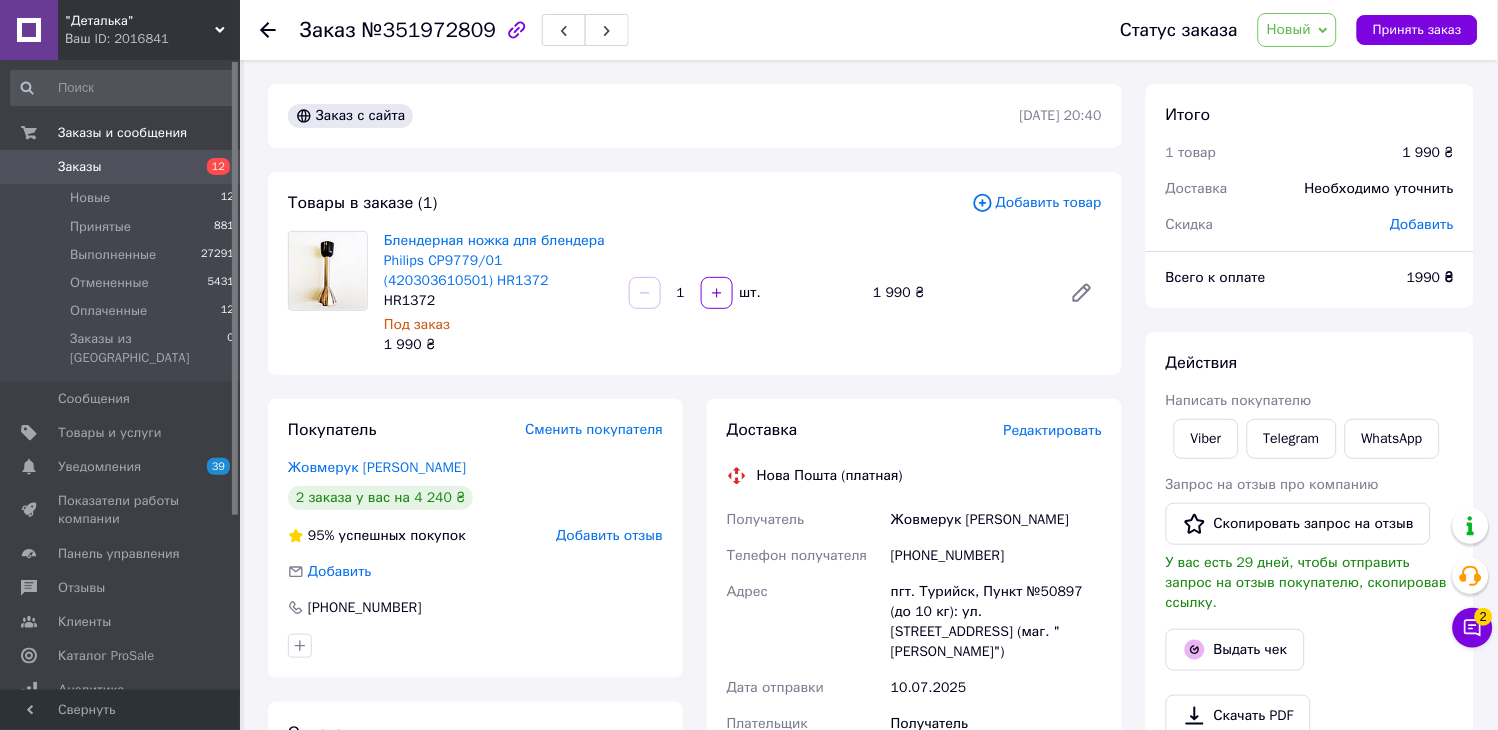 click 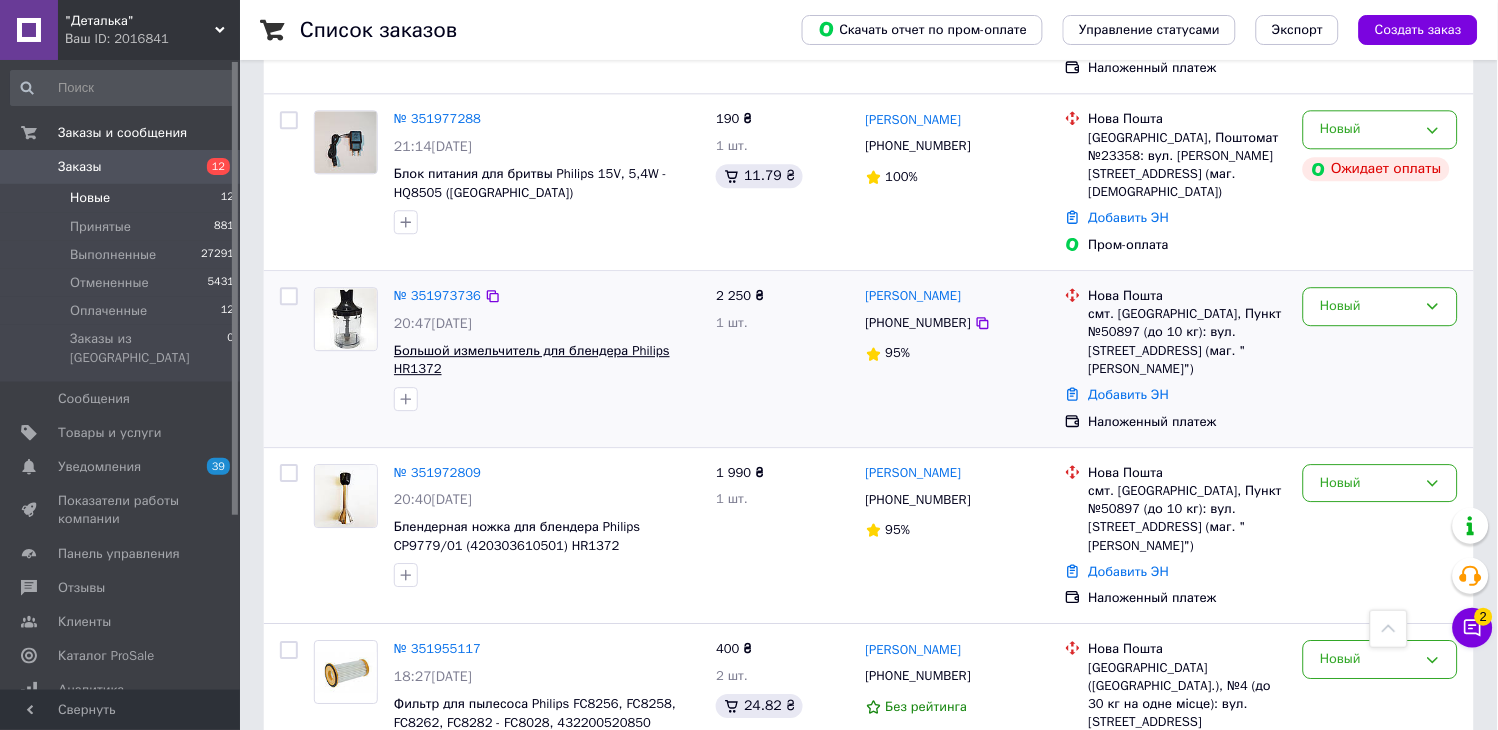 scroll, scrollTop: 1000, scrollLeft: 0, axis: vertical 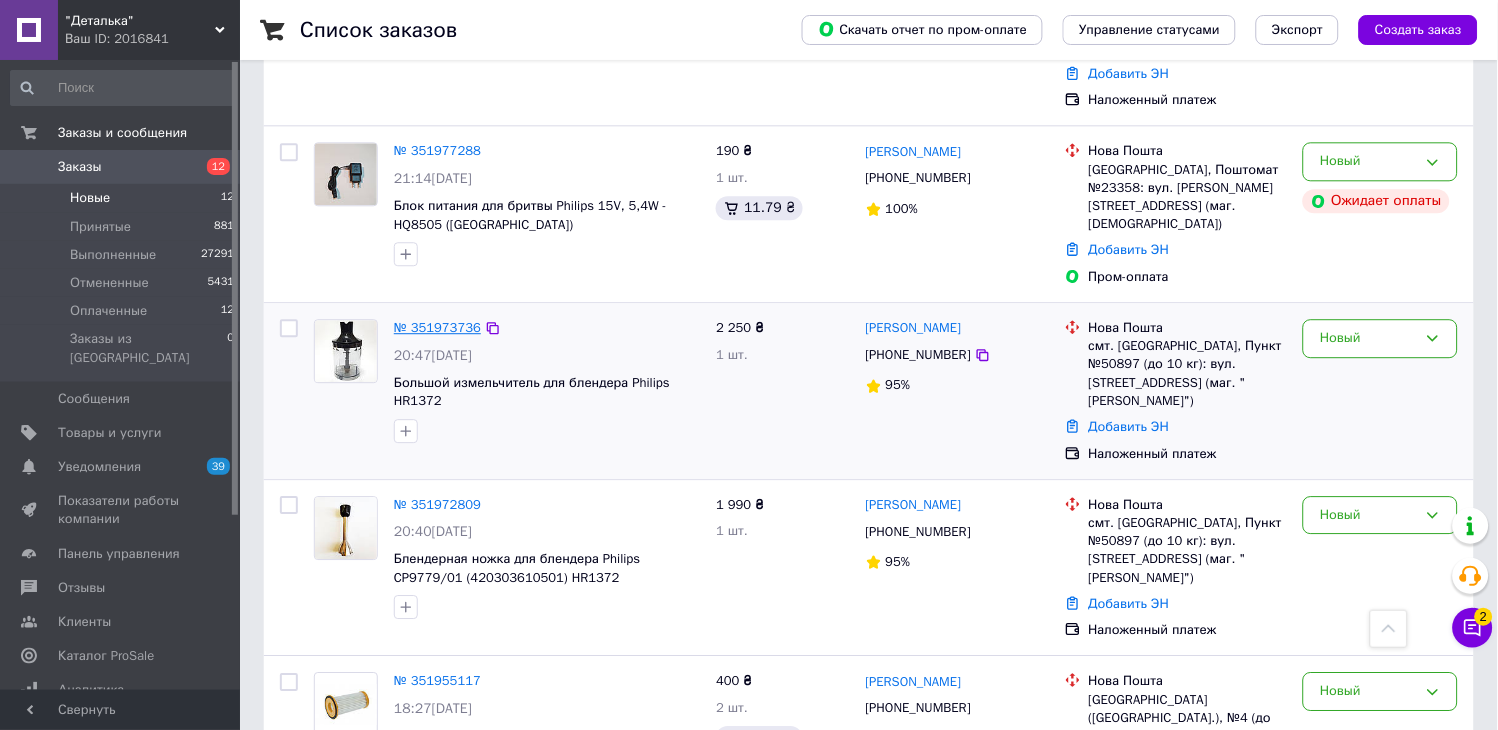 click on "№ 351973736" at bounding box center (437, 327) 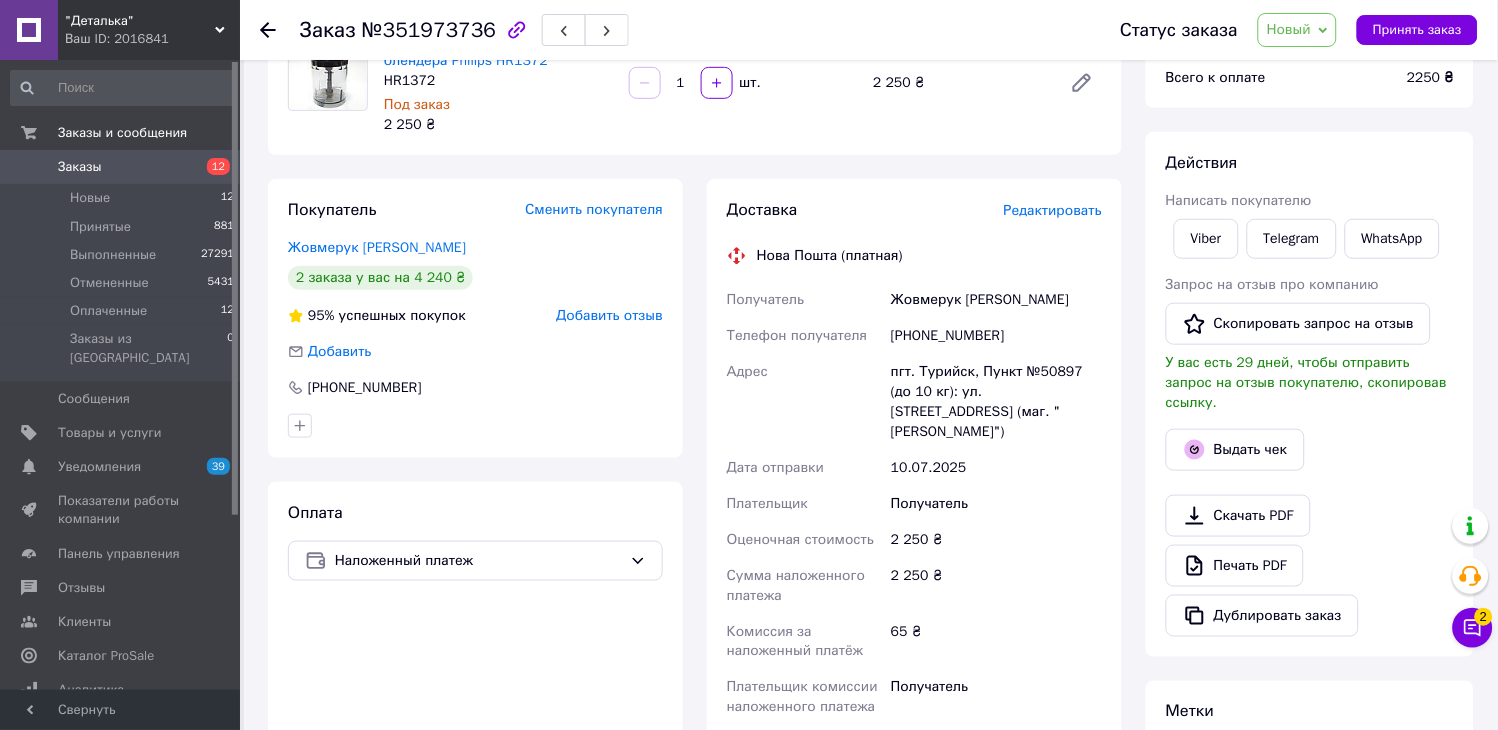 scroll, scrollTop: 0, scrollLeft: 0, axis: both 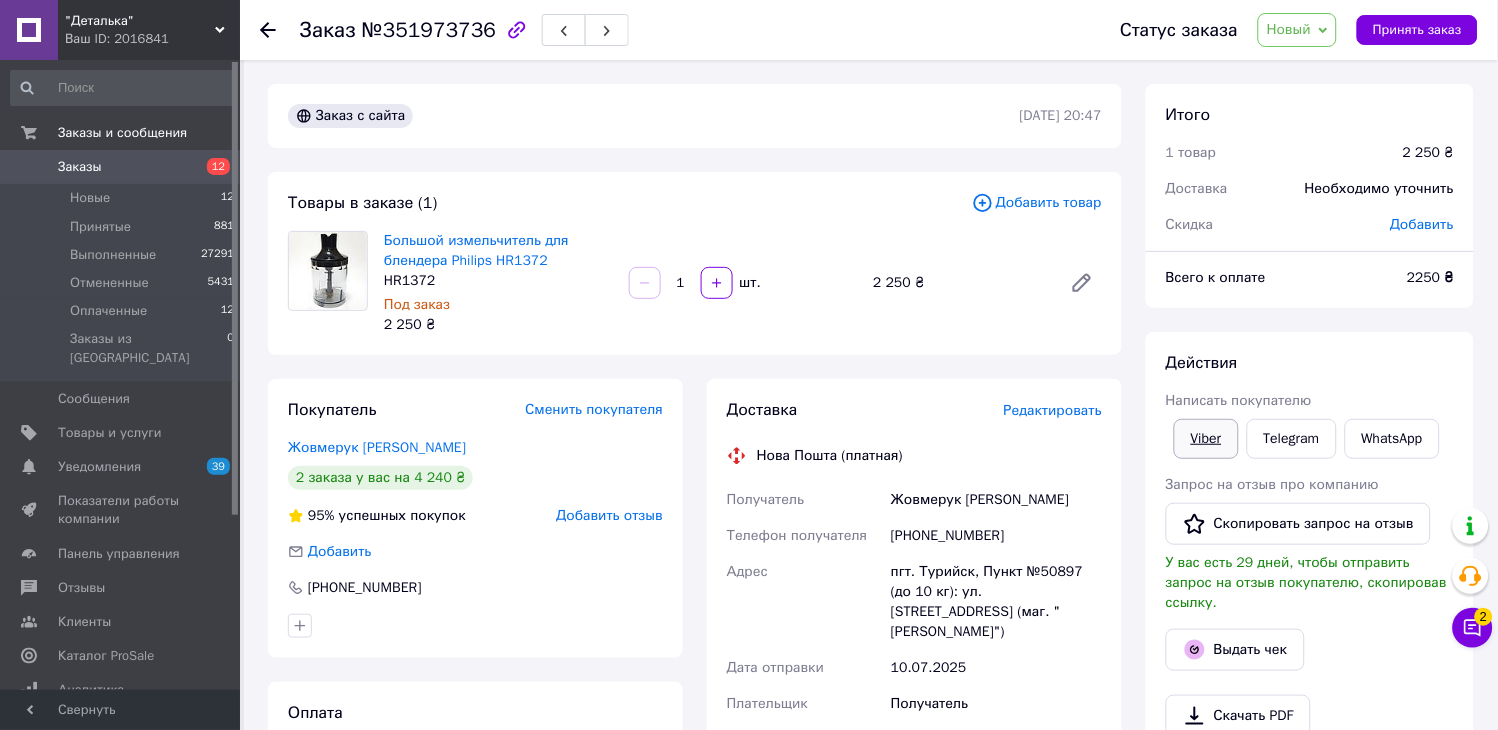 click on "Viber" at bounding box center [1206, 439] 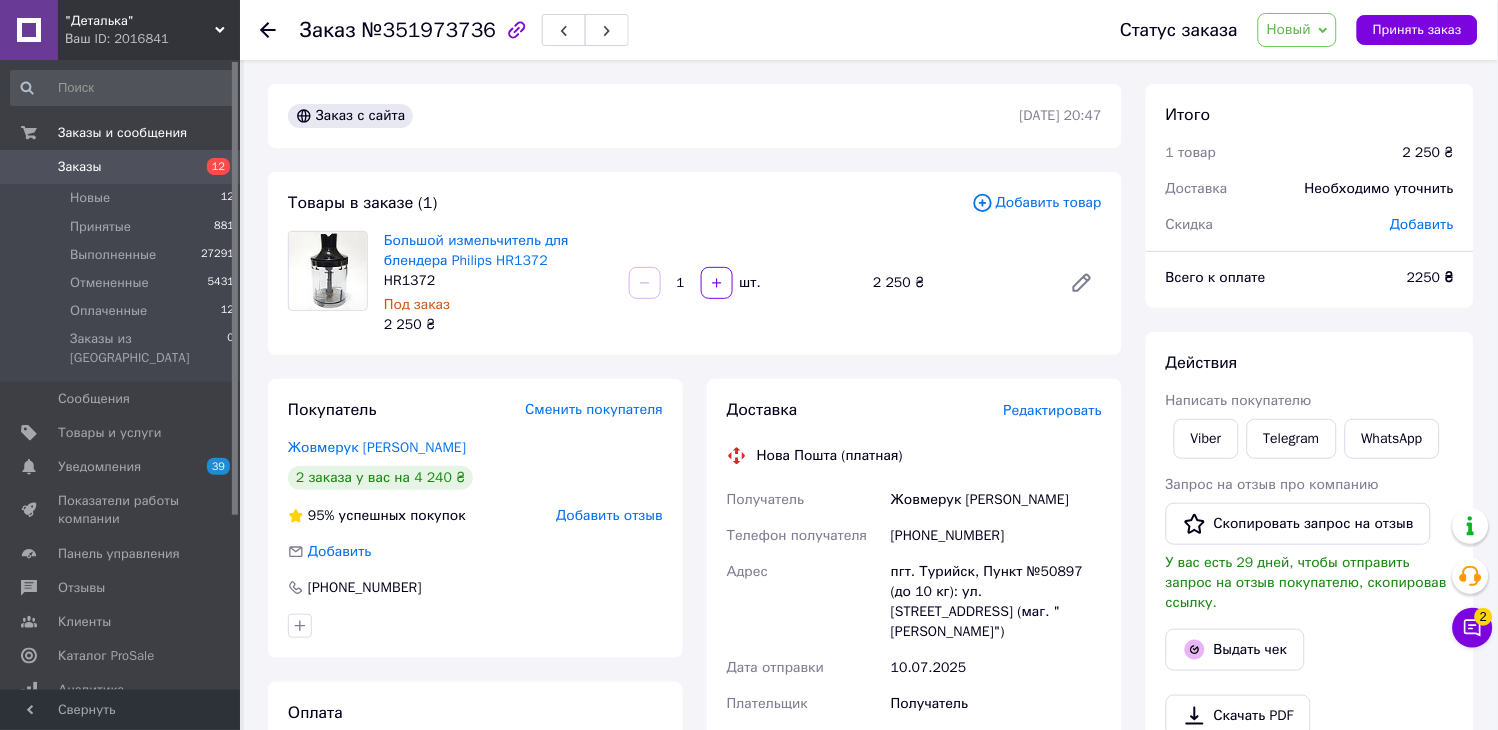 click 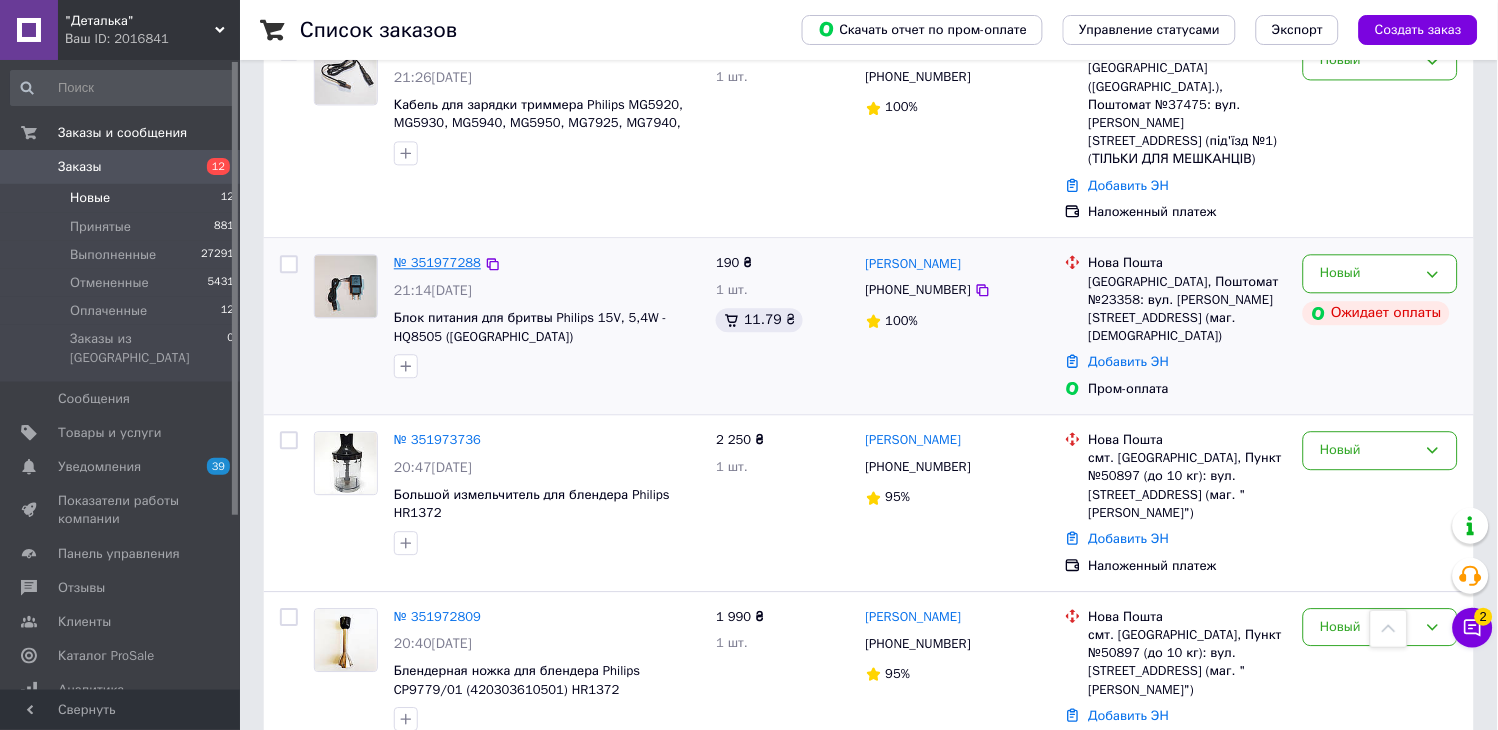 click on "№ 351977288" at bounding box center (437, 262) 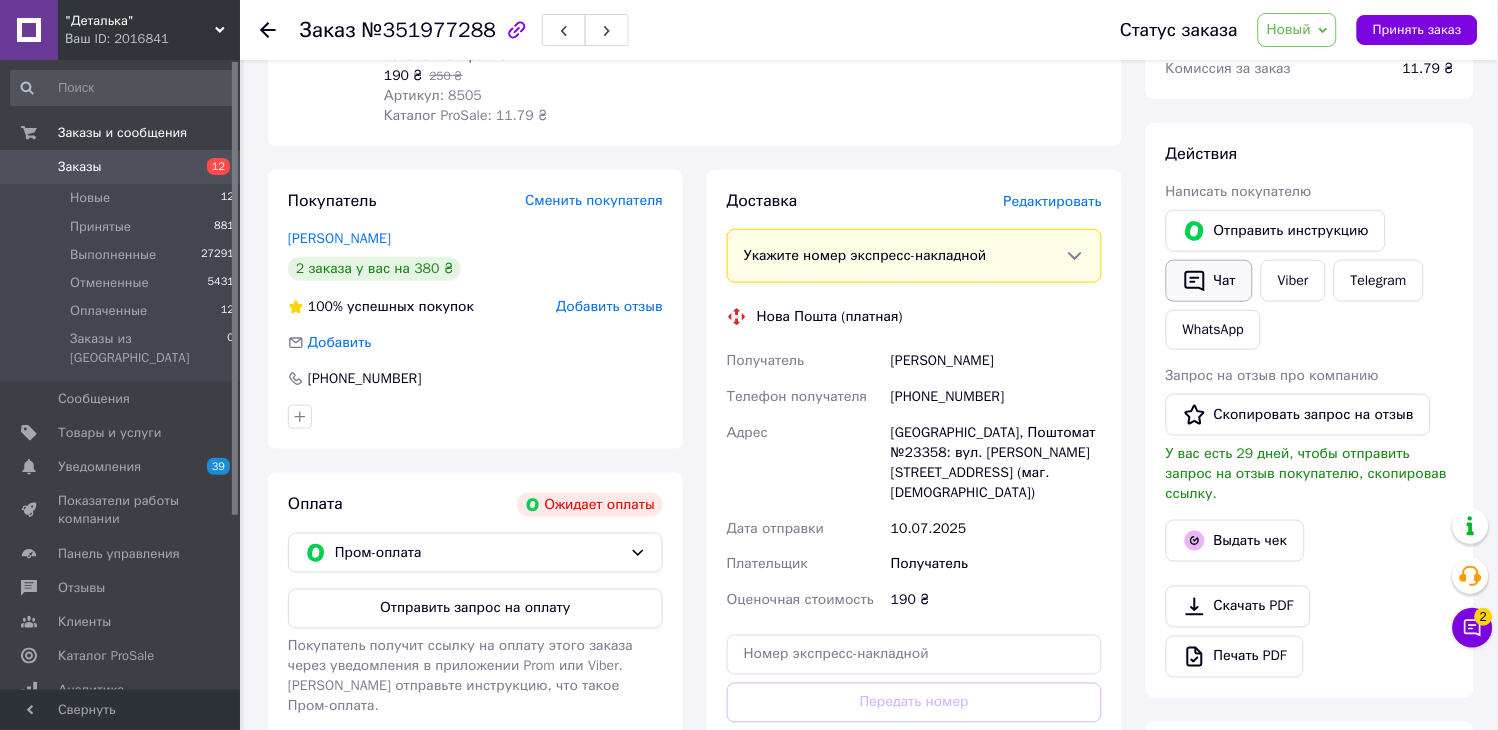 scroll, scrollTop: 268, scrollLeft: 0, axis: vertical 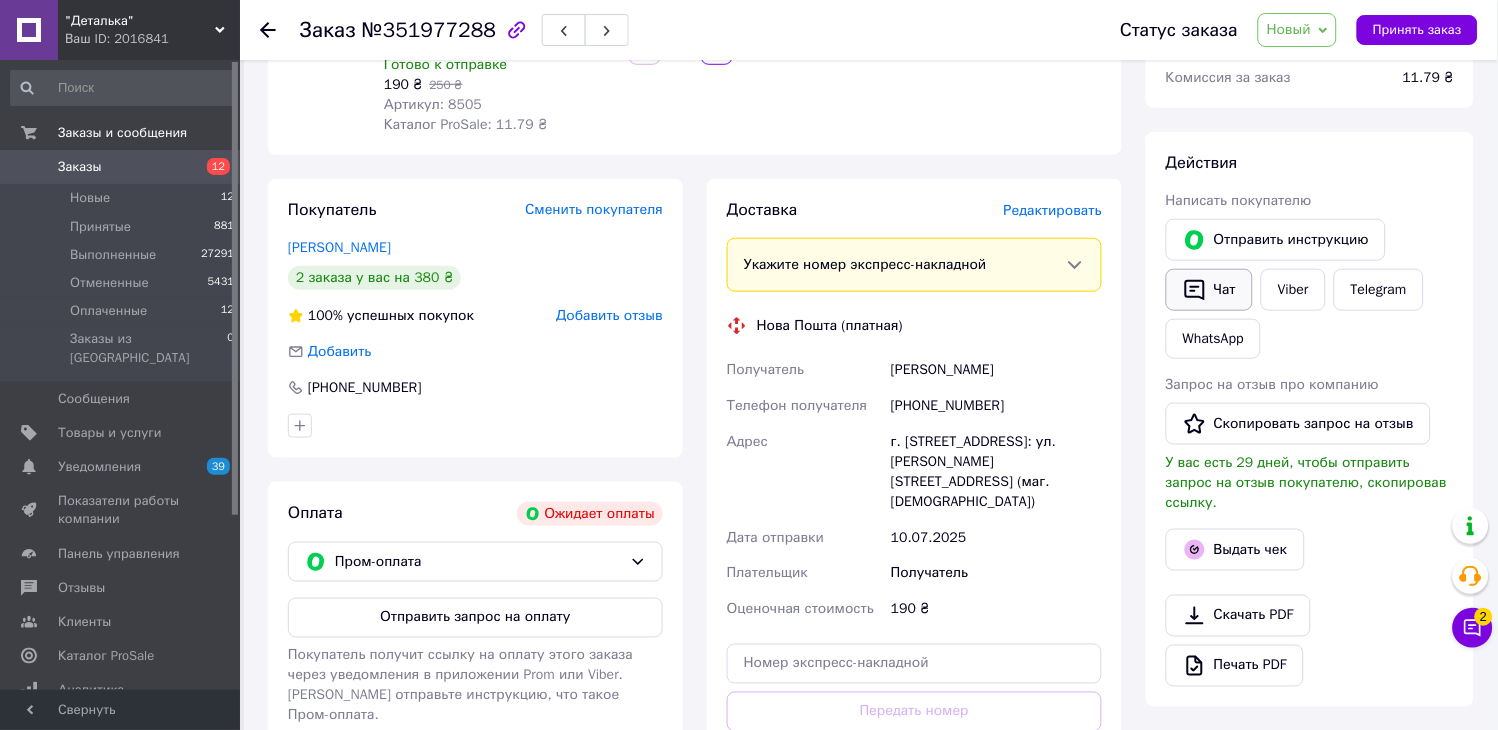 click on "Чат" at bounding box center (1209, 290) 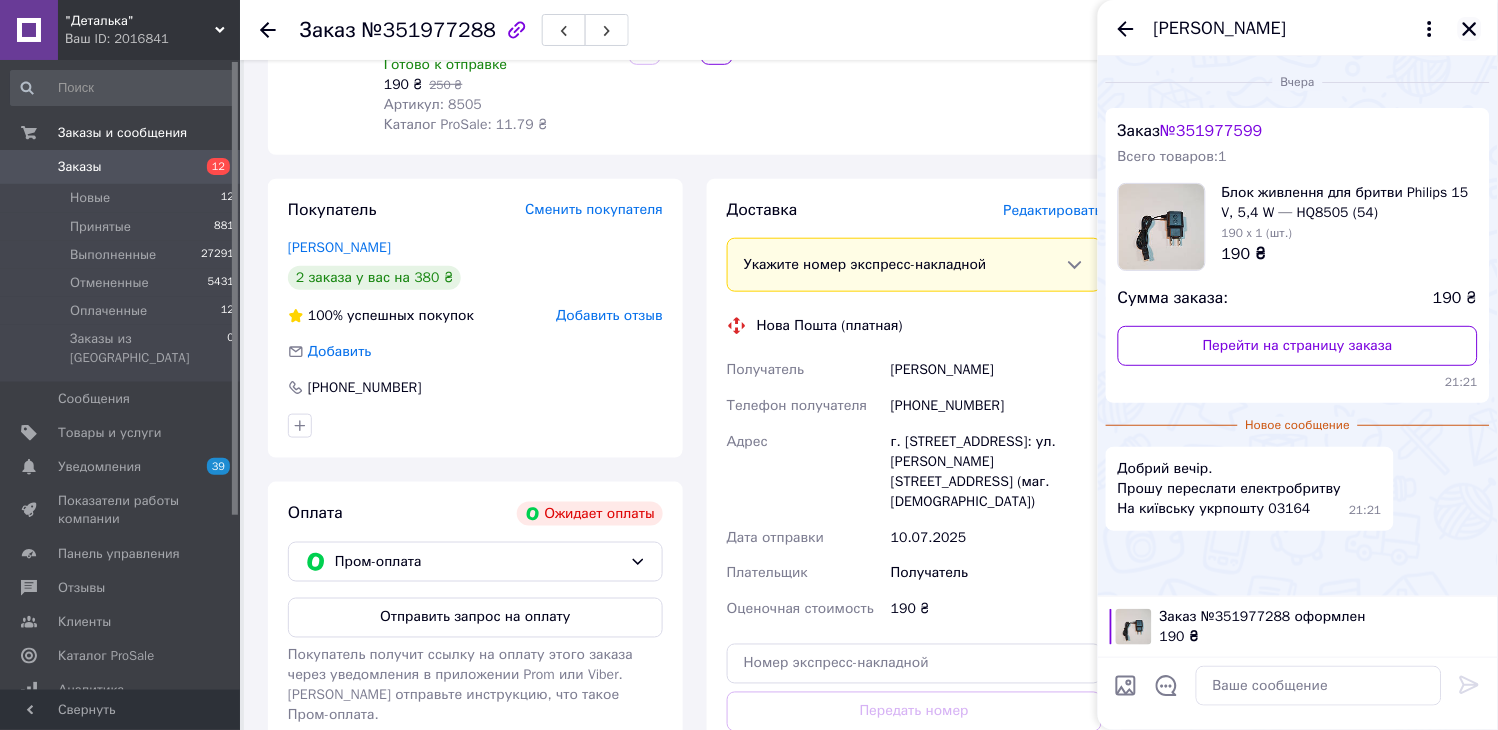click 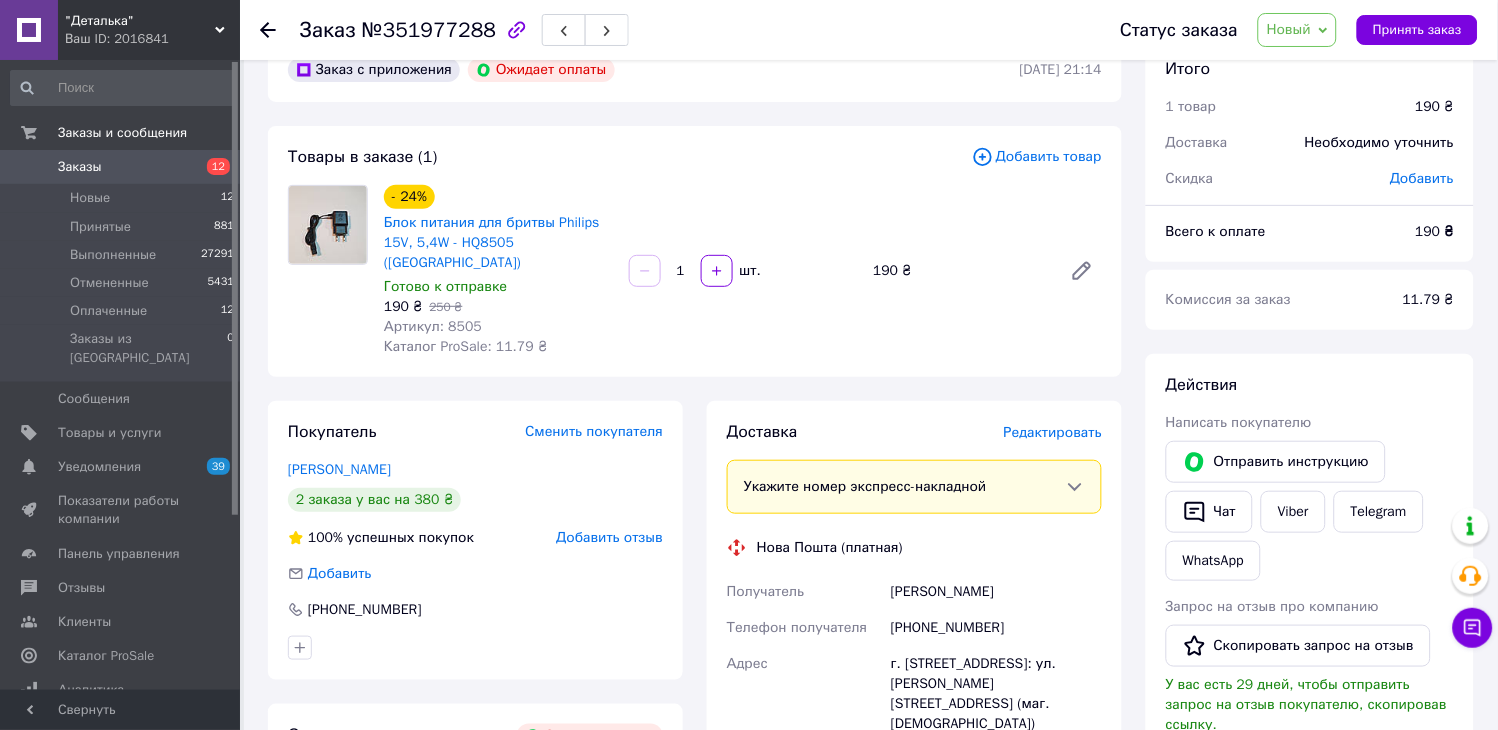 scroll, scrollTop: 0, scrollLeft: 0, axis: both 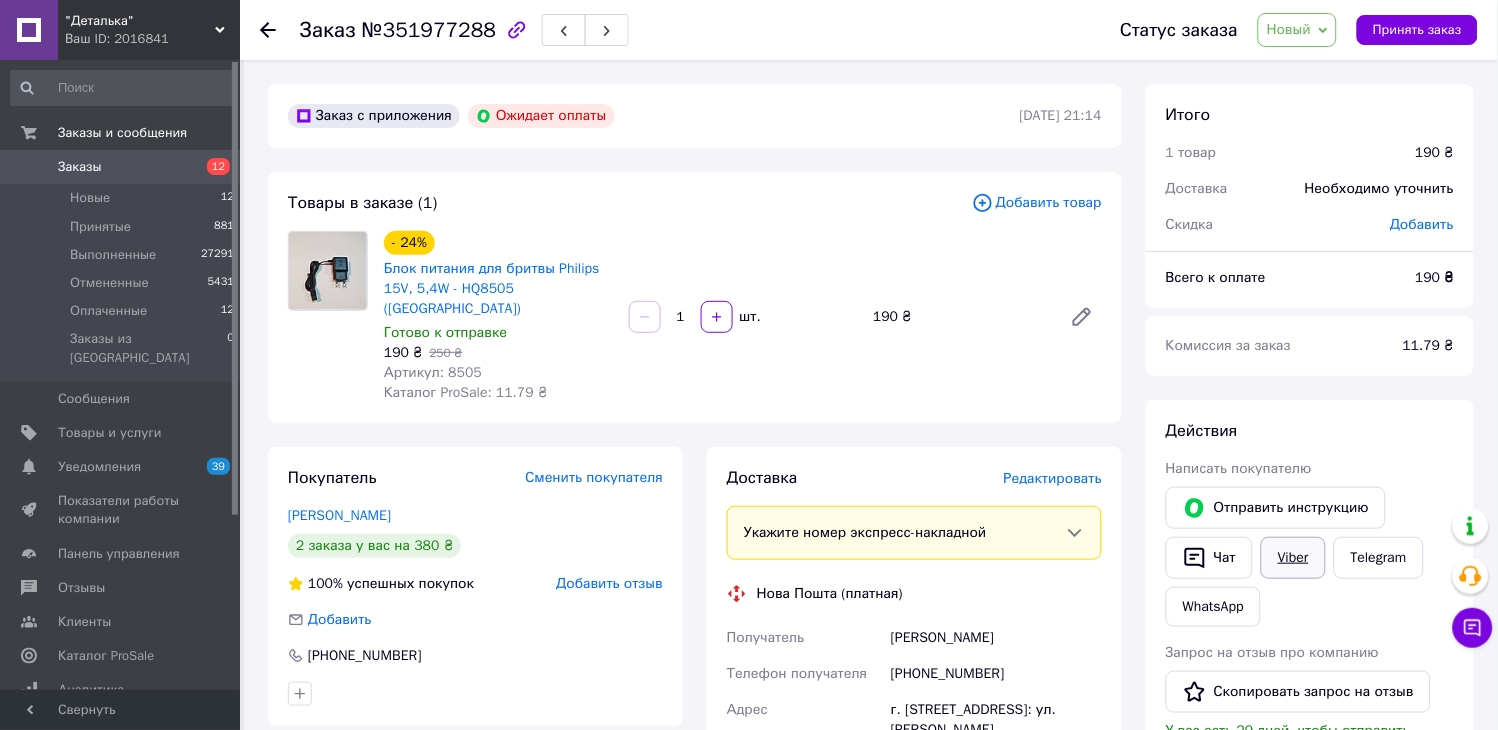 click on "Viber" at bounding box center (1293, 558) 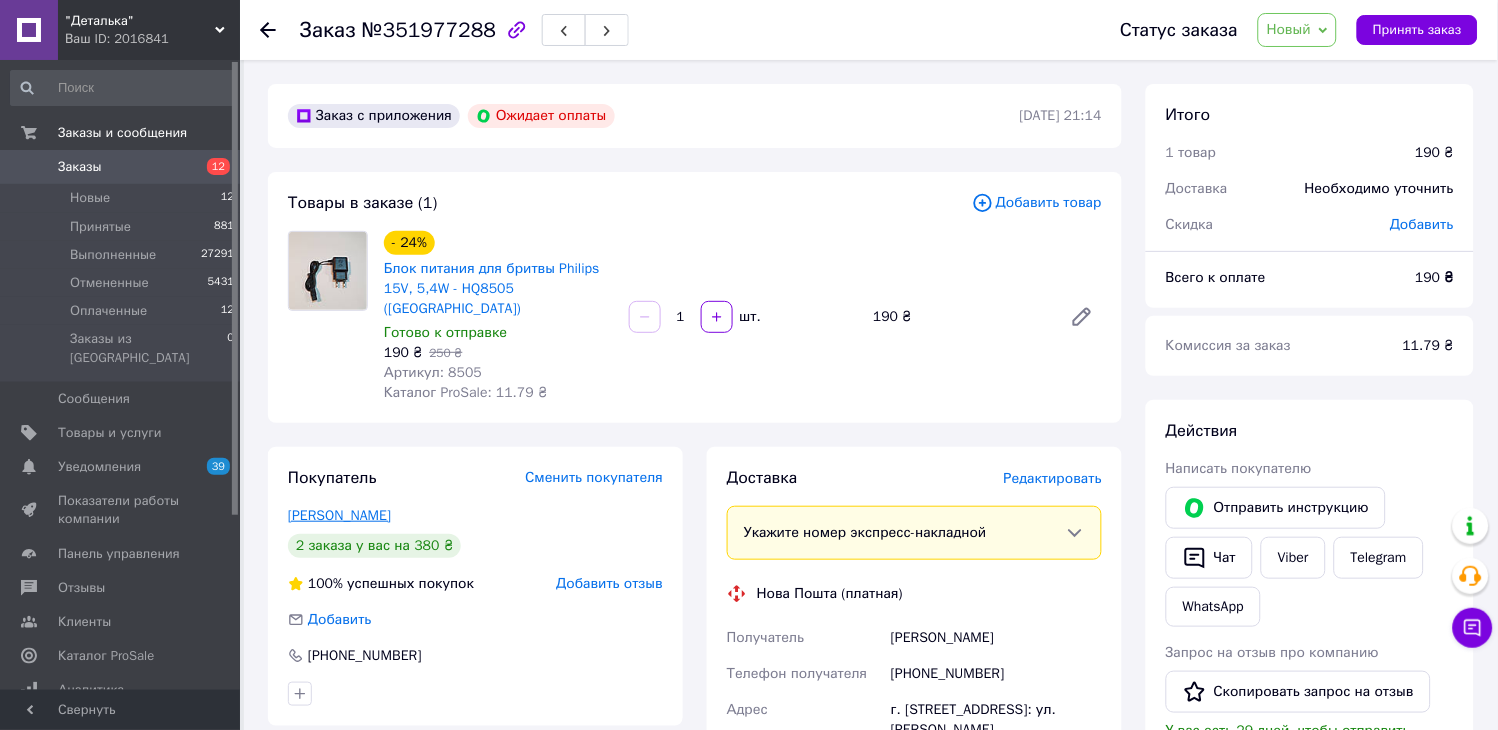 click on "[PERSON_NAME]" at bounding box center (339, 515) 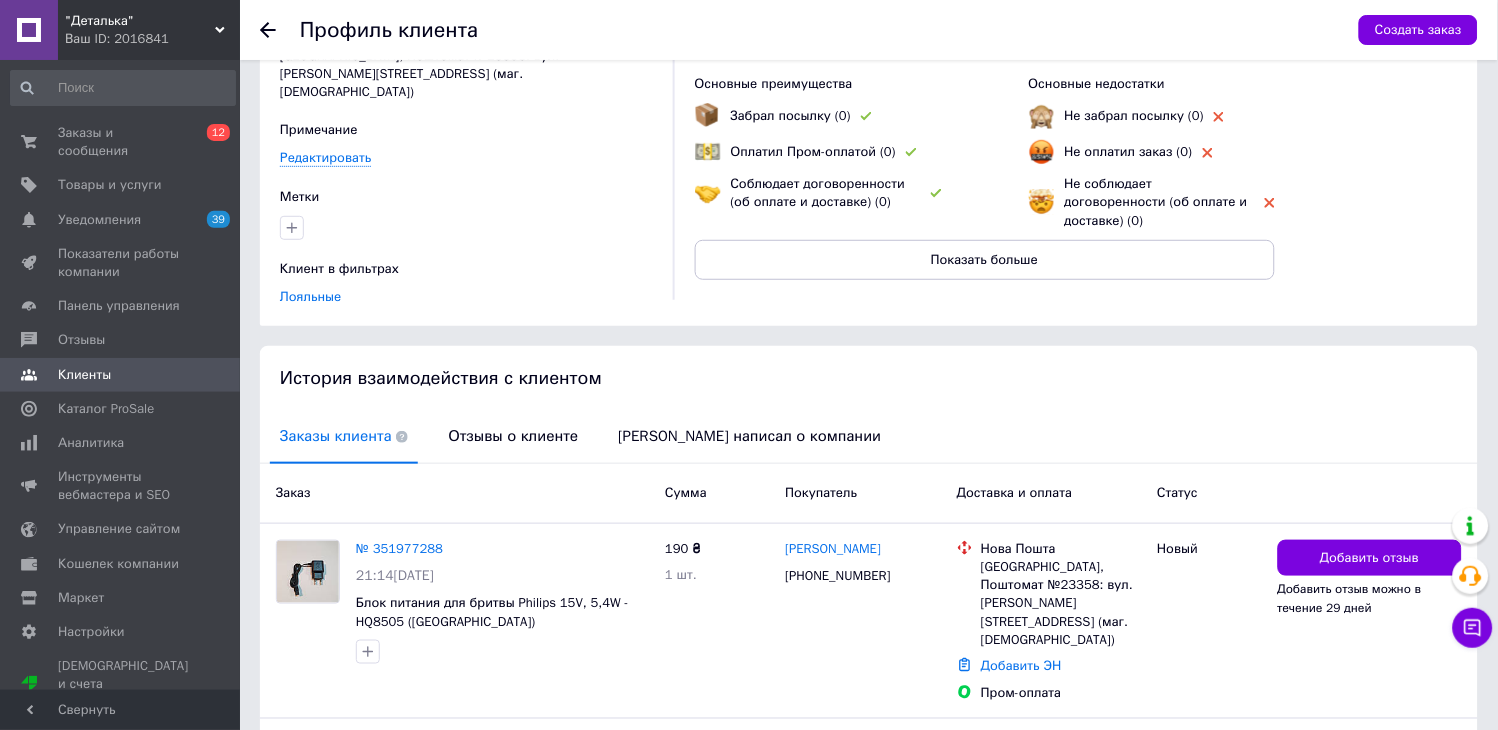 scroll, scrollTop: 287, scrollLeft: 0, axis: vertical 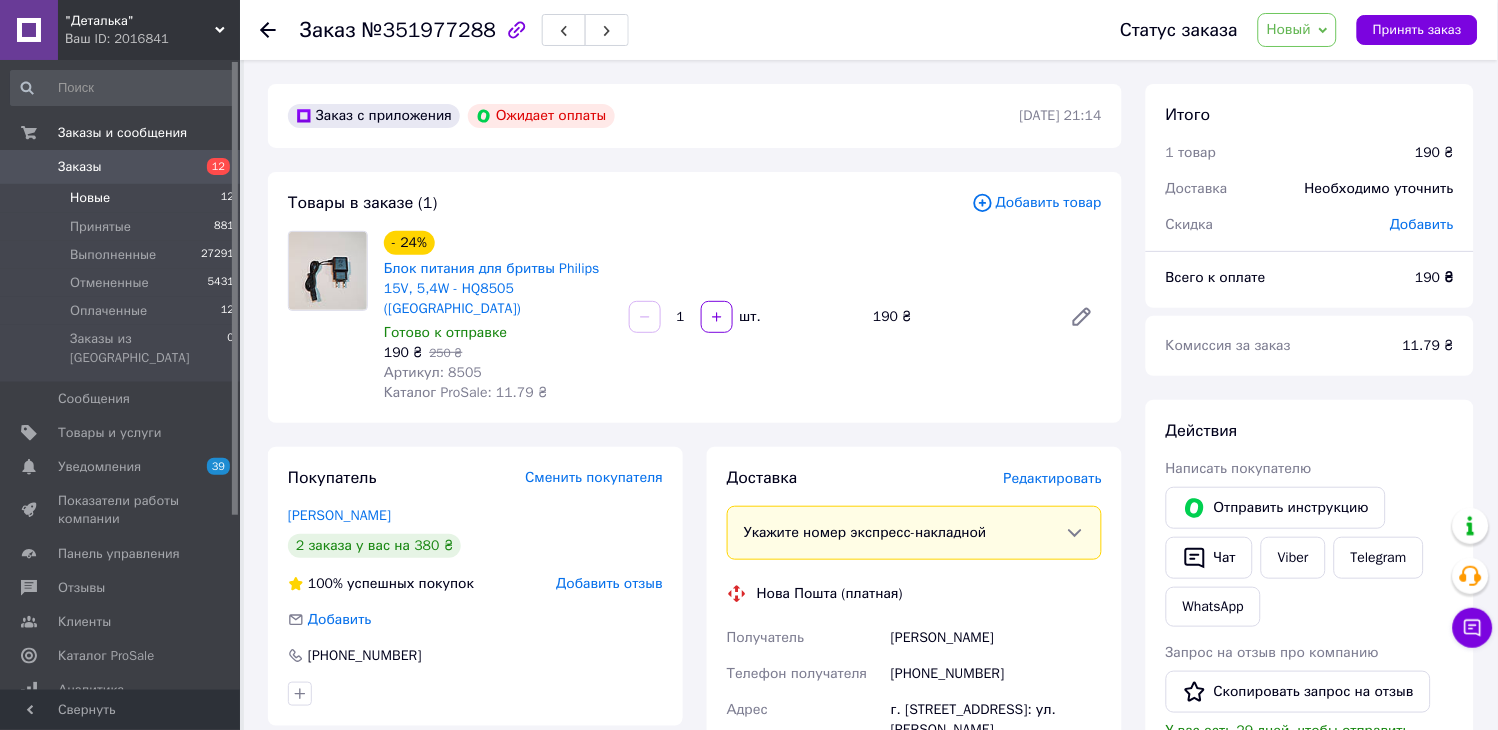 click on "Новые 12" at bounding box center (123, 198) 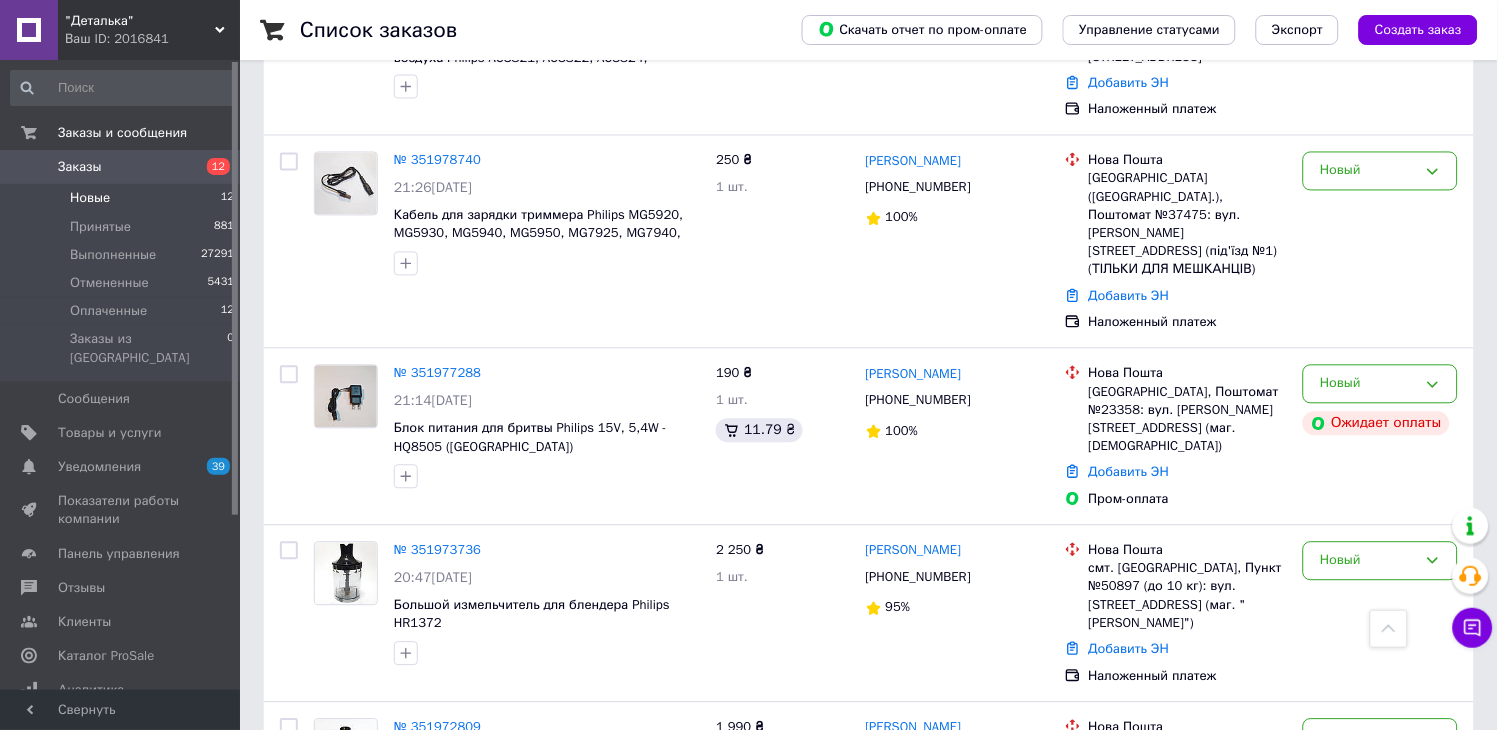 scroll, scrollTop: 555, scrollLeft: 0, axis: vertical 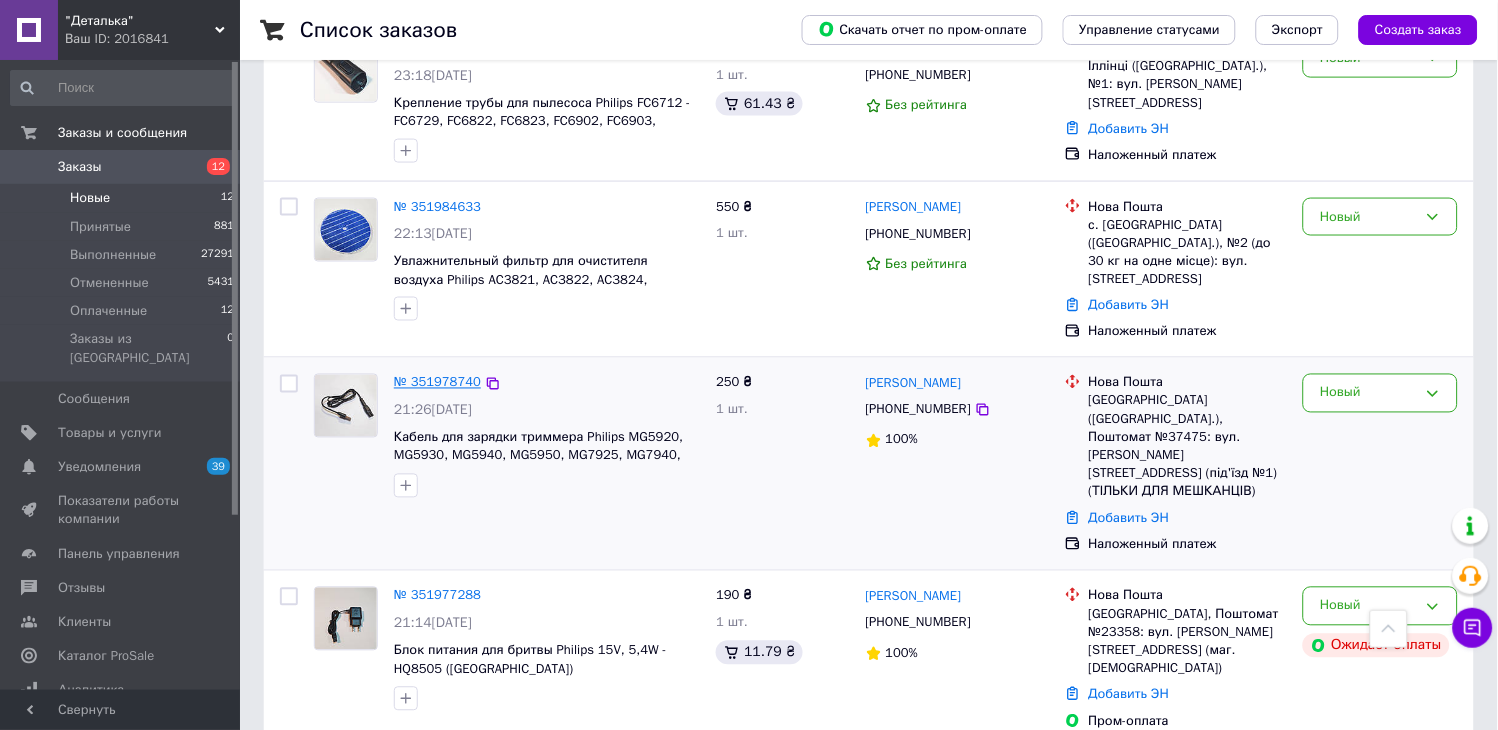 click on "№ 351978740" at bounding box center [437, 382] 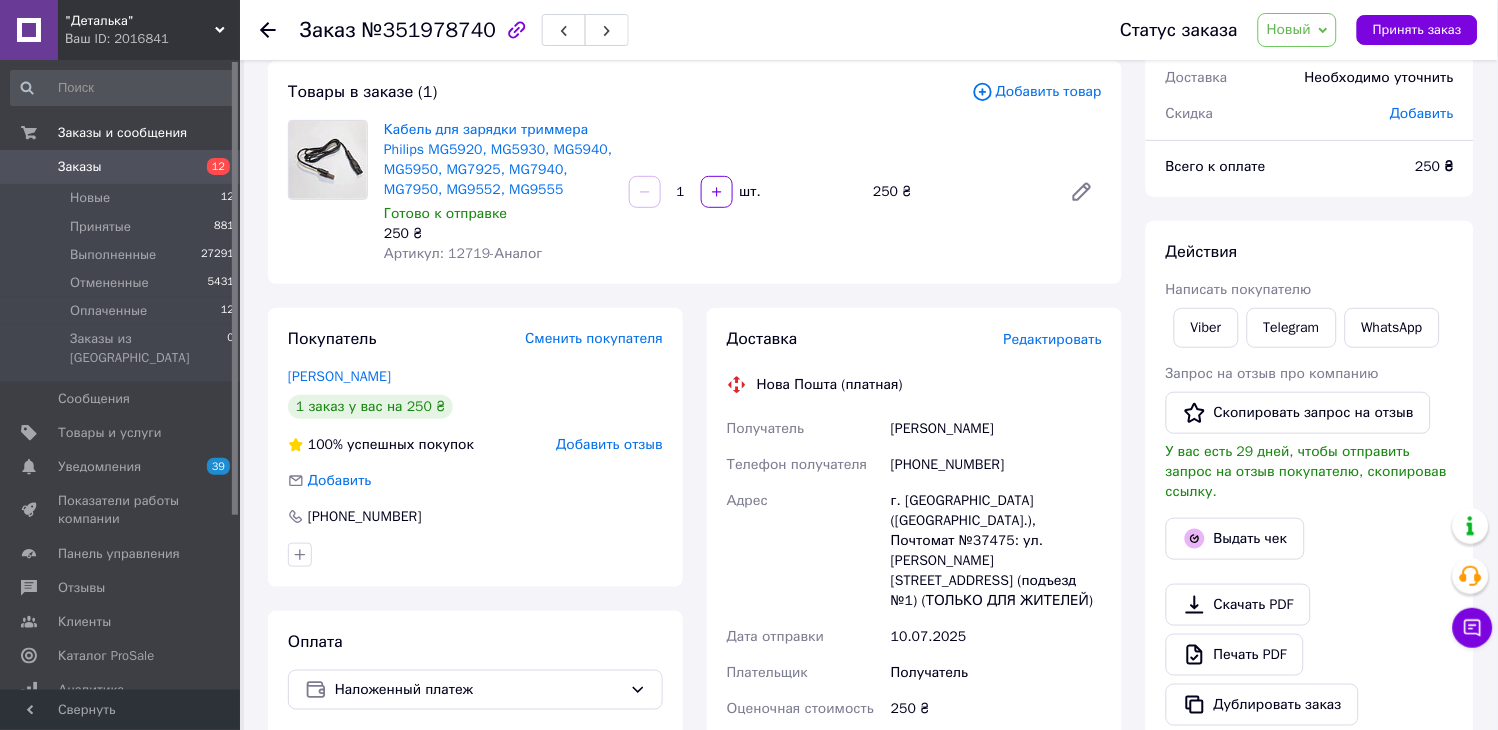 scroll, scrollTop: 0, scrollLeft: 0, axis: both 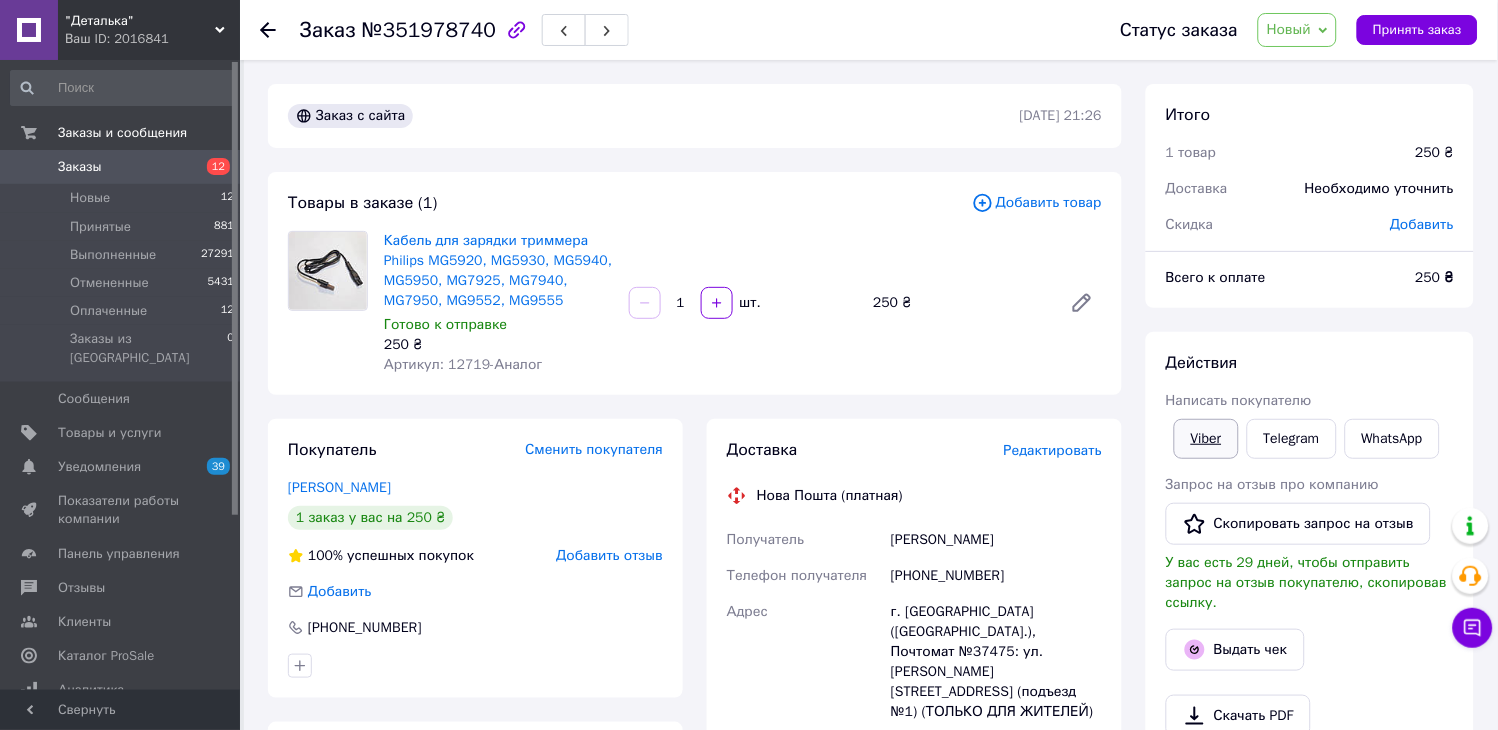 click on "Viber" at bounding box center [1206, 439] 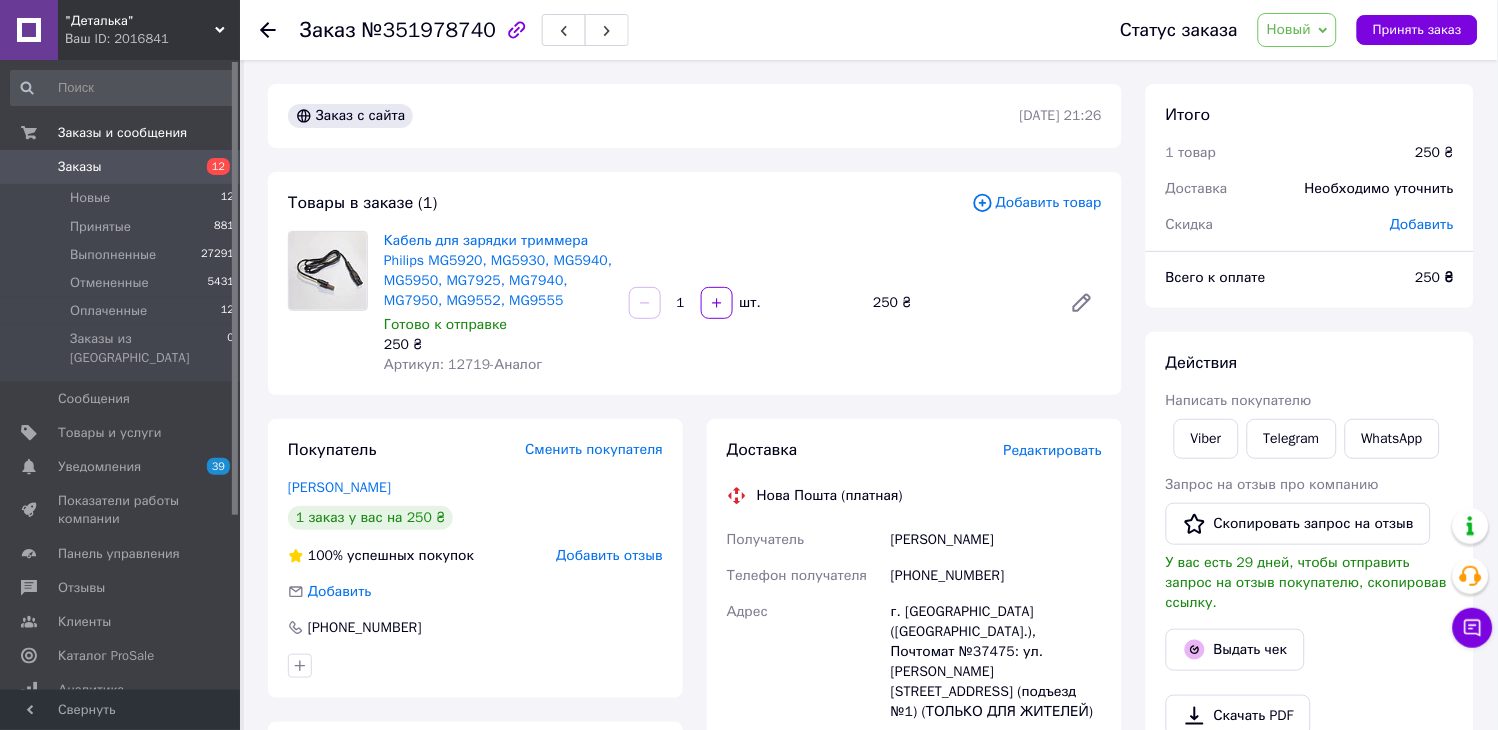 click 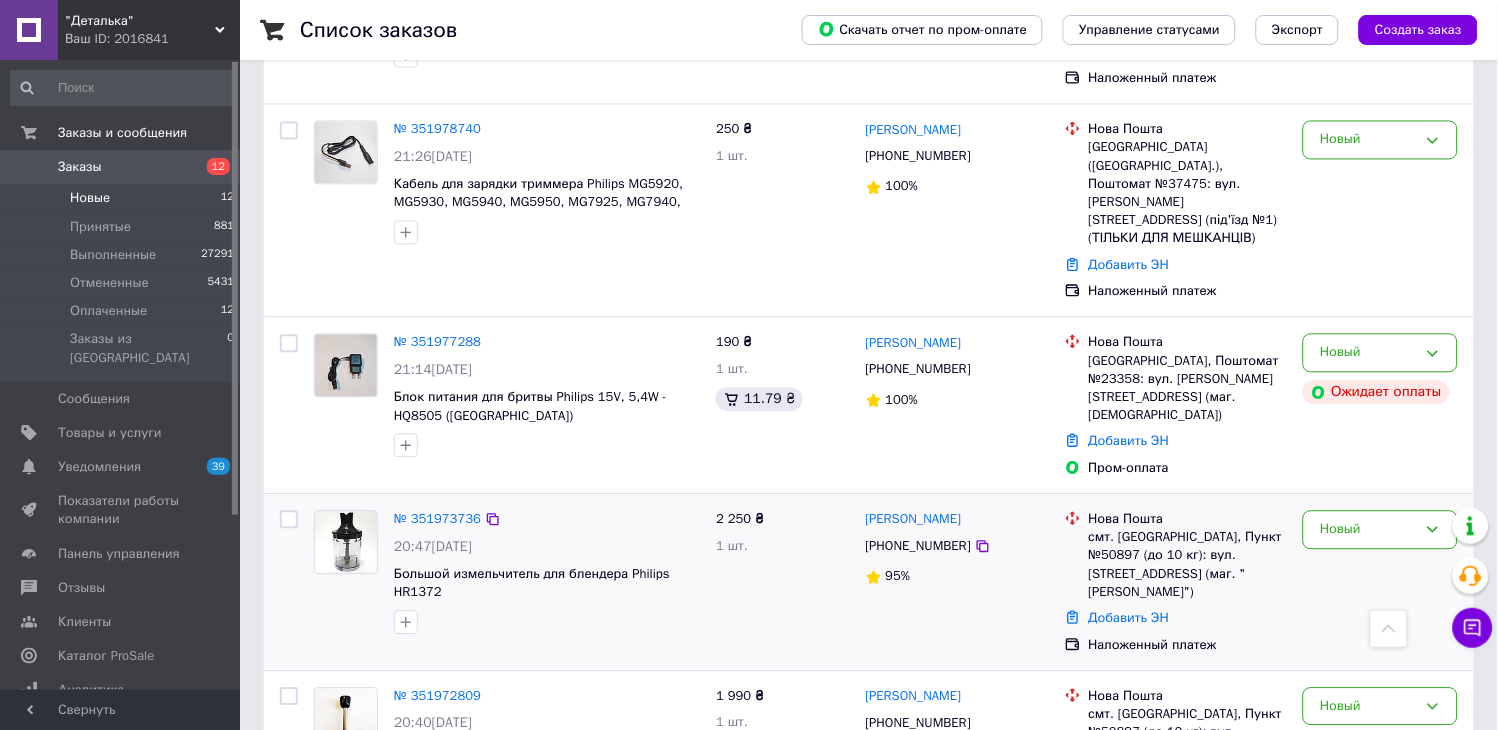 scroll, scrollTop: 1000, scrollLeft: 0, axis: vertical 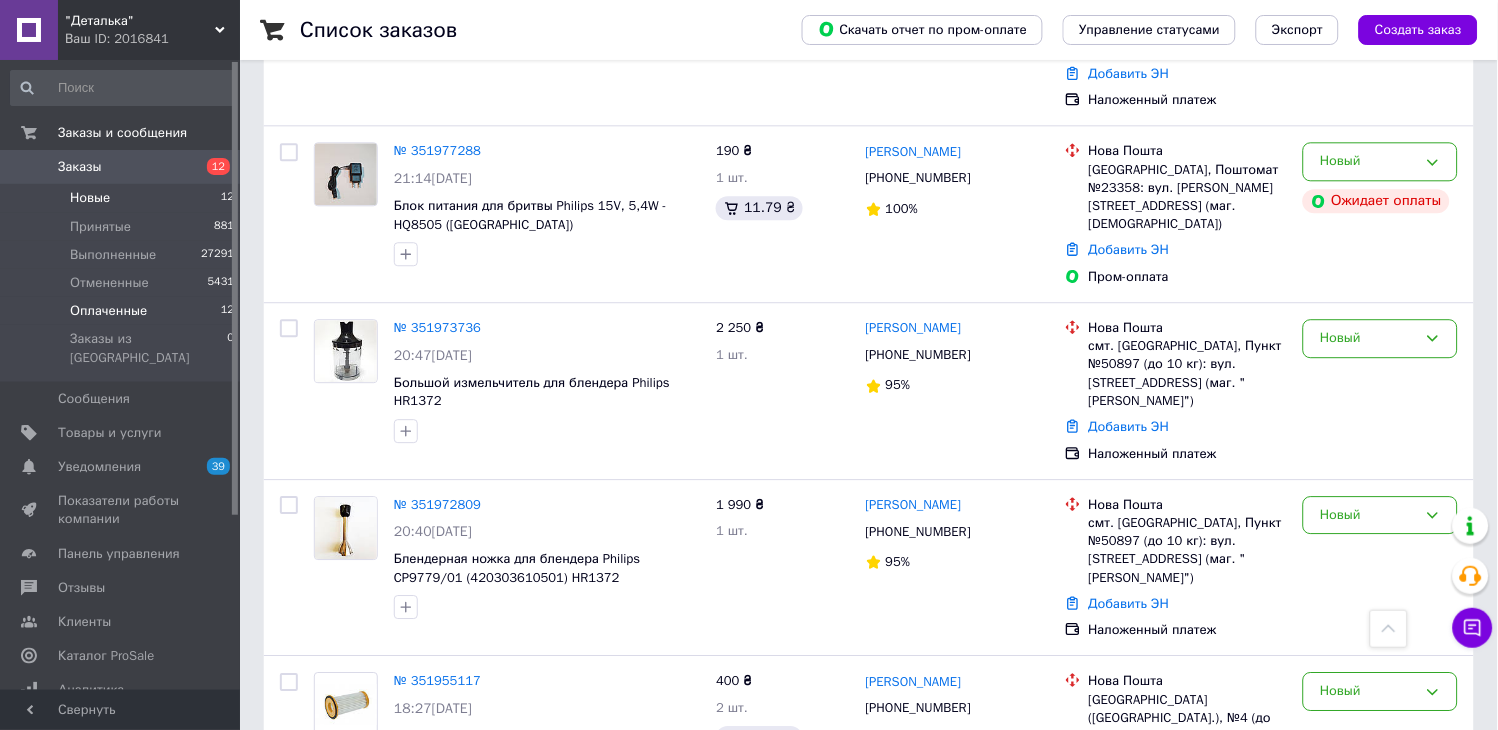 click on "Оплаченные" at bounding box center (108, 311) 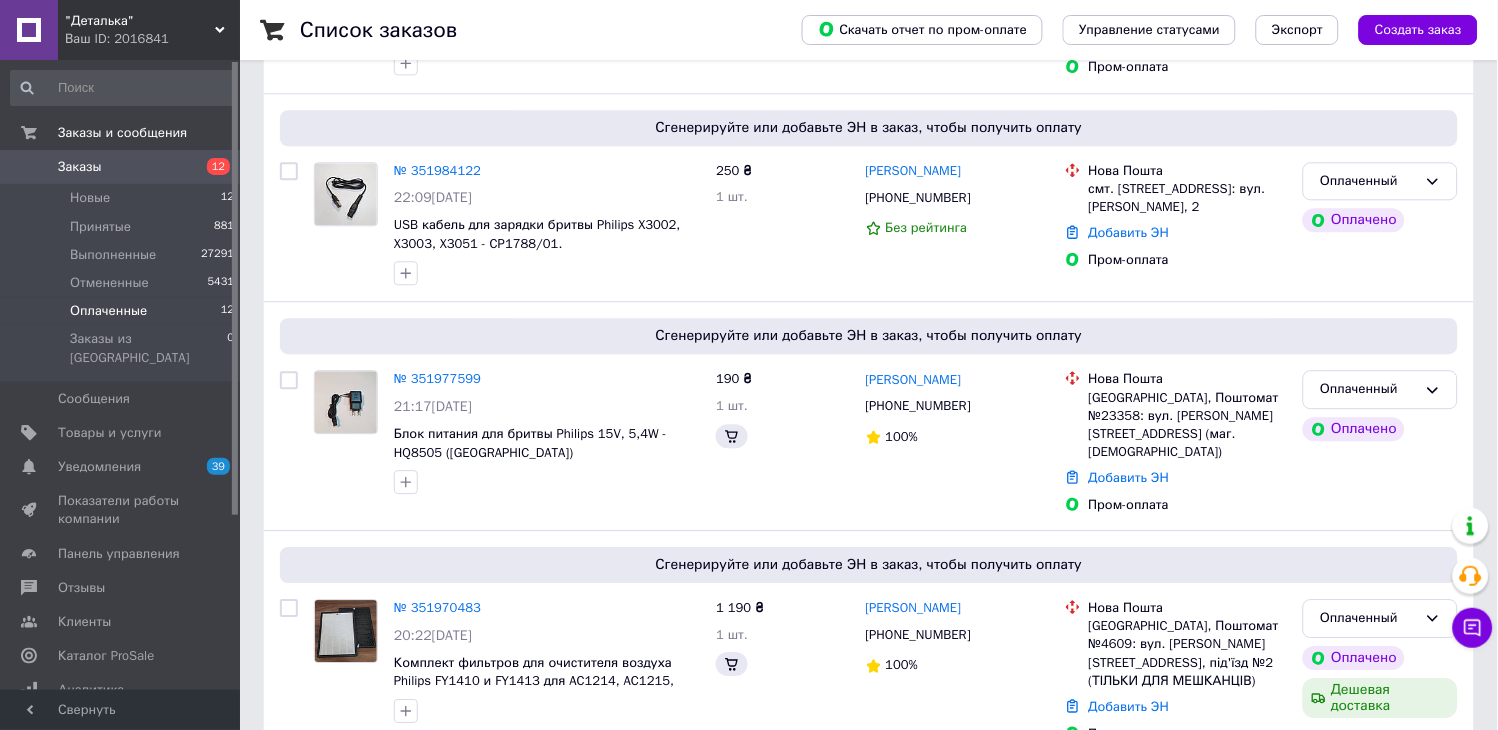 scroll, scrollTop: 0, scrollLeft: 0, axis: both 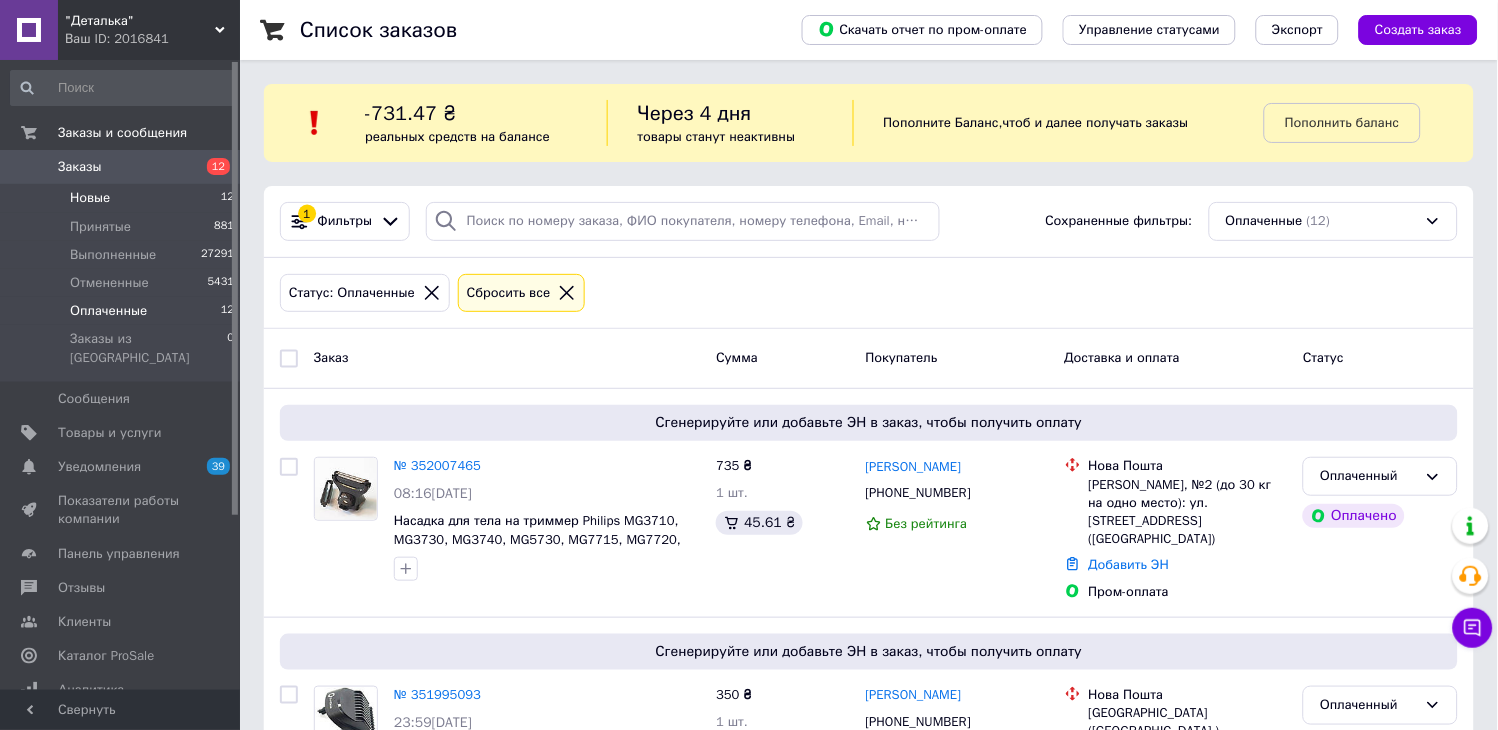 click on "Новые 12" at bounding box center (123, 198) 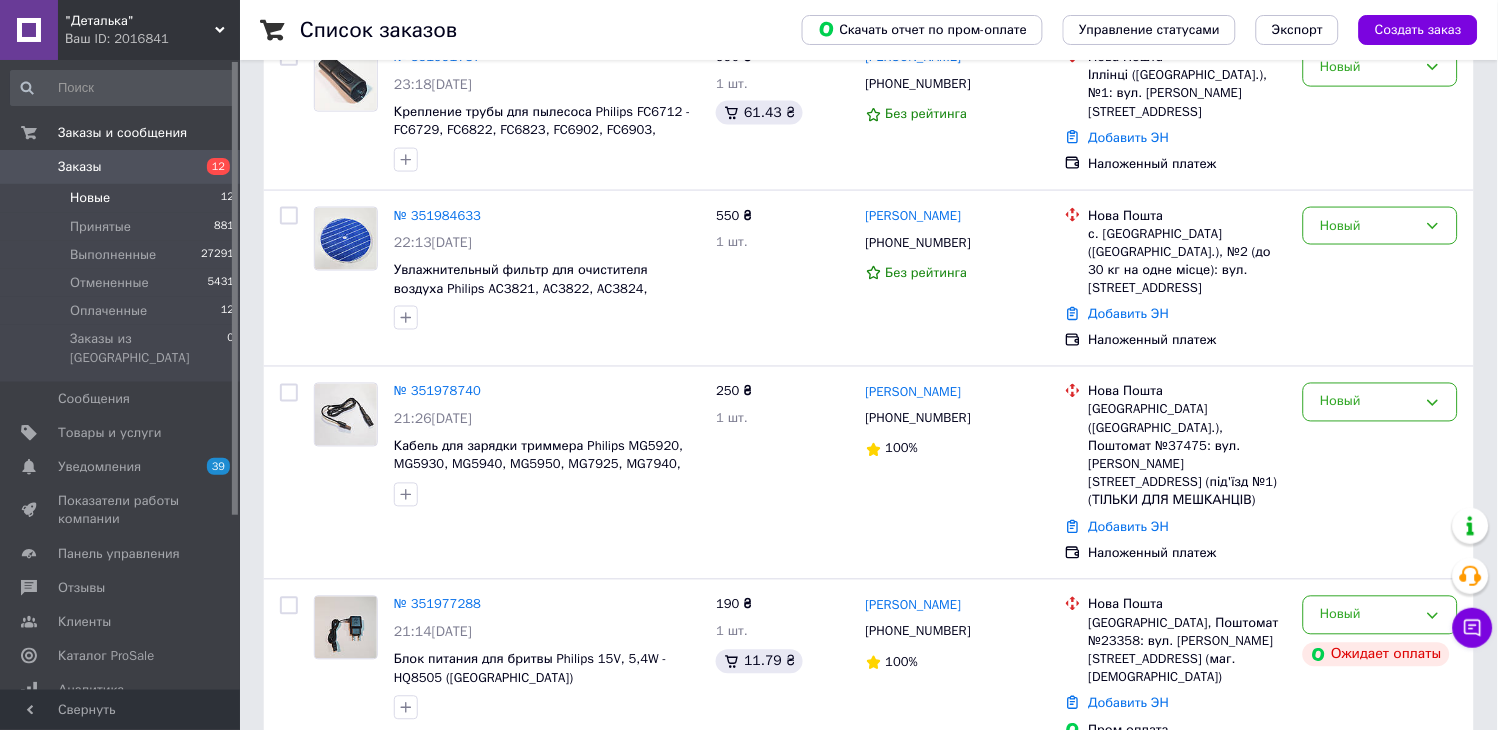 scroll, scrollTop: 555, scrollLeft: 0, axis: vertical 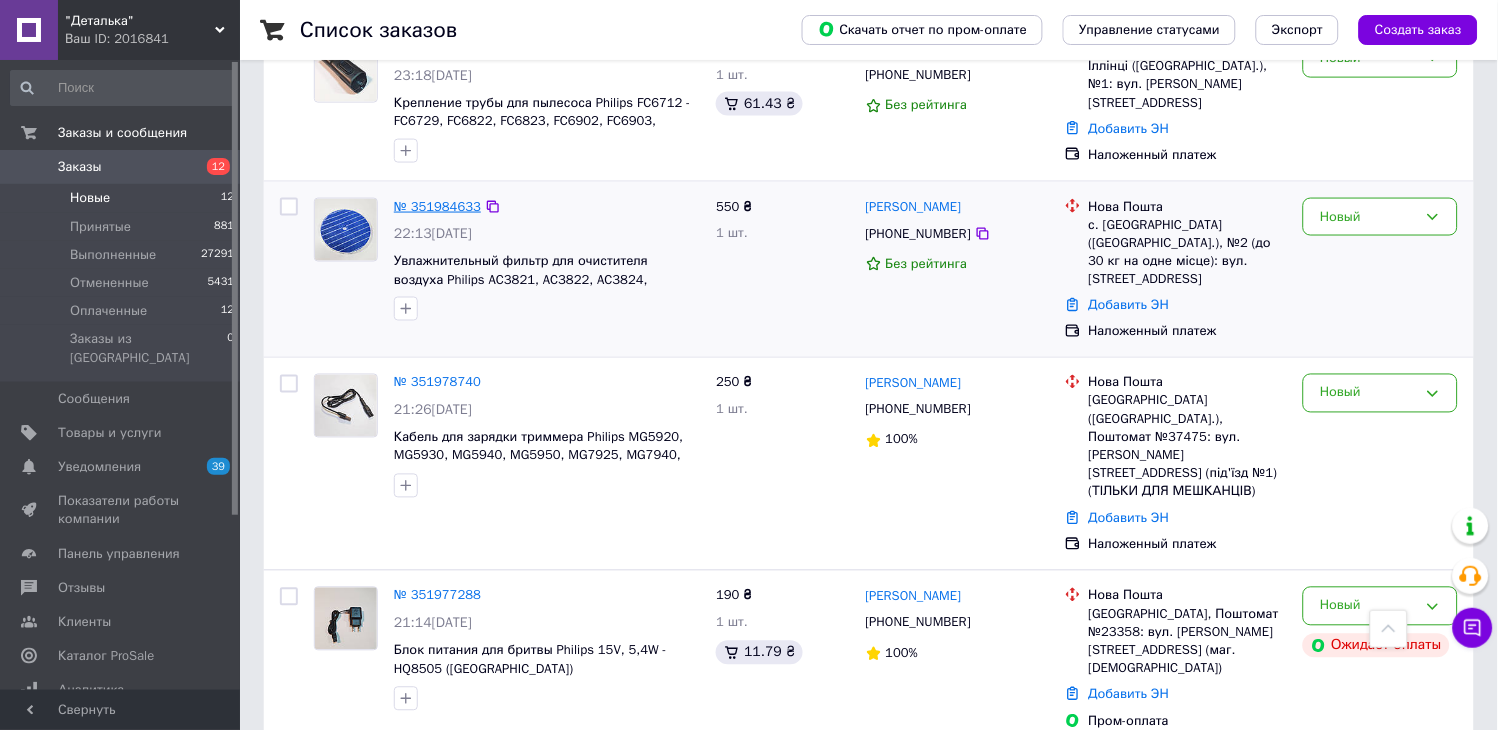click on "№ 351984633" at bounding box center [437, 206] 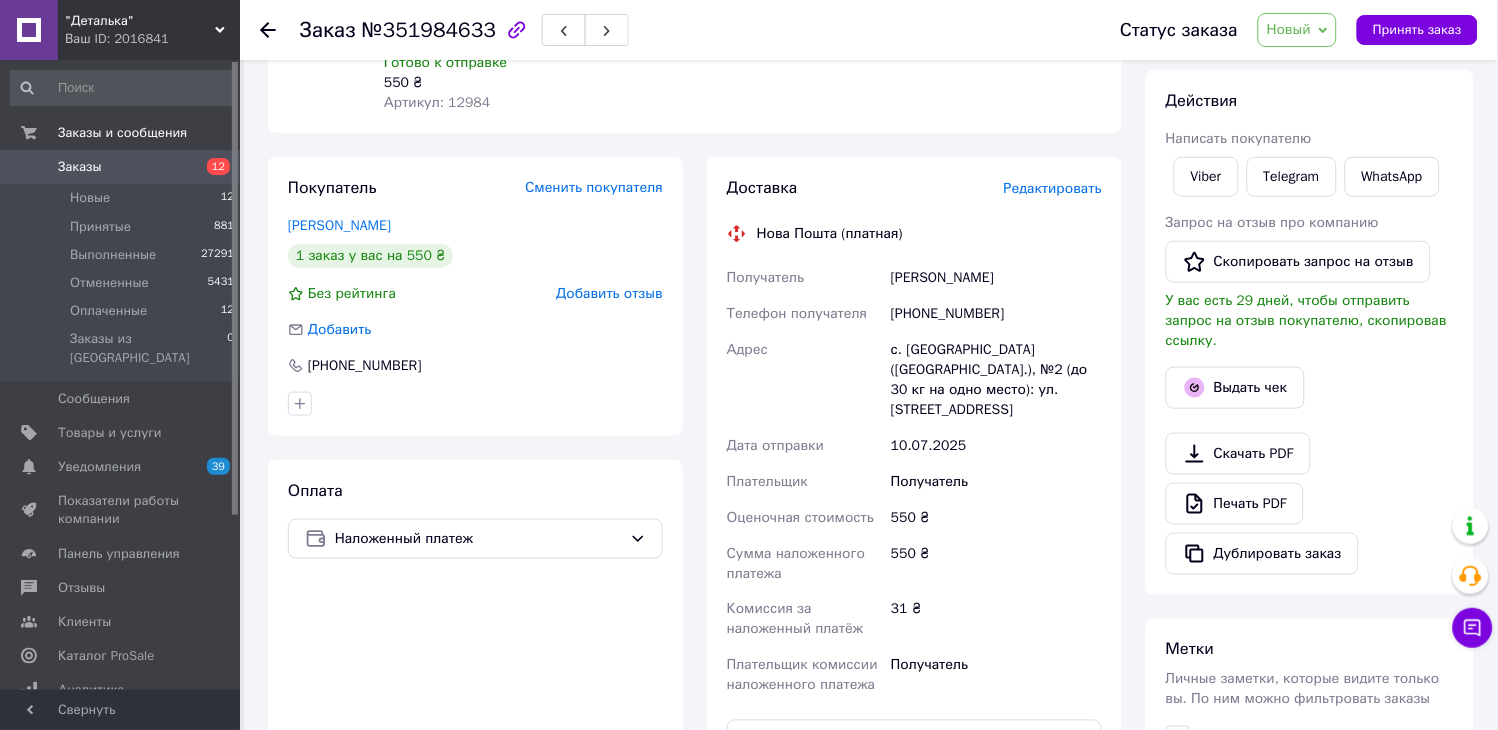scroll, scrollTop: 111, scrollLeft: 0, axis: vertical 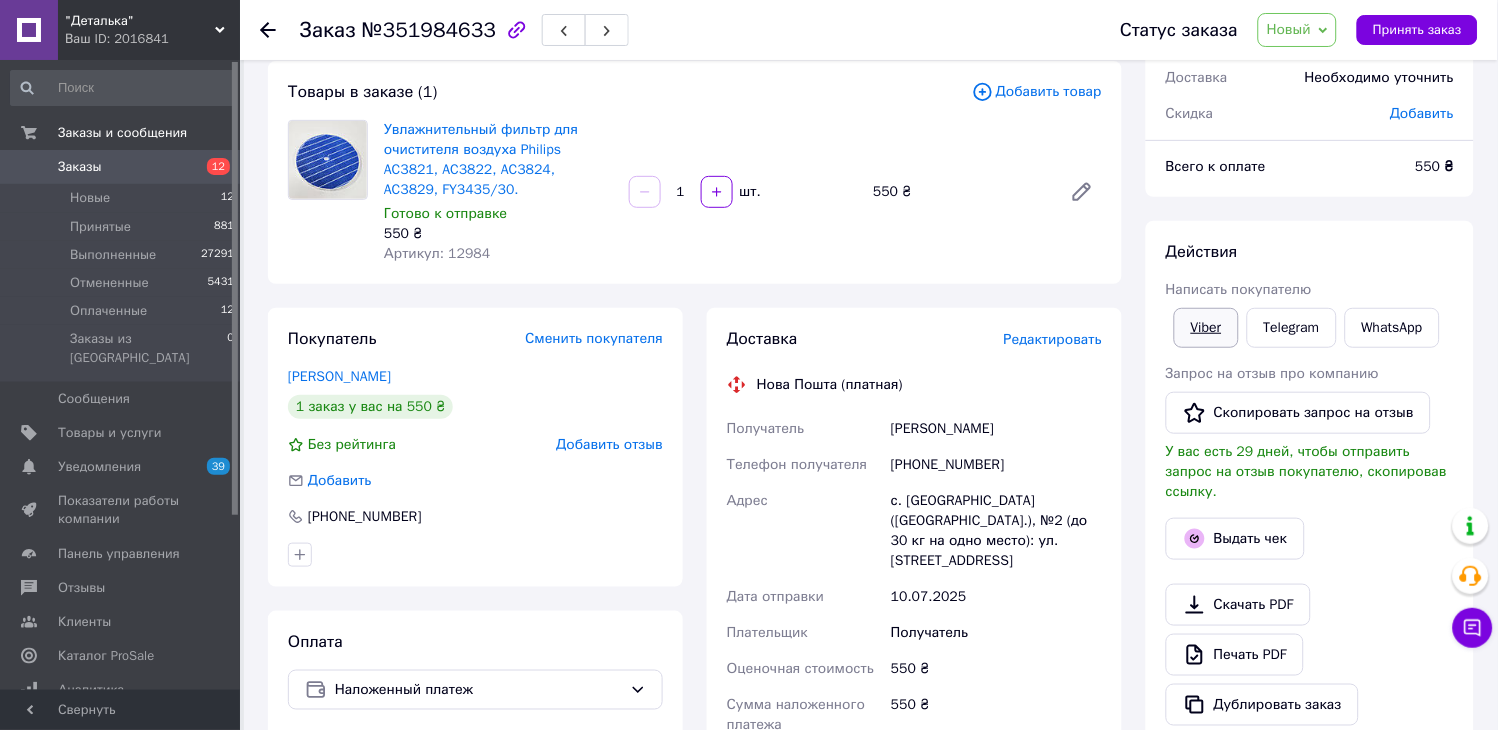 click on "Viber" at bounding box center [1206, 328] 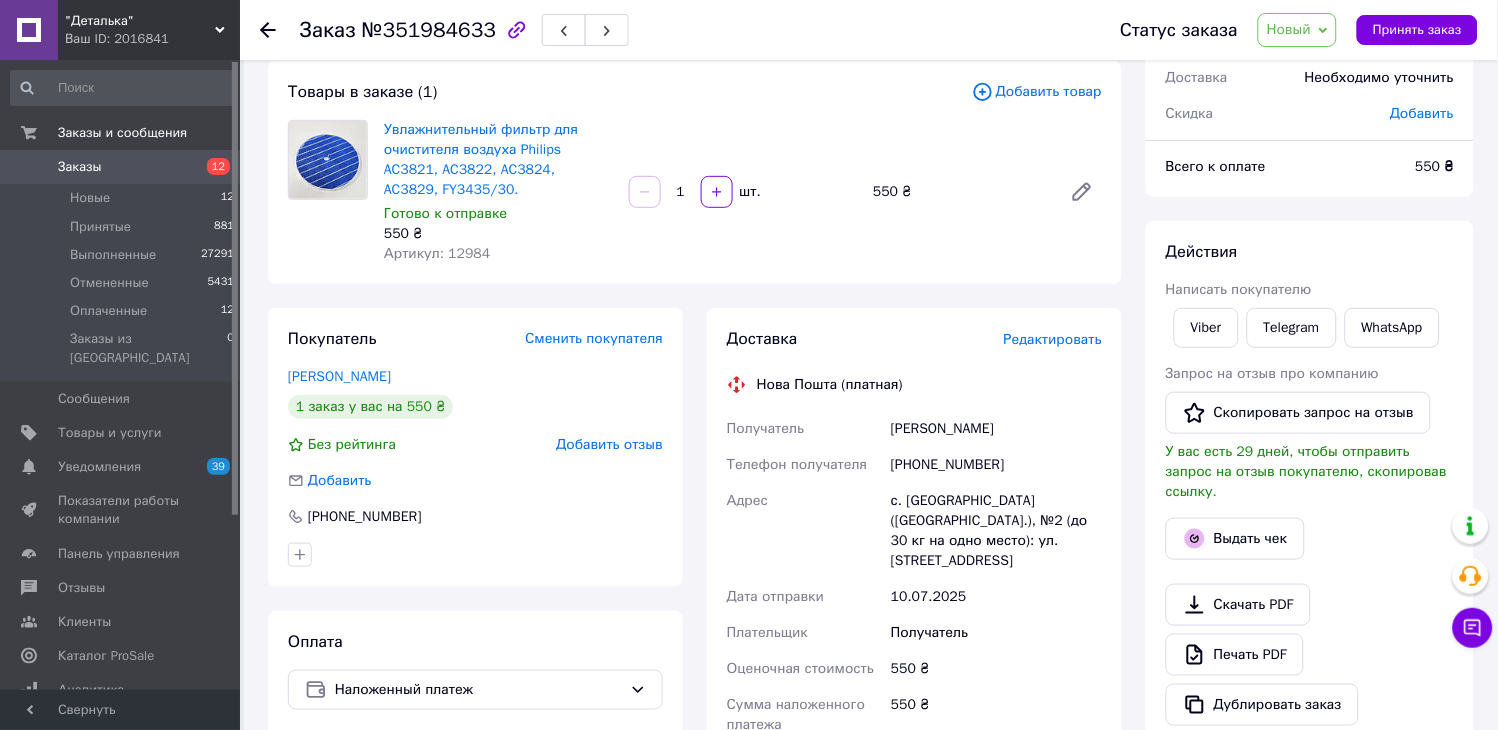 click 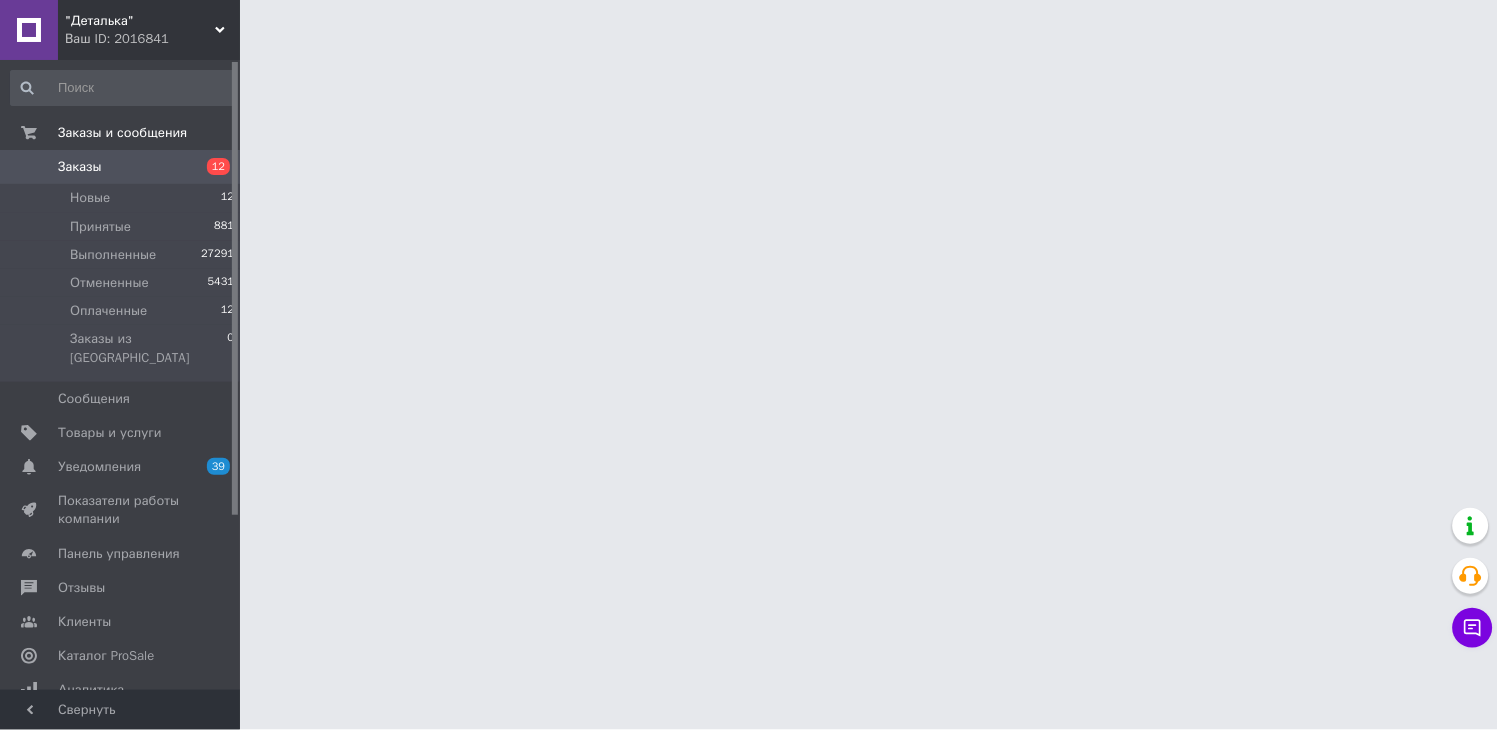 scroll, scrollTop: 0, scrollLeft: 0, axis: both 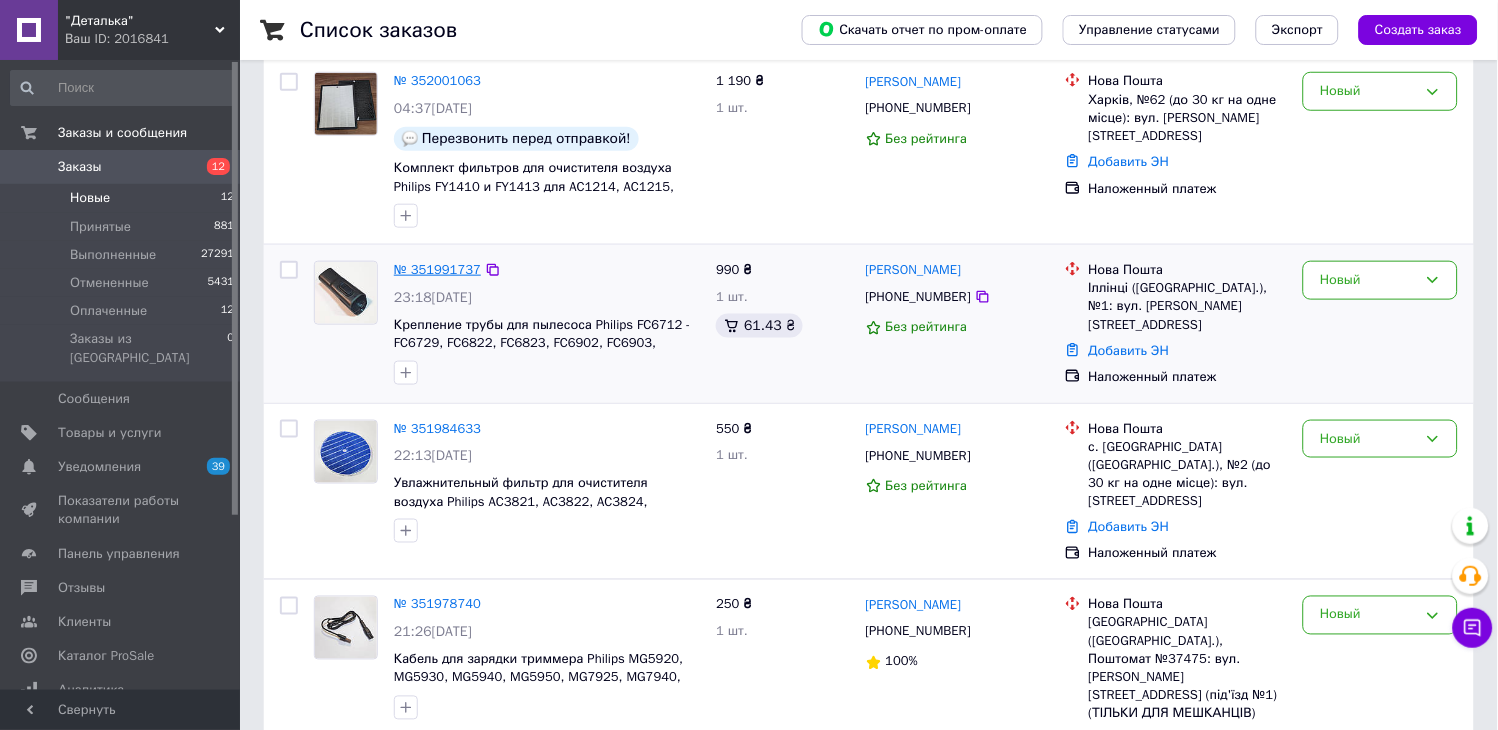 click on "№ 351991737" at bounding box center [437, 269] 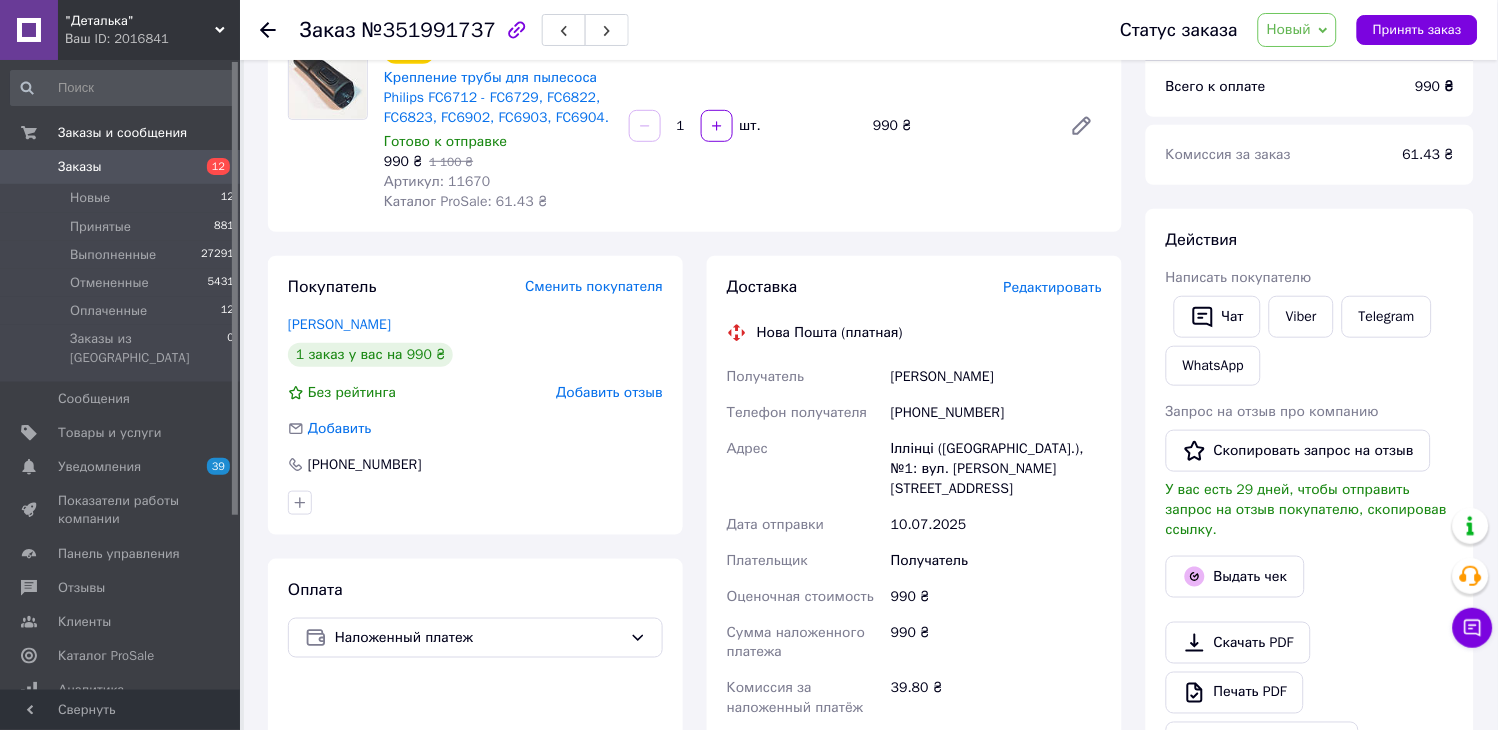 scroll, scrollTop: 0, scrollLeft: 0, axis: both 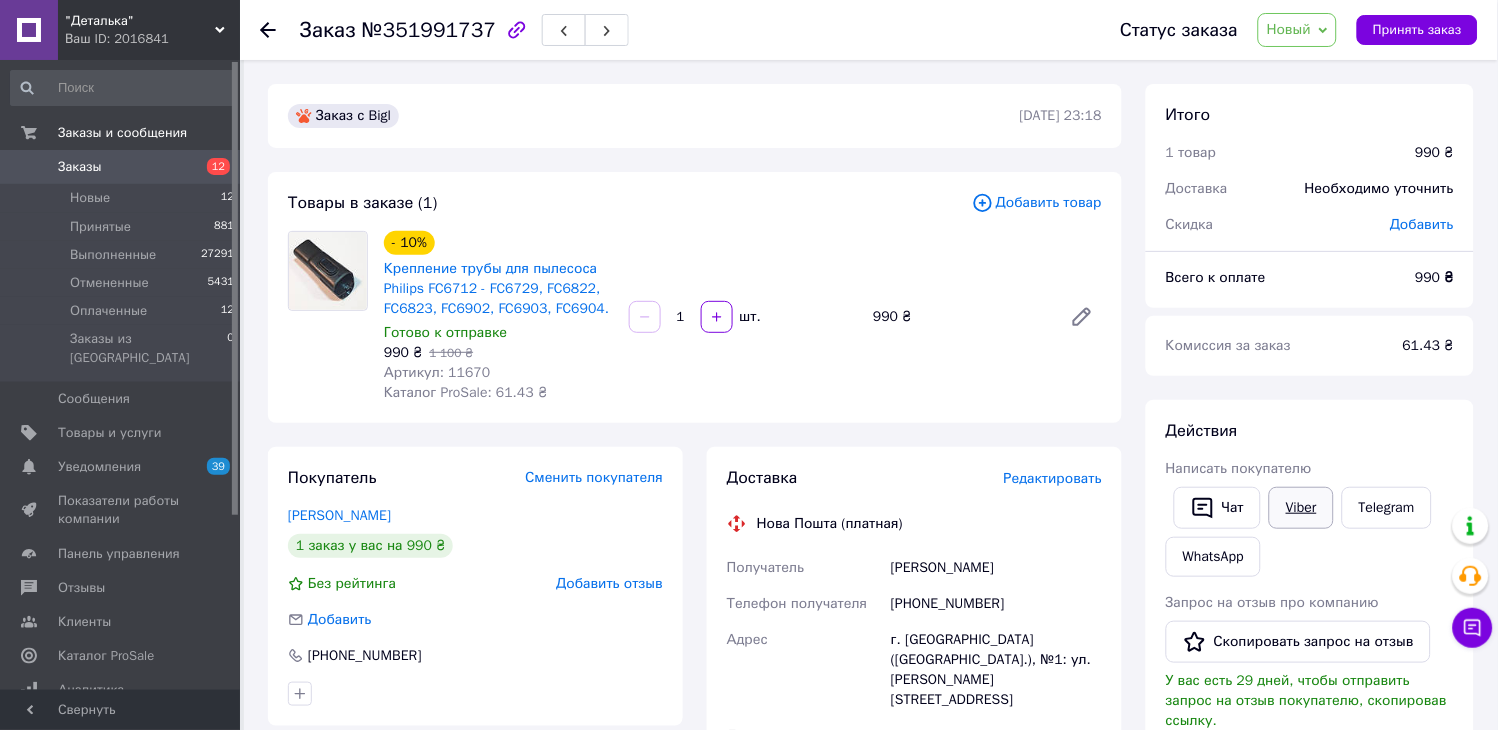 click on "Viber" at bounding box center [1301, 508] 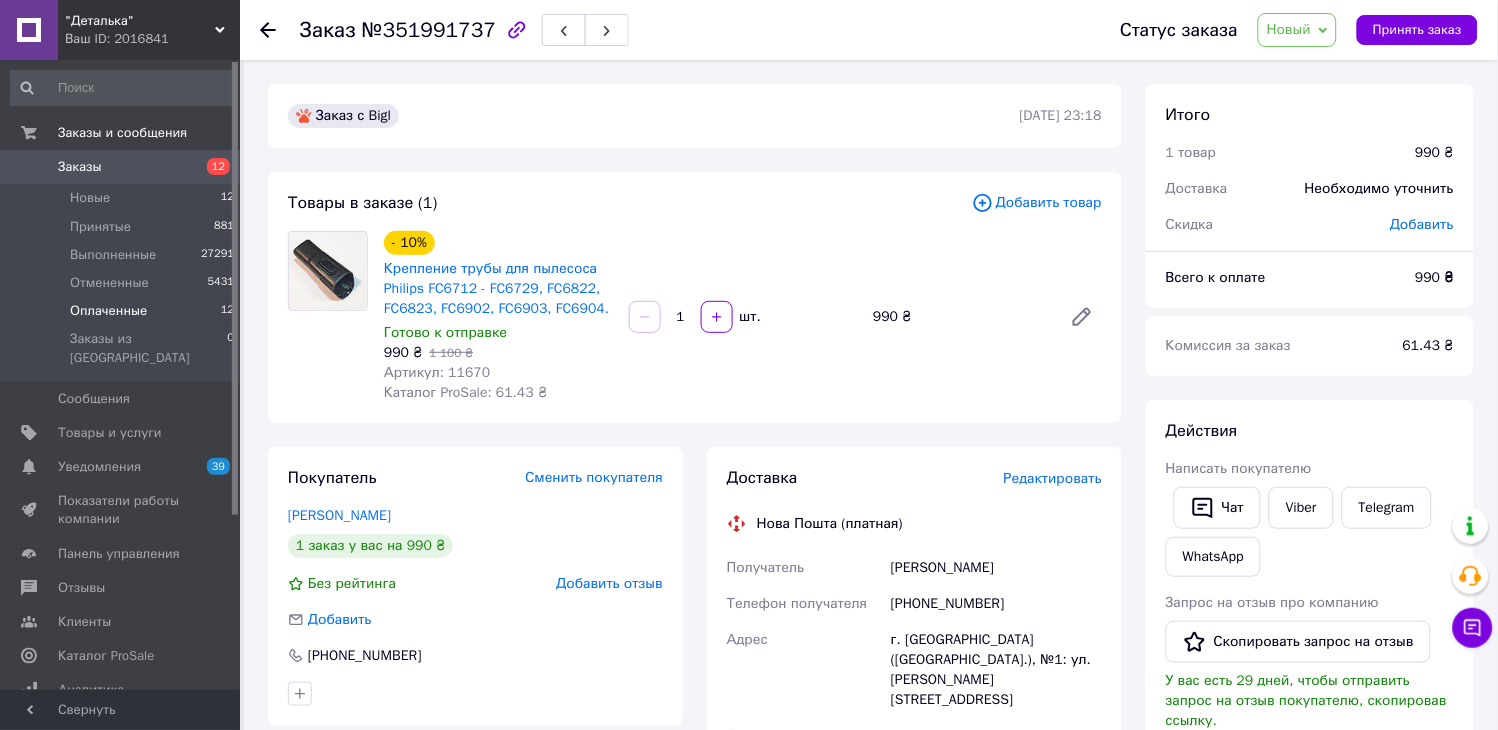 click on "Оплаченные 12" at bounding box center [123, 311] 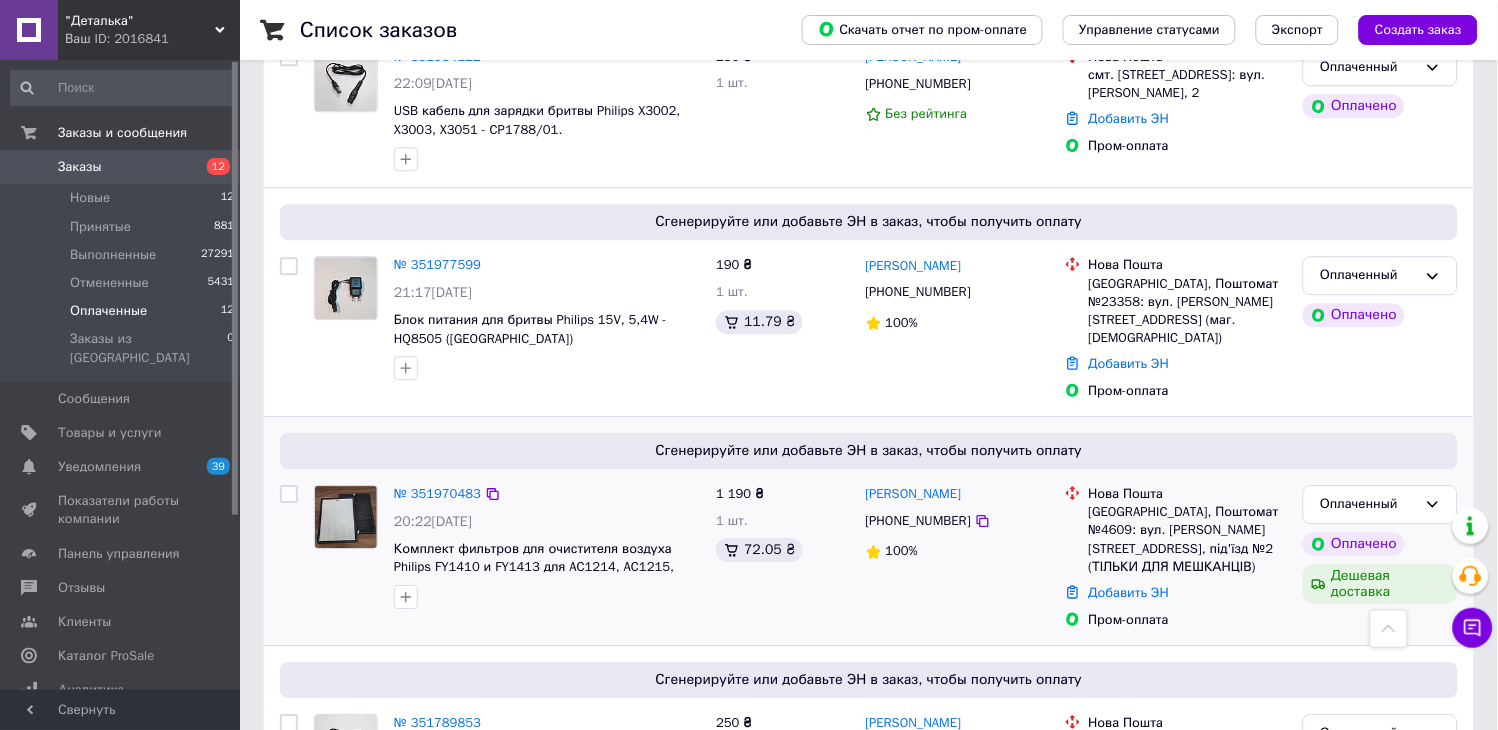 scroll, scrollTop: 1111, scrollLeft: 0, axis: vertical 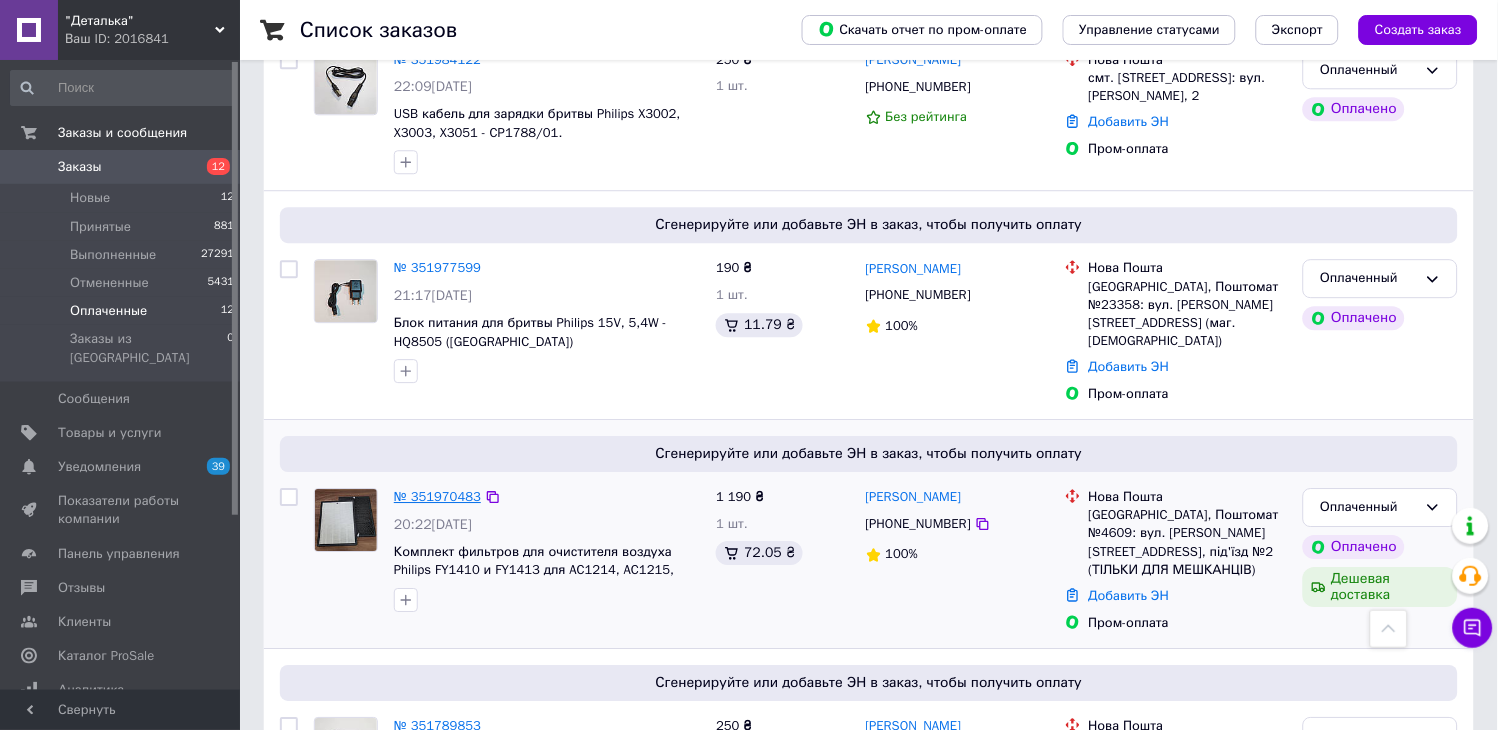 click on "№ 351970483" at bounding box center [437, 496] 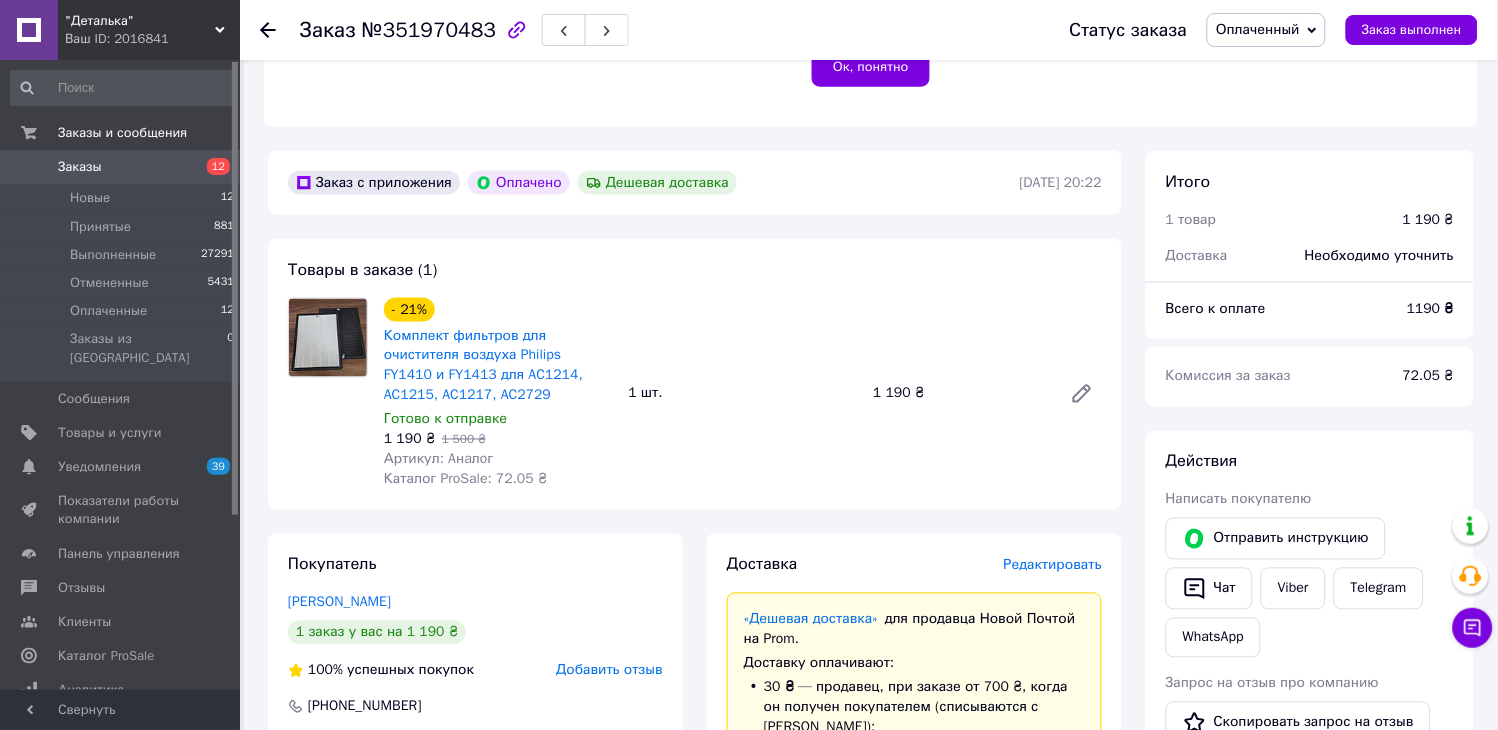 scroll, scrollTop: 537, scrollLeft: 0, axis: vertical 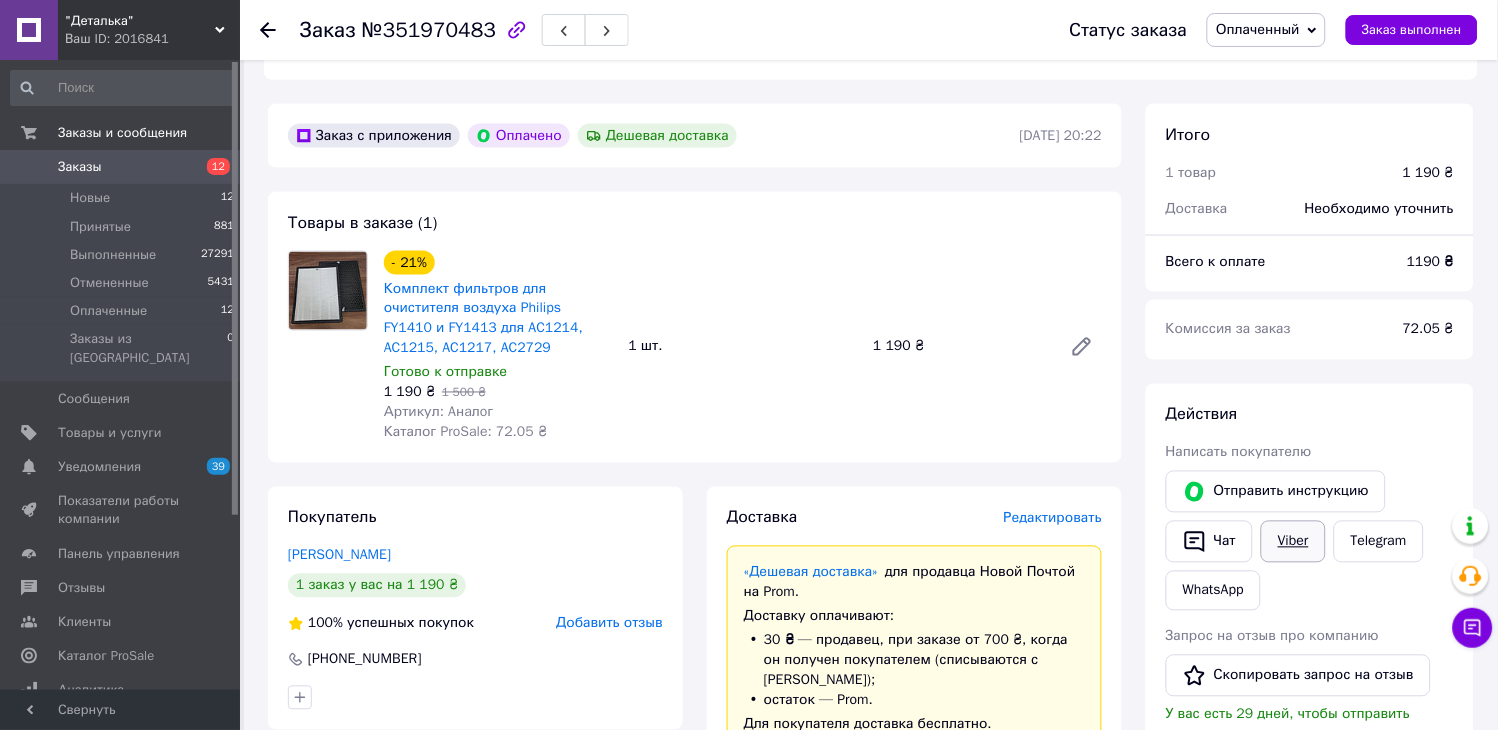 click on "Viber" at bounding box center (1293, 542) 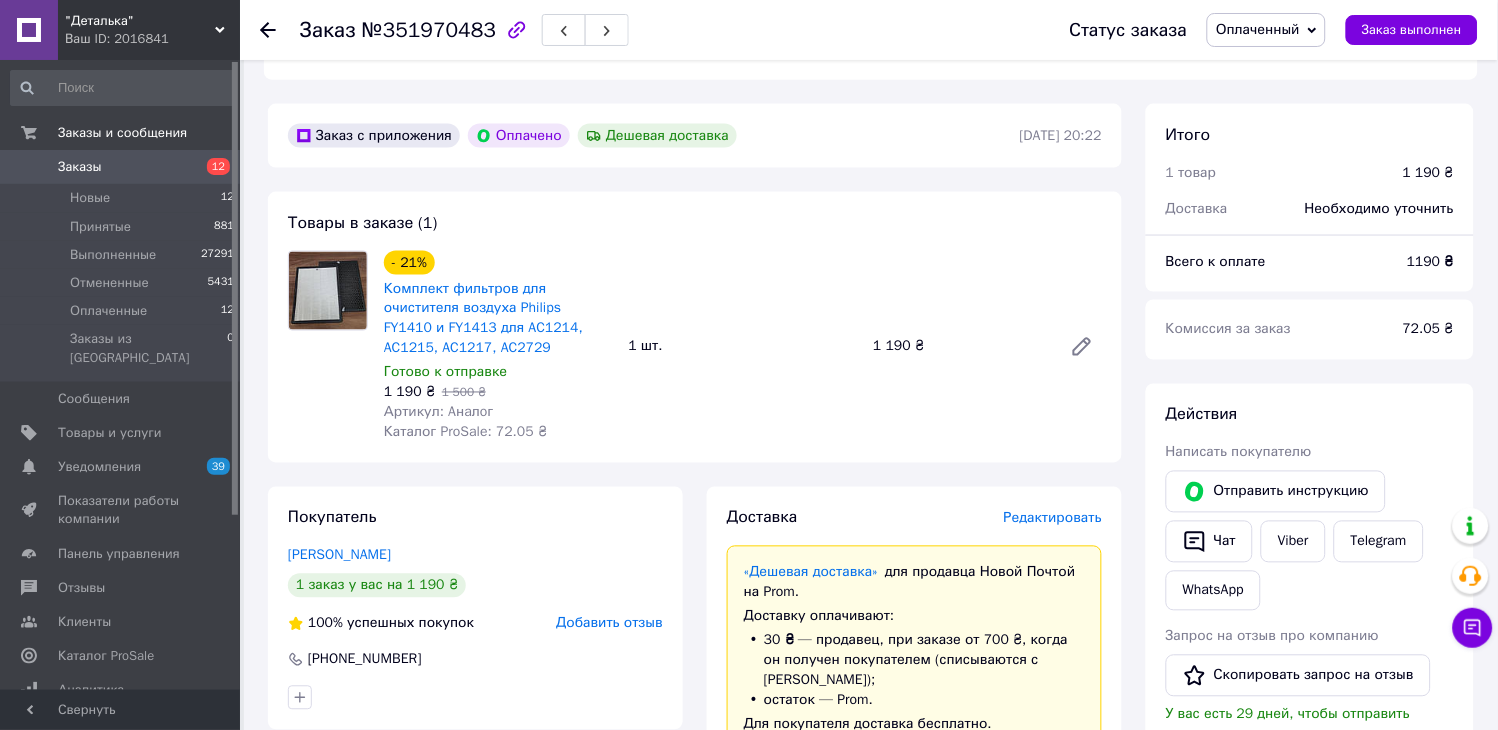 click 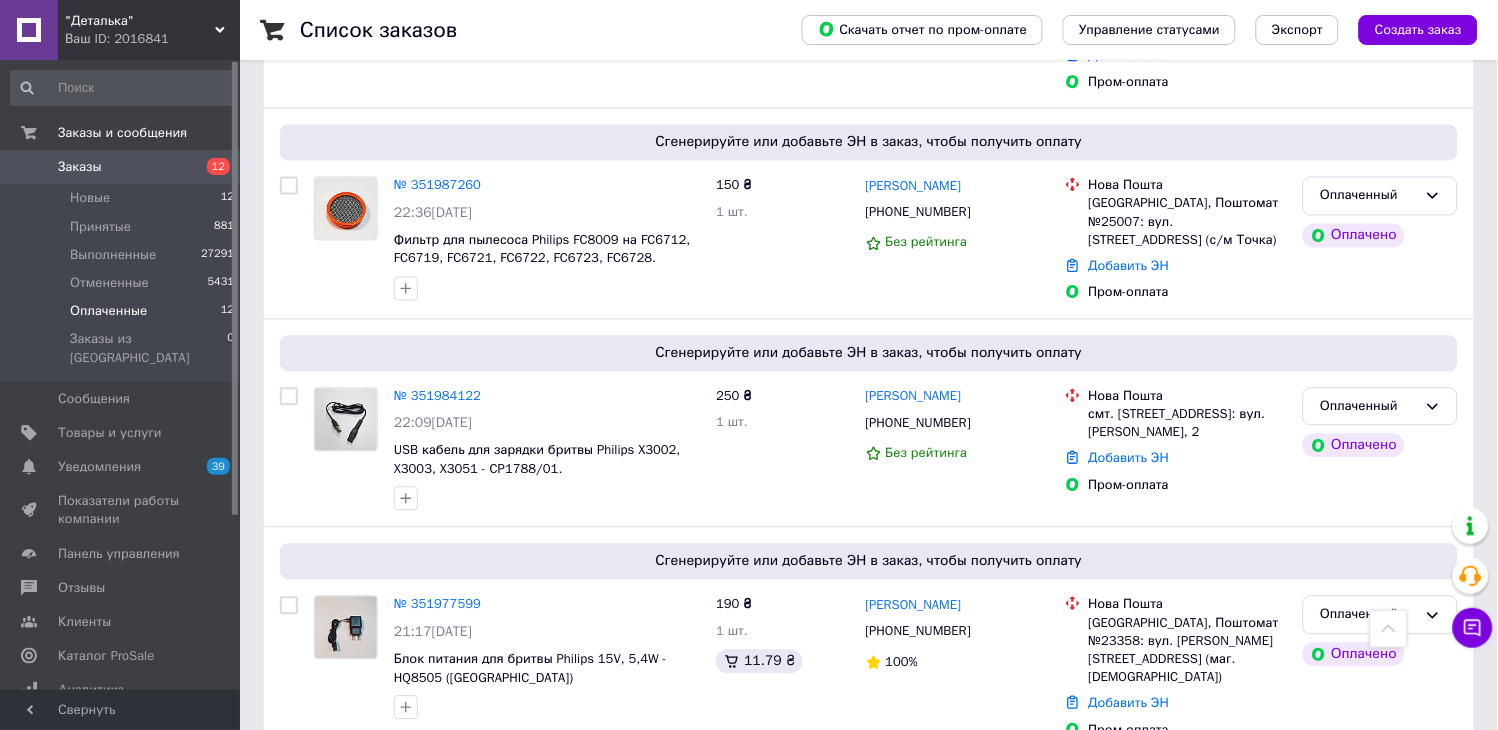 scroll, scrollTop: 888, scrollLeft: 0, axis: vertical 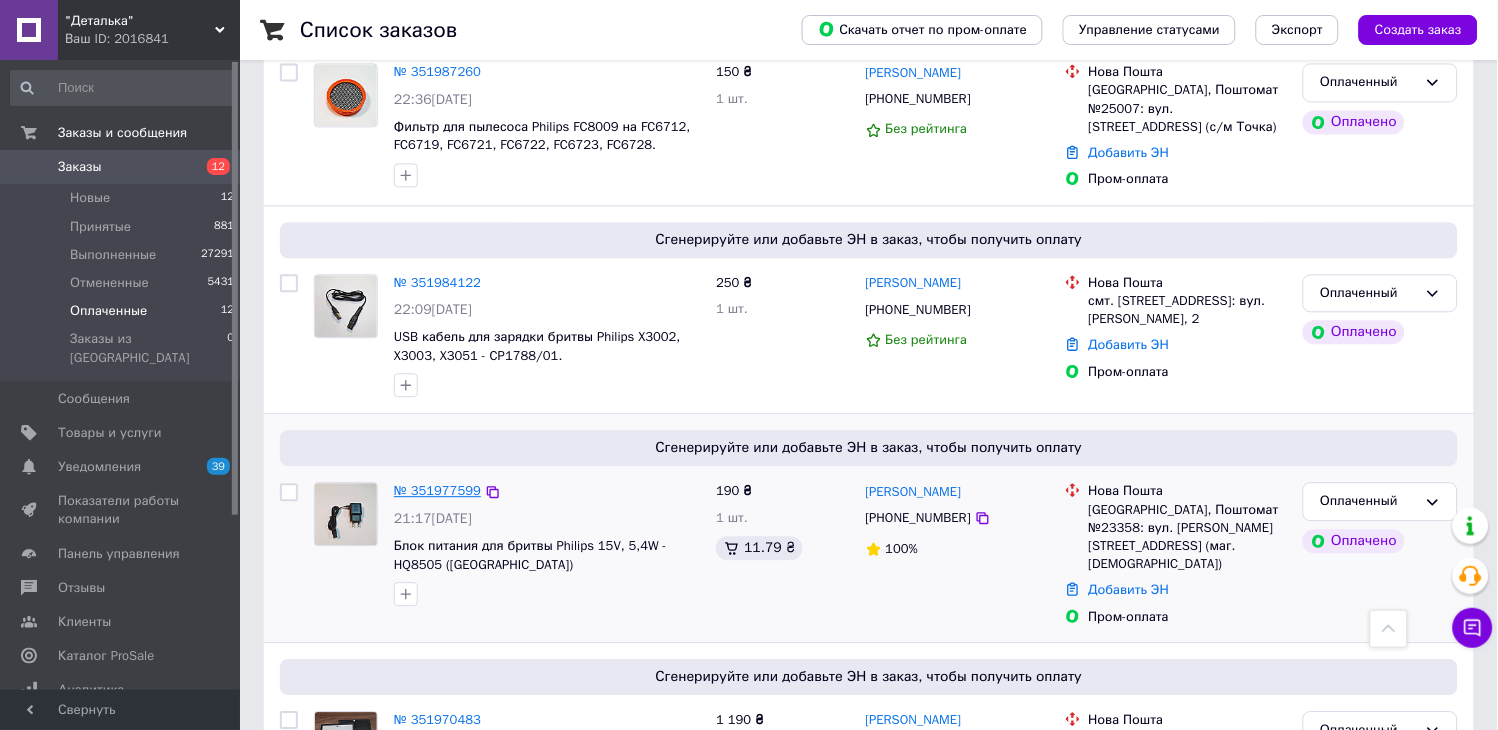 click on "№ 351977599" at bounding box center [437, 490] 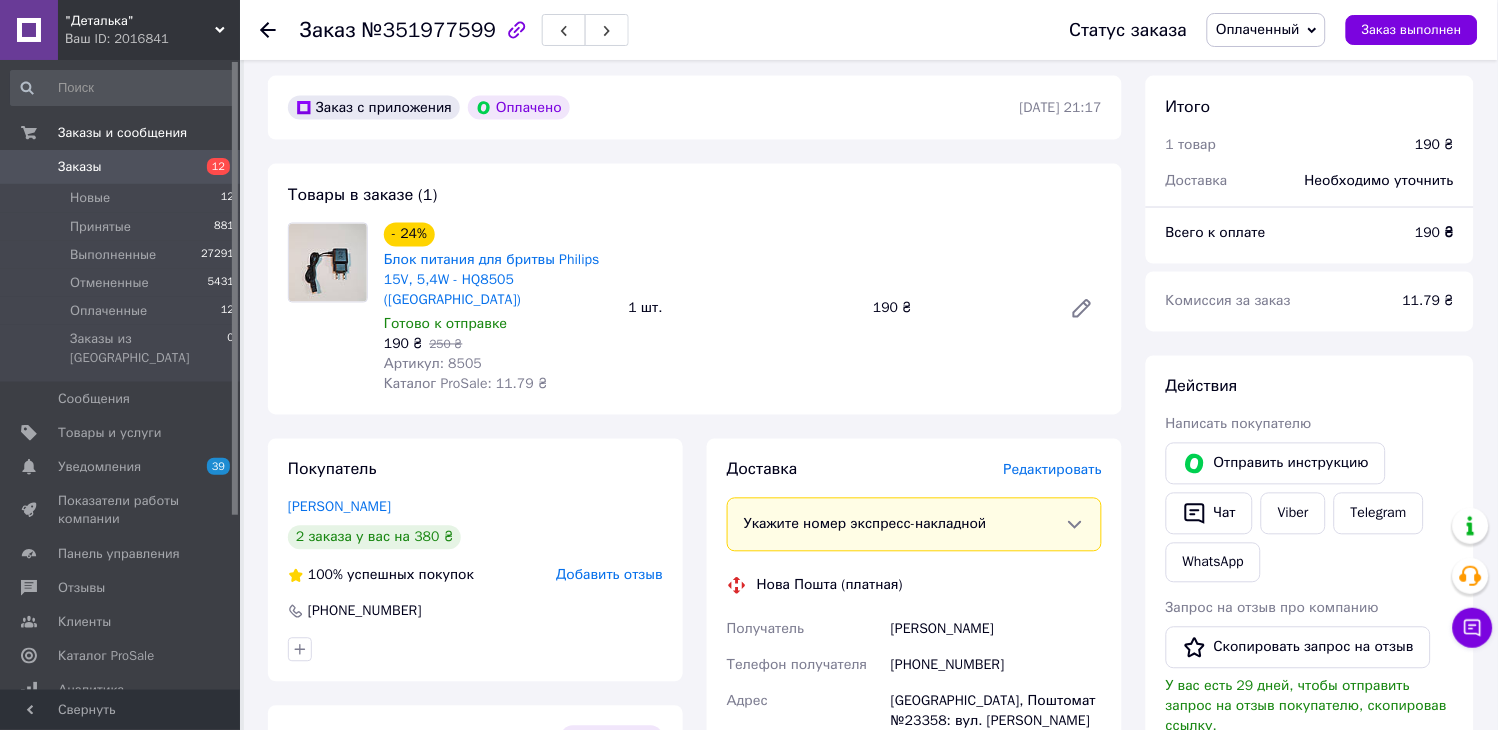 scroll, scrollTop: 510, scrollLeft: 0, axis: vertical 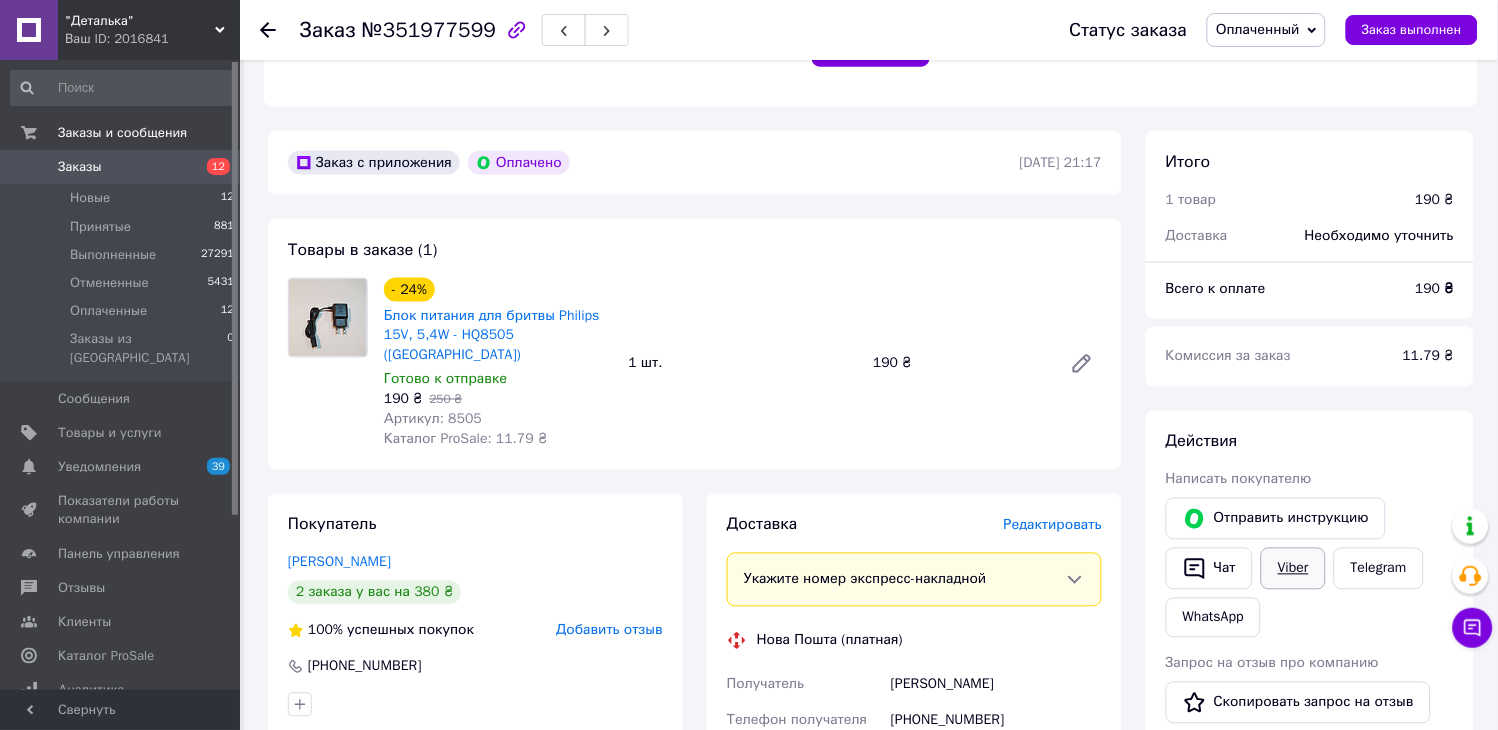 click on "Viber" at bounding box center [1293, 569] 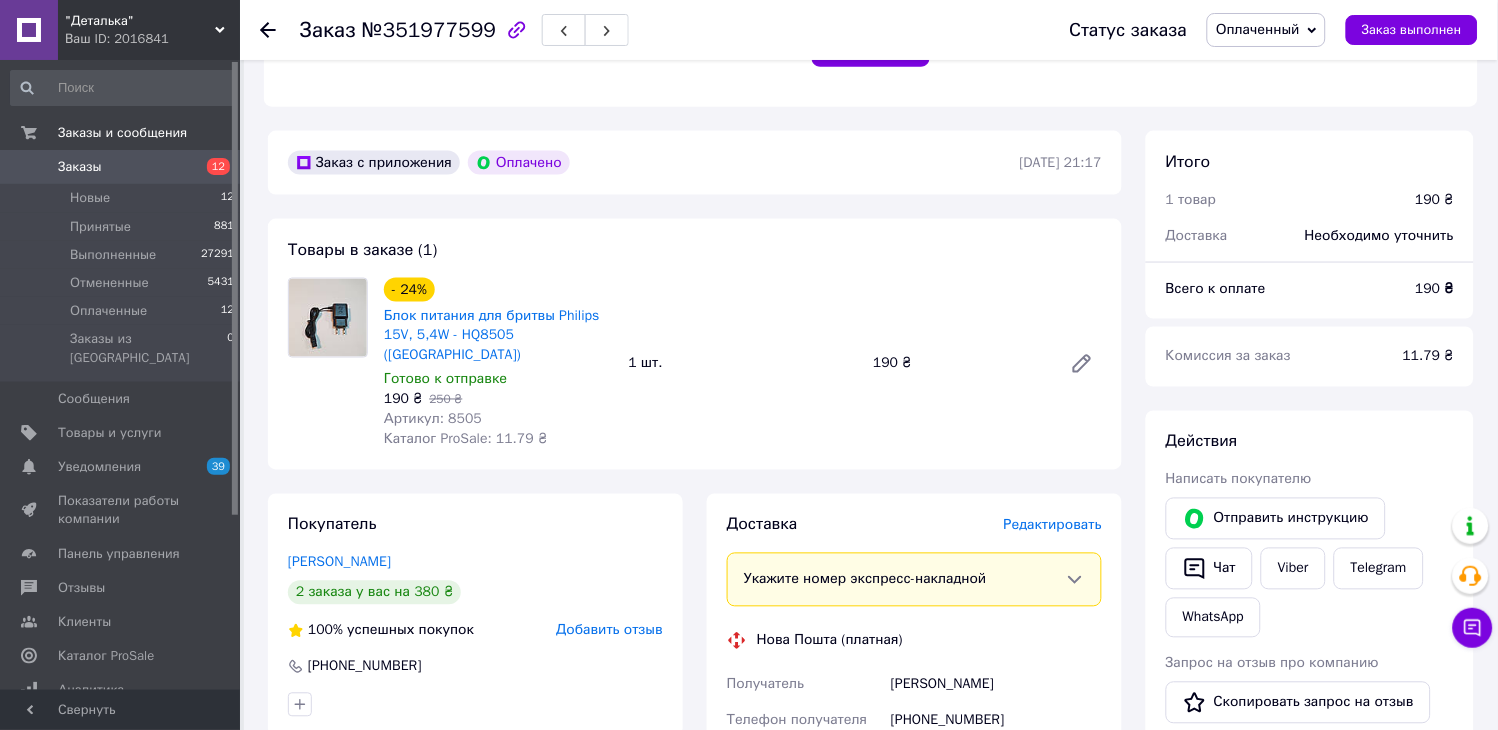 click 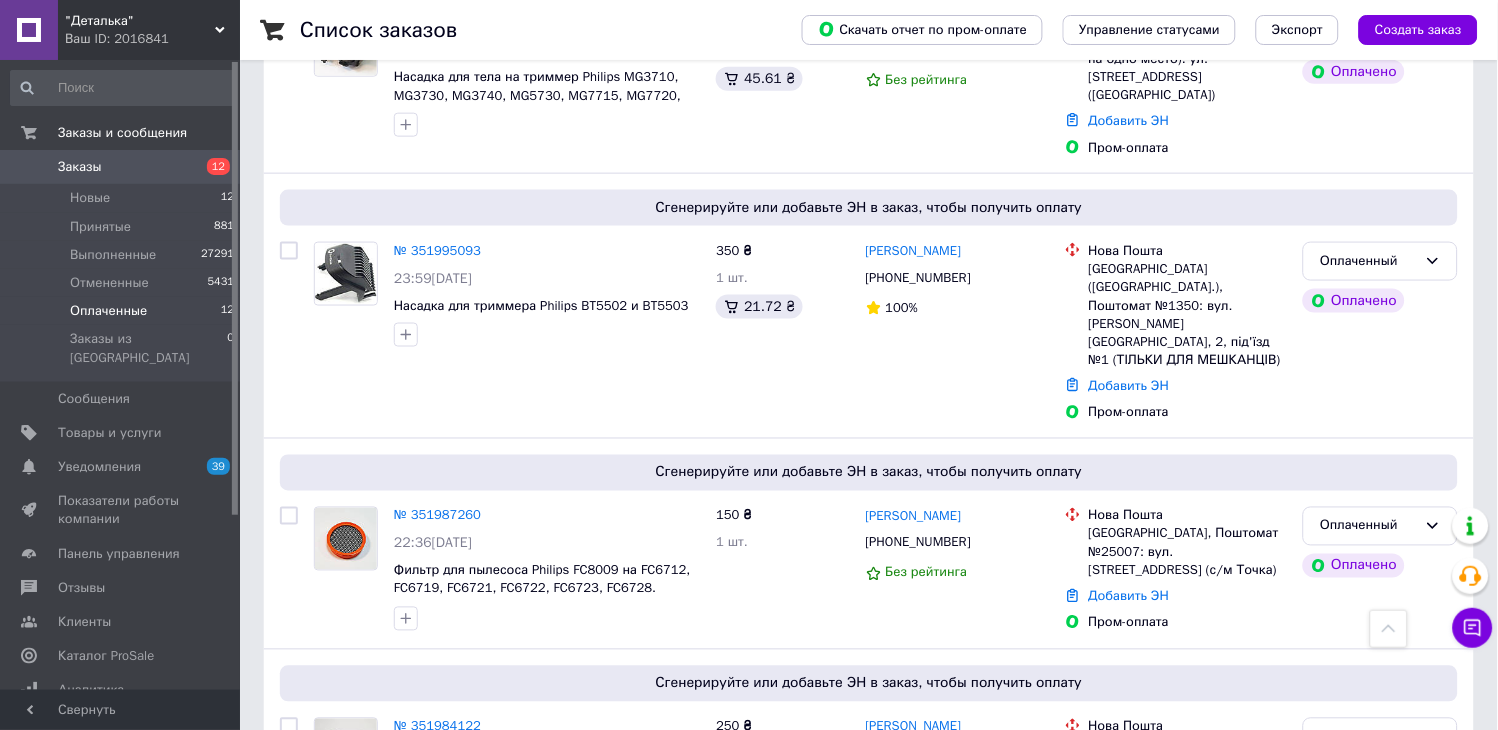 scroll, scrollTop: 777, scrollLeft: 0, axis: vertical 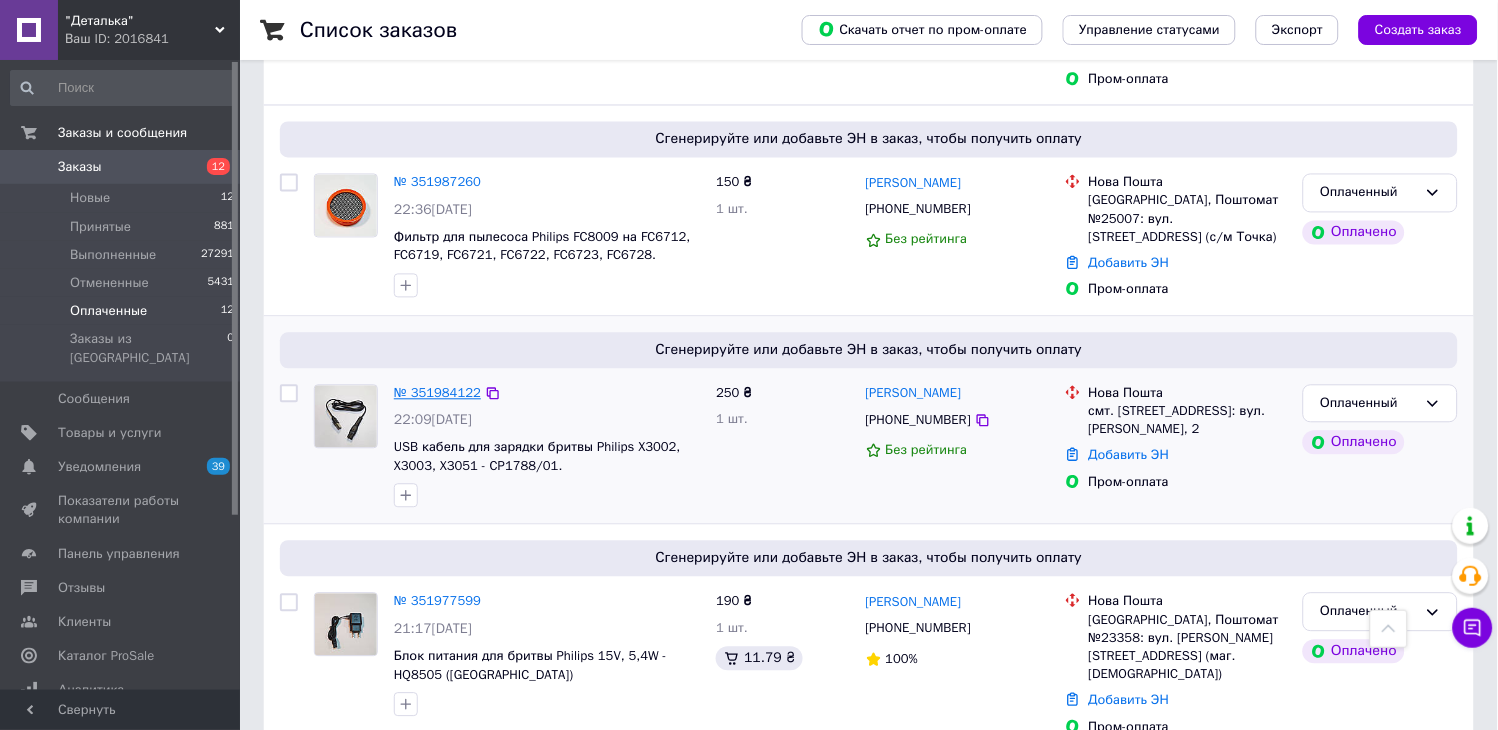 click on "№ 351984122" at bounding box center [437, 393] 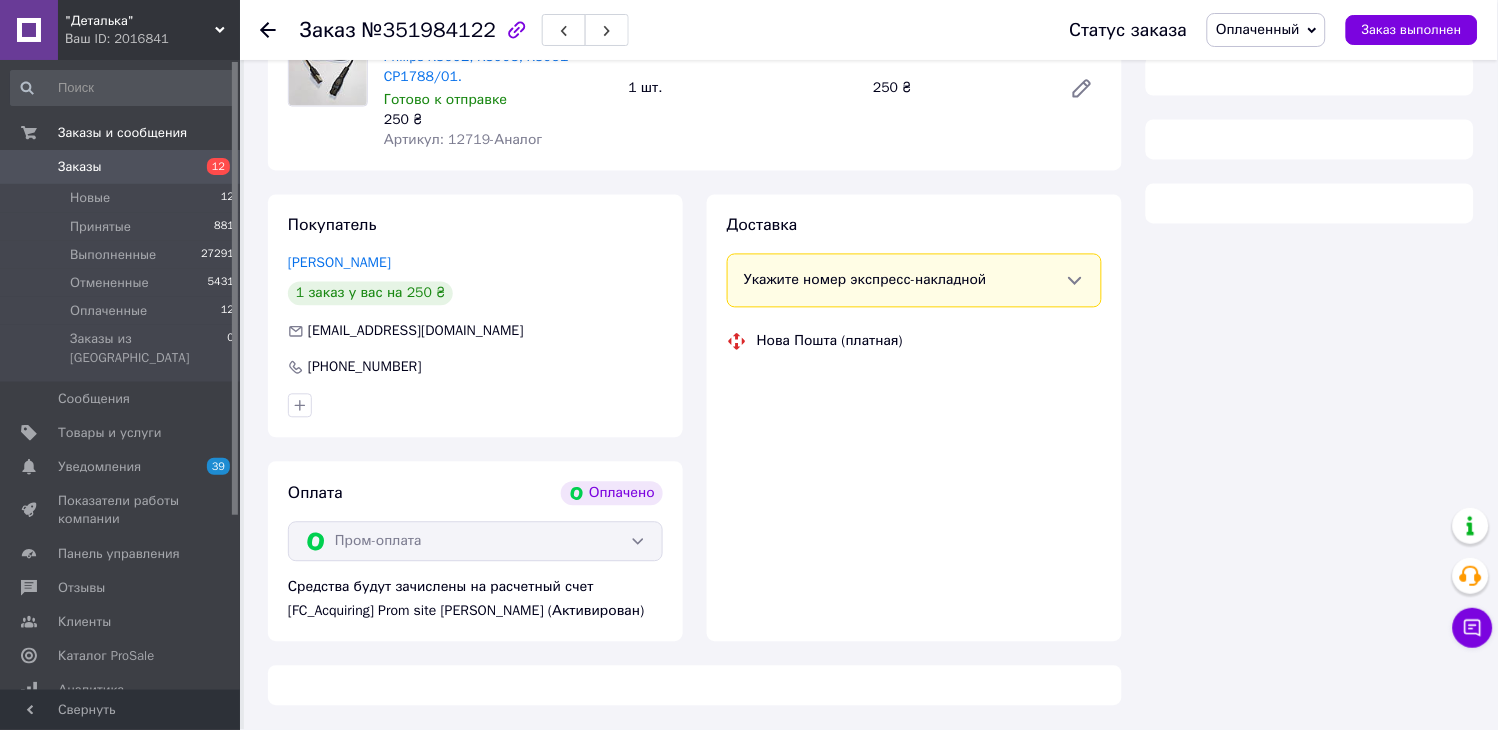 scroll, scrollTop: 555, scrollLeft: 0, axis: vertical 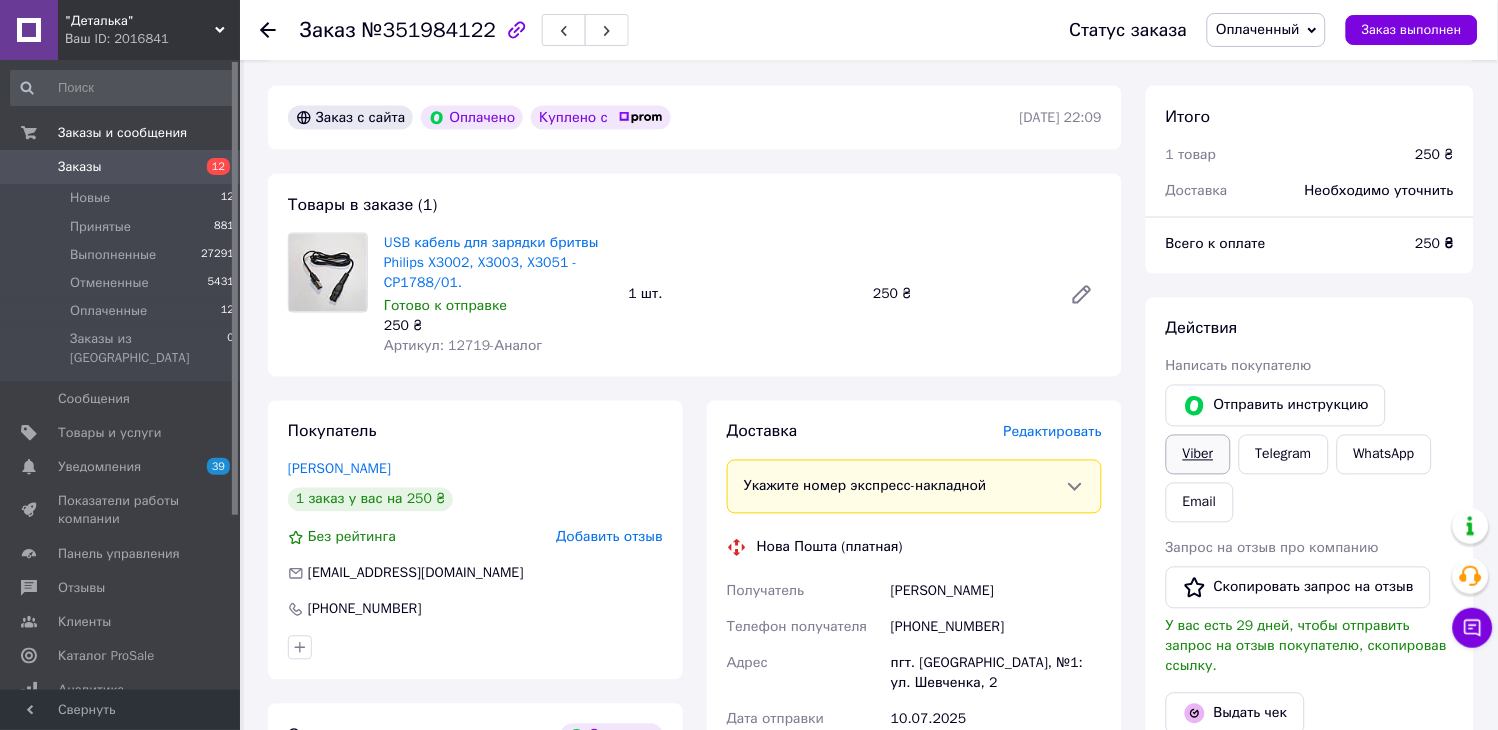 click on "Viber" at bounding box center [1198, 455] 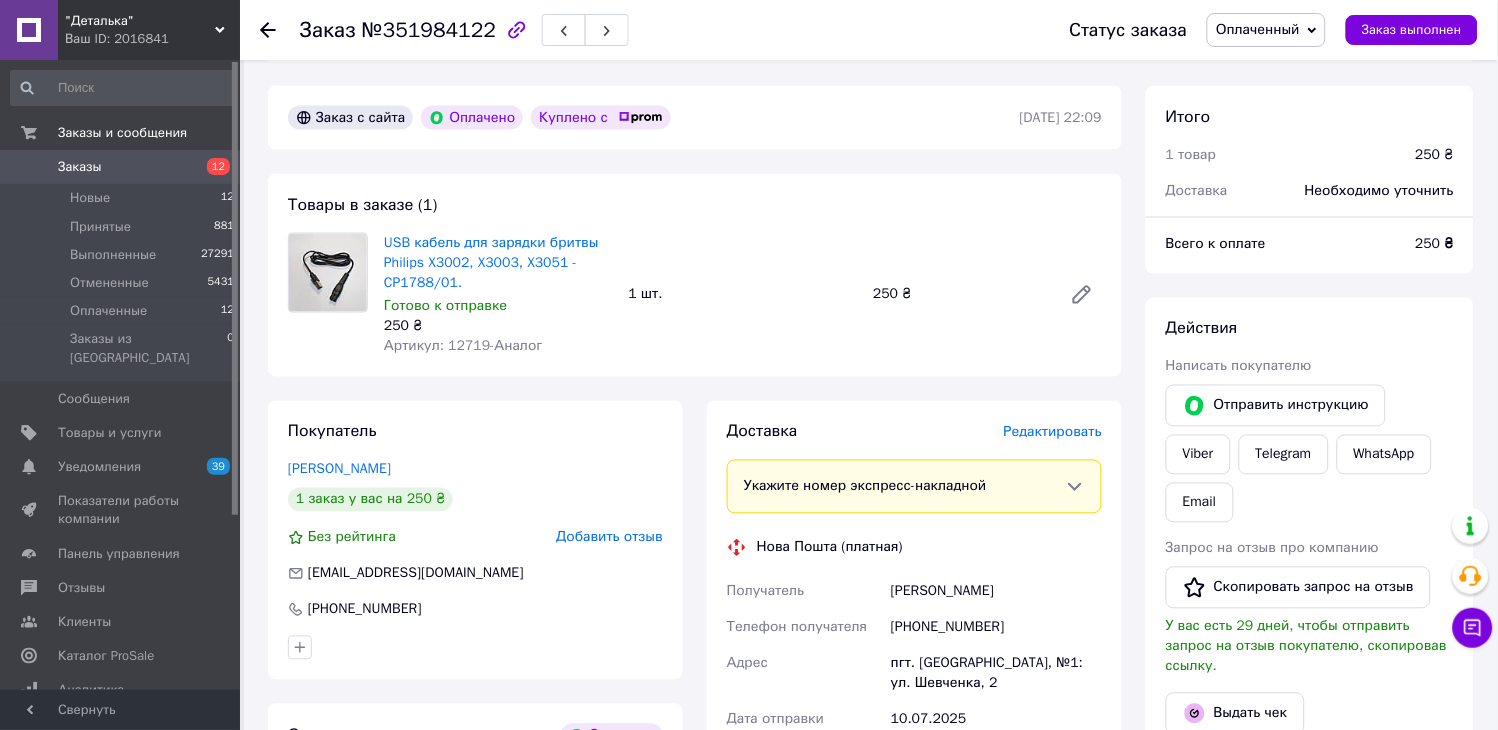 click 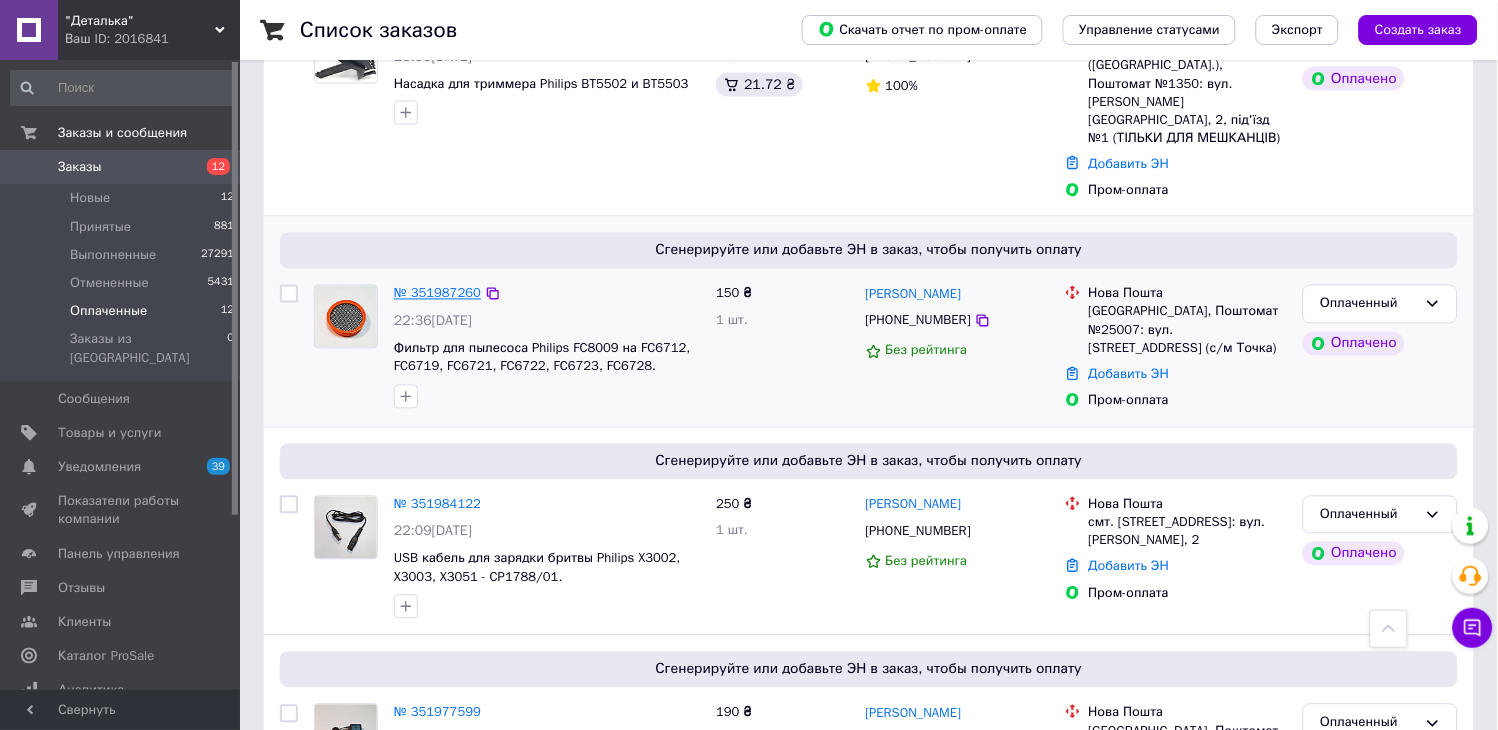 click on "№ 351987260" at bounding box center [437, 293] 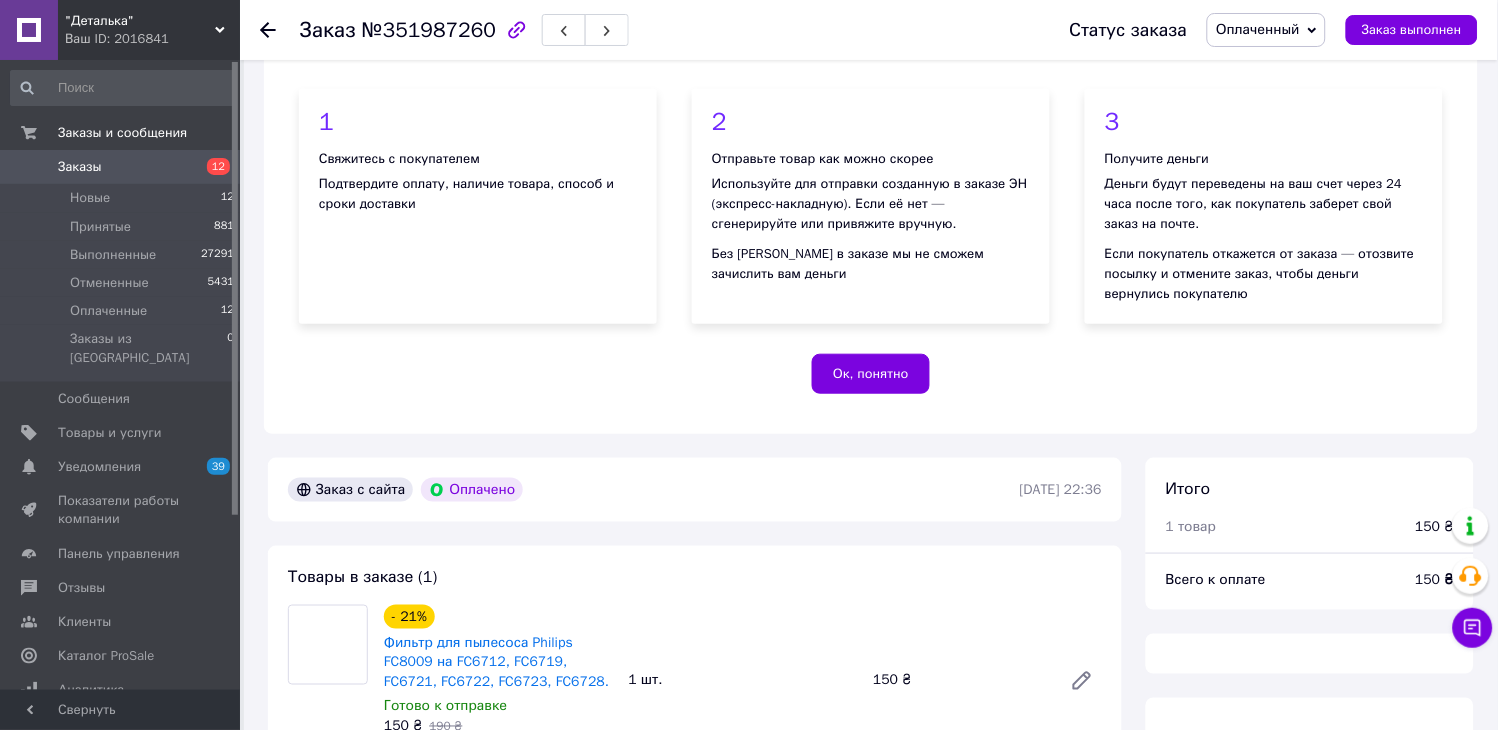 scroll, scrollTop: 666, scrollLeft: 0, axis: vertical 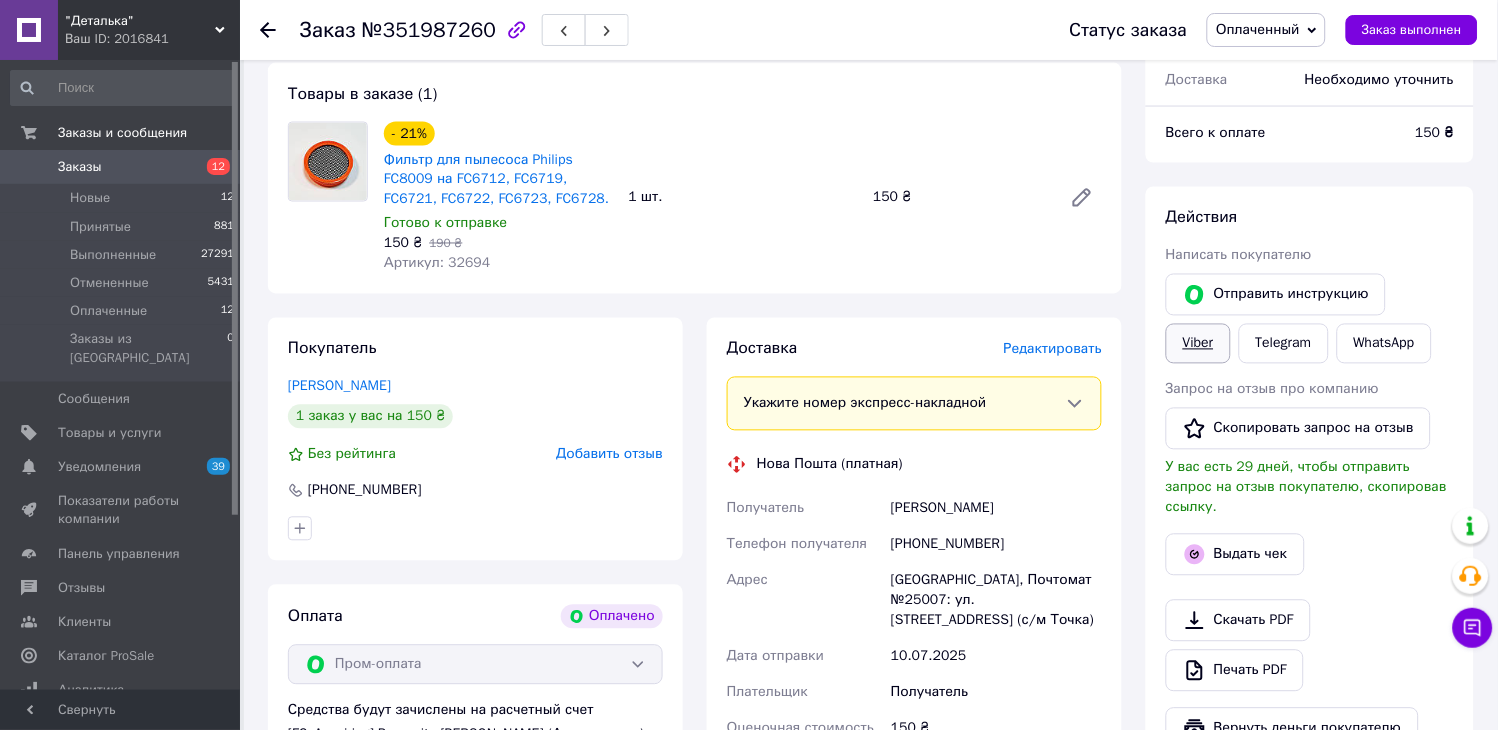 click on "Viber" at bounding box center (1198, 344) 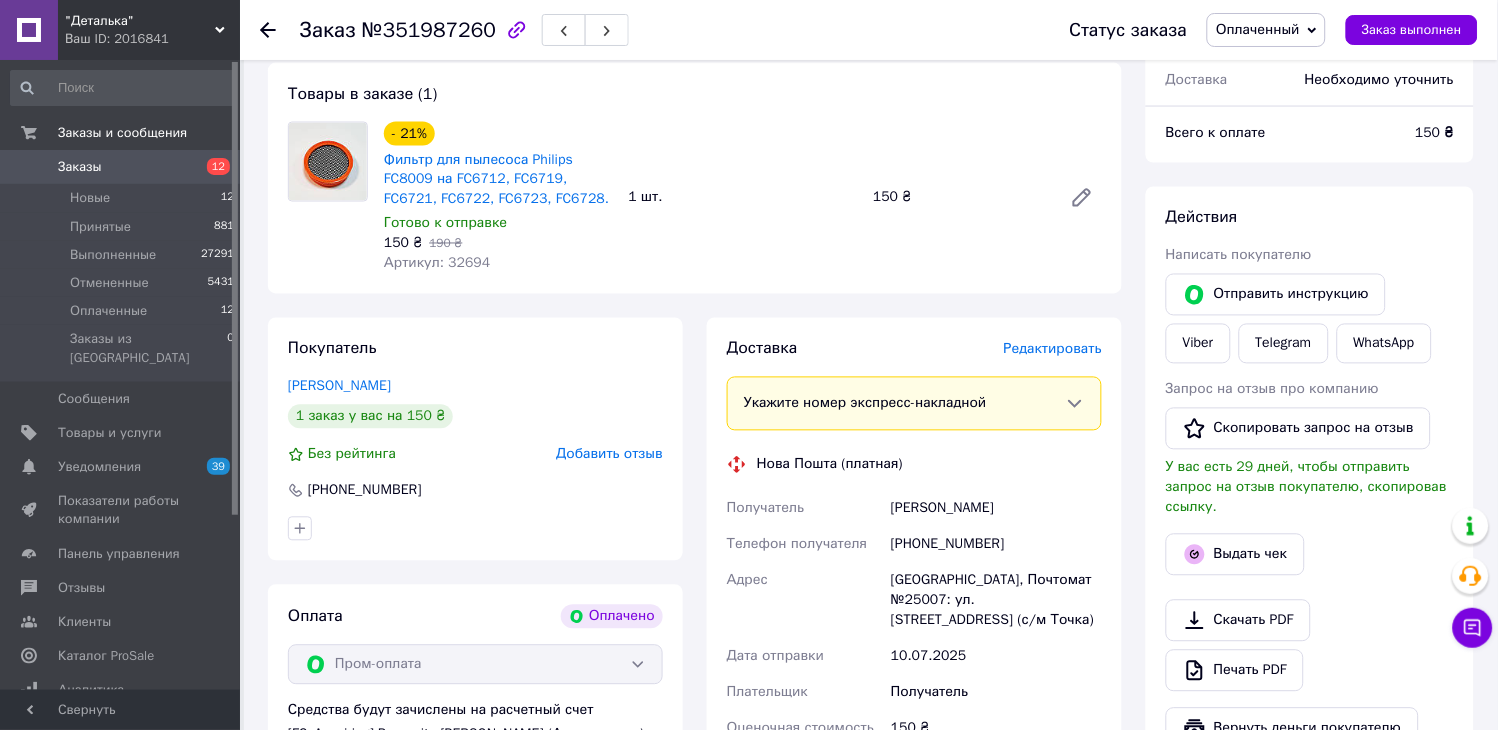 click 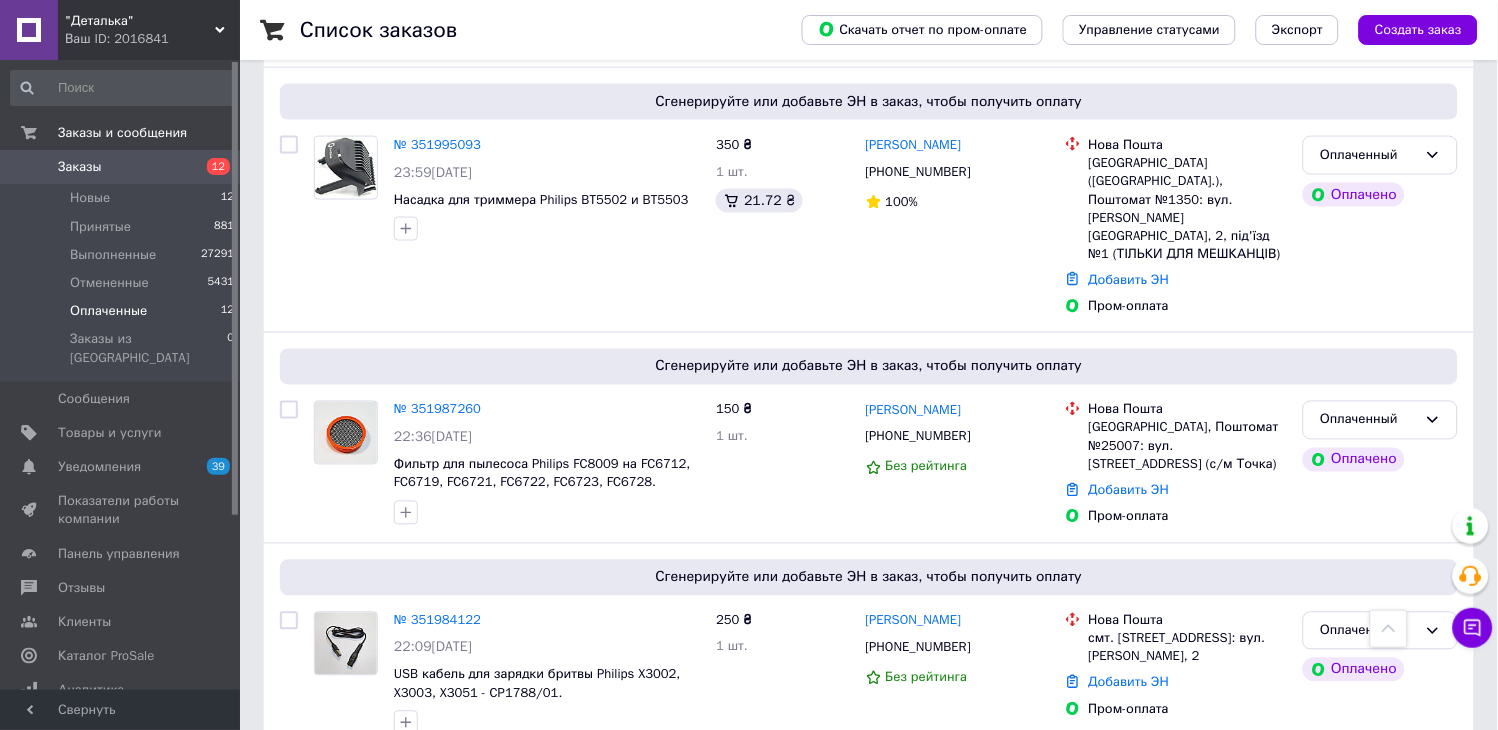 scroll, scrollTop: 555, scrollLeft: 0, axis: vertical 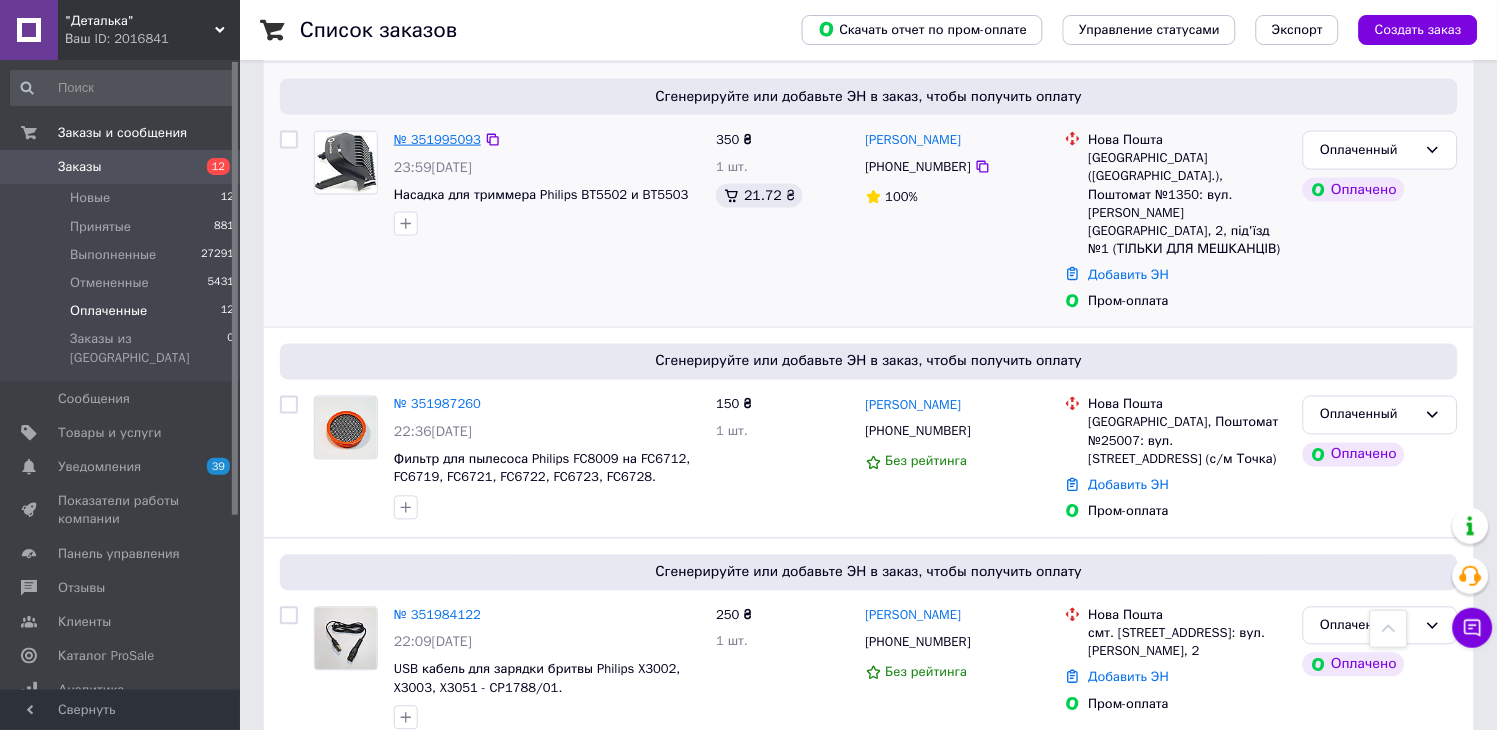 click on "№ 351995093" at bounding box center [437, 139] 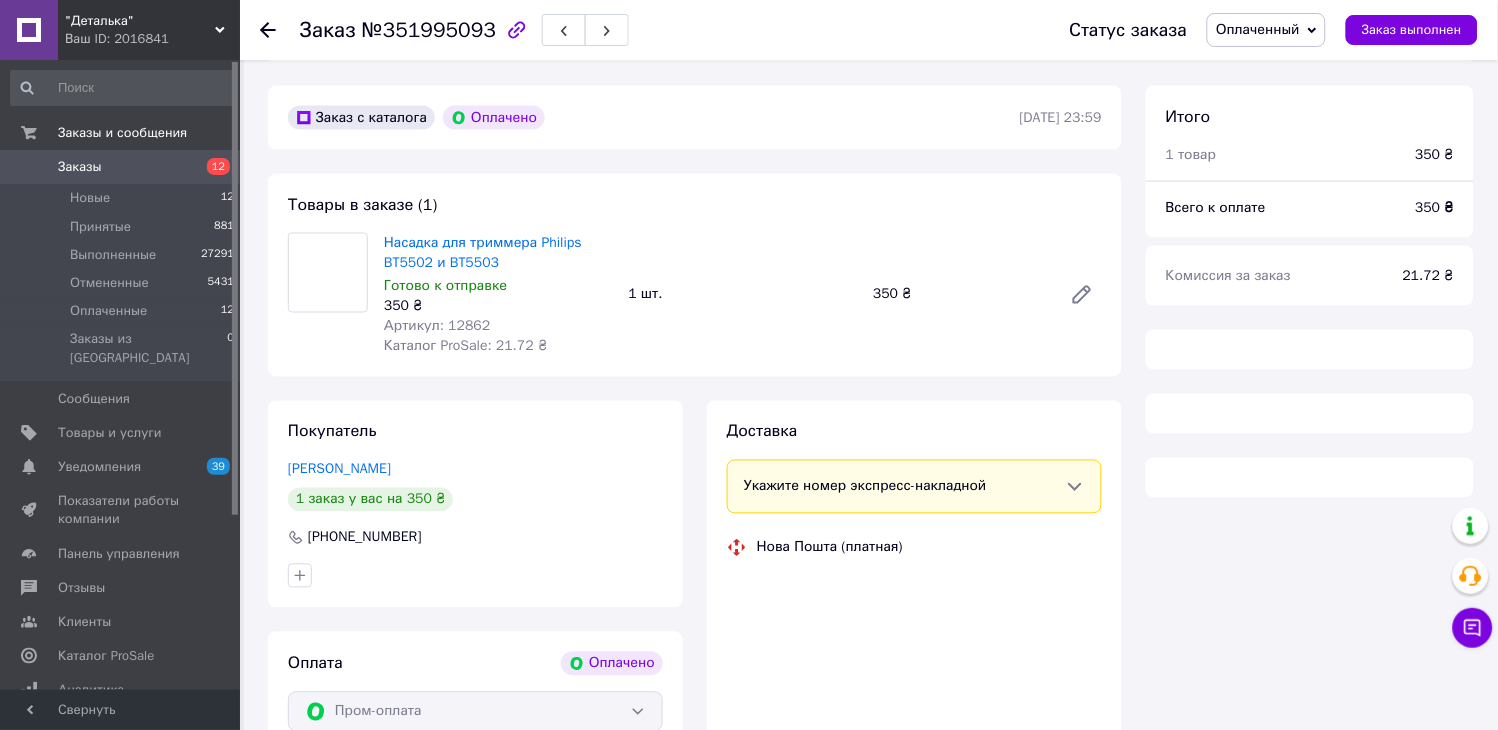scroll, scrollTop: 444, scrollLeft: 0, axis: vertical 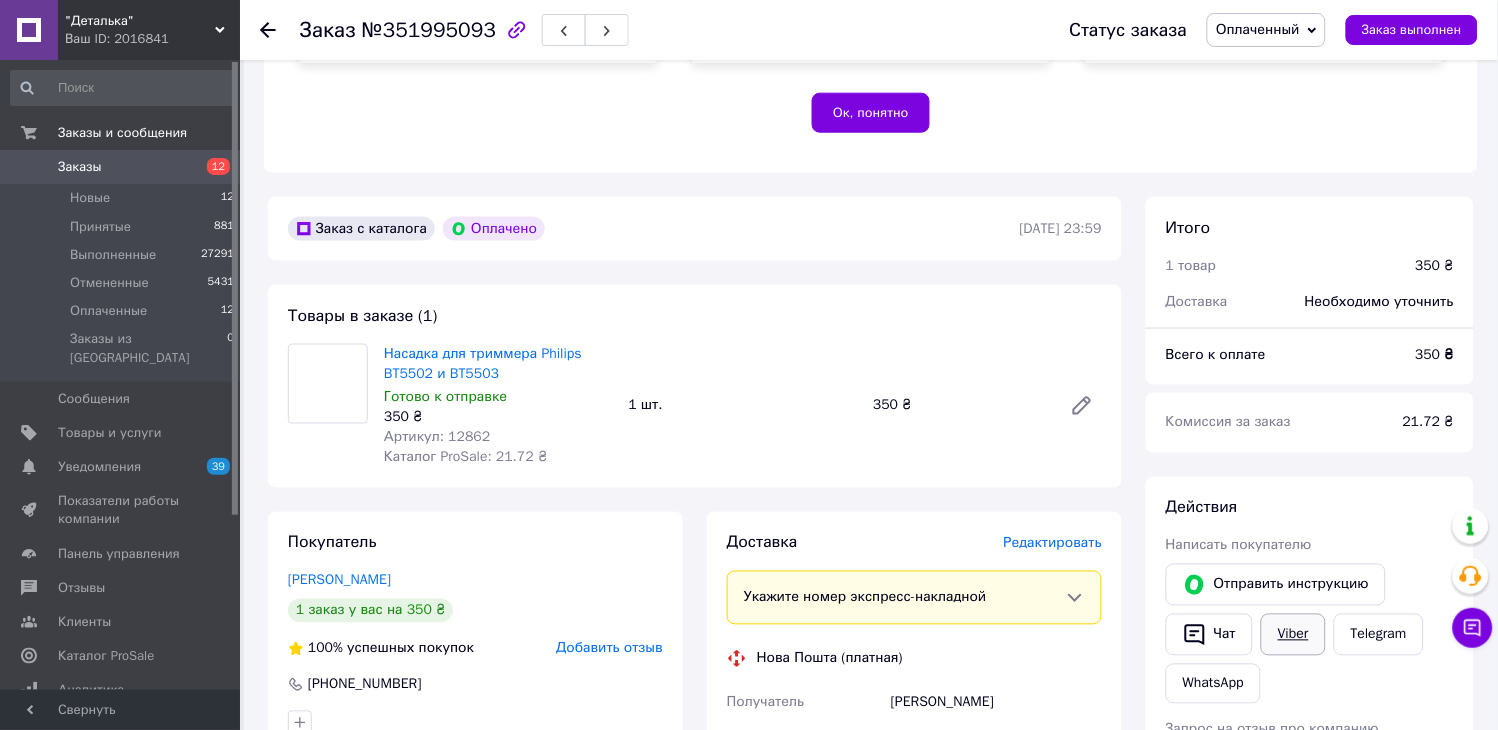 click on "Viber" at bounding box center (1293, 635) 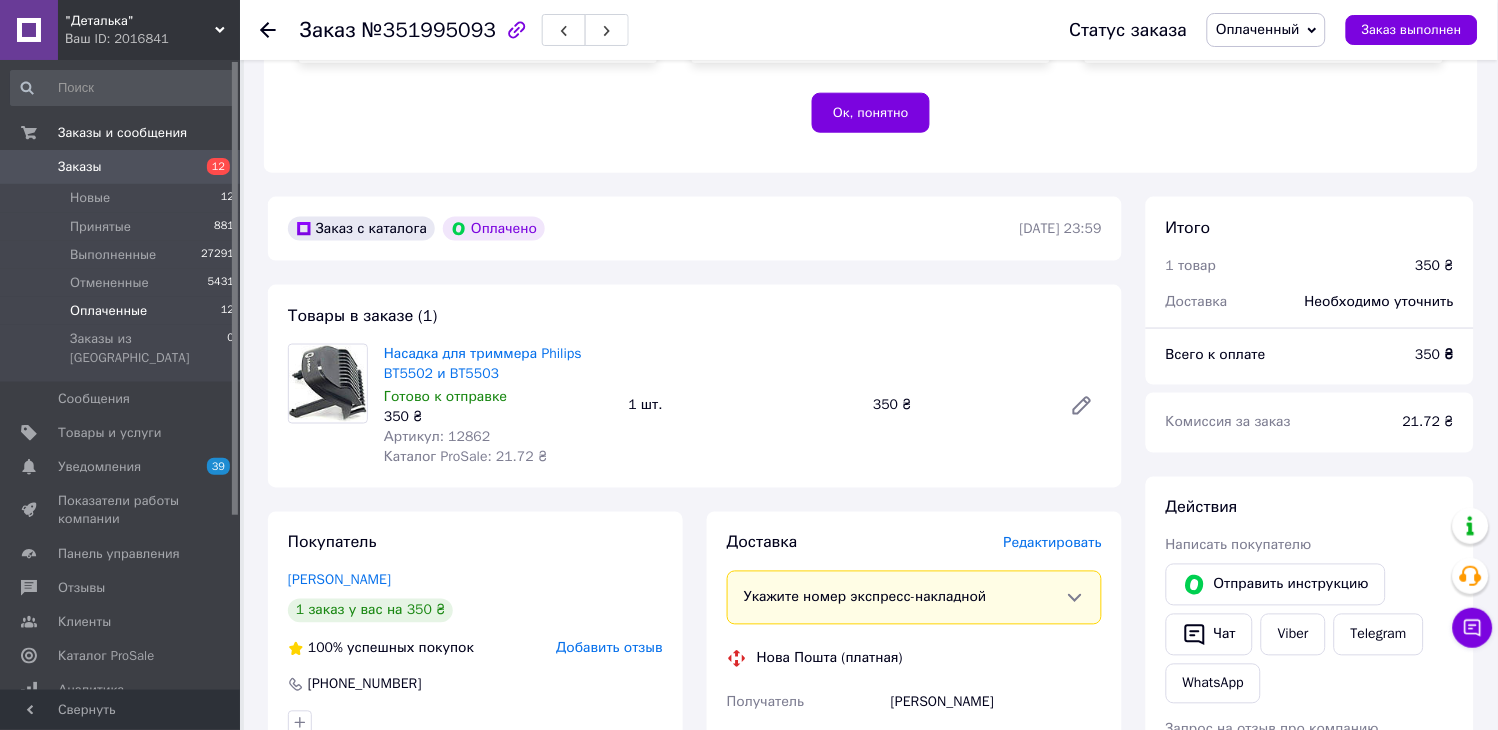 click on "Оплаченные 12" at bounding box center [123, 311] 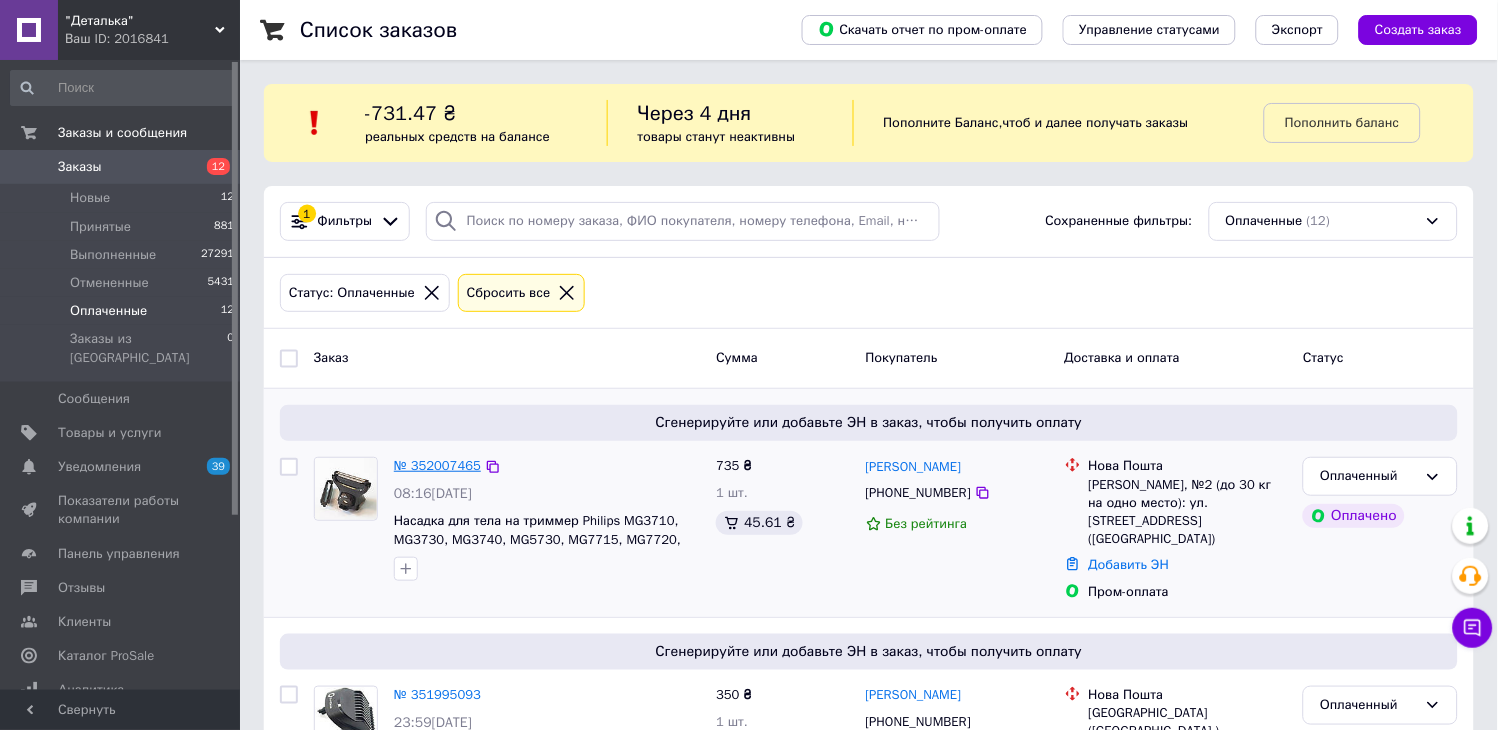 click on "№ 352007465" at bounding box center (437, 465) 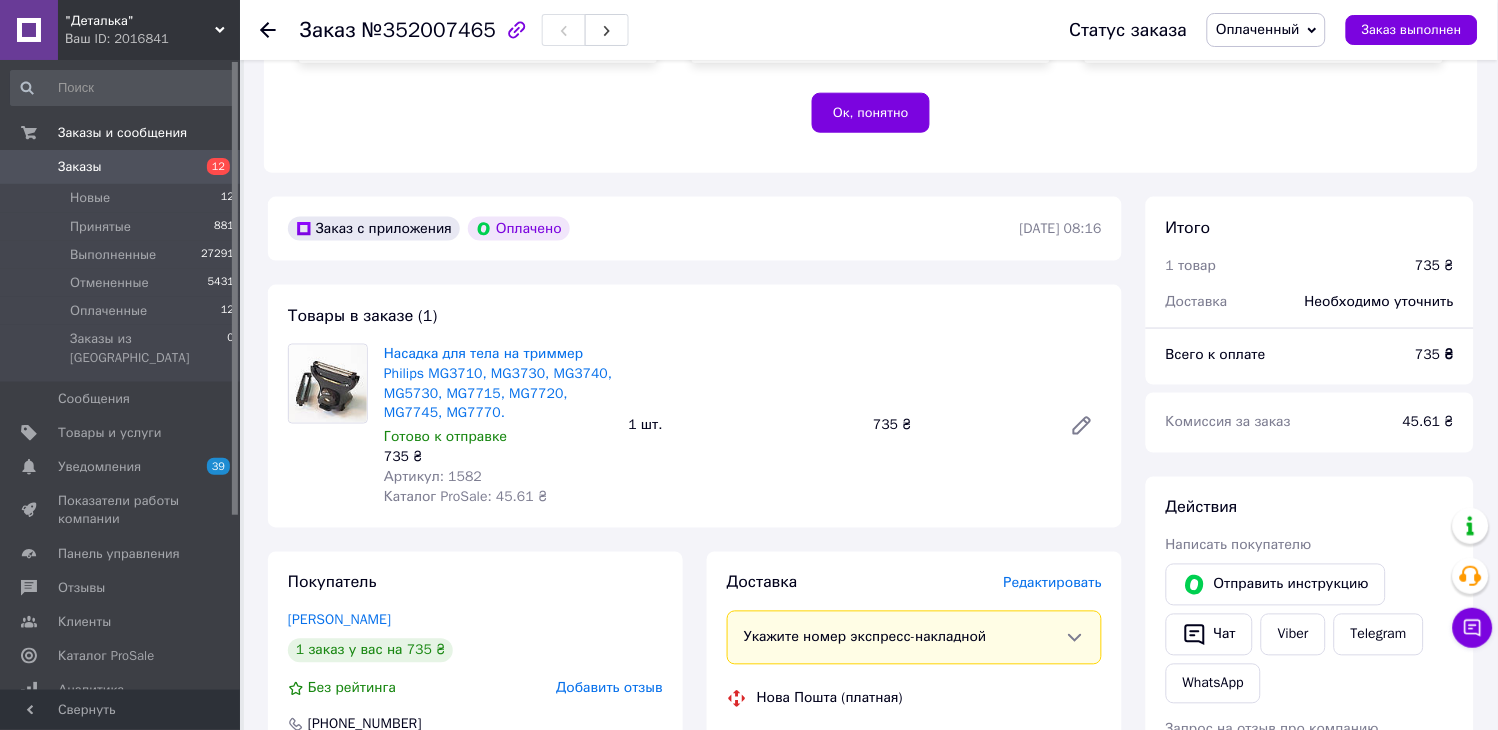 scroll, scrollTop: 555, scrollLeft: 0, axis: vertical 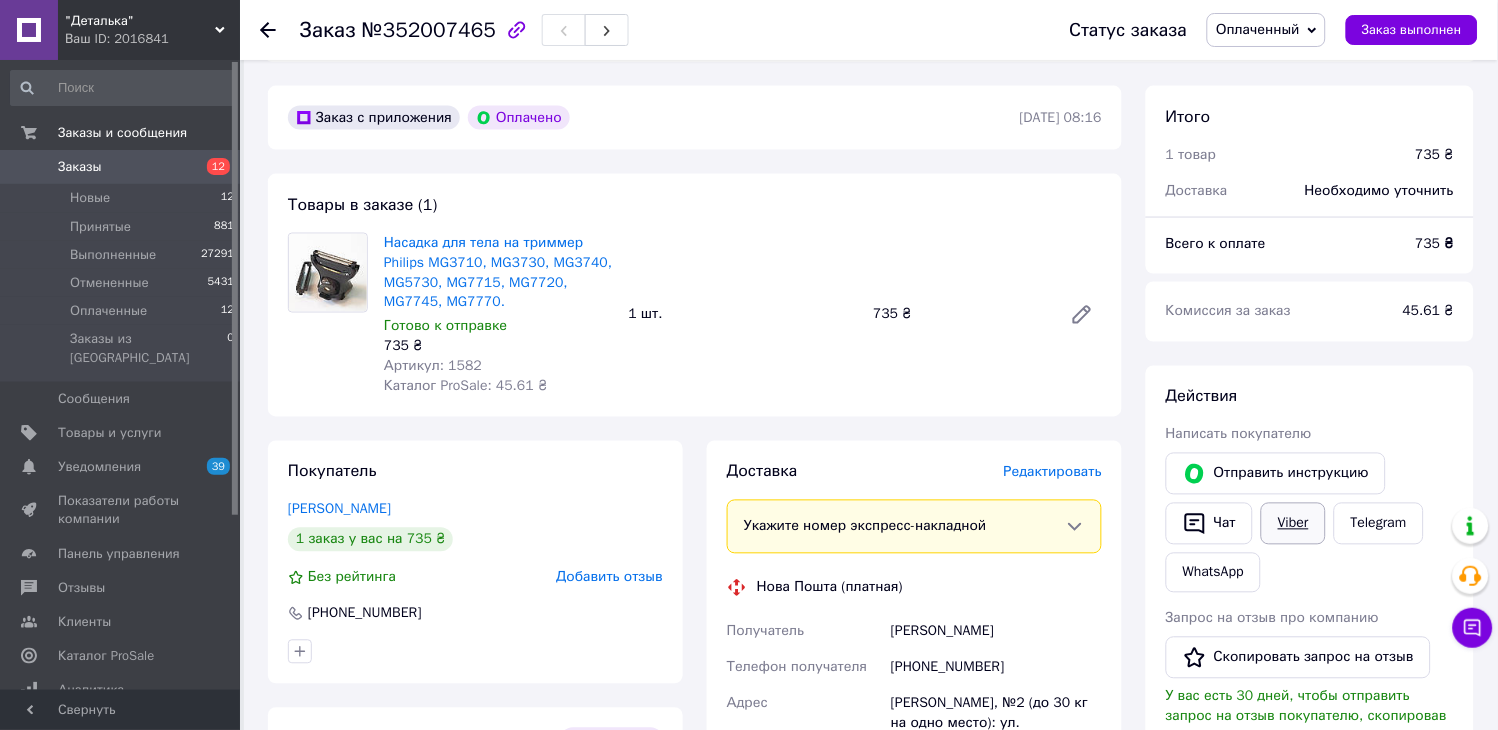 click on "Viber" at bounding box center (1293, 524) 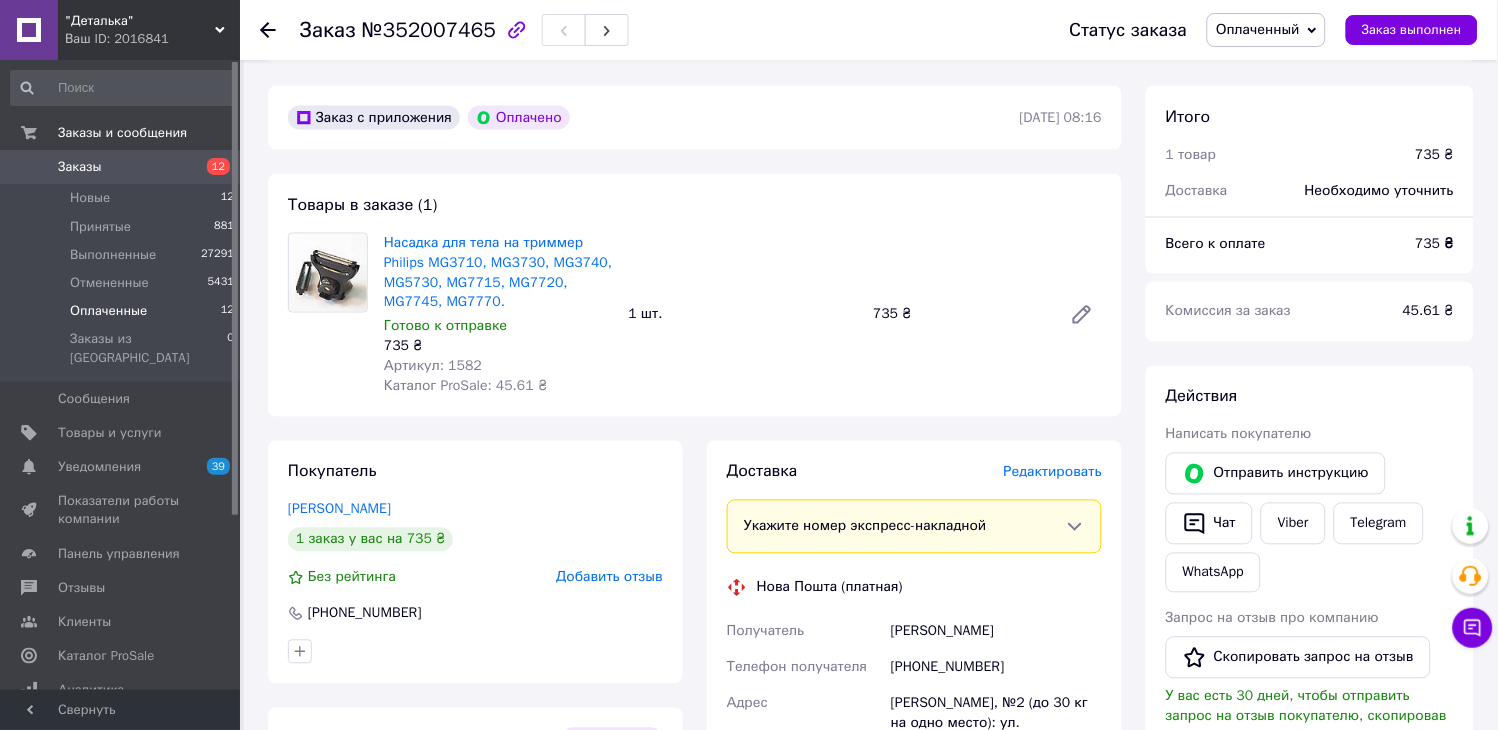 click on "Оплаченные" at bounding box center [108, 311] 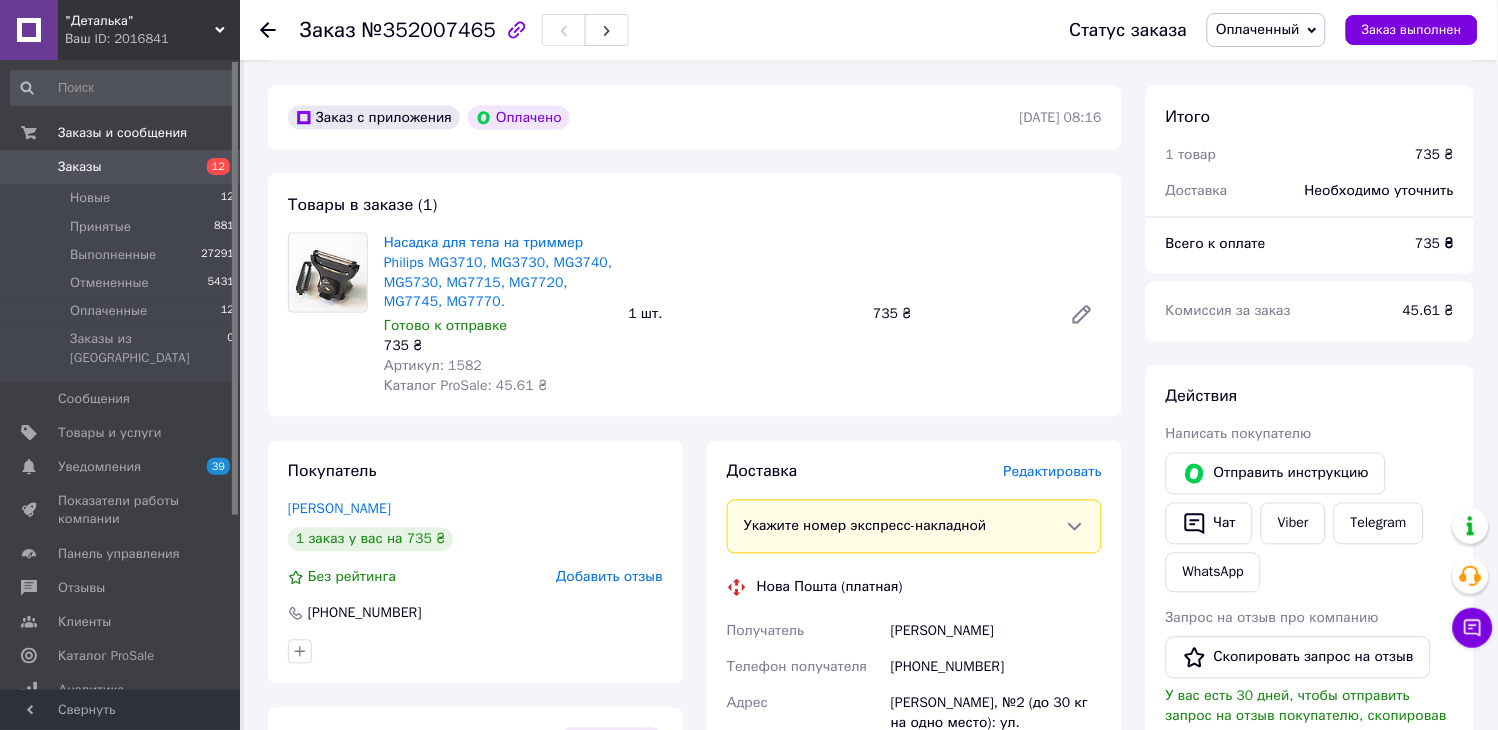 scroll, scrollTop: 0, scrollLeft: 0, axis: both 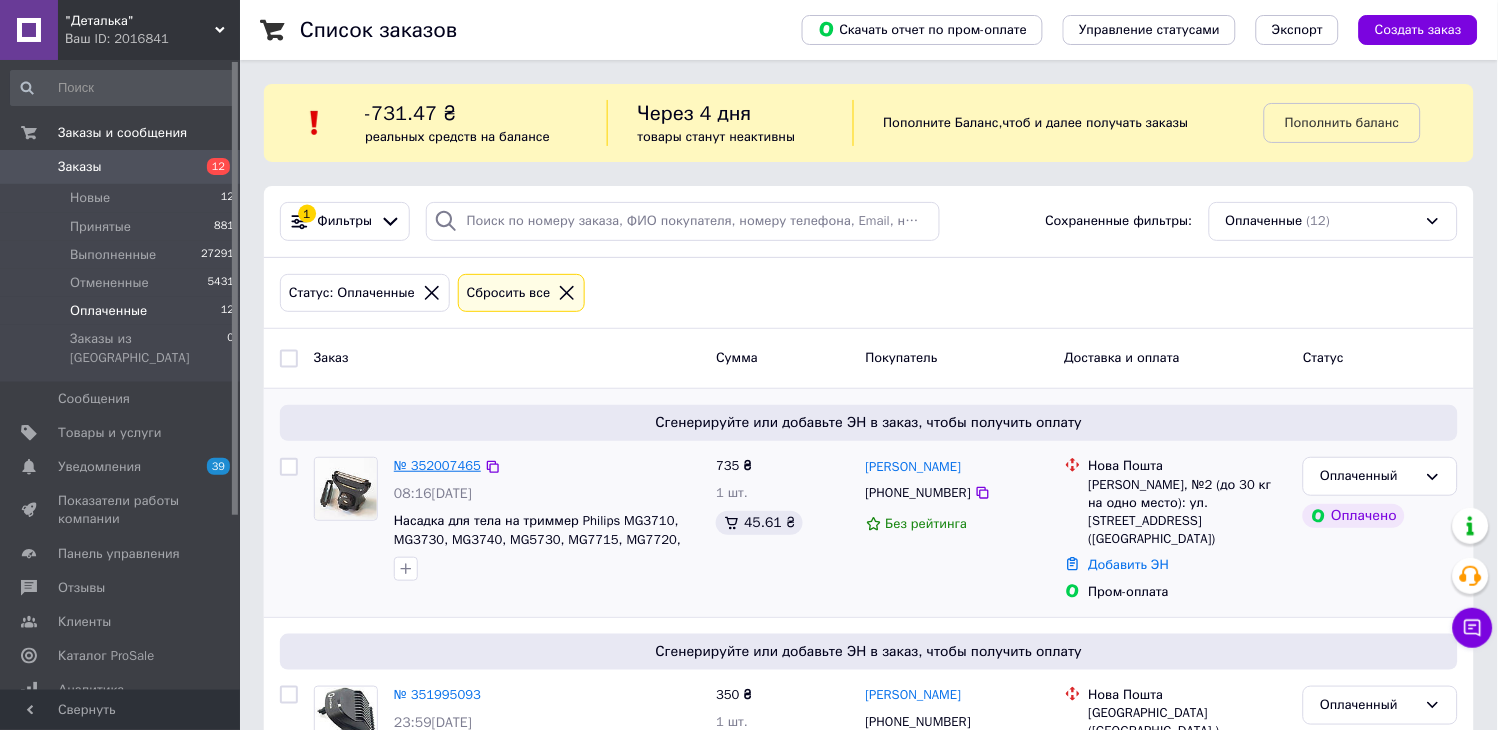 click on "№ 352007465" at bounding box center [437, 465] 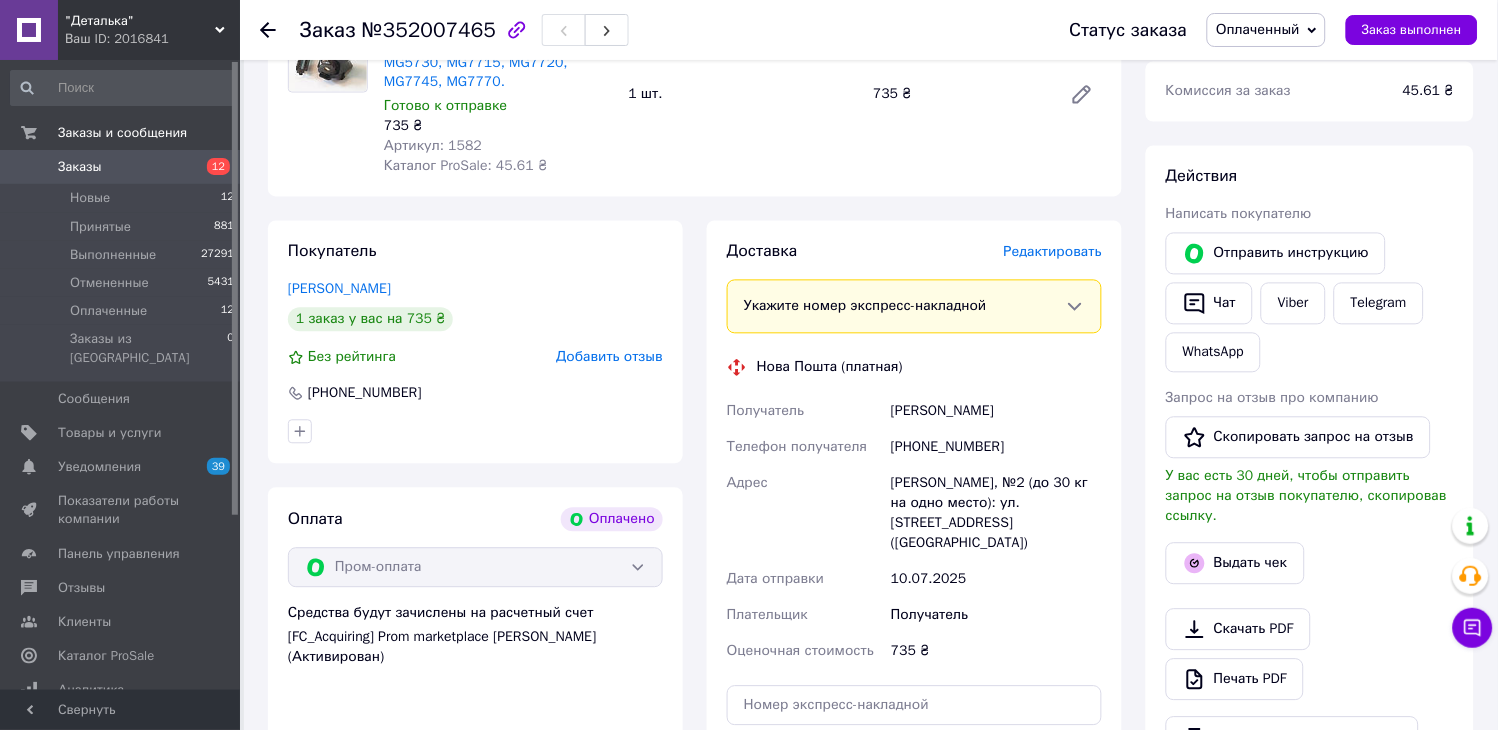 scroll, scrollTop: 777, scrollLeft: 0, axis: vertical 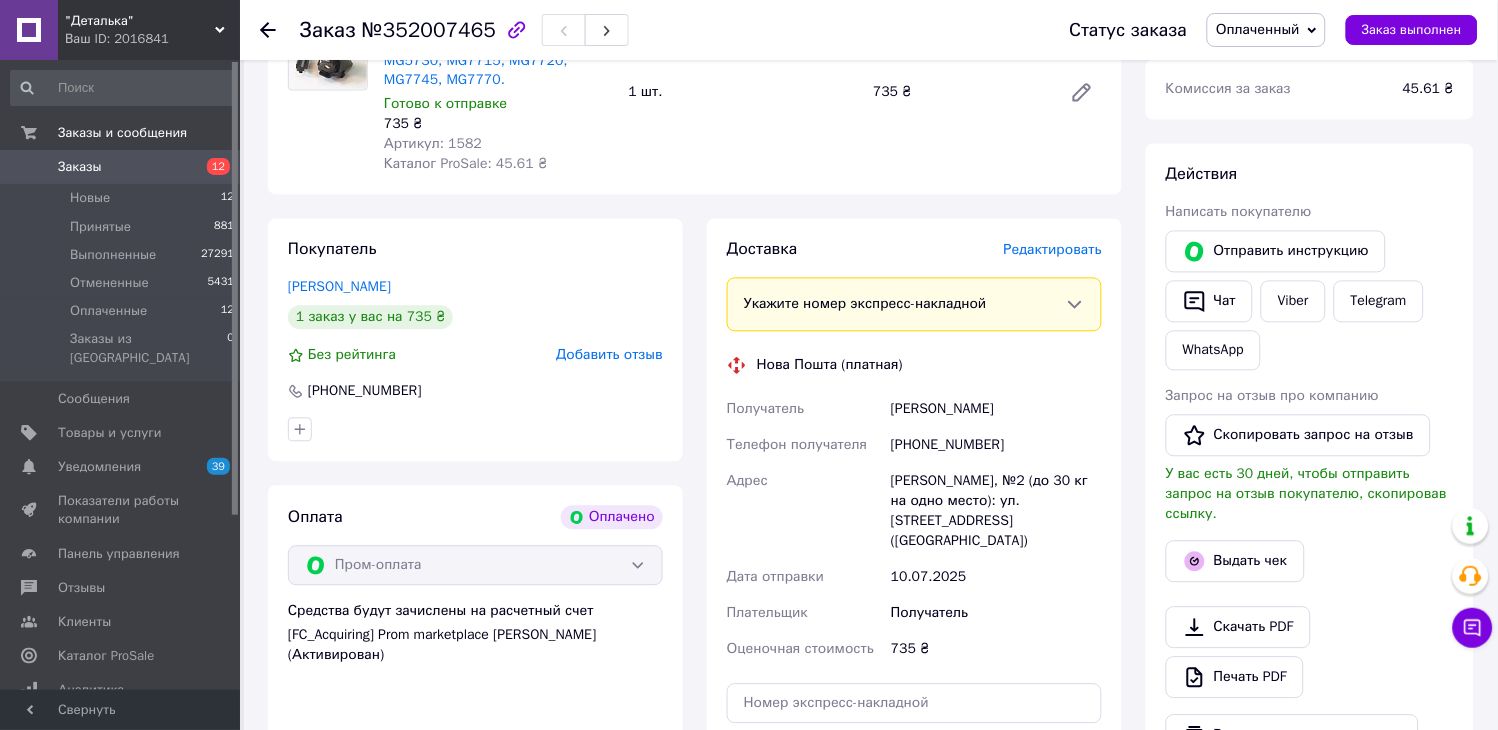 drag, startPoint x: 1046, startPoint y: 405, endPoint x: 892, endPoint y: 410, distance: 154.08115 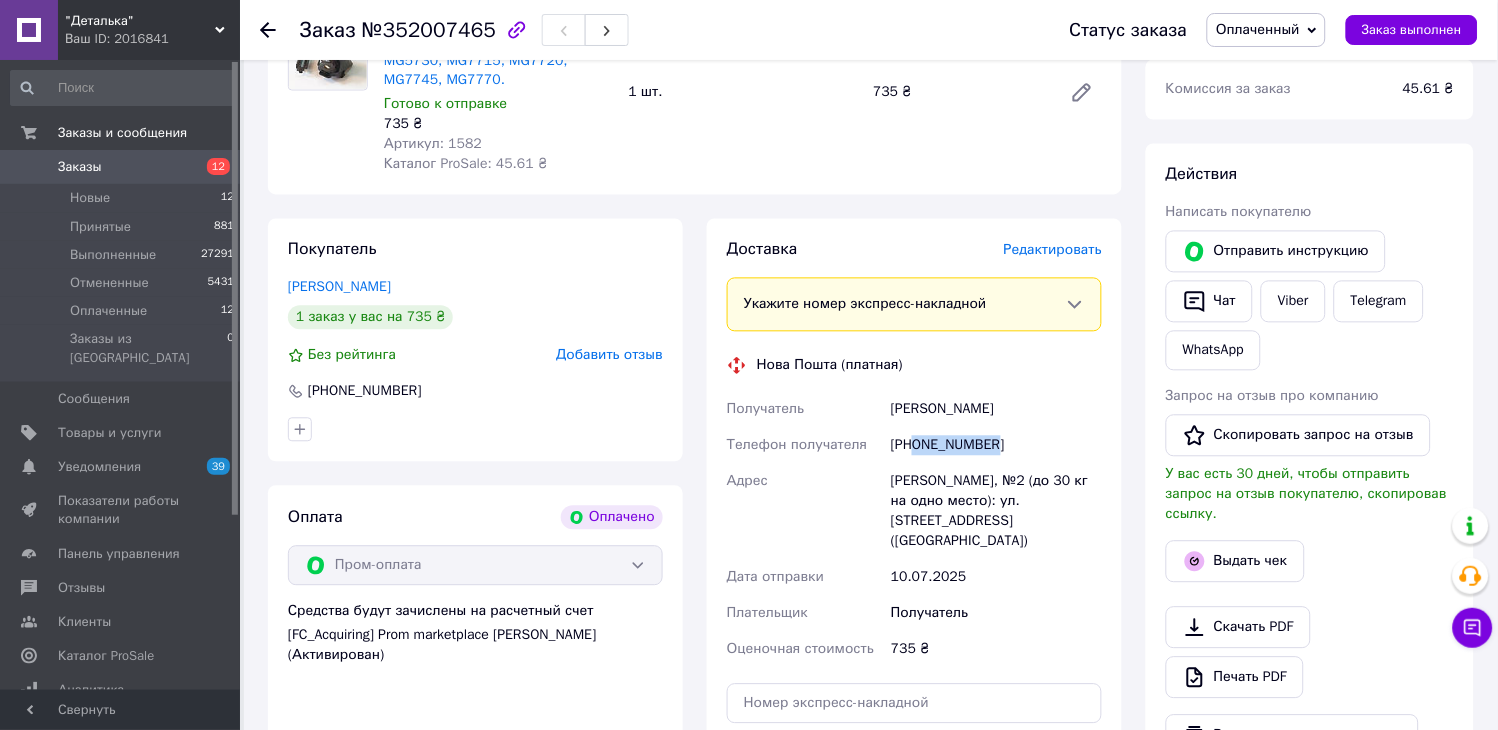 drag, startPoint x: 1020, startPoint y: 447, endPoint x: 915, endPoint y: 451, distance: 105.076164 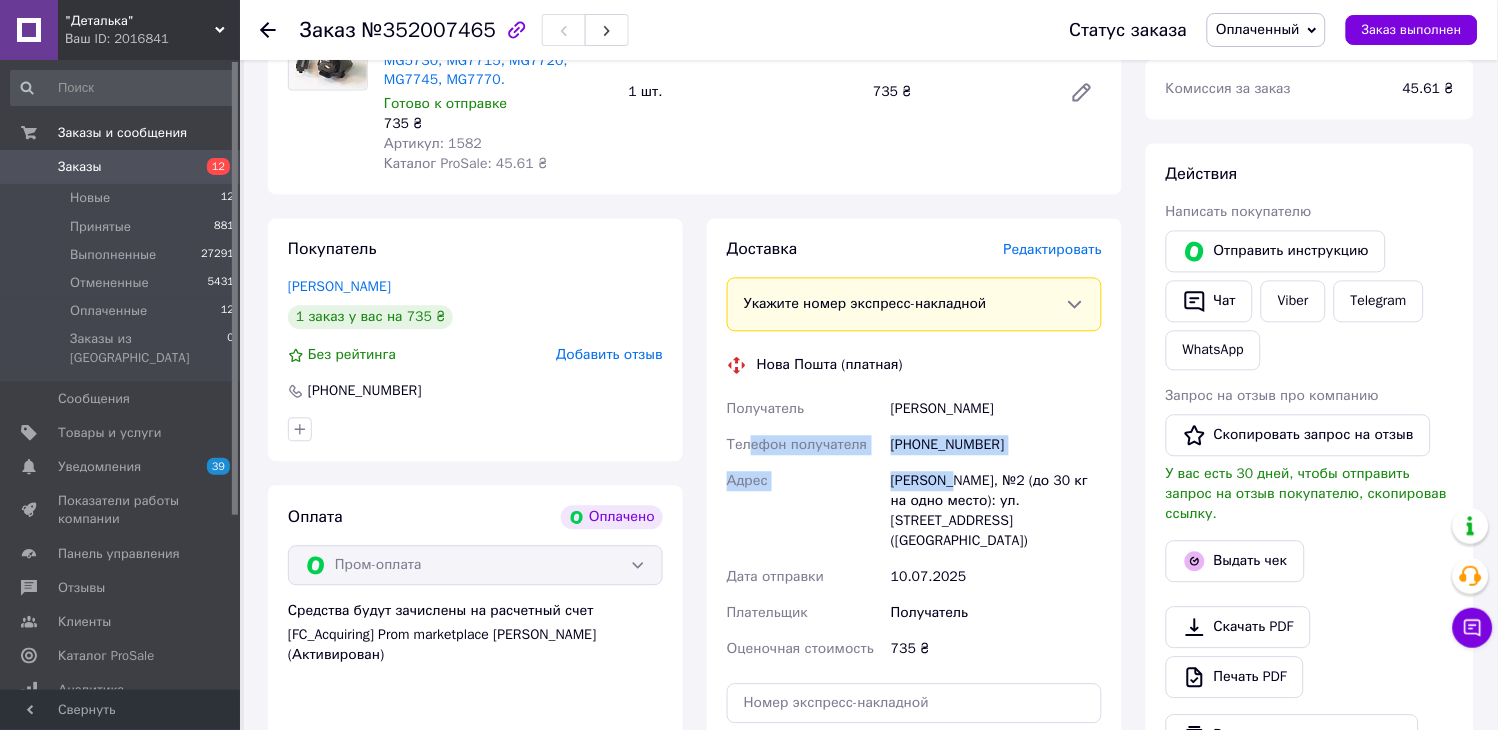 drag, startPoint x: 954, startPoint y: 480, endPoint x: 750, endPoint y: 454, distance: 205.65019 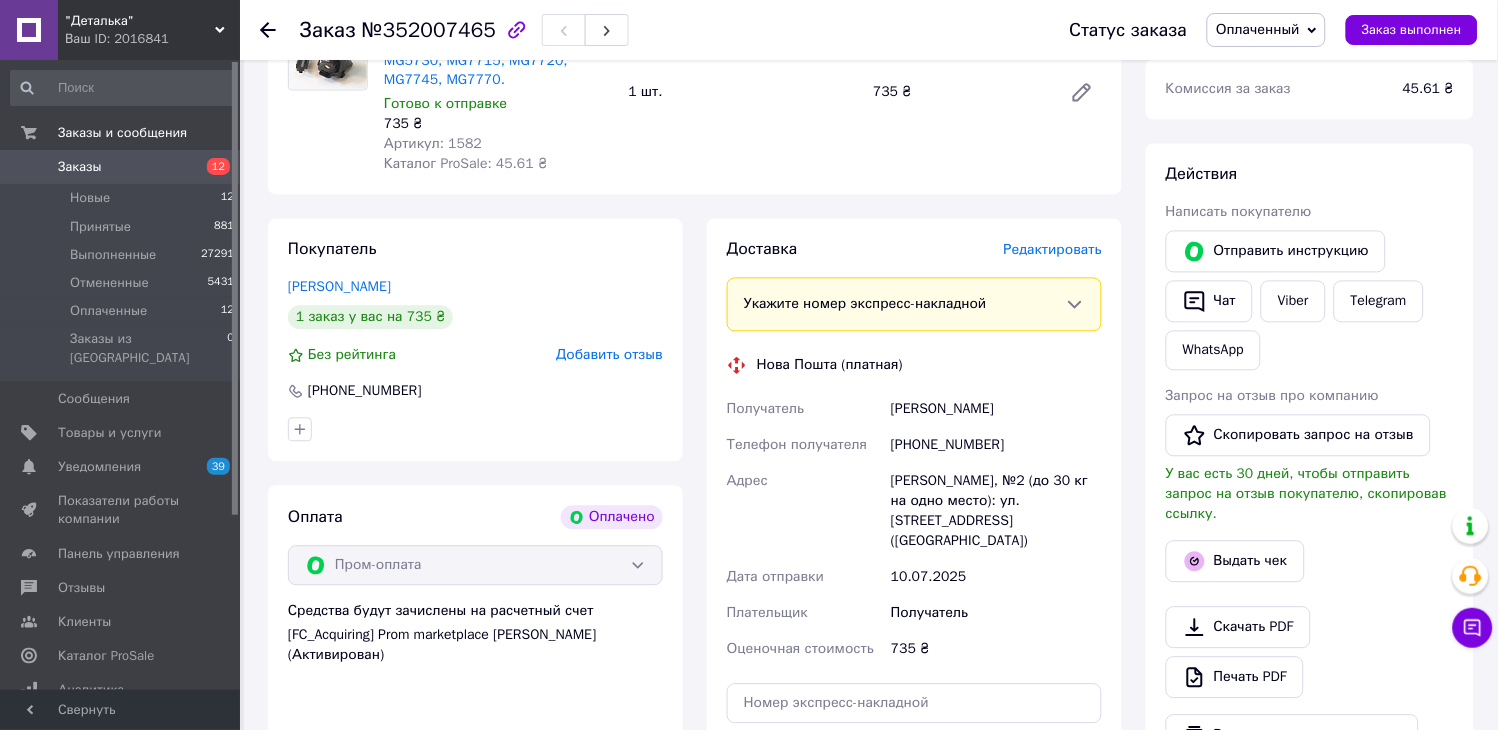 click on "[PERSON_NAME], №2 (до 30 кг на одно место): ул. [STREET_ADDRESS] ([GEOGRAPHIC_DATA])" at bounding box center [996, 512] 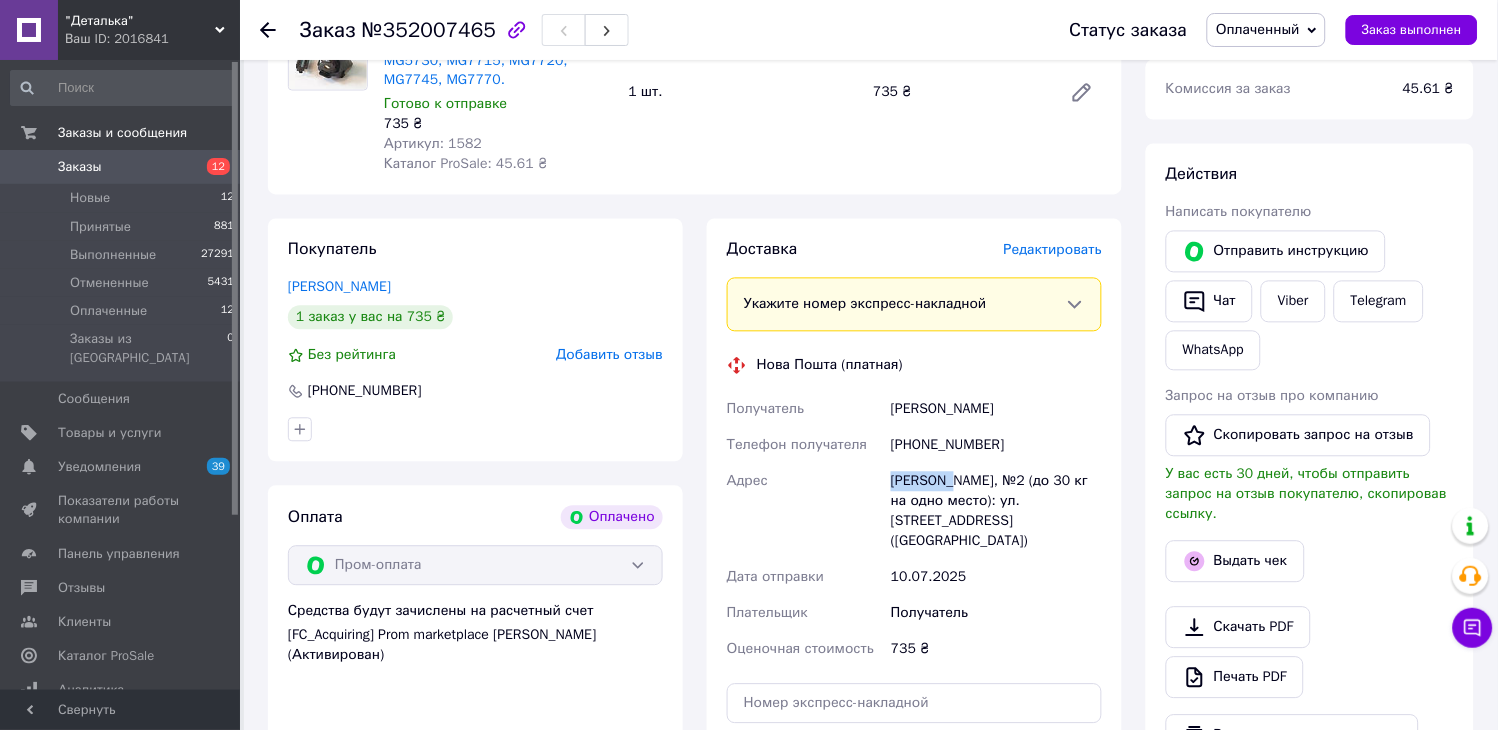 drag, startPoint x: 952, startPoint y: 481, endPoint x: 854, endPoint y: 470, distance: 98.61542 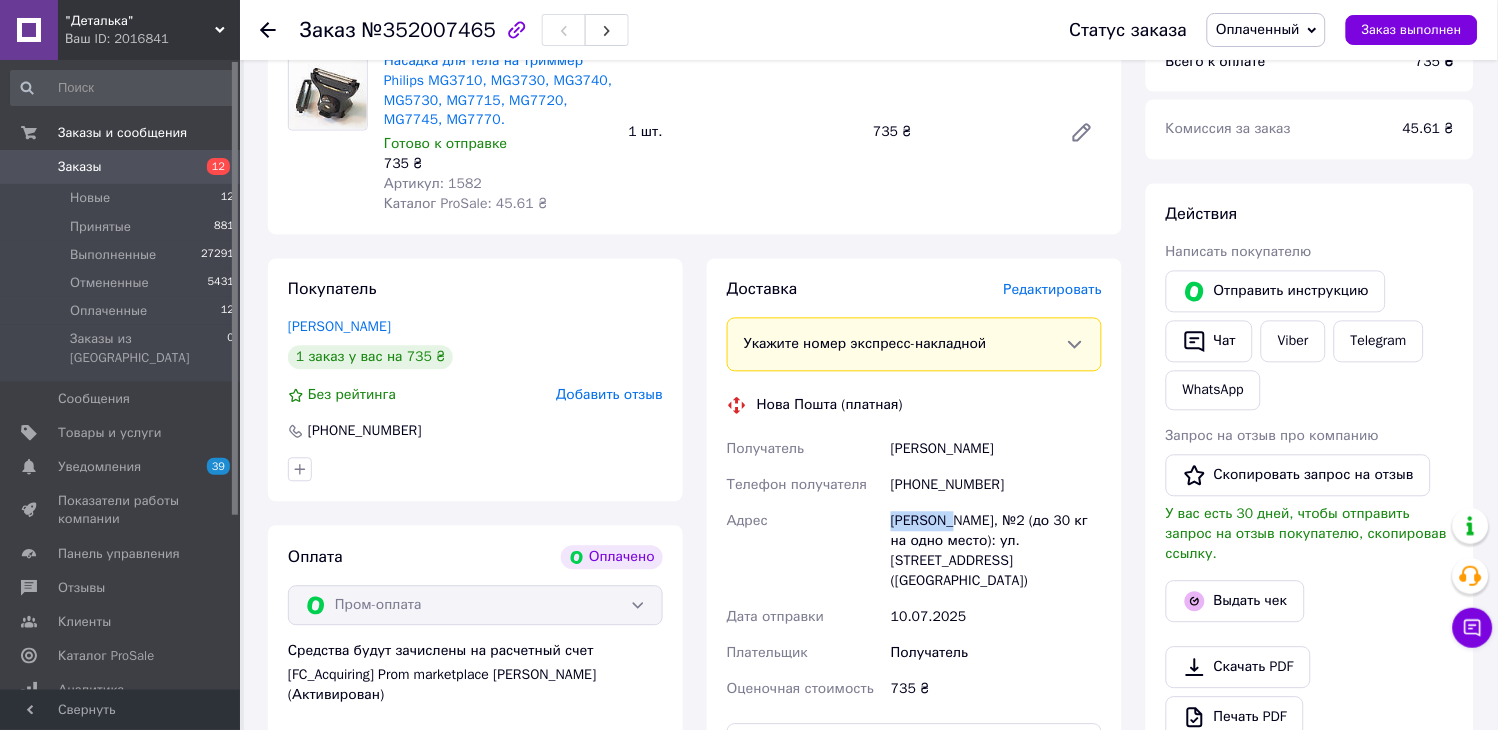 scroll, scrollTop: 555, scrollLeft: 0, axis: vertical 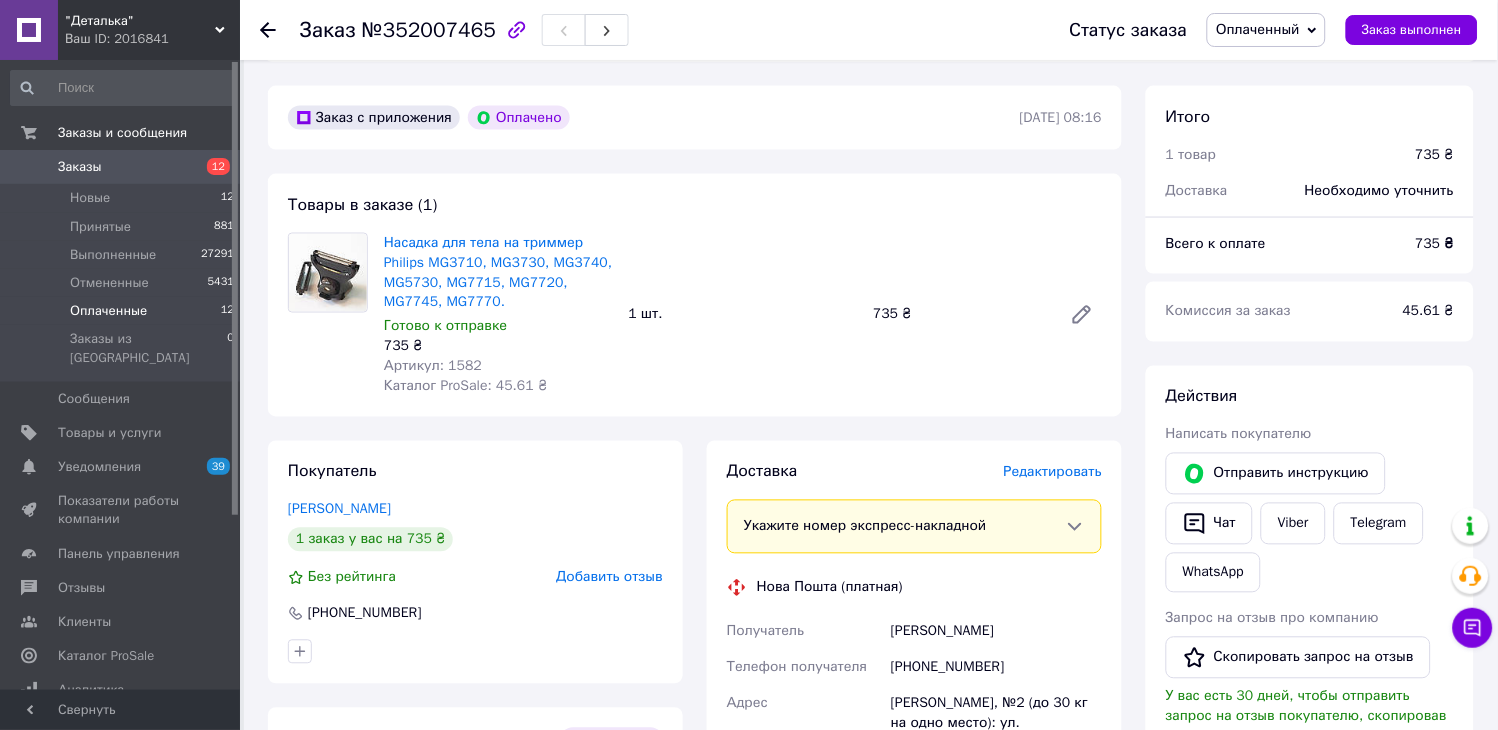 click on "Оплаченные" at bounding box center (108, 311) 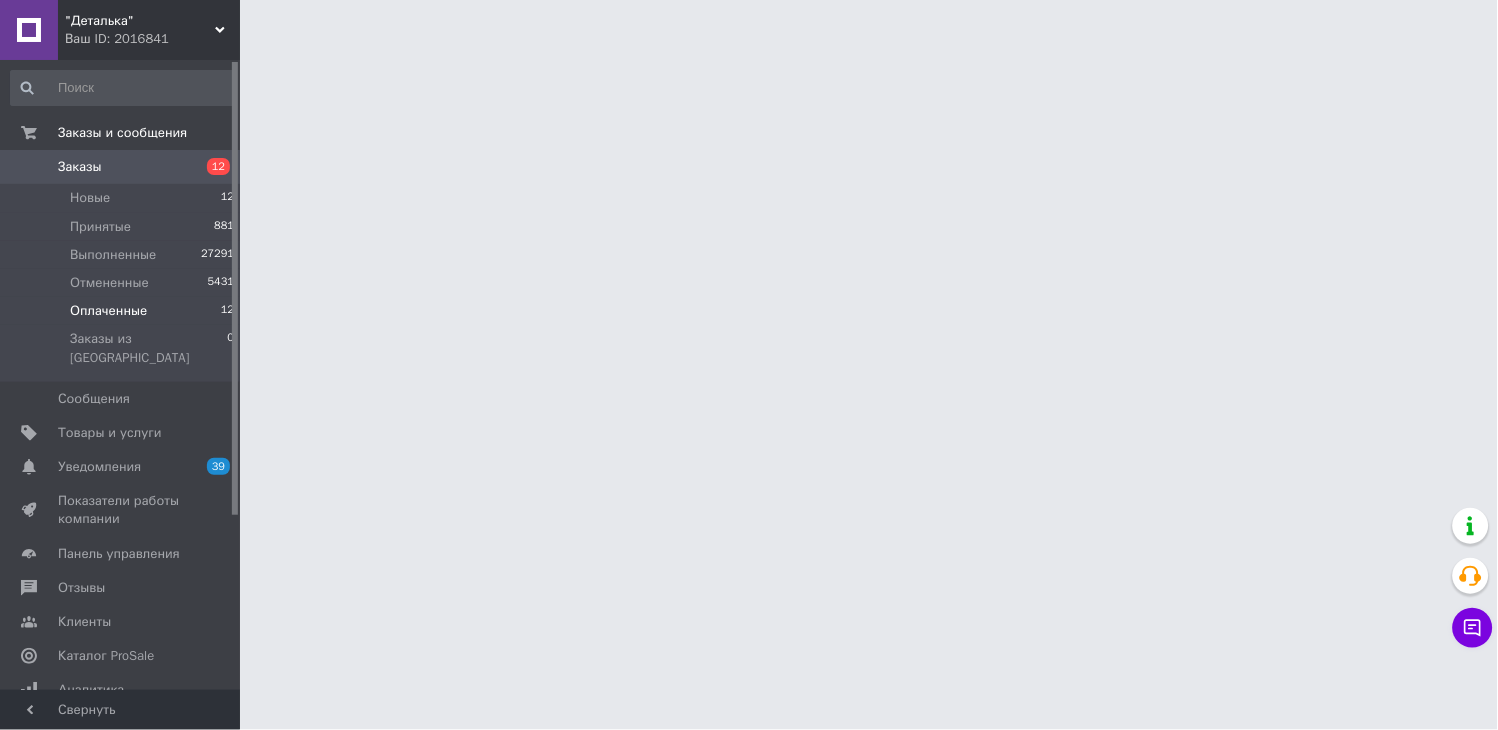 scroll, scrollTop: 0, scrollLeft: 0, axis: both 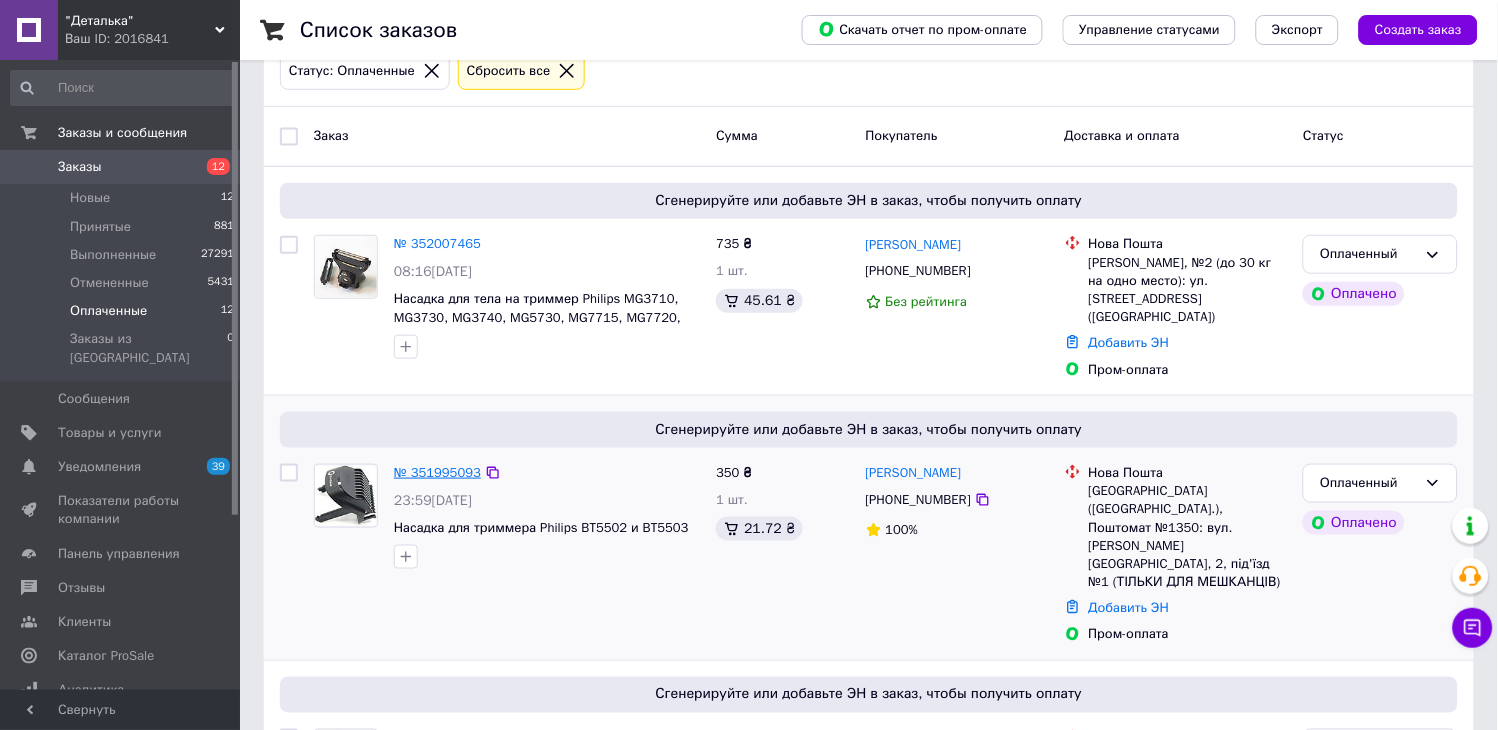 click on "№ 351995093" at bounding box center [437, 472] 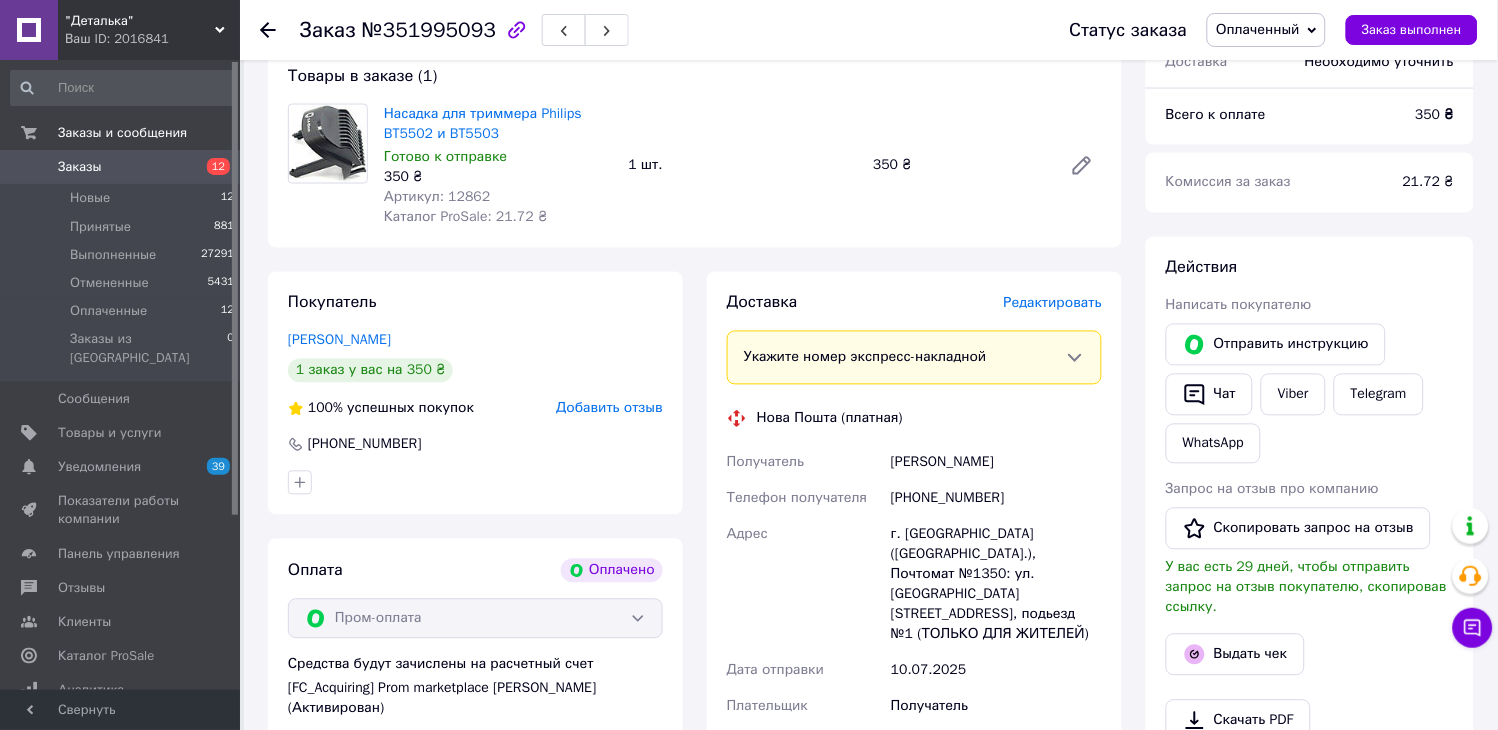 scroll, scrollTop: 777, scrollLeft: 0, axis: vertical 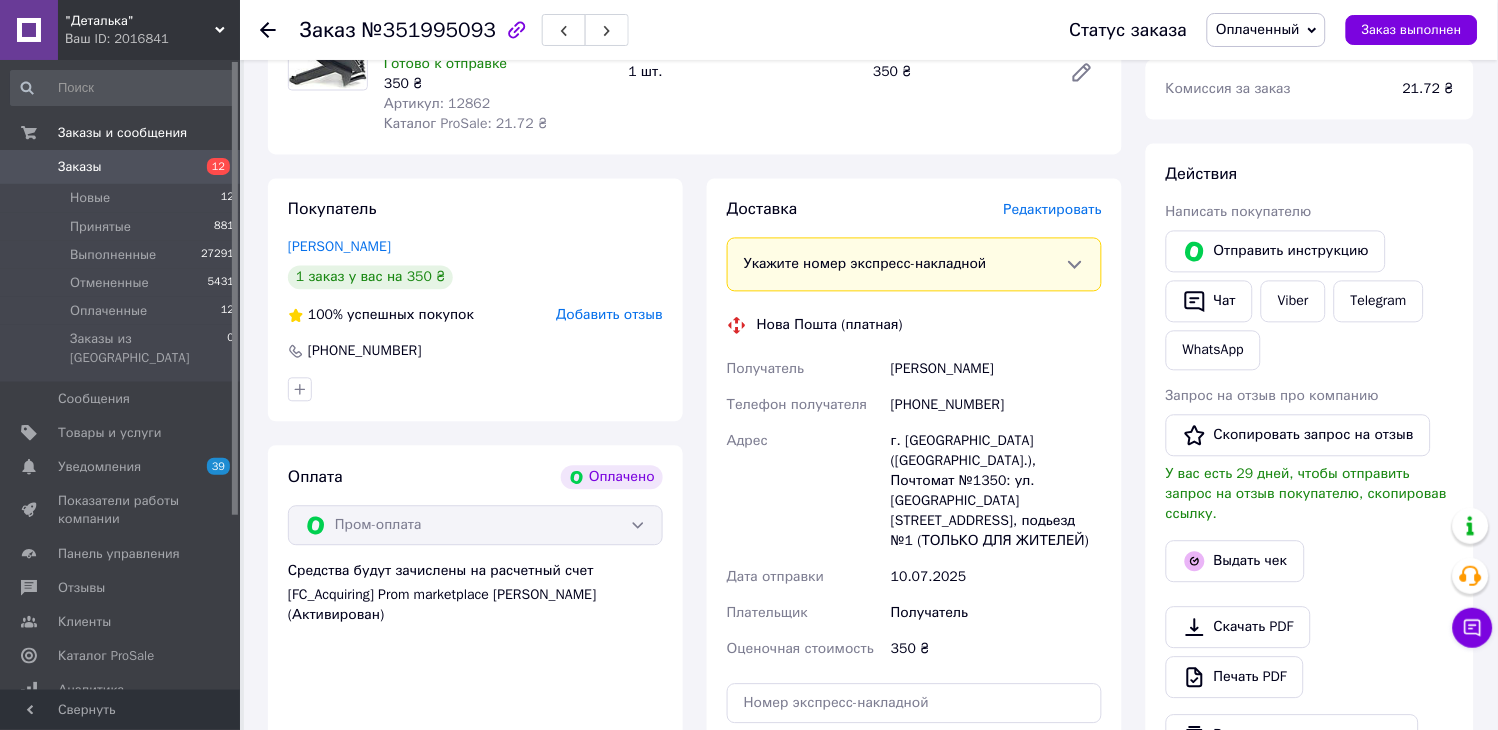 drag, startPoint x: 995, startPoint y: 380, endPoint x: 892, endPoint y: 381, distance: 103.00485 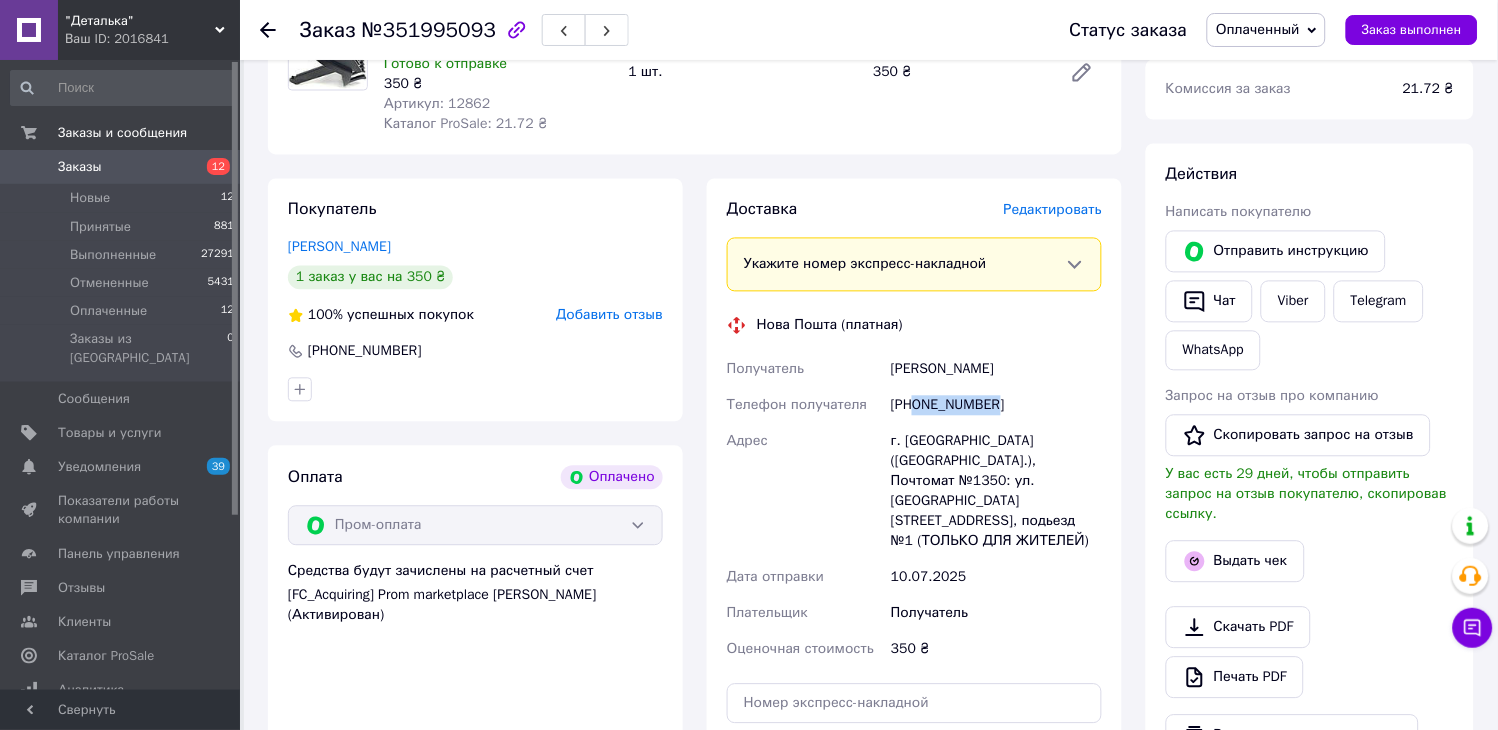 drag, startPoint x: 1006, startPoint y: 410, endPoint x: 918, endPoint y: 411, distance: 88.005684 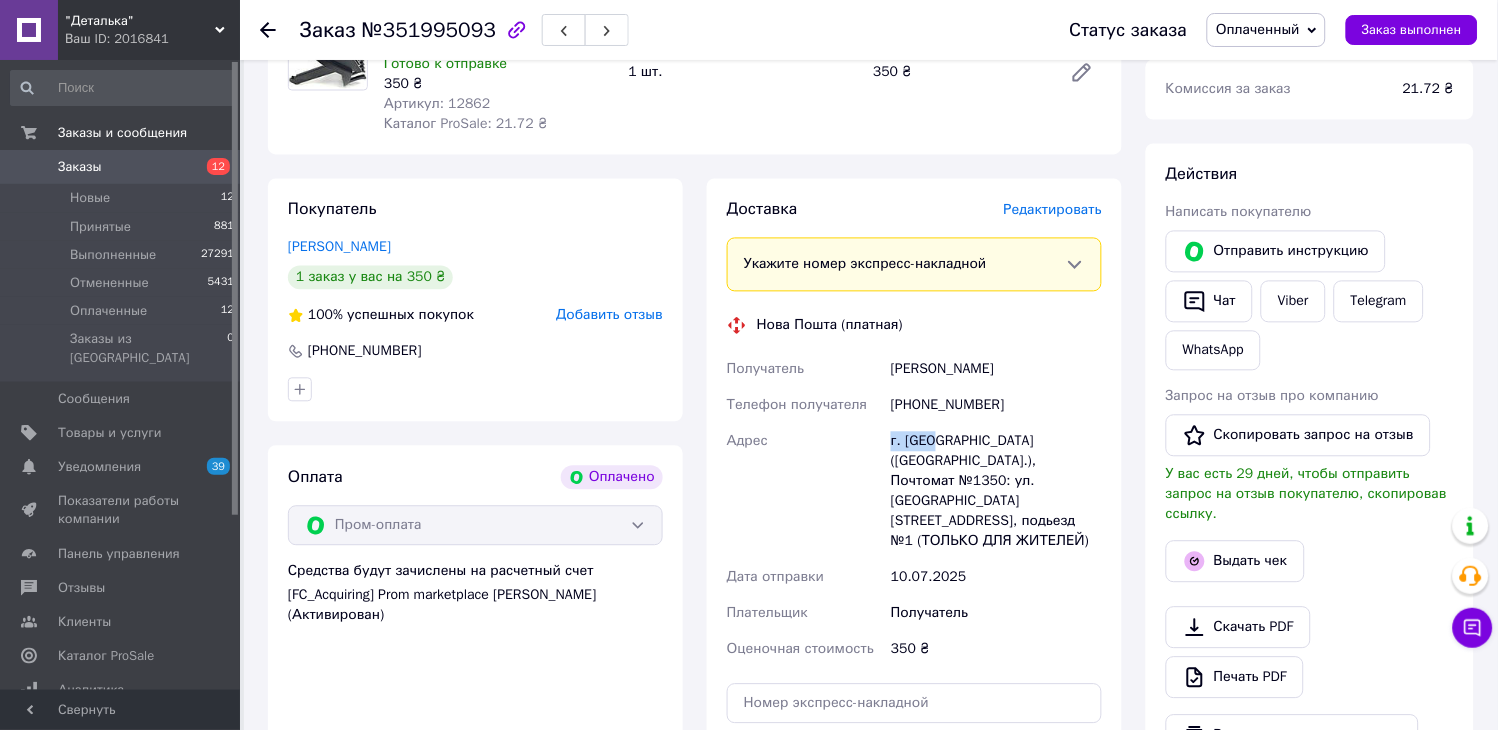 drag, startPoint x: 931, startPoint y: 445, endPoint x: 891, endPoint y: 442, distance: 40.112343 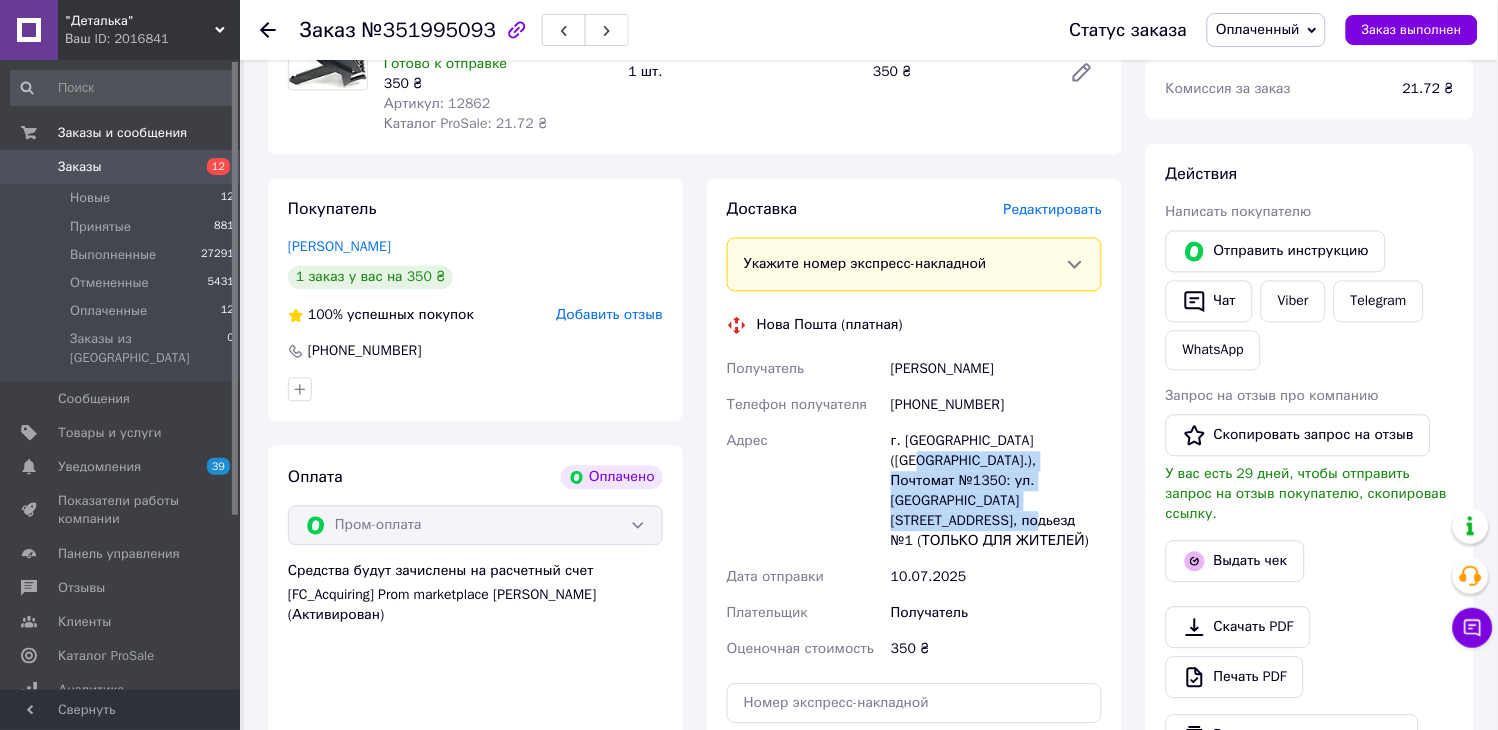drag, startPoint x: 890, startPoint y: 465, endPoint x: 1063, endPoint y: 503, distance: 177.12425 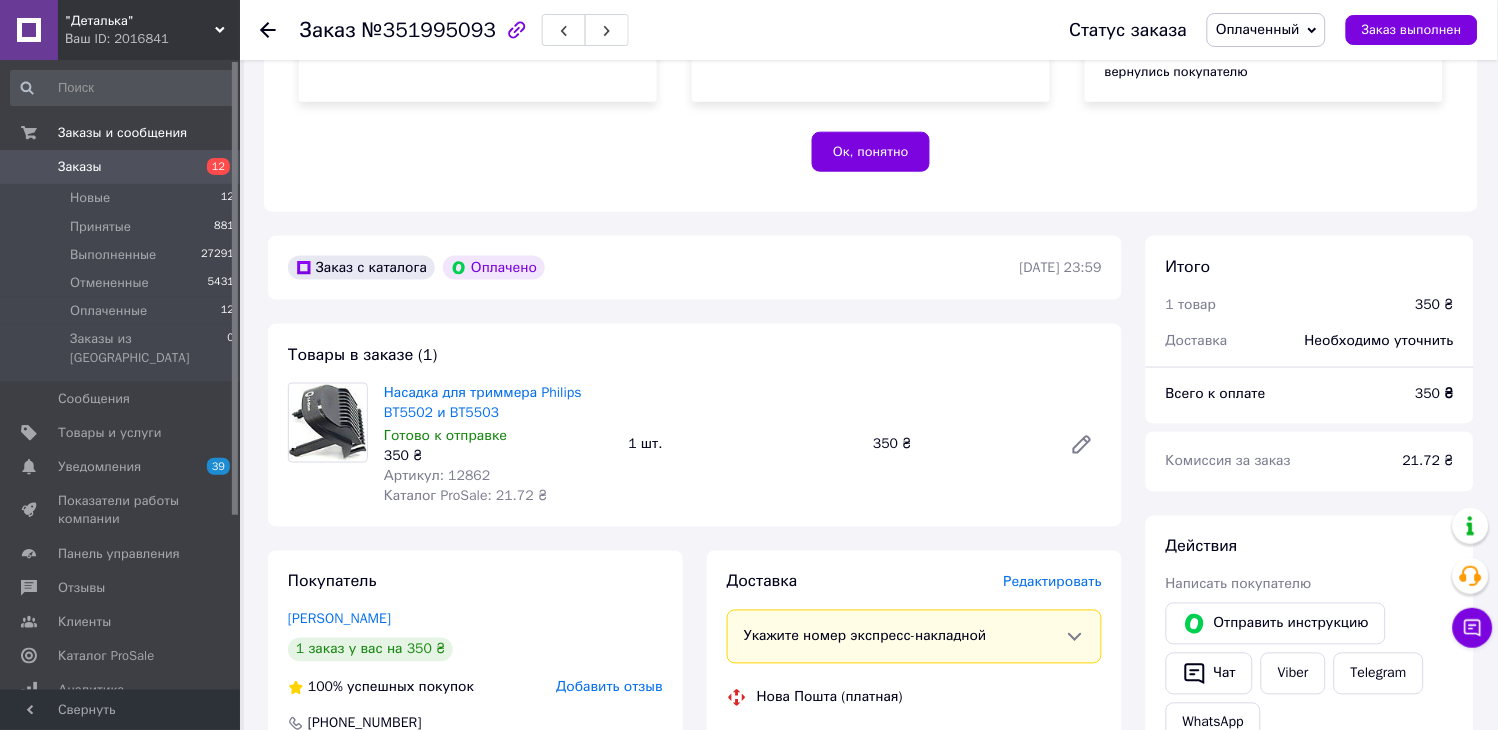 scroll, scrollTop: 444, scrollLeft: 0, axis: vertical 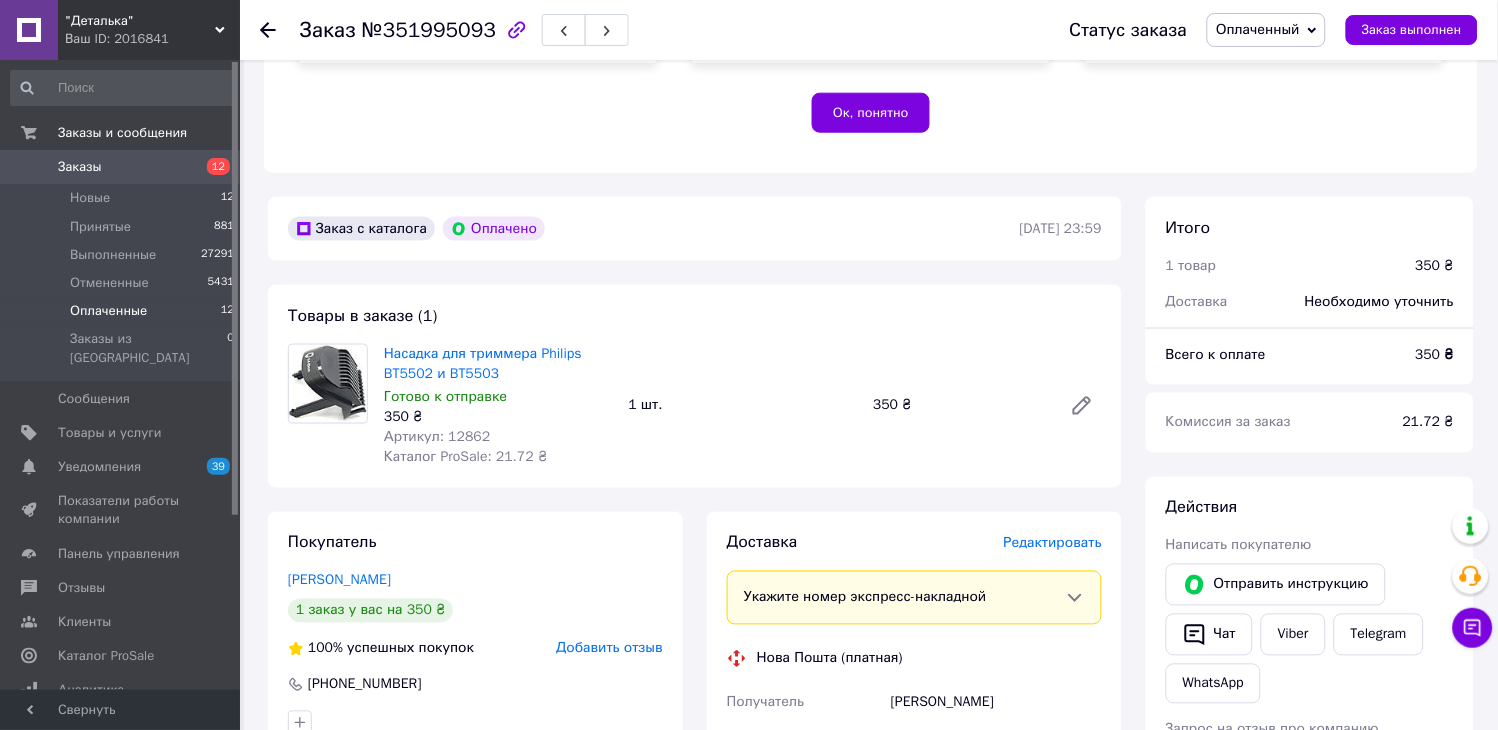 click on "Оплаченные 12" at bounding box center [123, 311] 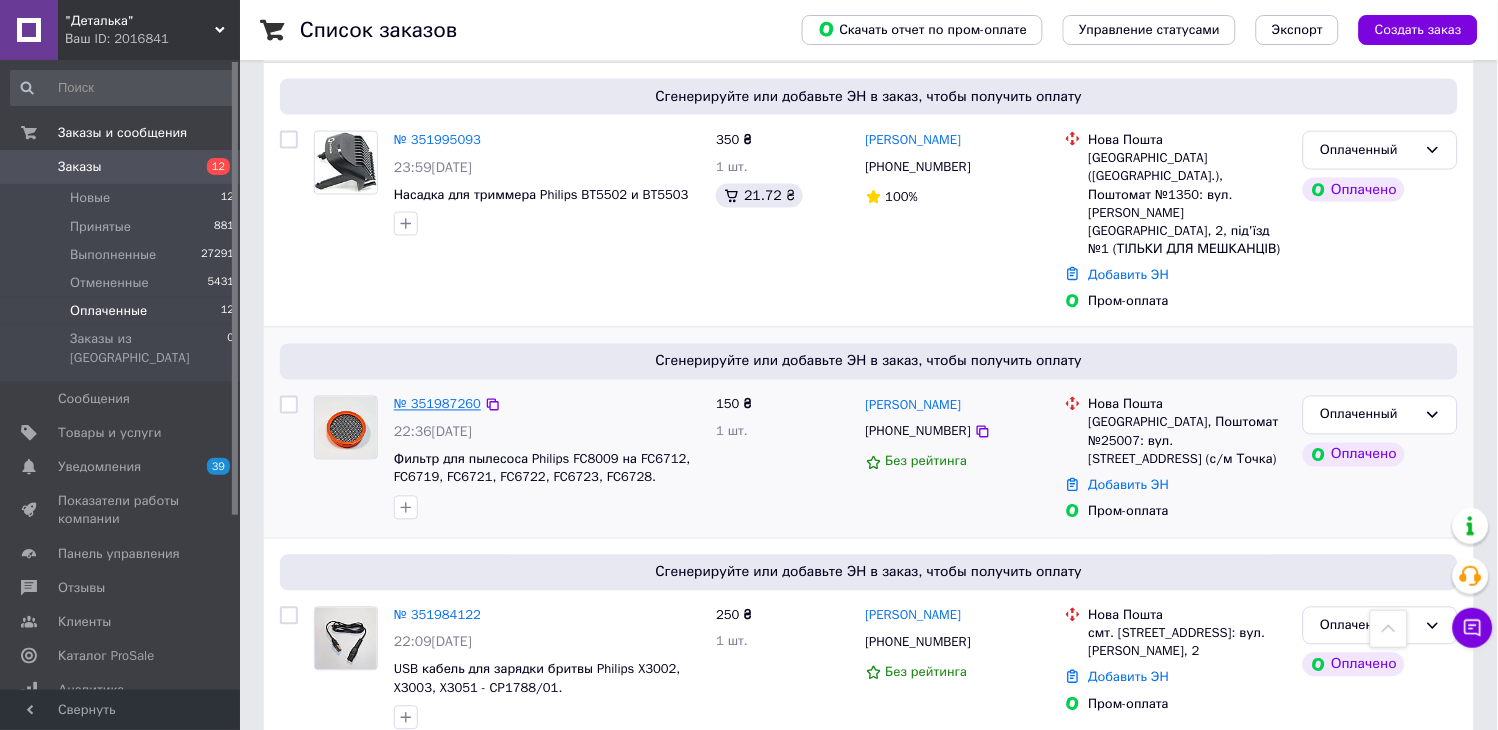 click on "№ 351987260" at bounding box center (437, 404) 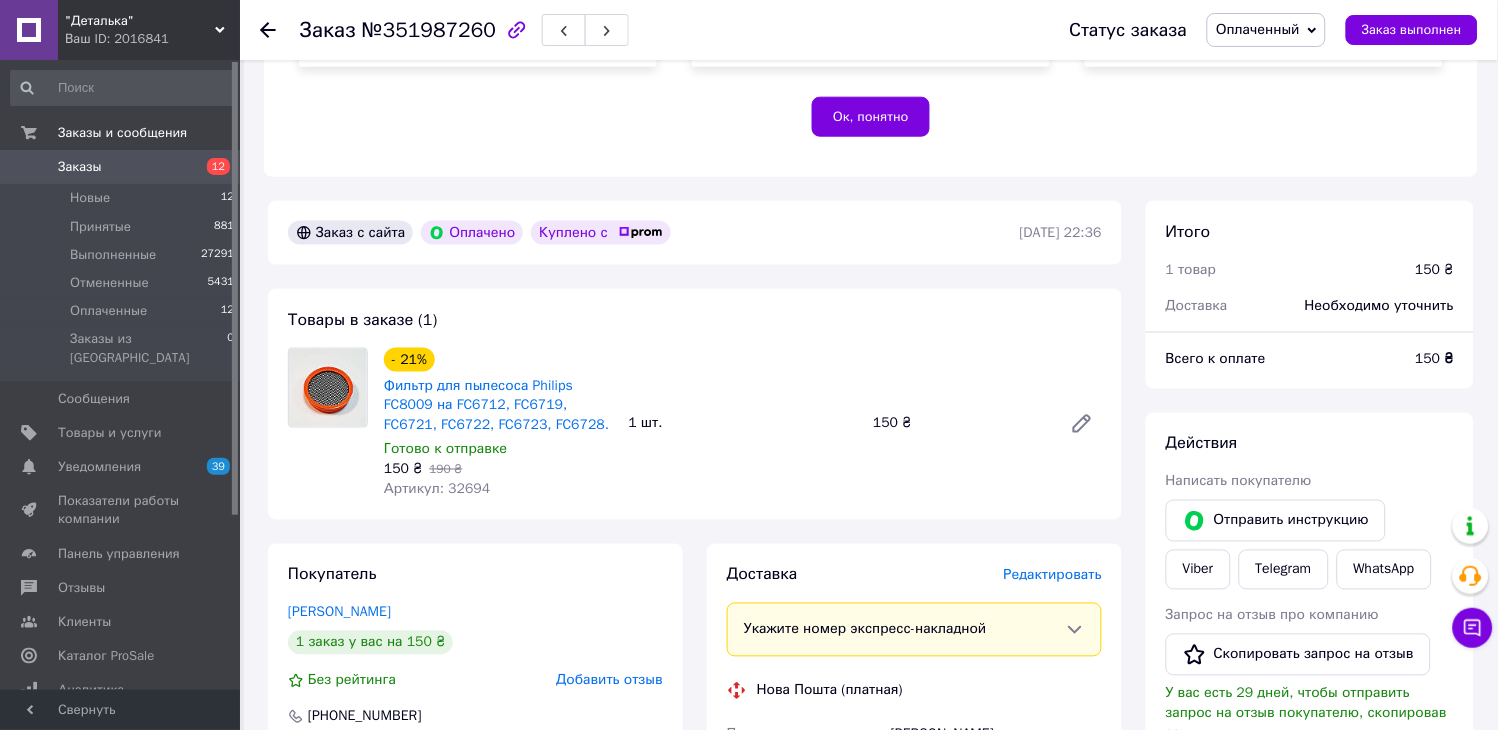 scroll, scrollTop: 555, scrollLeft: 0, axis: vertical 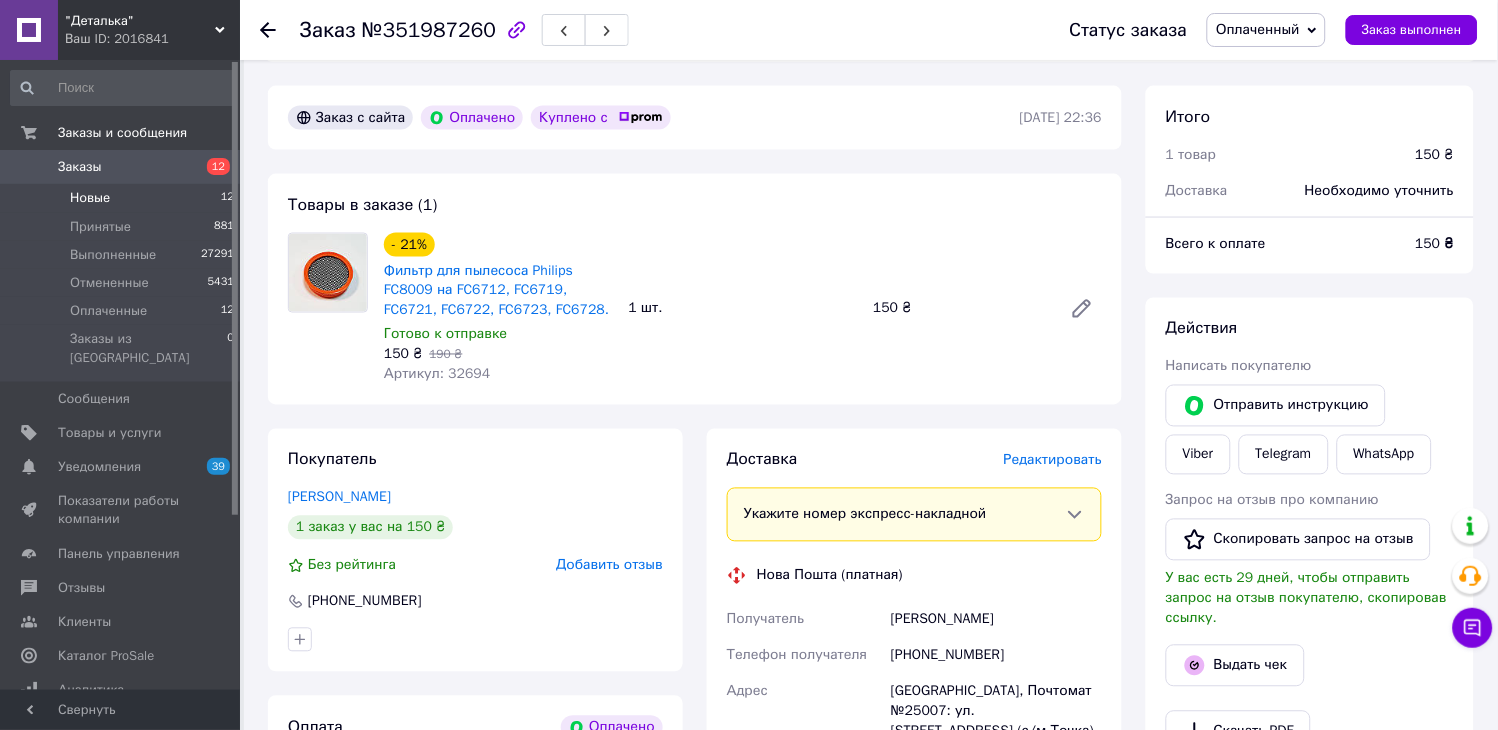 click on "Новые 12" at bounding box center (123, 198) 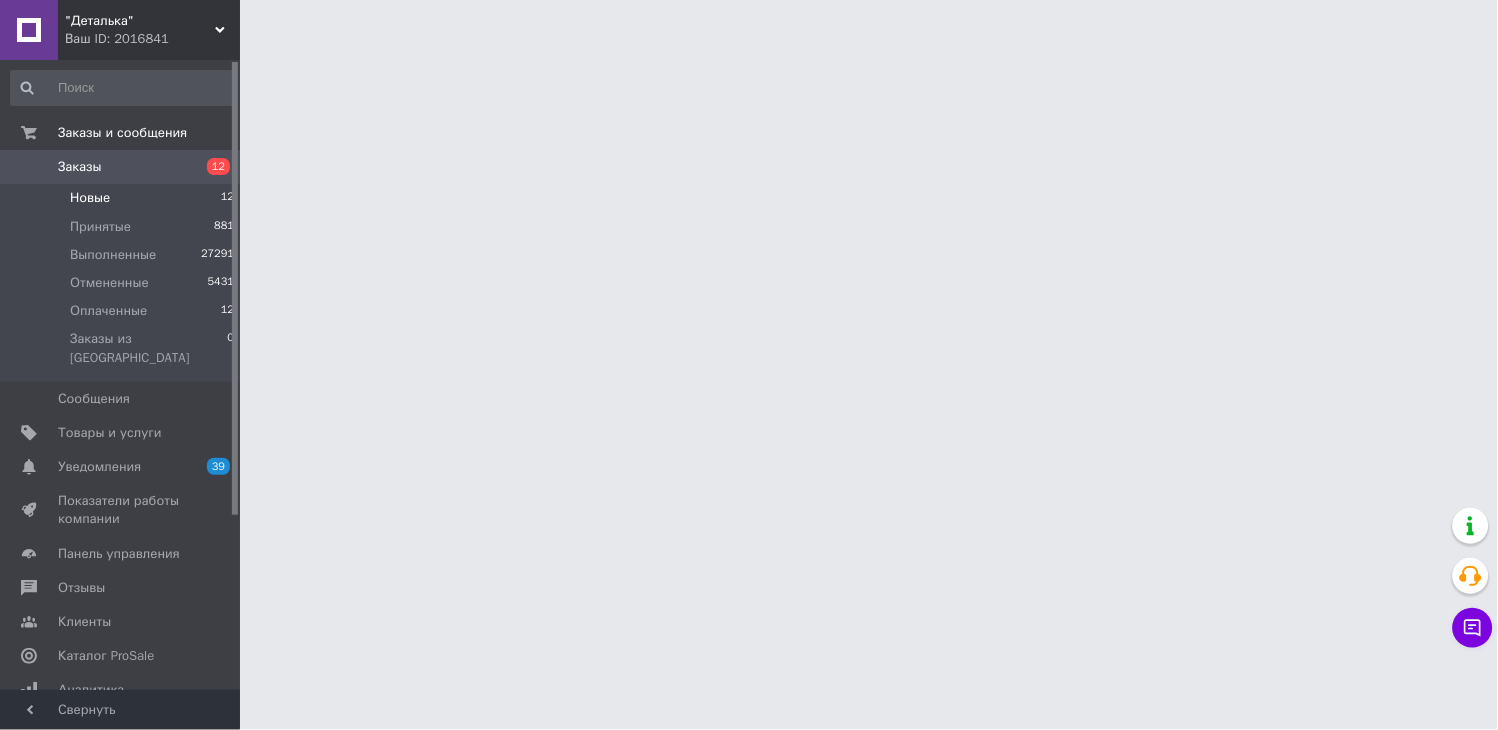 scroll, scrollTop: 0, scrollLeft: 0, axis: both 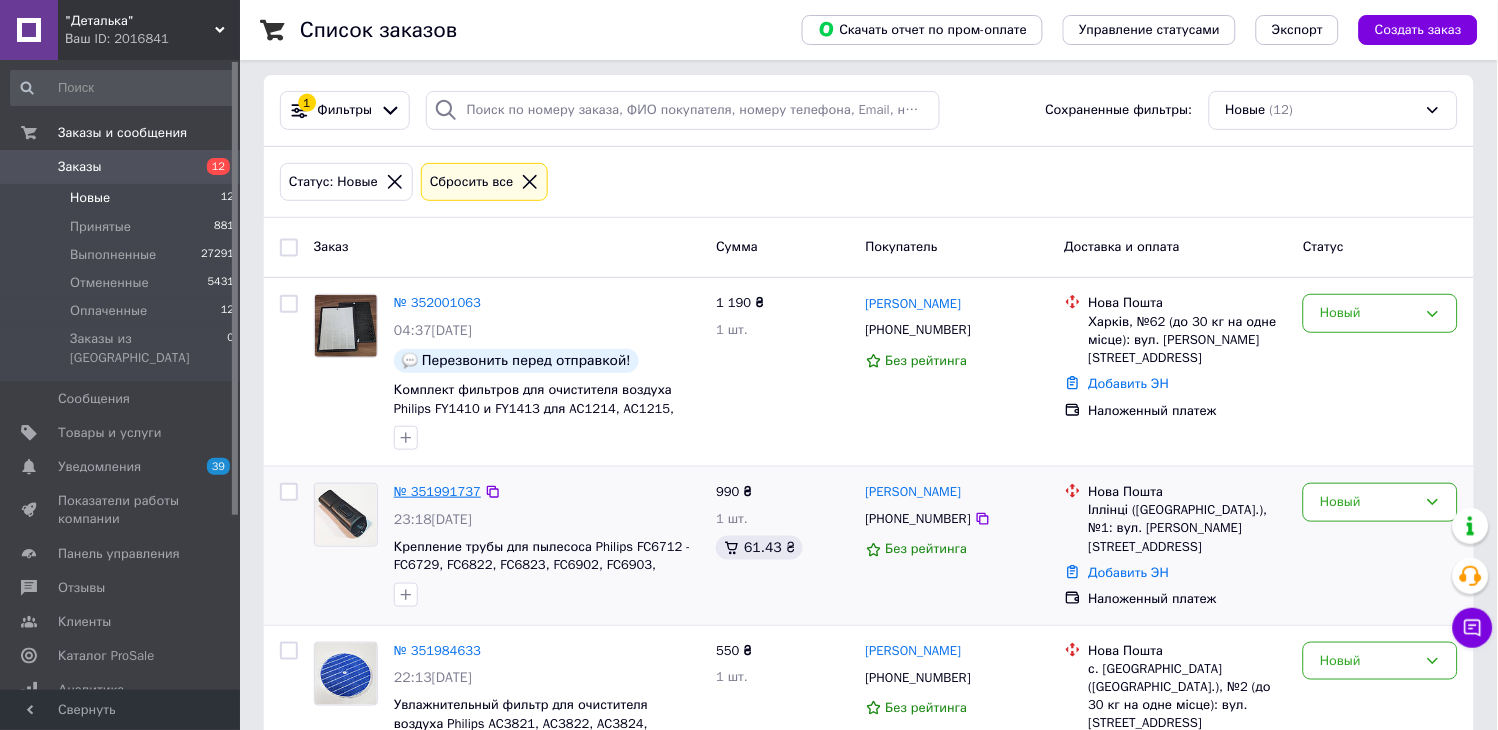click on "№ 351991737" at bounding box center (437, 491) 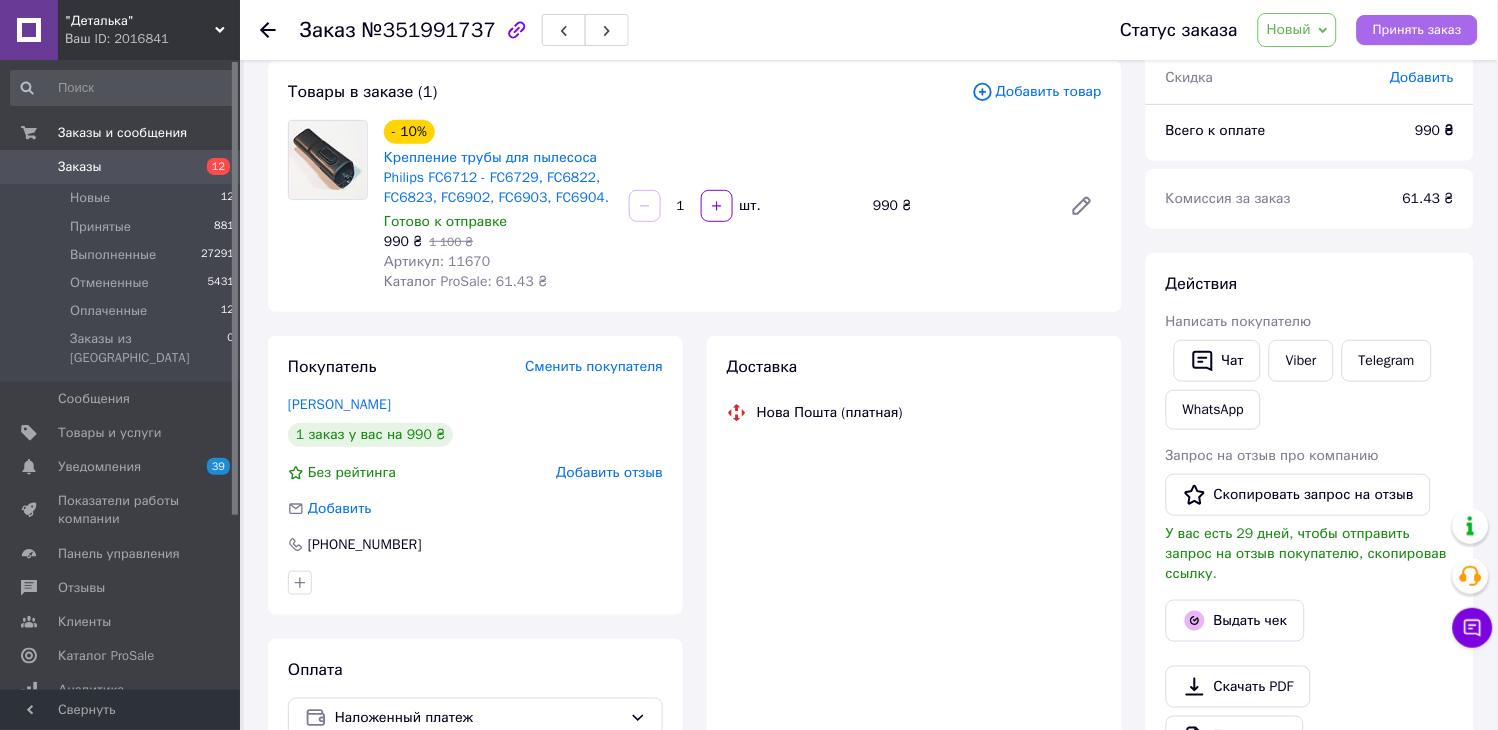 click on "Принять заказ" at bounding box center [1417, 30] 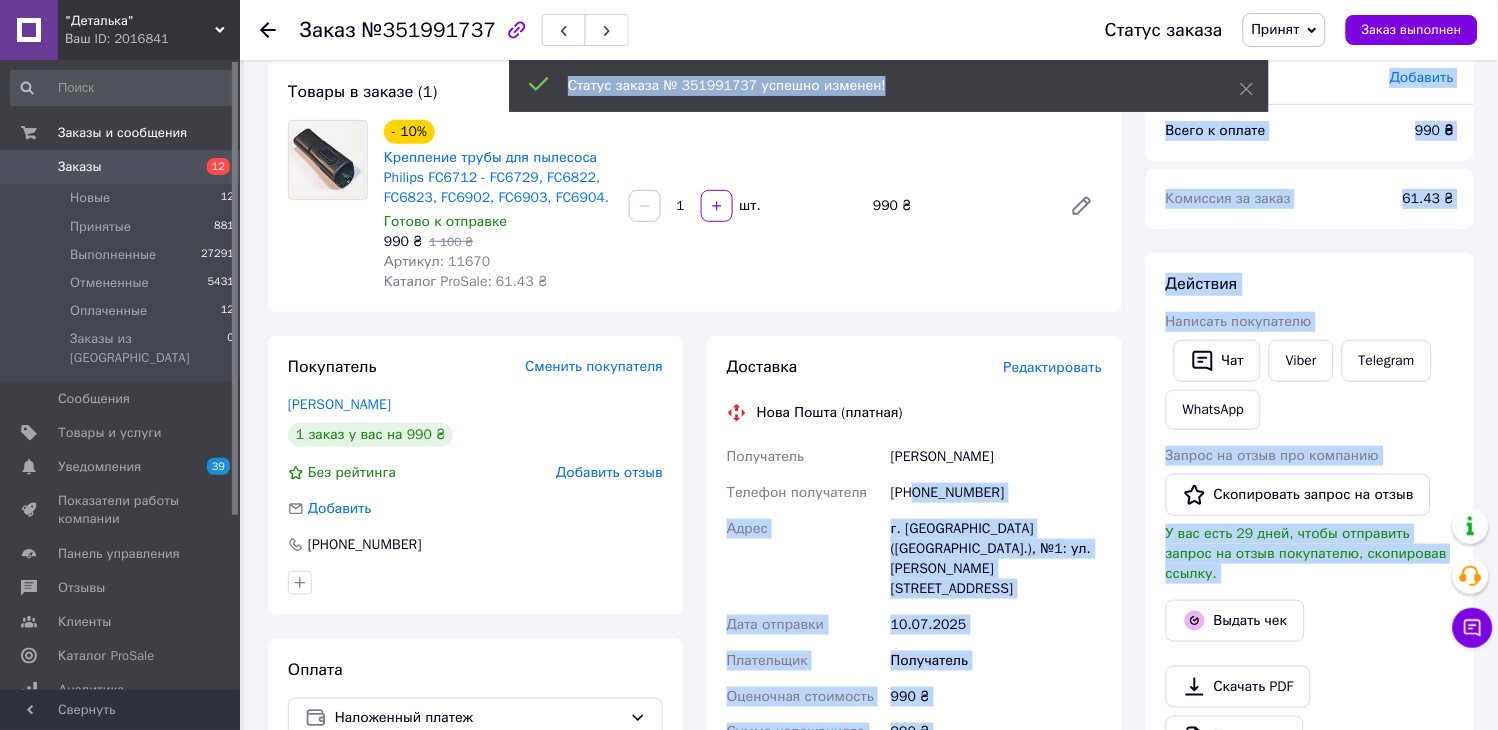 drag, startPoint x: 1011, startPoint y: 495, endPoint x: 920, endPoint y: 501, distance: 91.197586 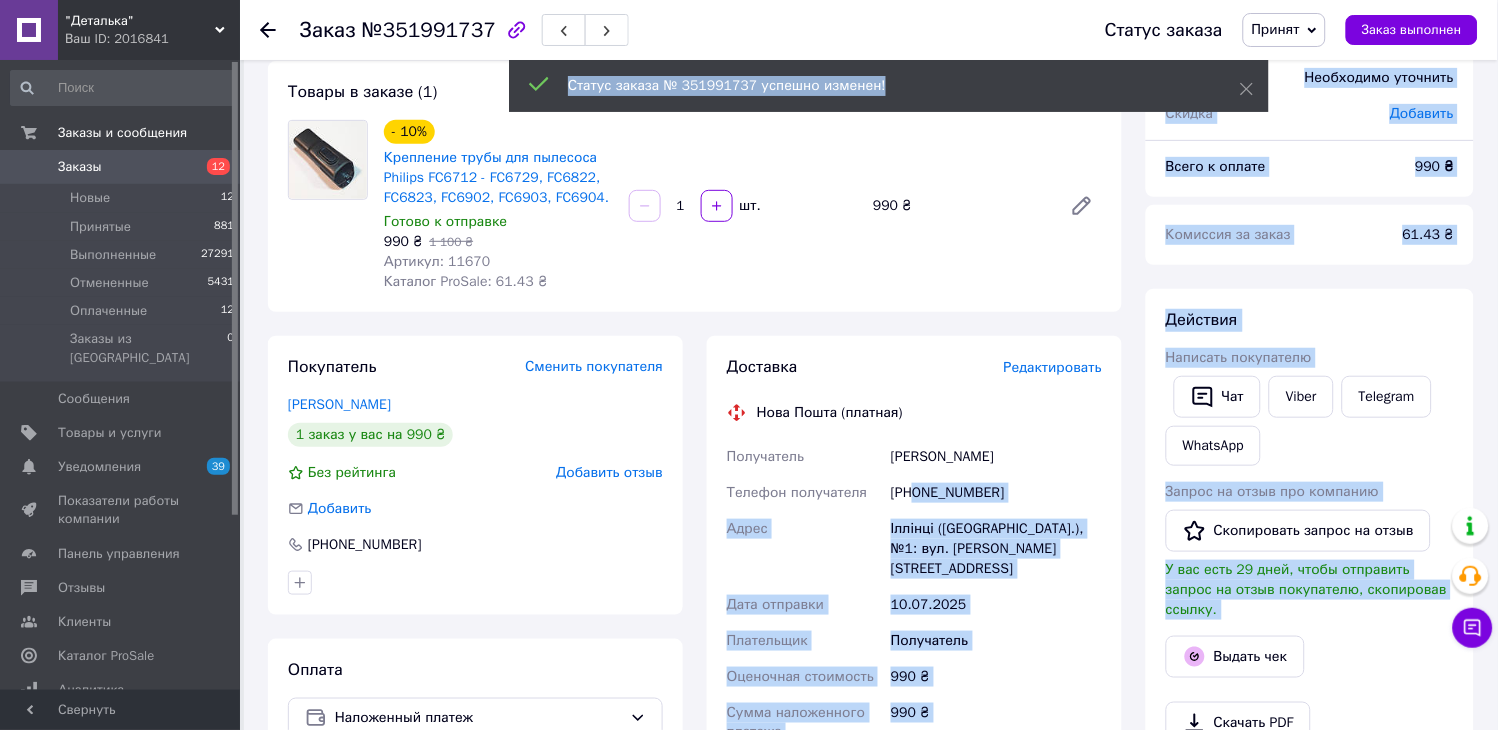 click on "[PHONE_NUMBER]" at bounding box center (996, 493) 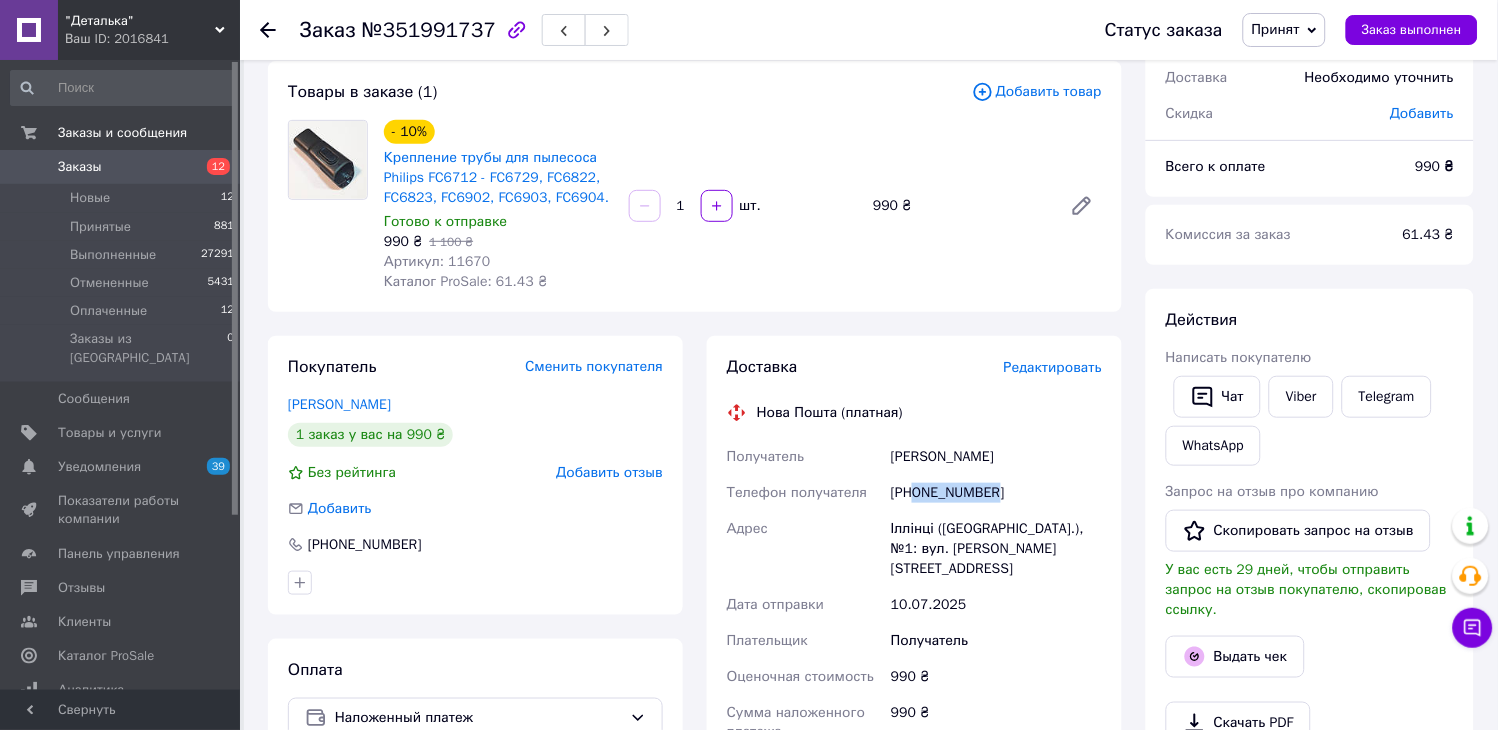 drag, startPoint x: 1008, startPoint y: 494, endPoint x: 920, endPoint y: 488, distance: 88.20431 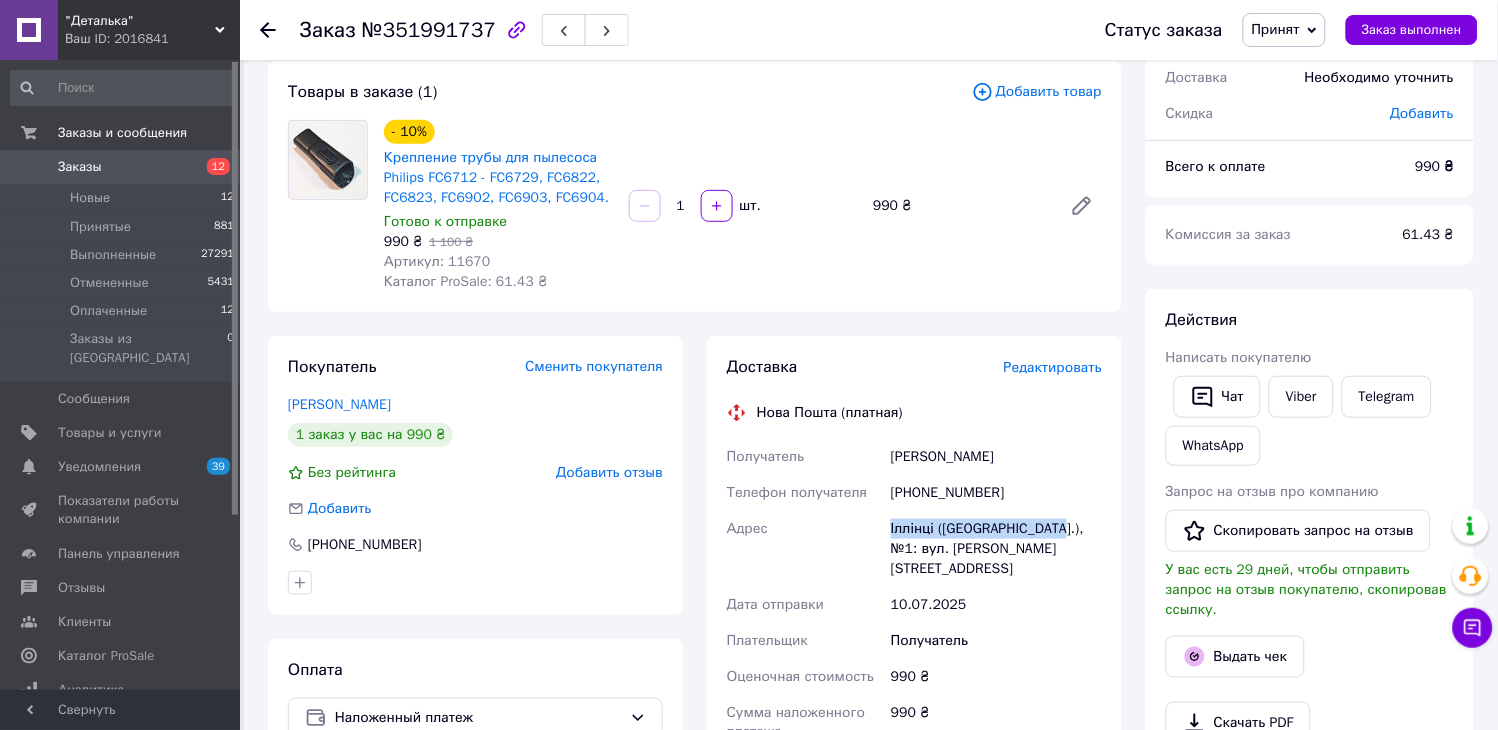 drag, startPoint x: 888, startPoint y: 527, endPoint x: 1043, endPoint y: 532, distance: 155.08063 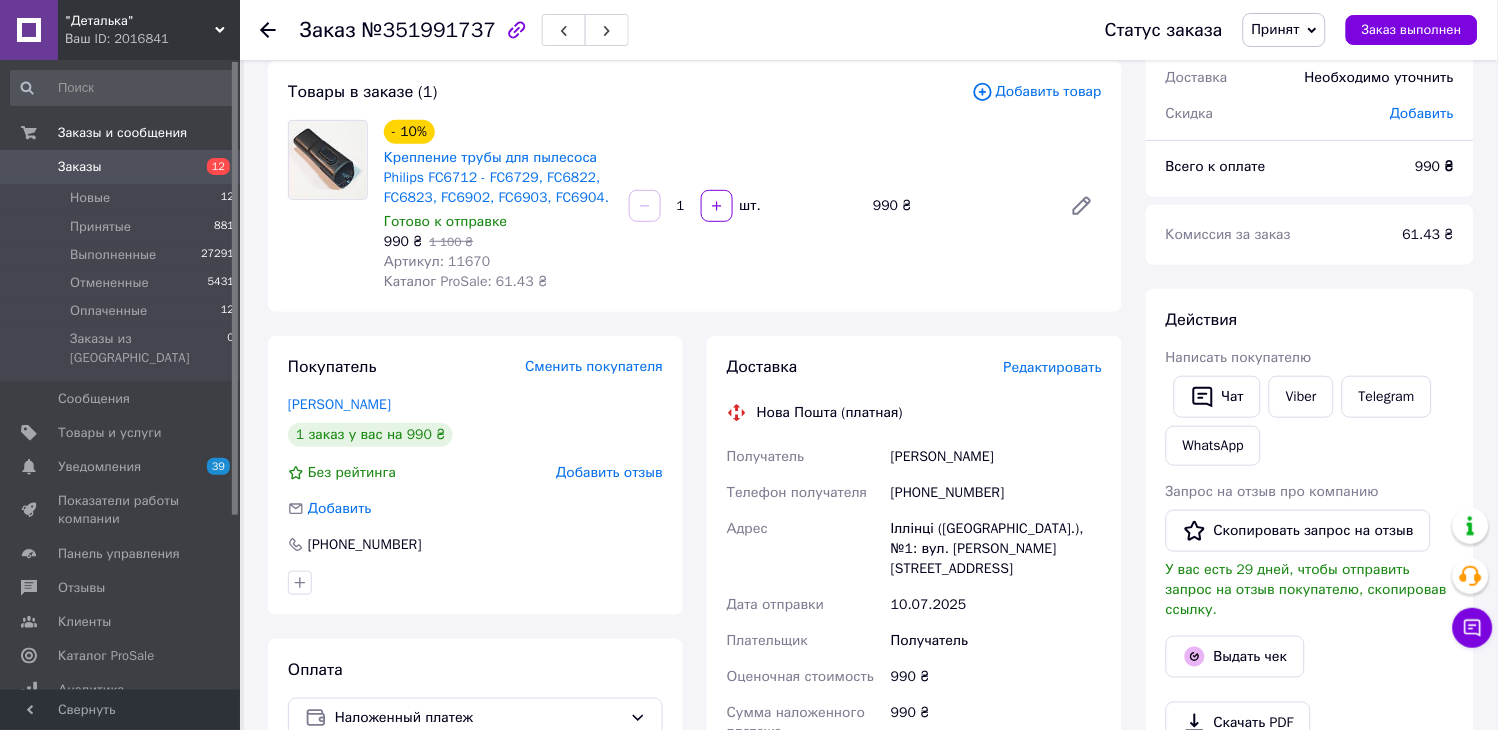 click on "Іллінці ([GEOGRAPHIC_DATA].), №1: вул. [PERSON_NAME][STREET_ADDRESS]" at bounding box center [996, 549] 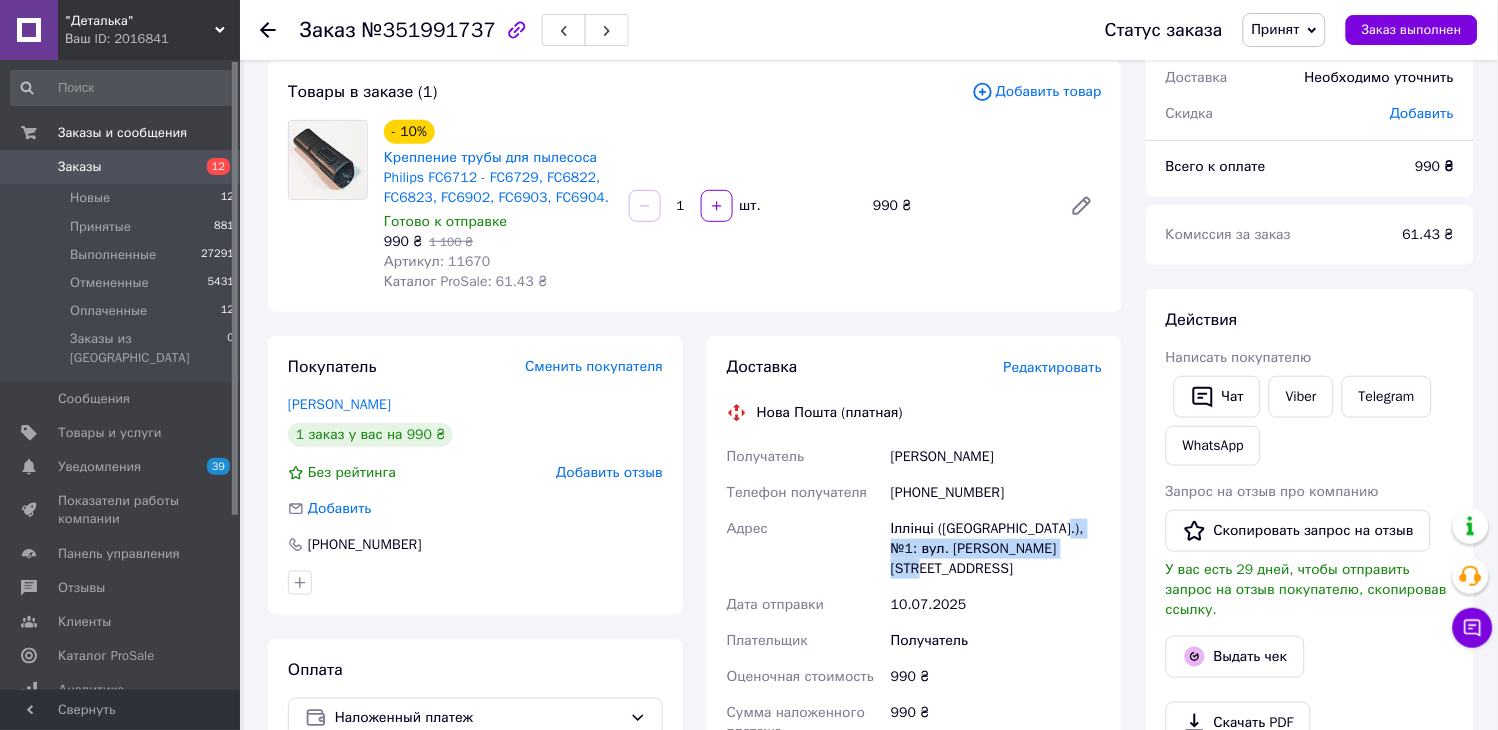 drag, startPoint x: 1047, startPoint y: 527, endPoint x: 1075, endPoint y: 560, distance: 43.27817 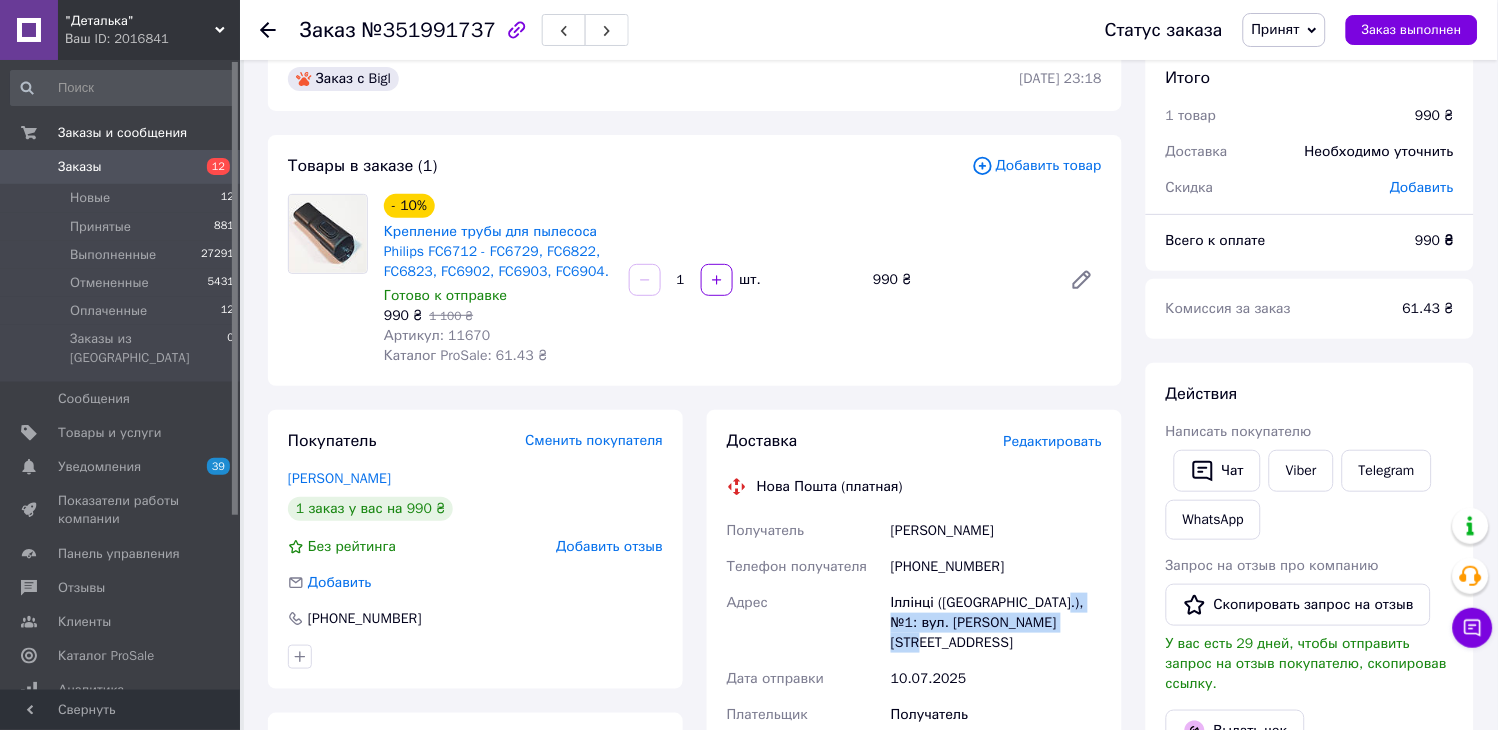 scroll, scrollTop: 0, scrollLeft: 0, axis: both 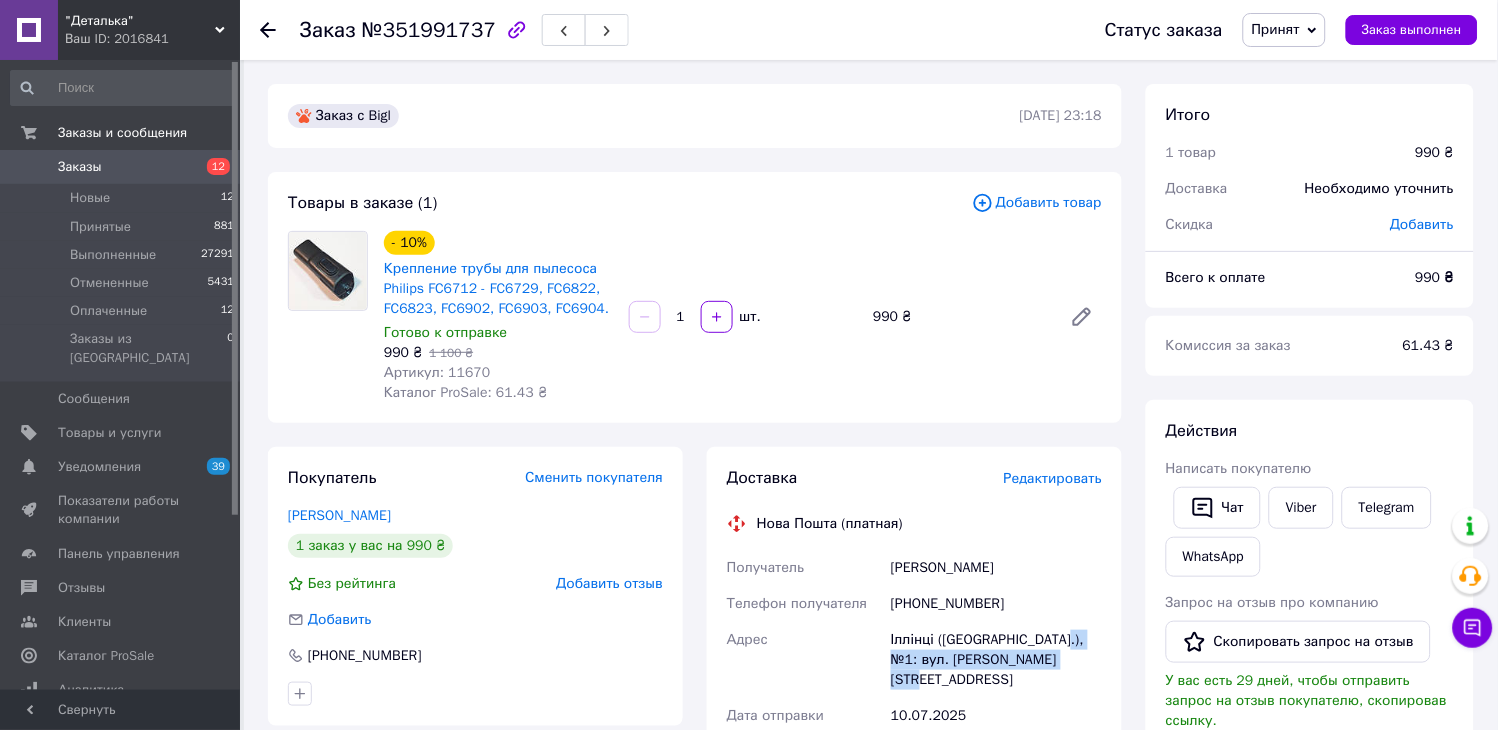 drag, startPoint x: 1028, startPoint y: 576, endPoint x: 887, endPoint y: 576, distance: 141 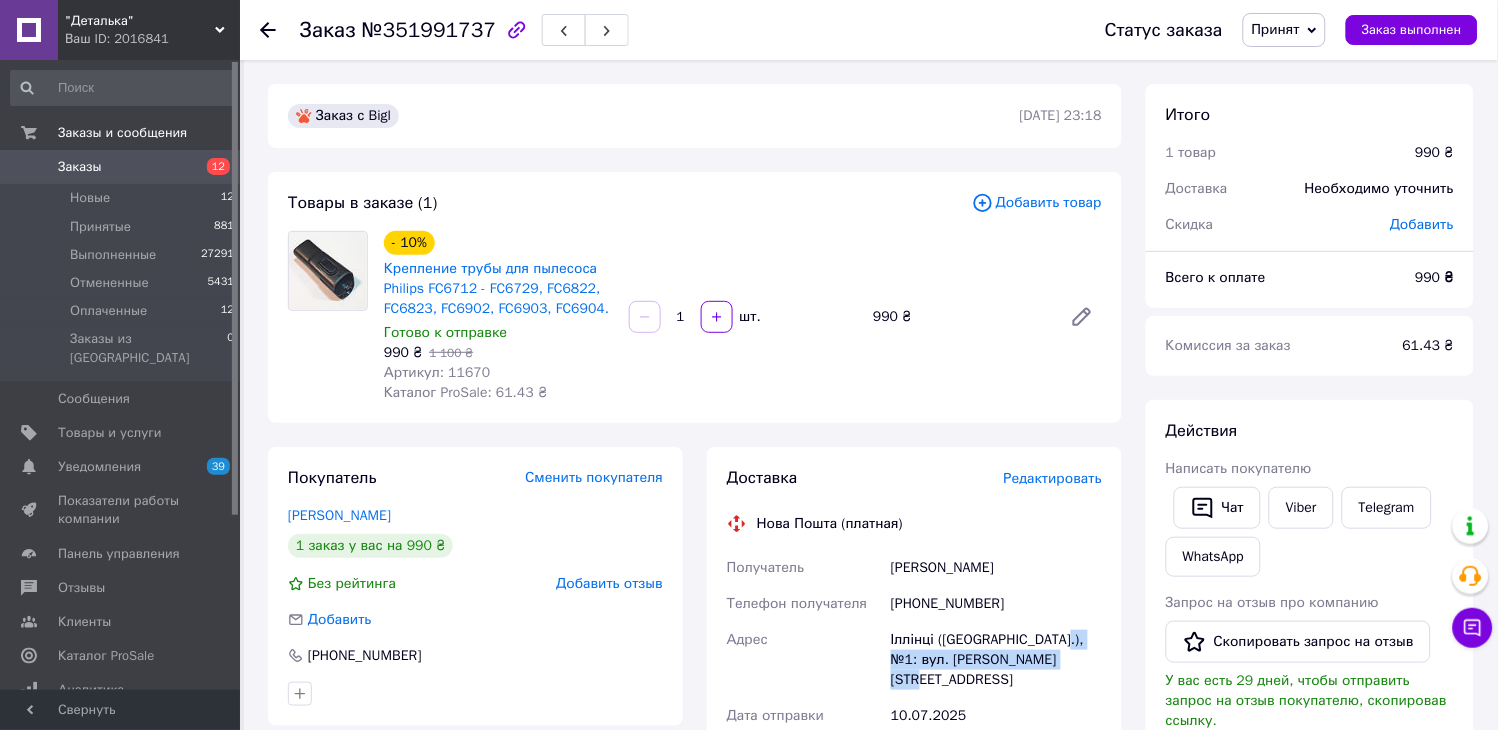 click on "Заказы" at bounding box center [80, 167] 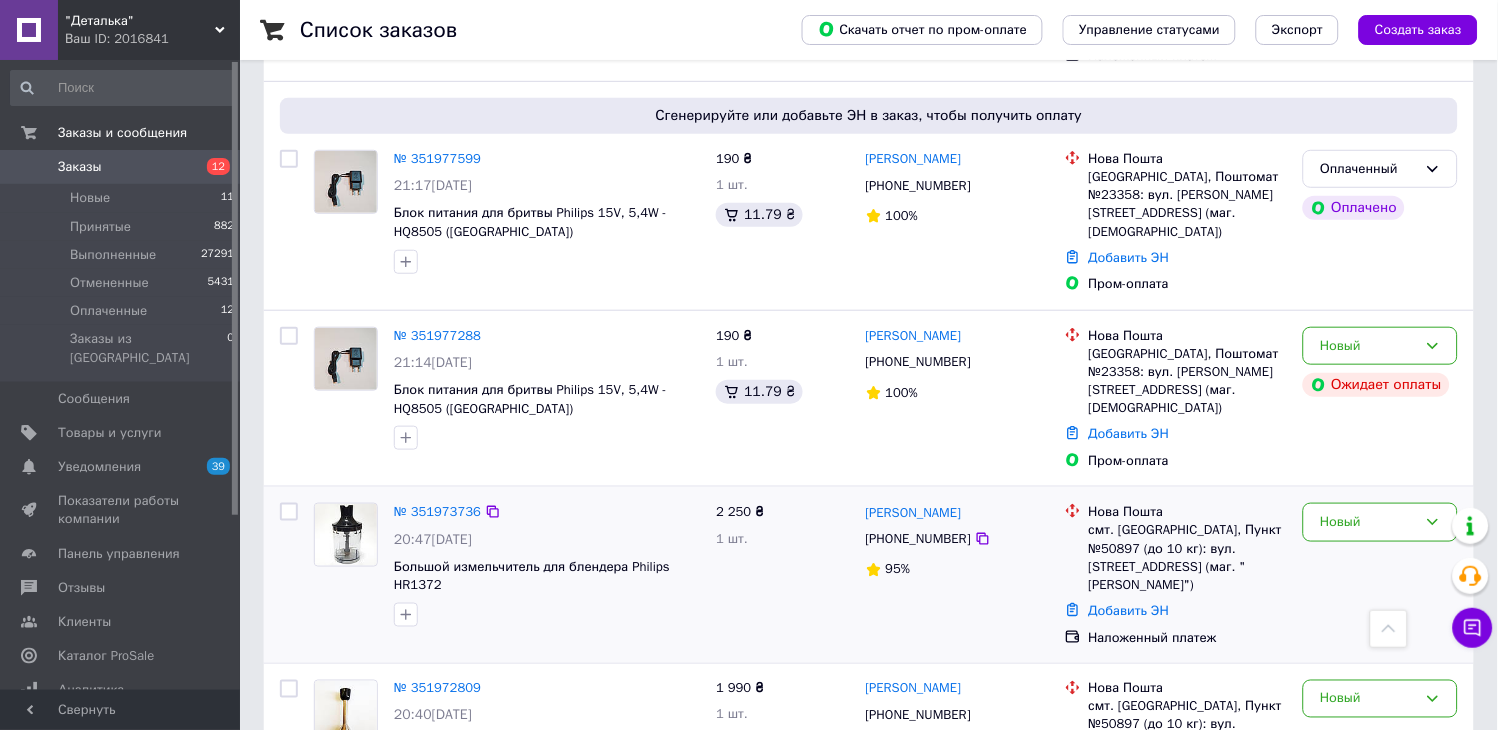 scroll, scrollTop: 1888, scrollLeft: 0, axis: vertical 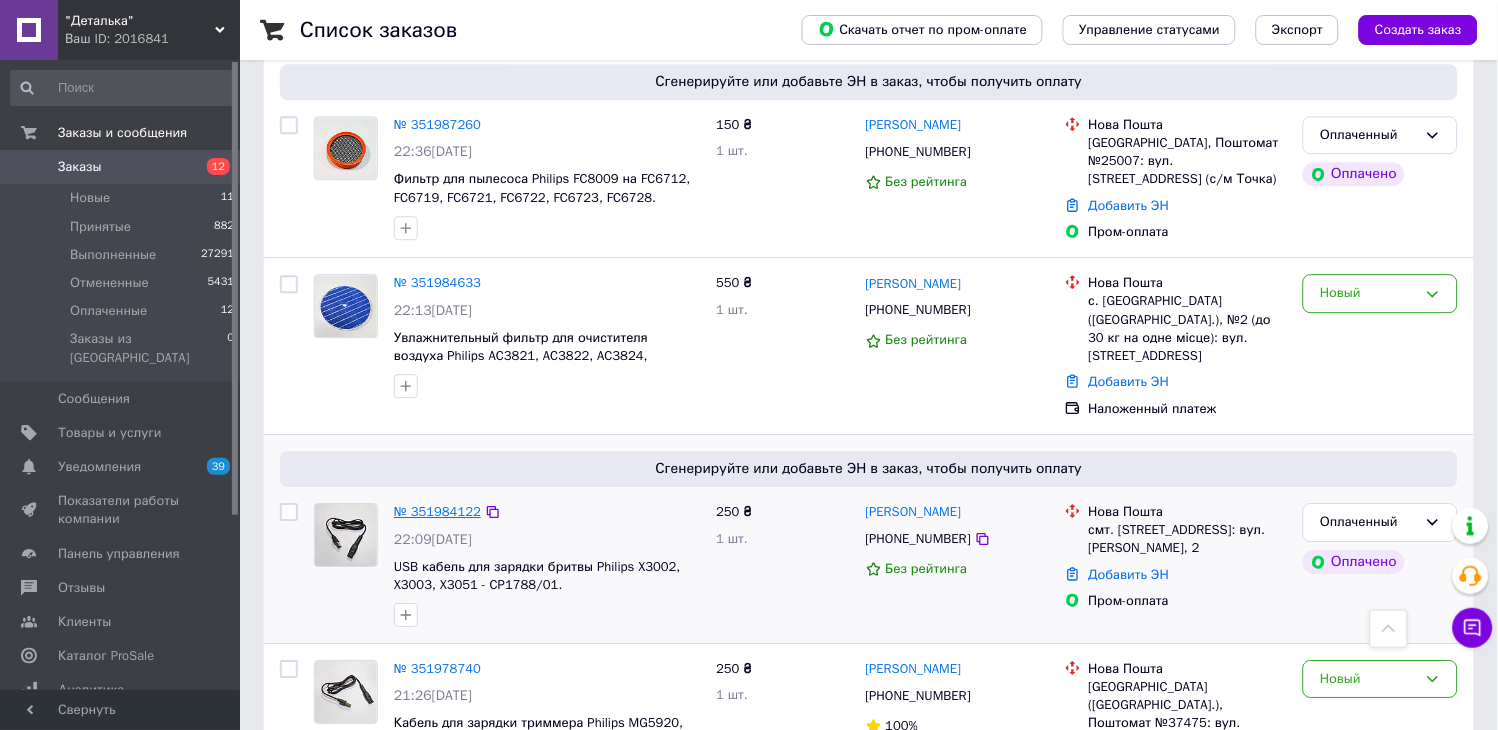 click on "№ 351984122" at bounding box center [437, 511] 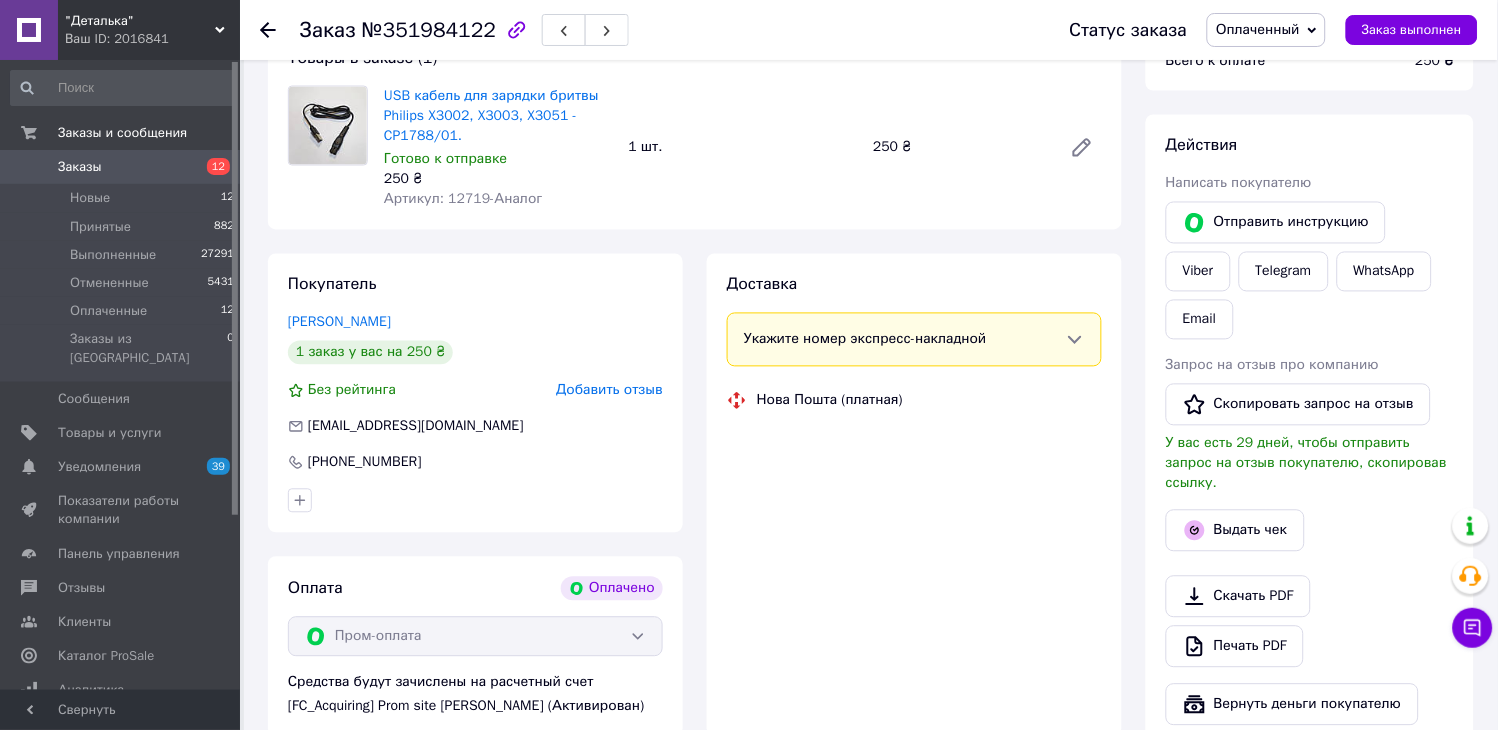 scroll, scrollTop: 1111, scrollLeft: 0, axis: vertical 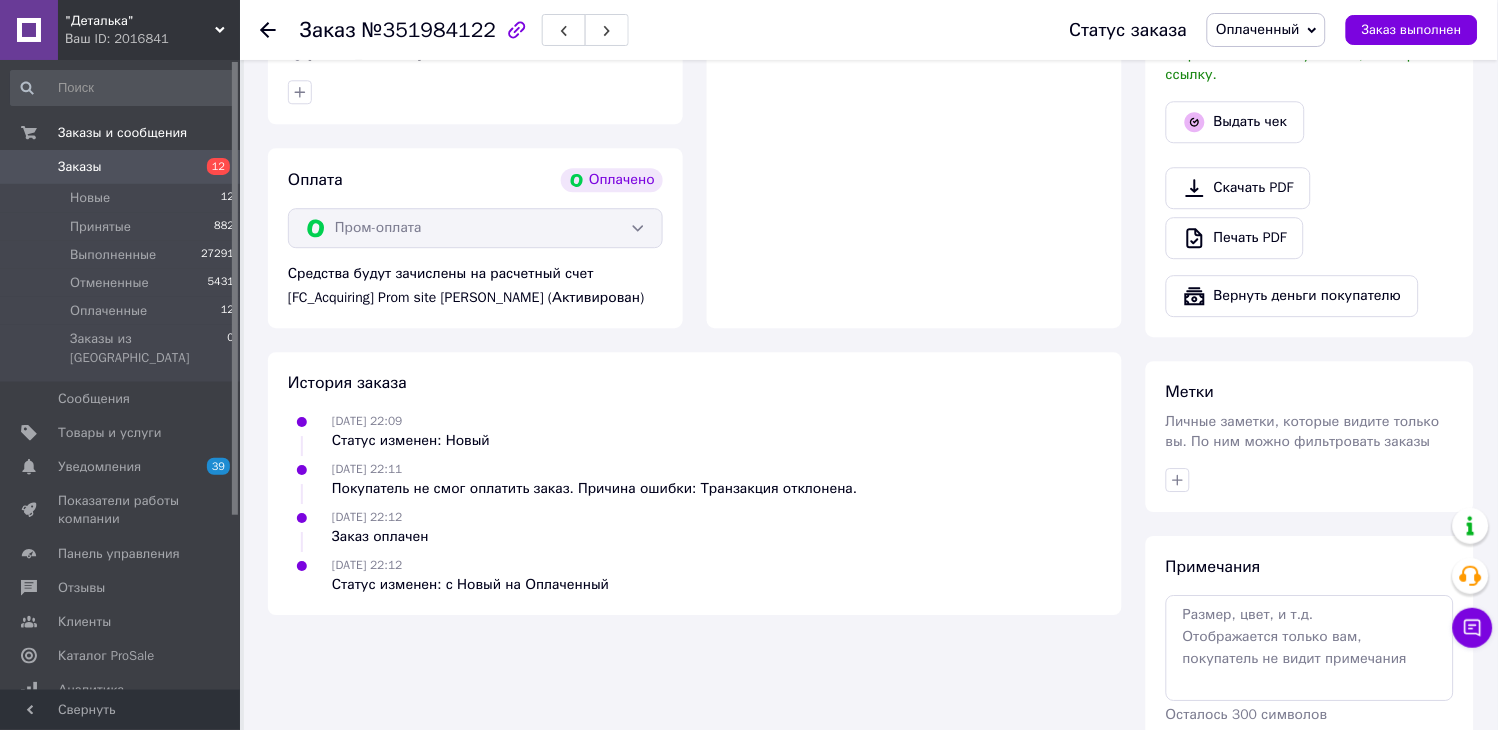 click on "Оплаченный" at bounding box center (1258, 29) 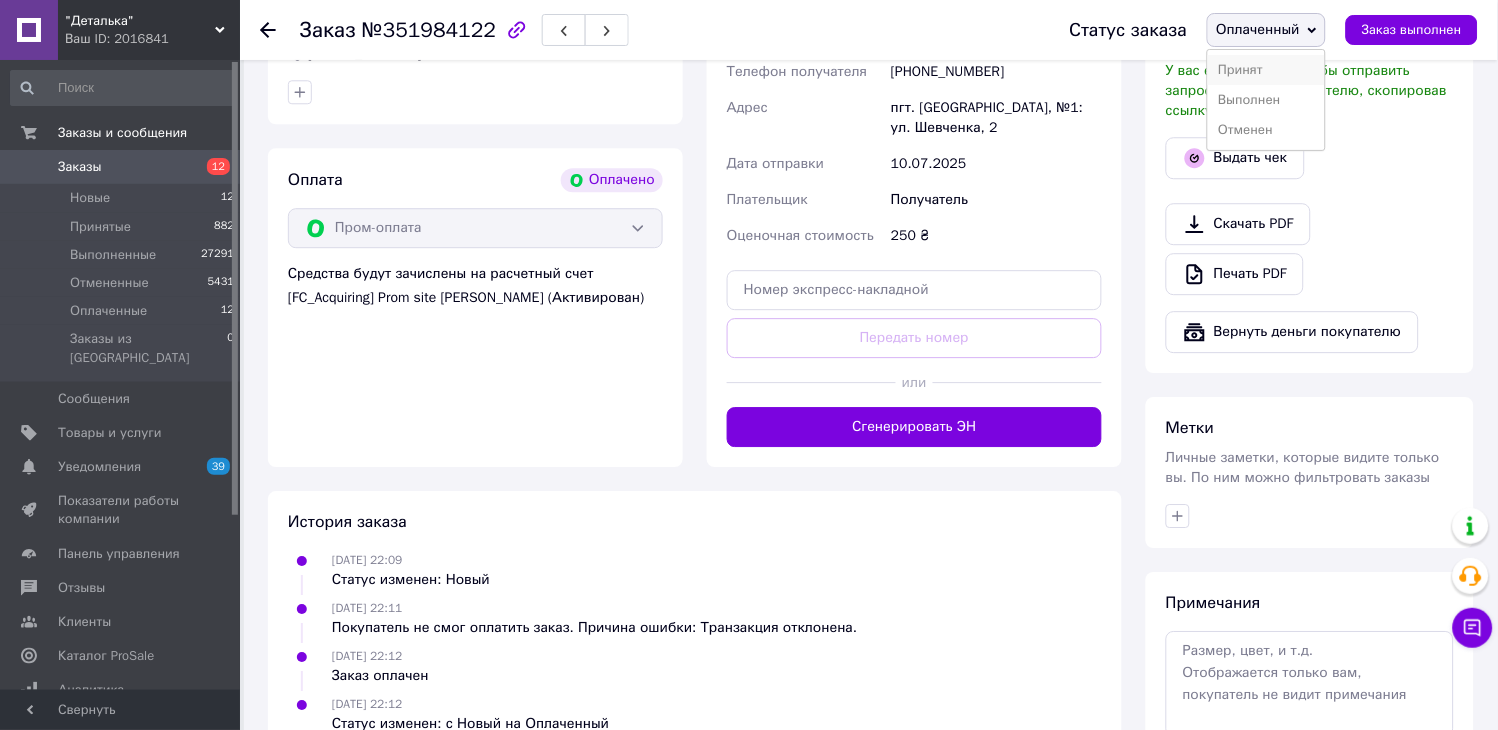 click on "Принят" at bounding box center [1266, 70] 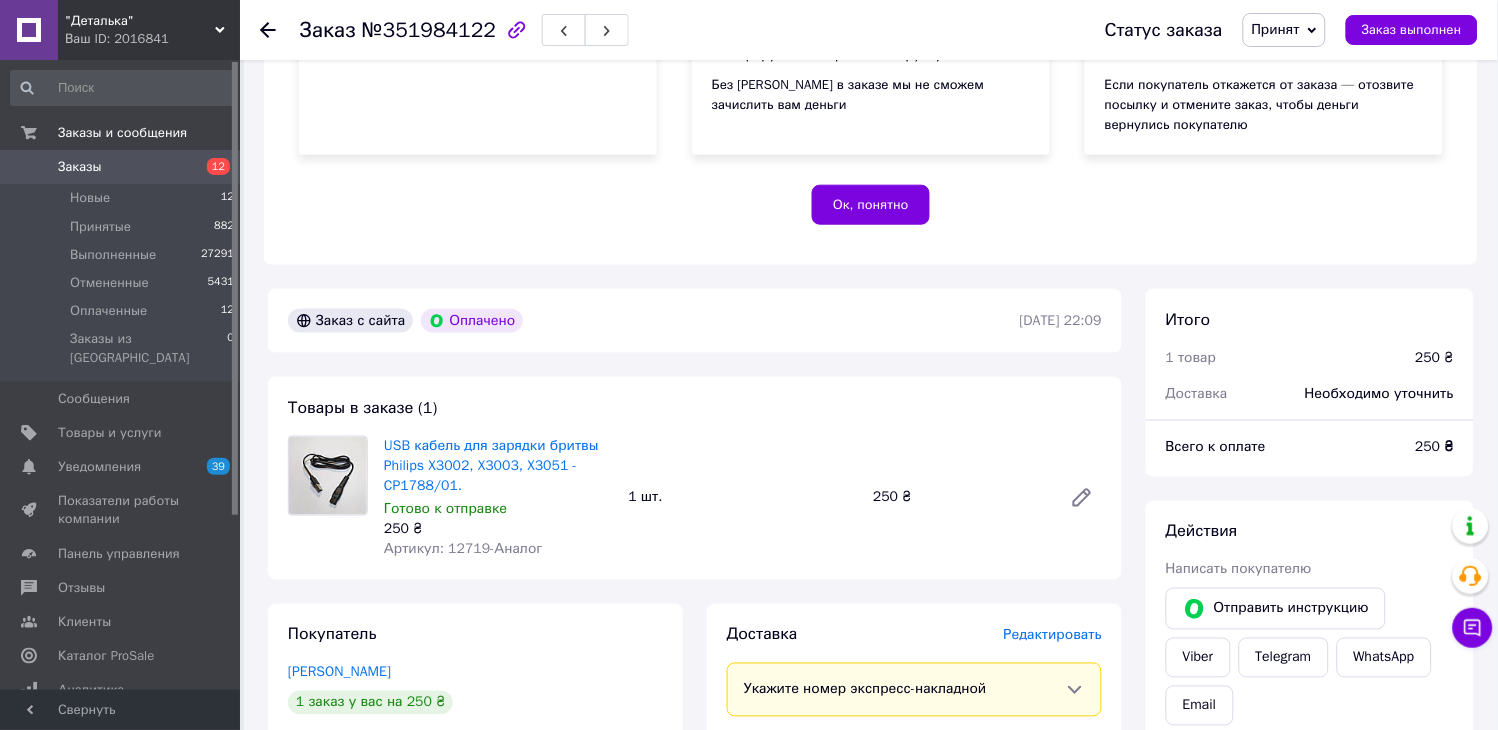 scroll, scrollTop: 555, scrollLeft: 0, axis: vertical 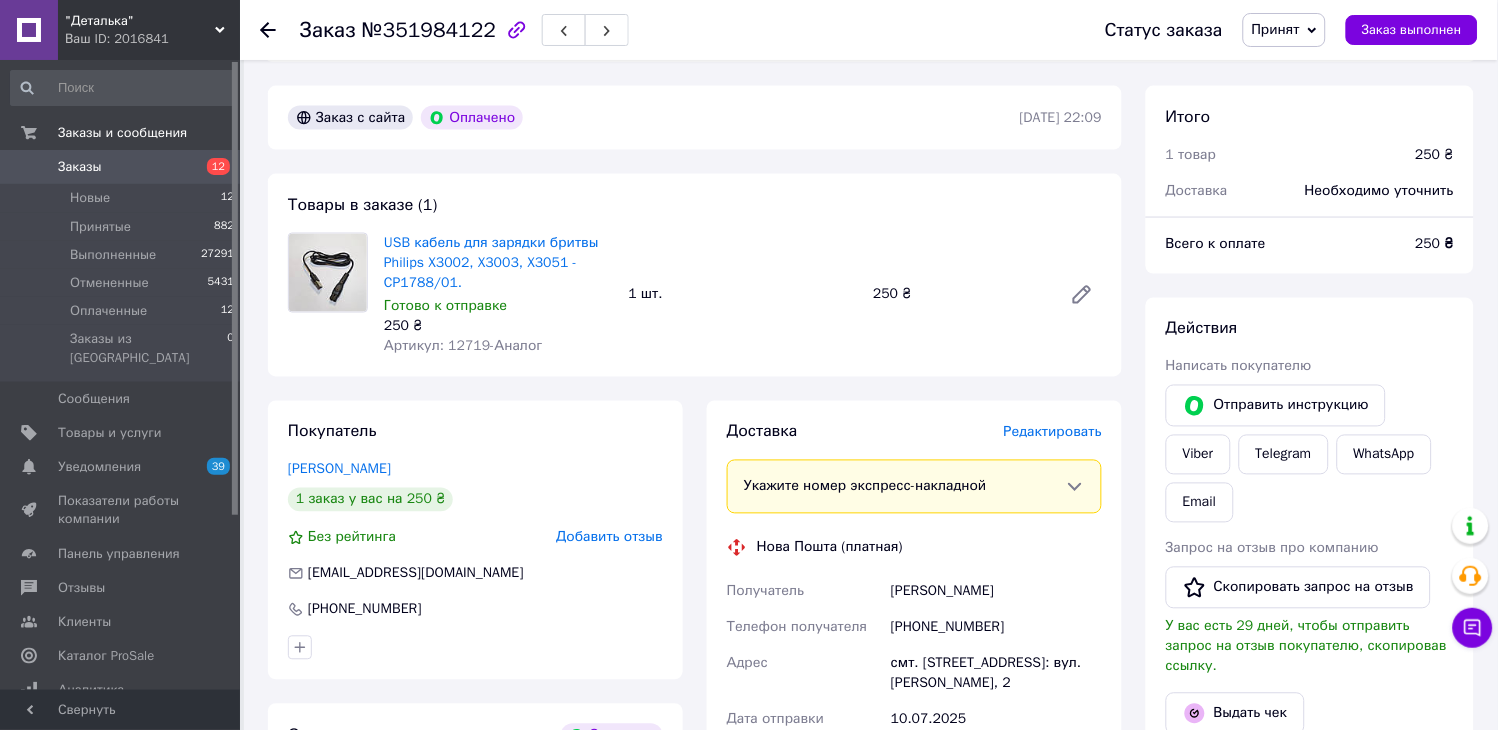 click on "Заказы" at bounding box center [80, 167] 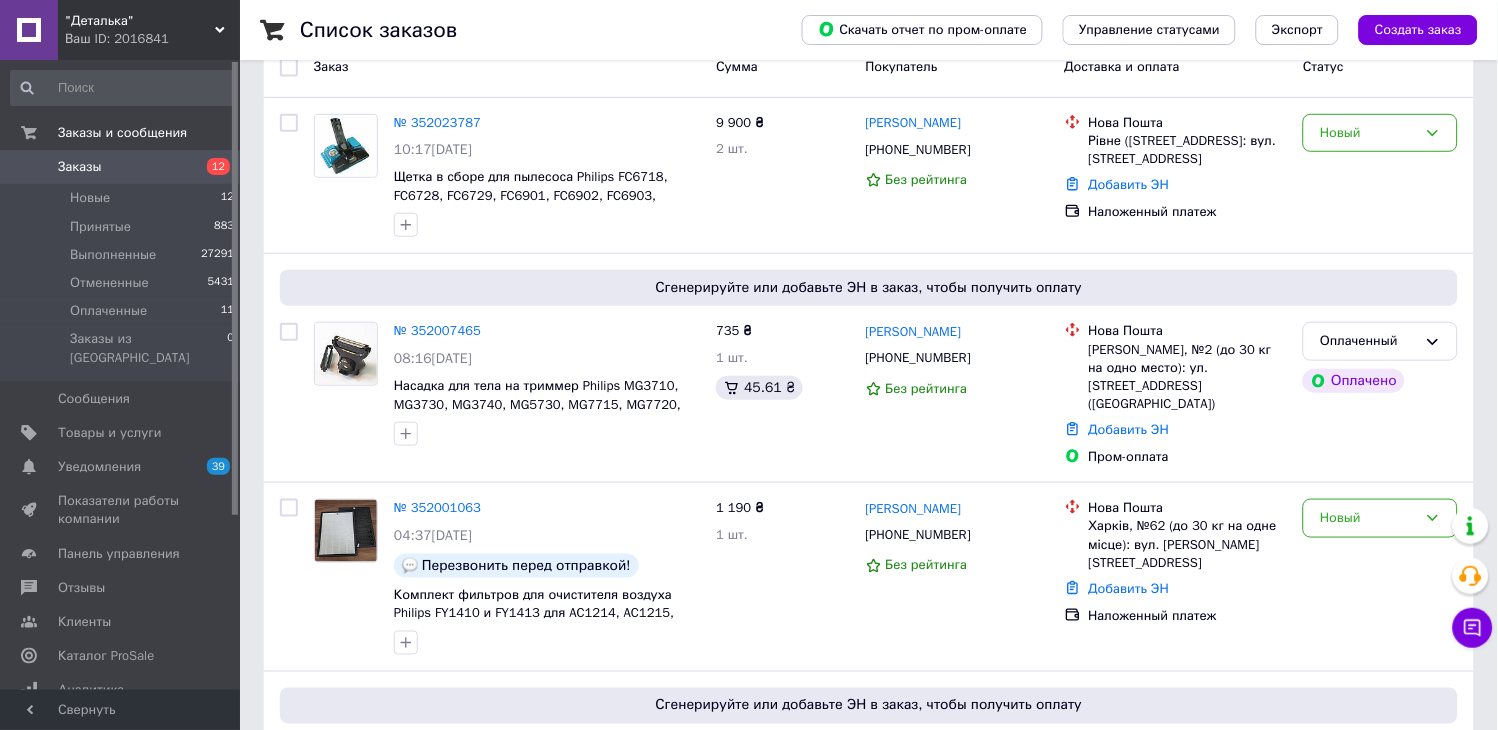 scroll, scrollTop: 222, scrollLeft: 0, axis: vertical 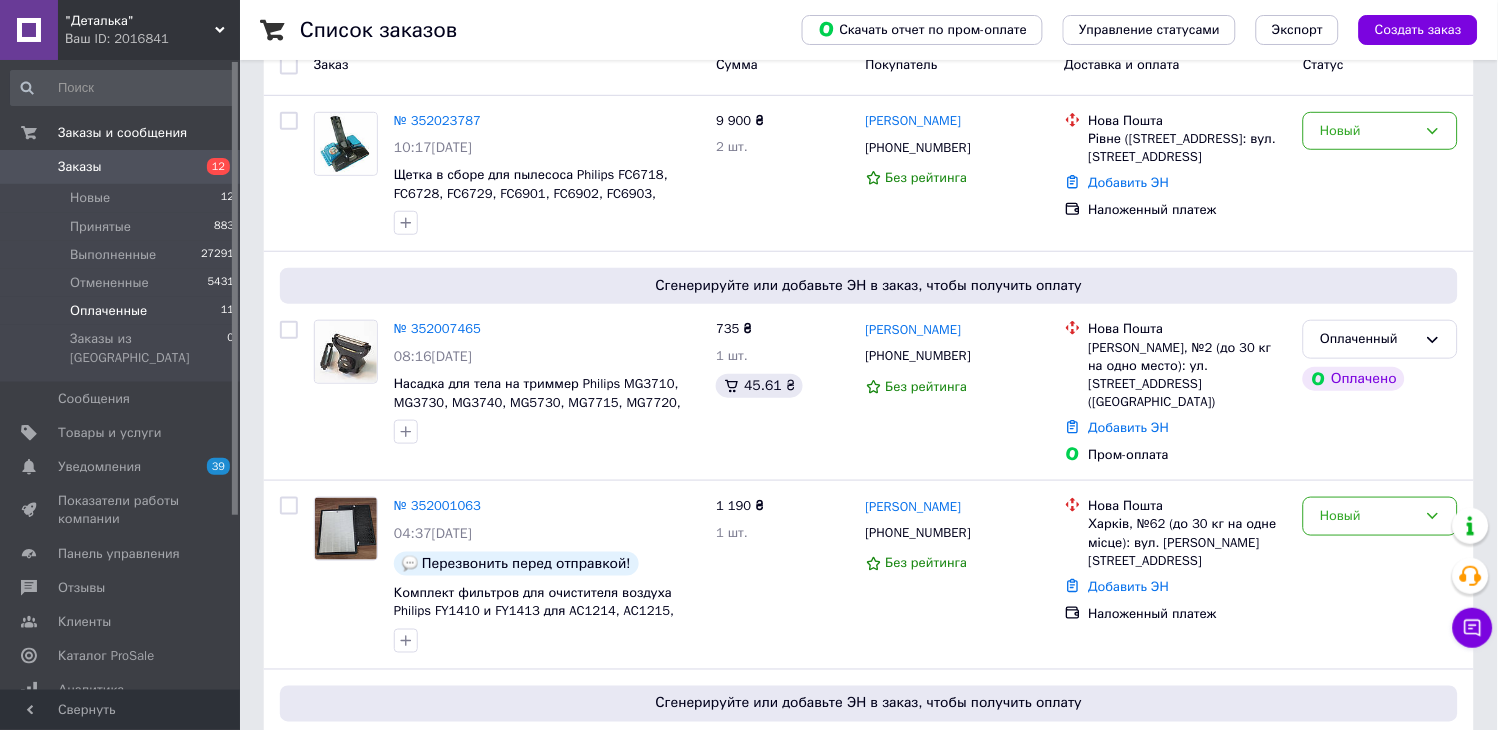 click on "Оплаченные 11" at bounding box center (123, 311) 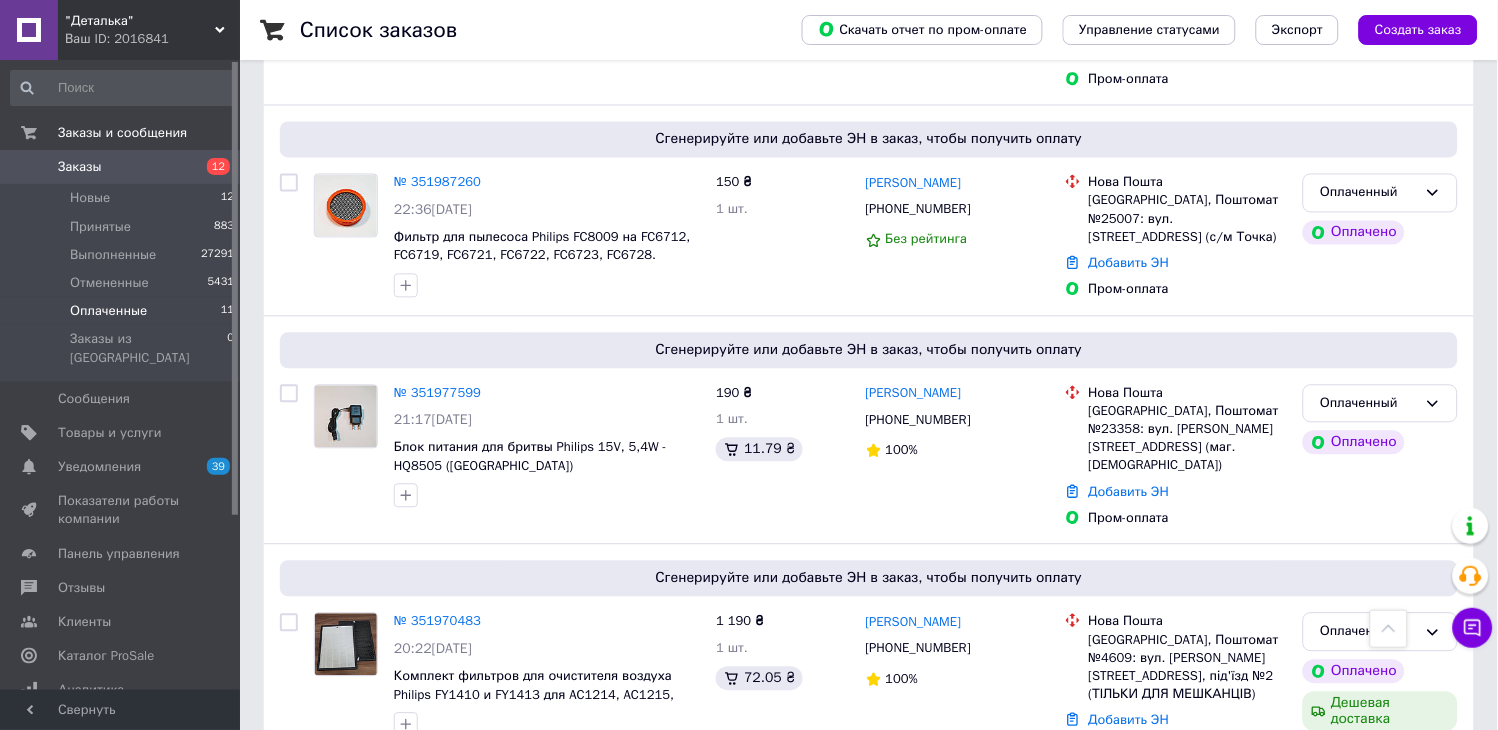 scroll, scrollTop: 222, scrollLeft: 0, axis: vertical 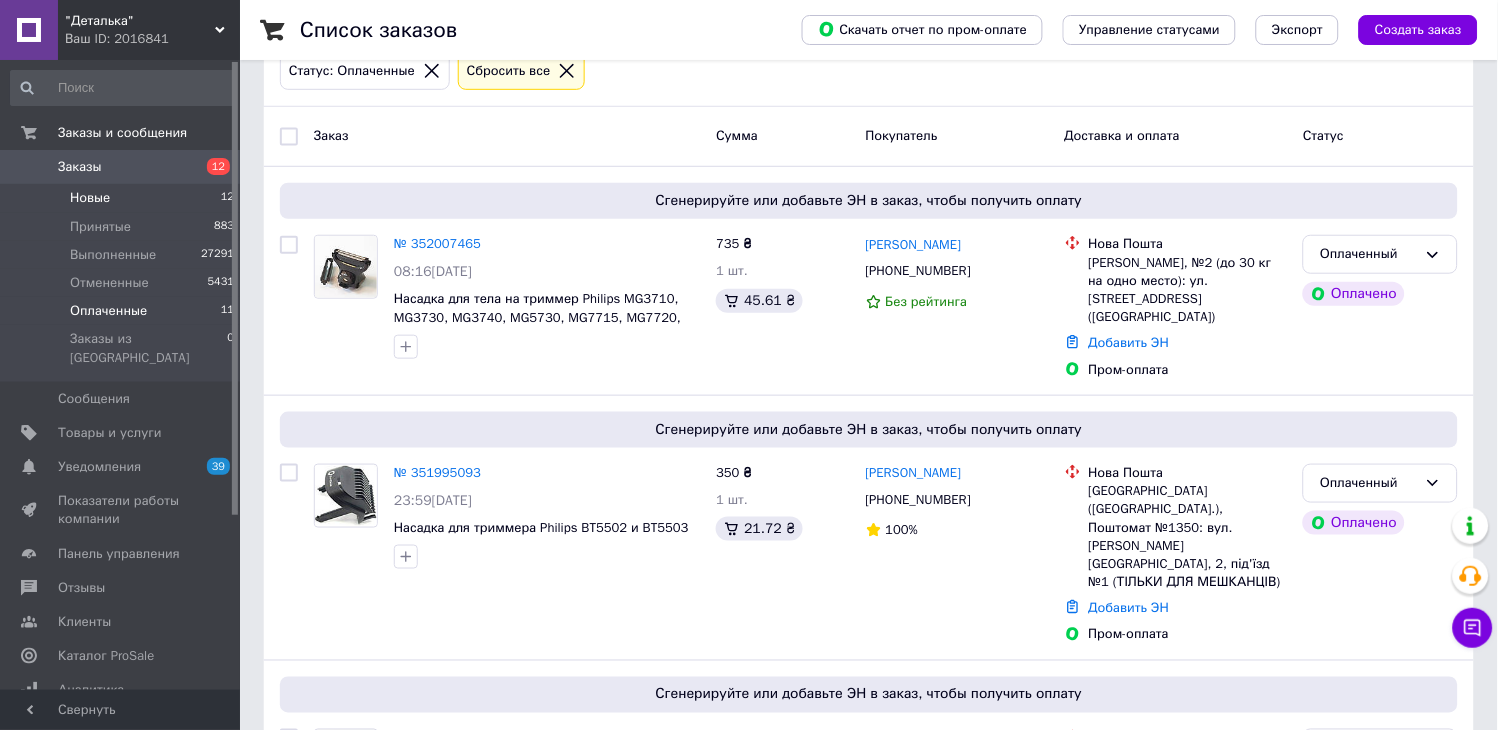 click on "Новые 12" at bounding box center (123, 198) 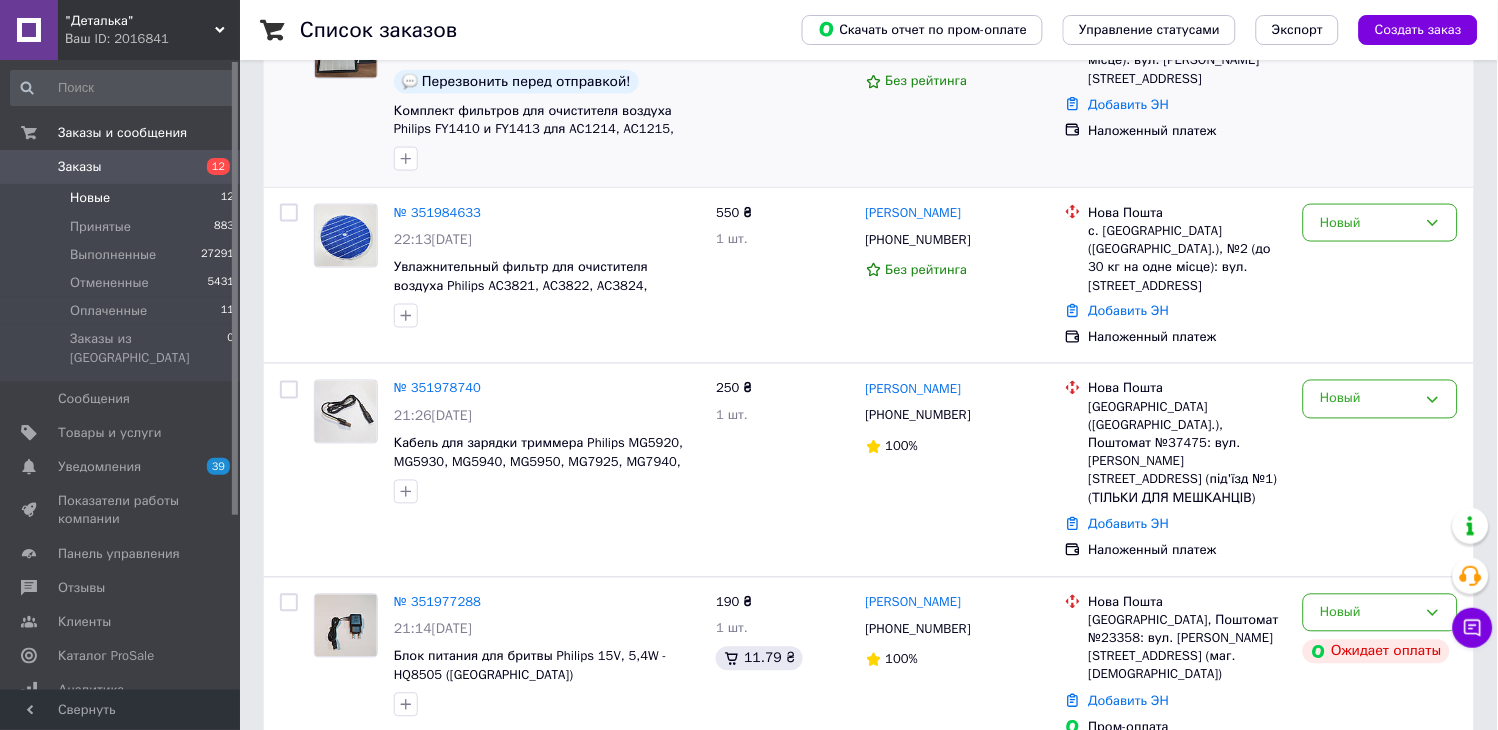 scroll, scrollTop: 555, scrollLeft: 0, axis: vertical 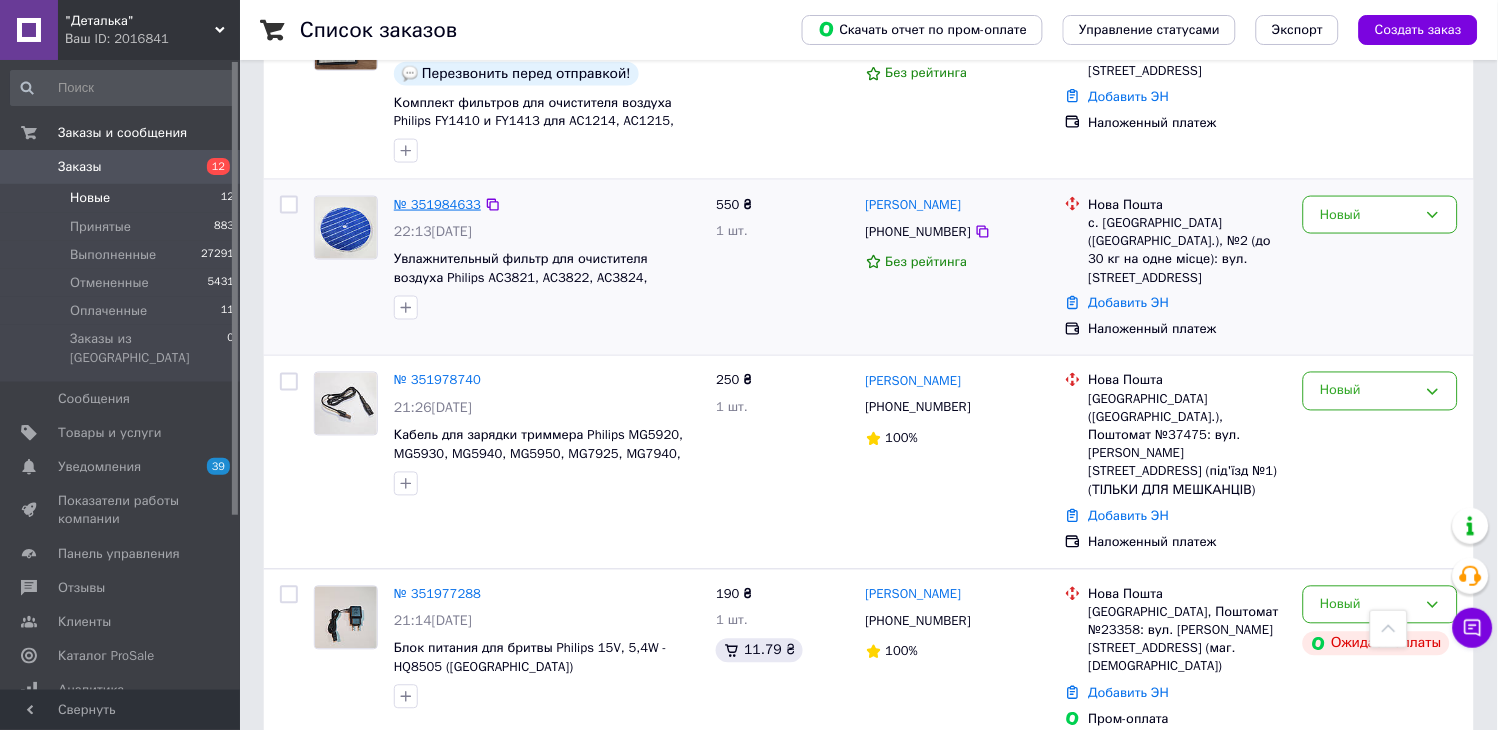 click on "№ 351984633" at bounding box center (437, 204) 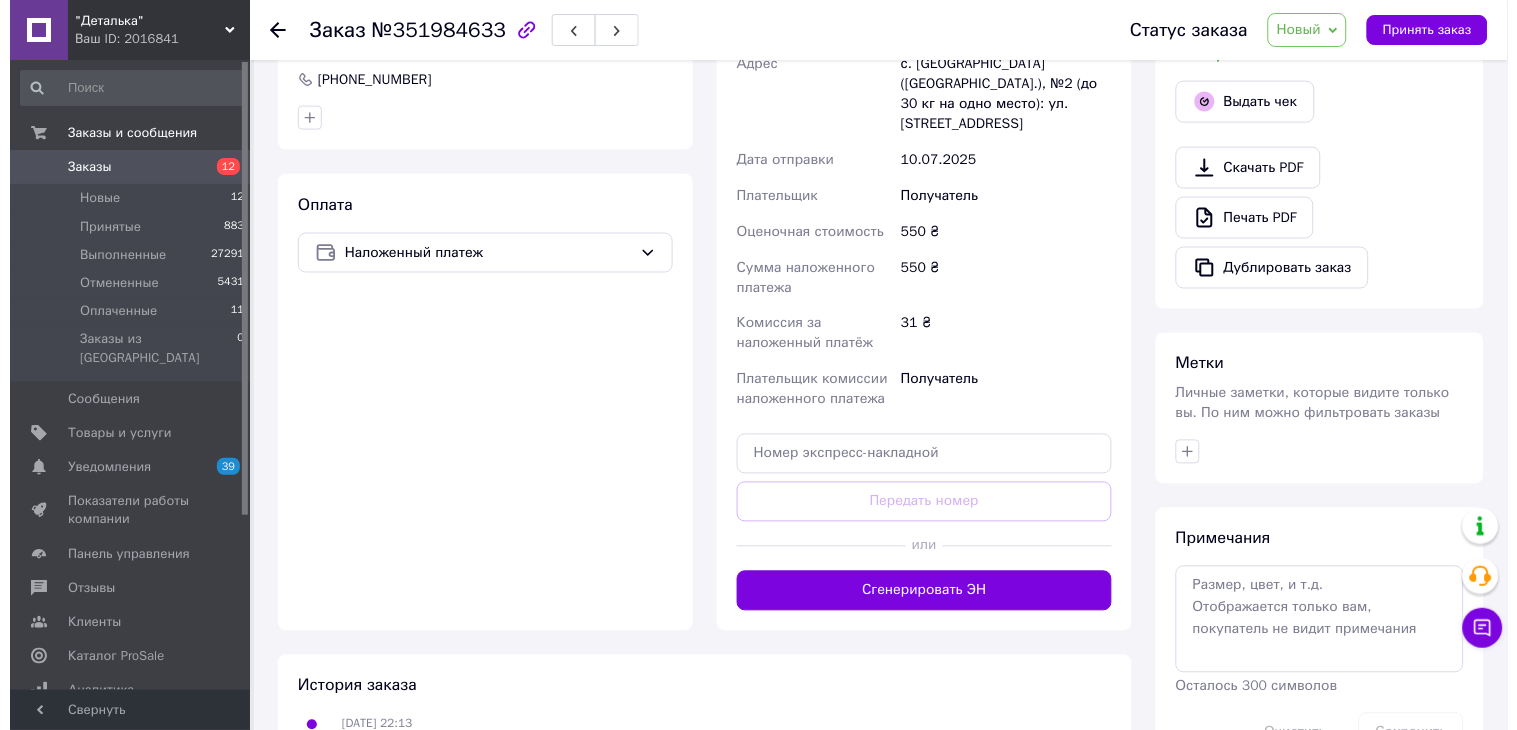 scroll, scrollTop: 111, scrollLeft: 0, axis: vertical 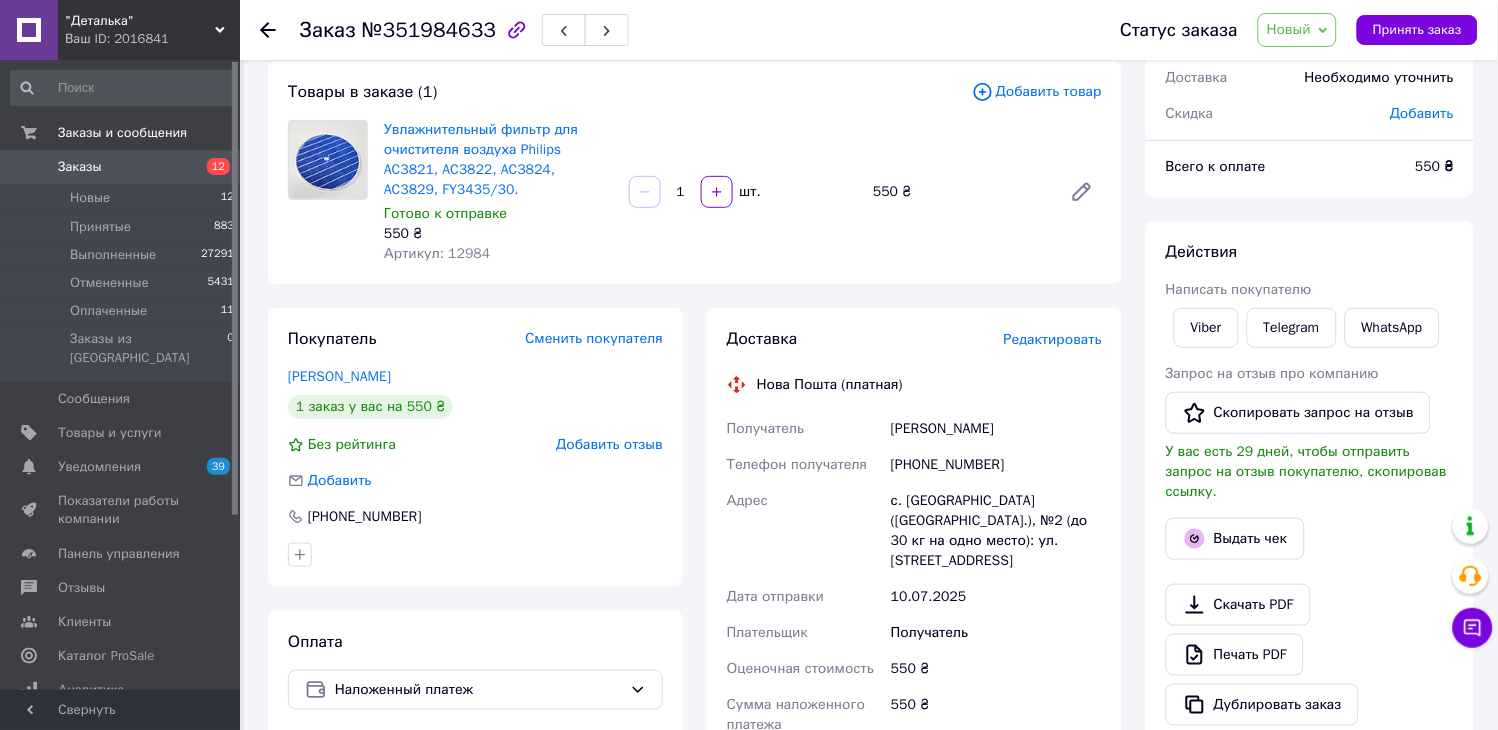 click on "Добавить товар" at bounding box center (1037, 92) 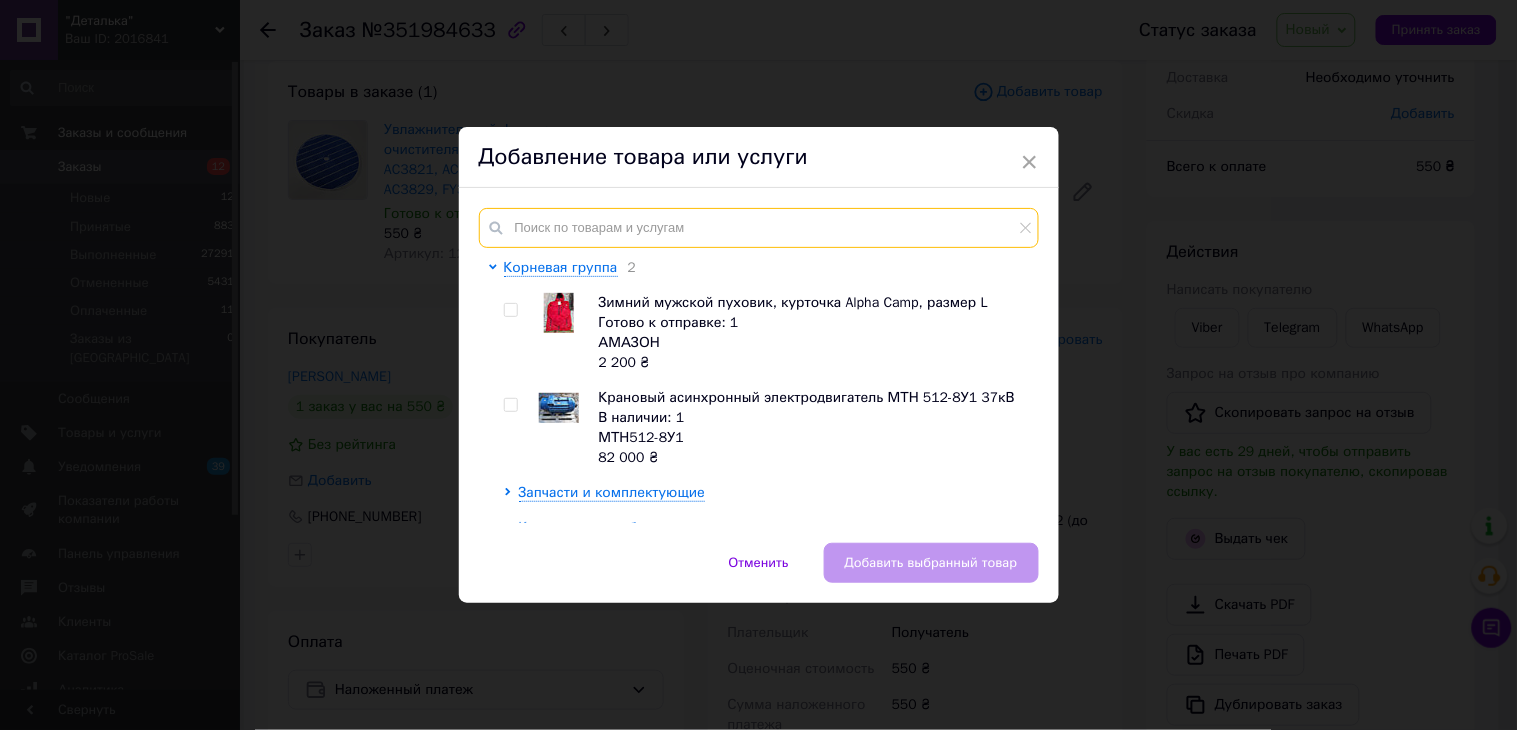 click at bounding box center [759, 228] 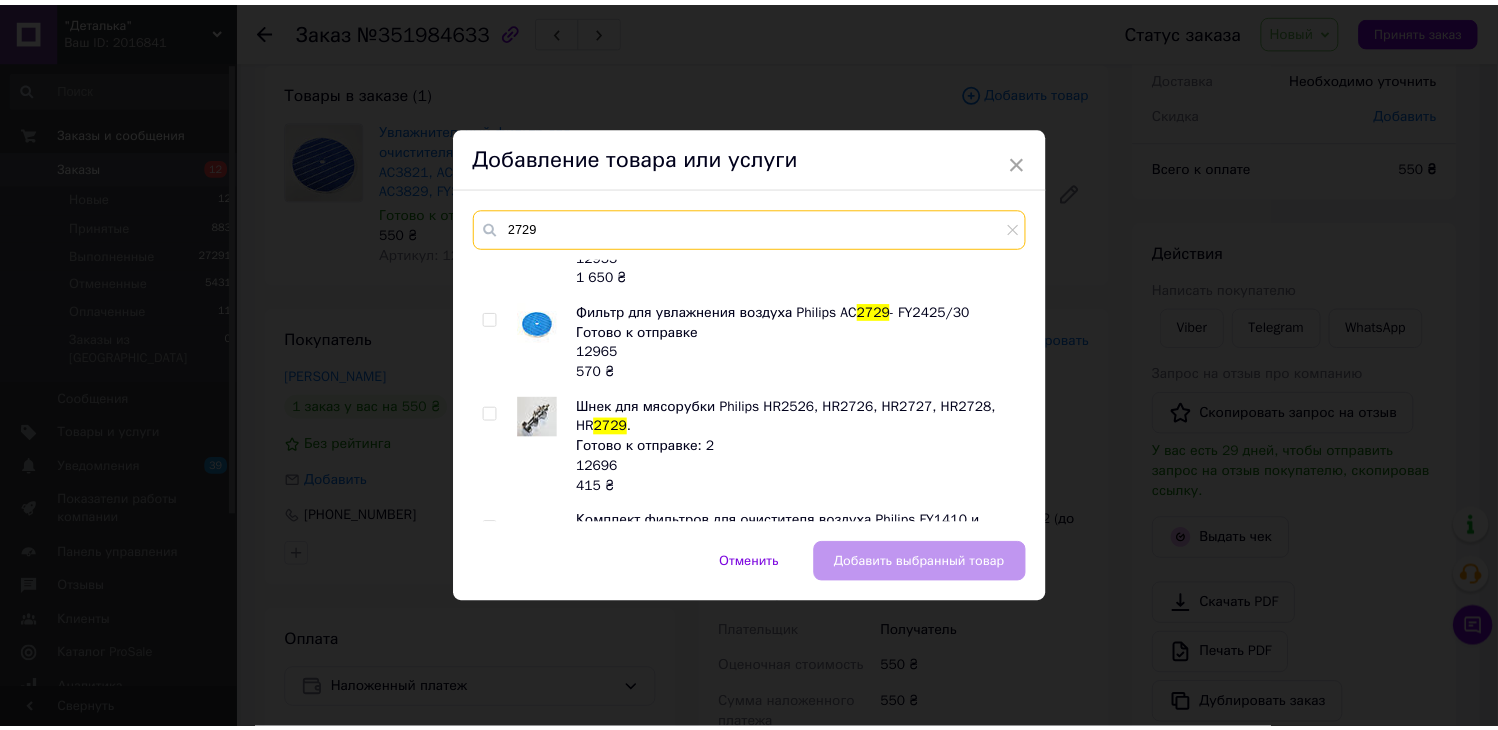 scroll, scrollTop: 555, scrollLeft: 0, axis: vertical 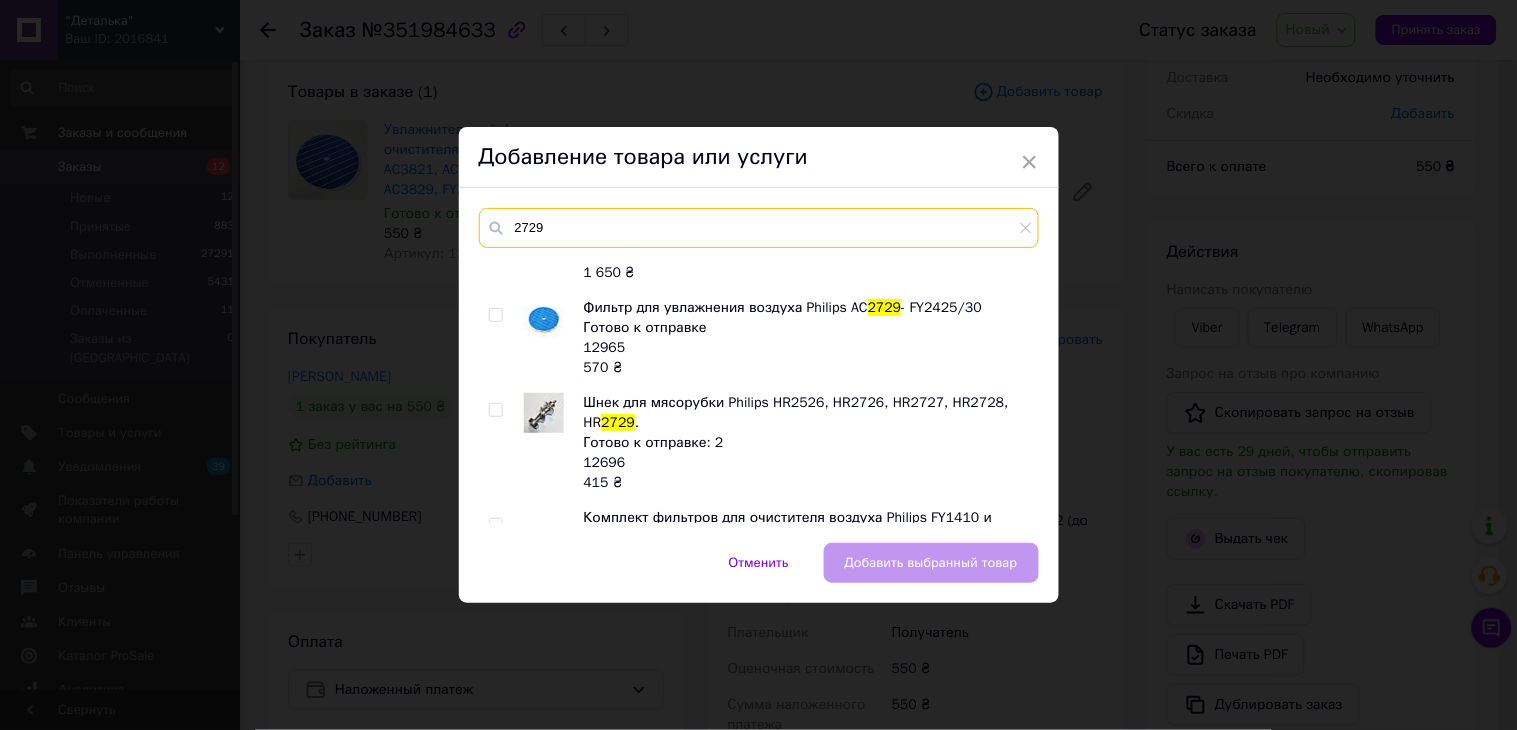 type on "2729" 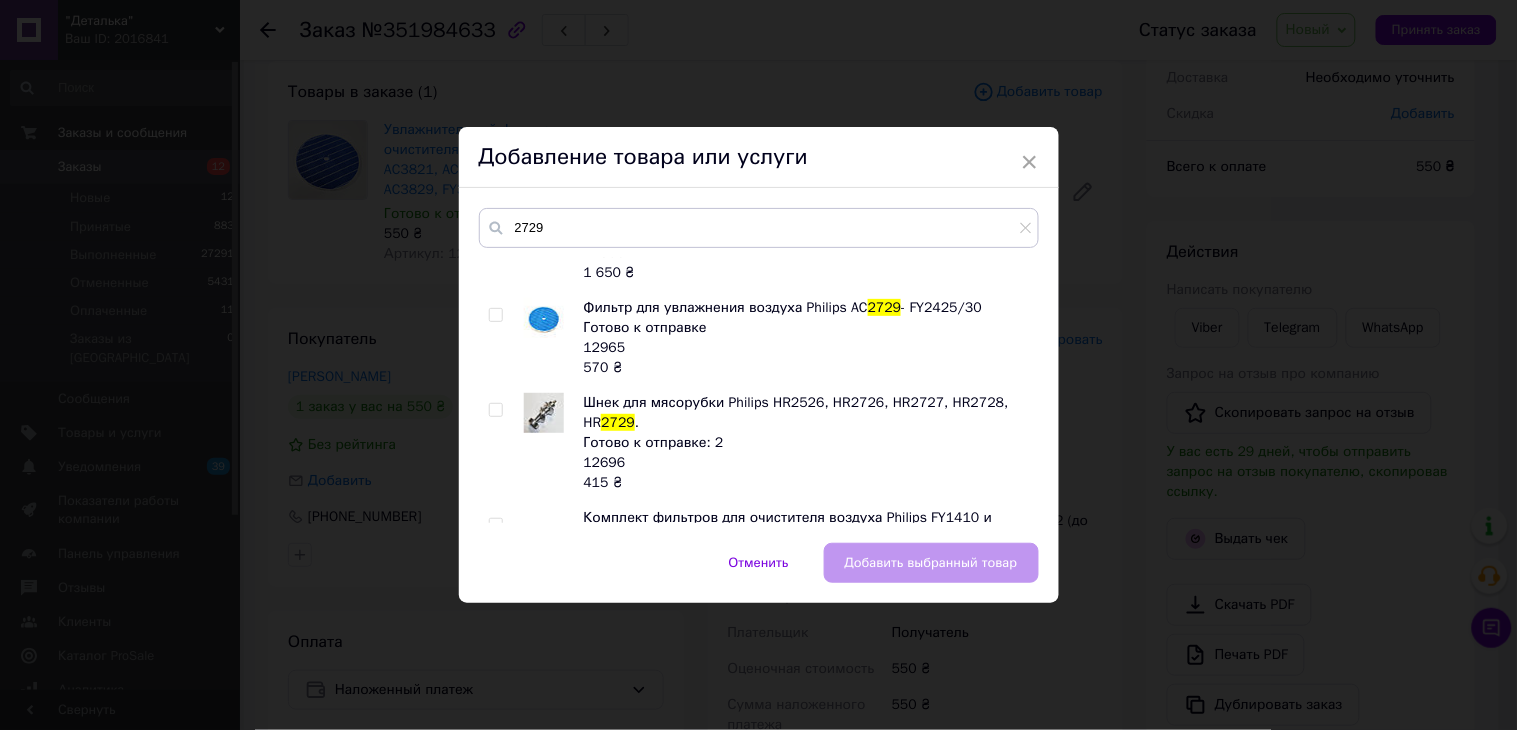 click at bounding box center (495, 315) 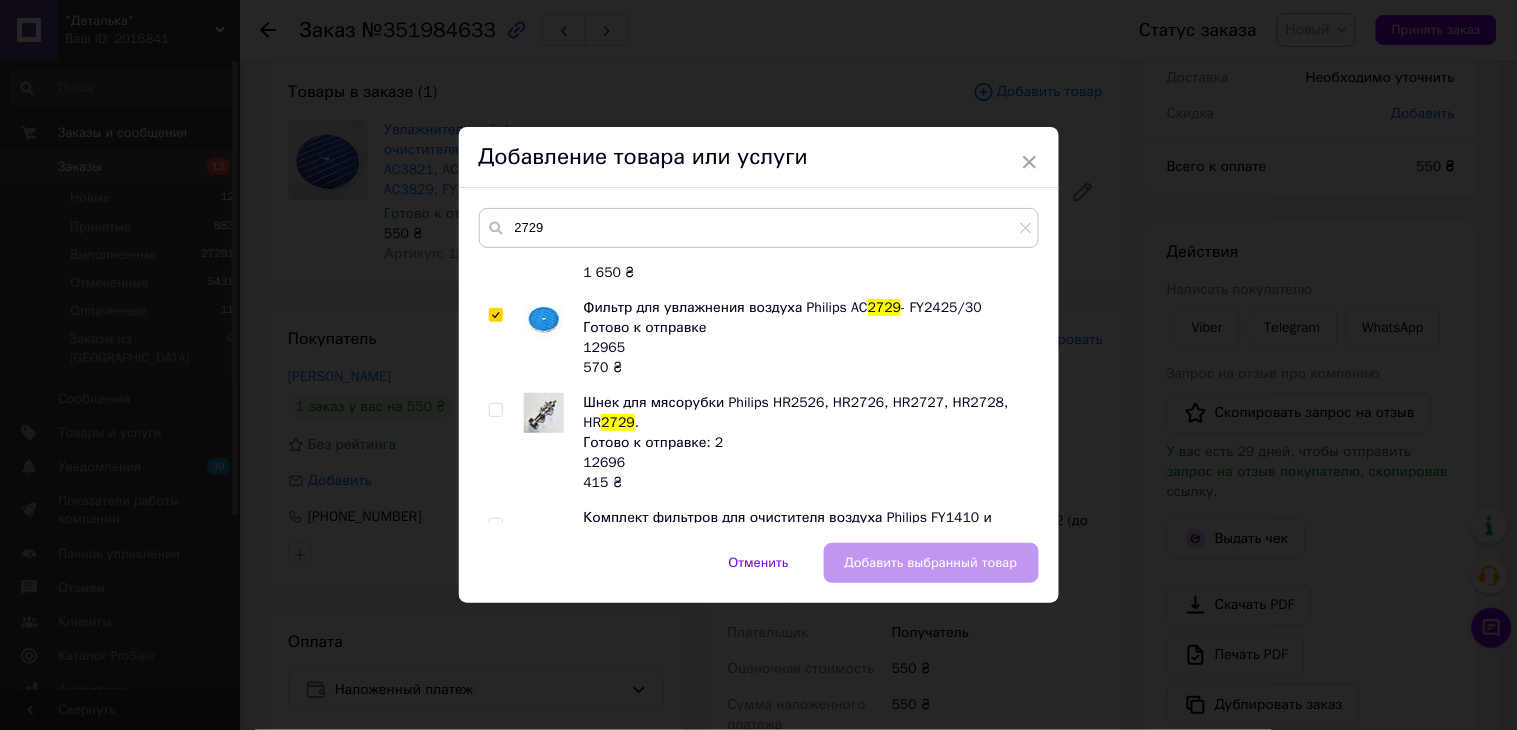 checkbox on "true" 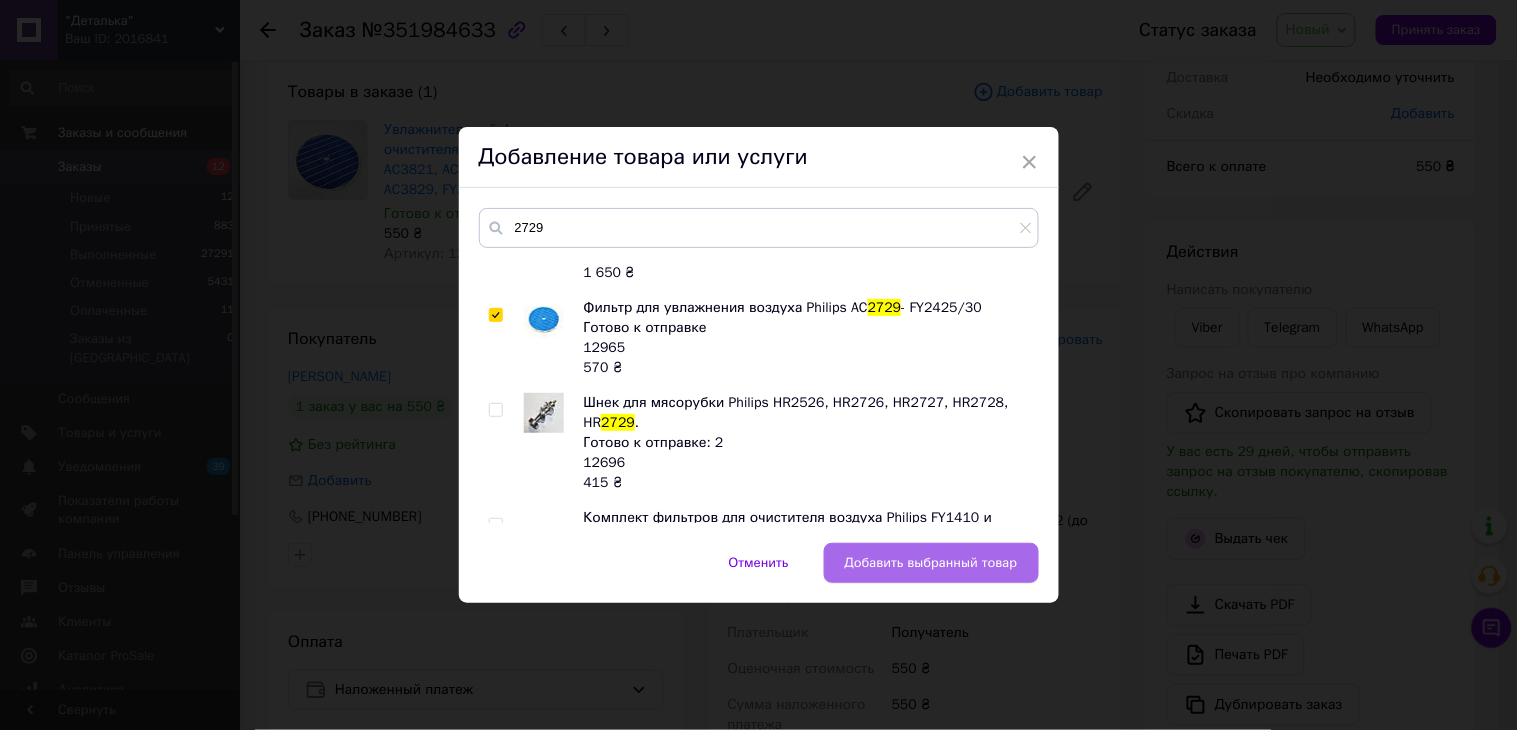 click on "Добавить выбранный товар" at bounding box center [931, 563] 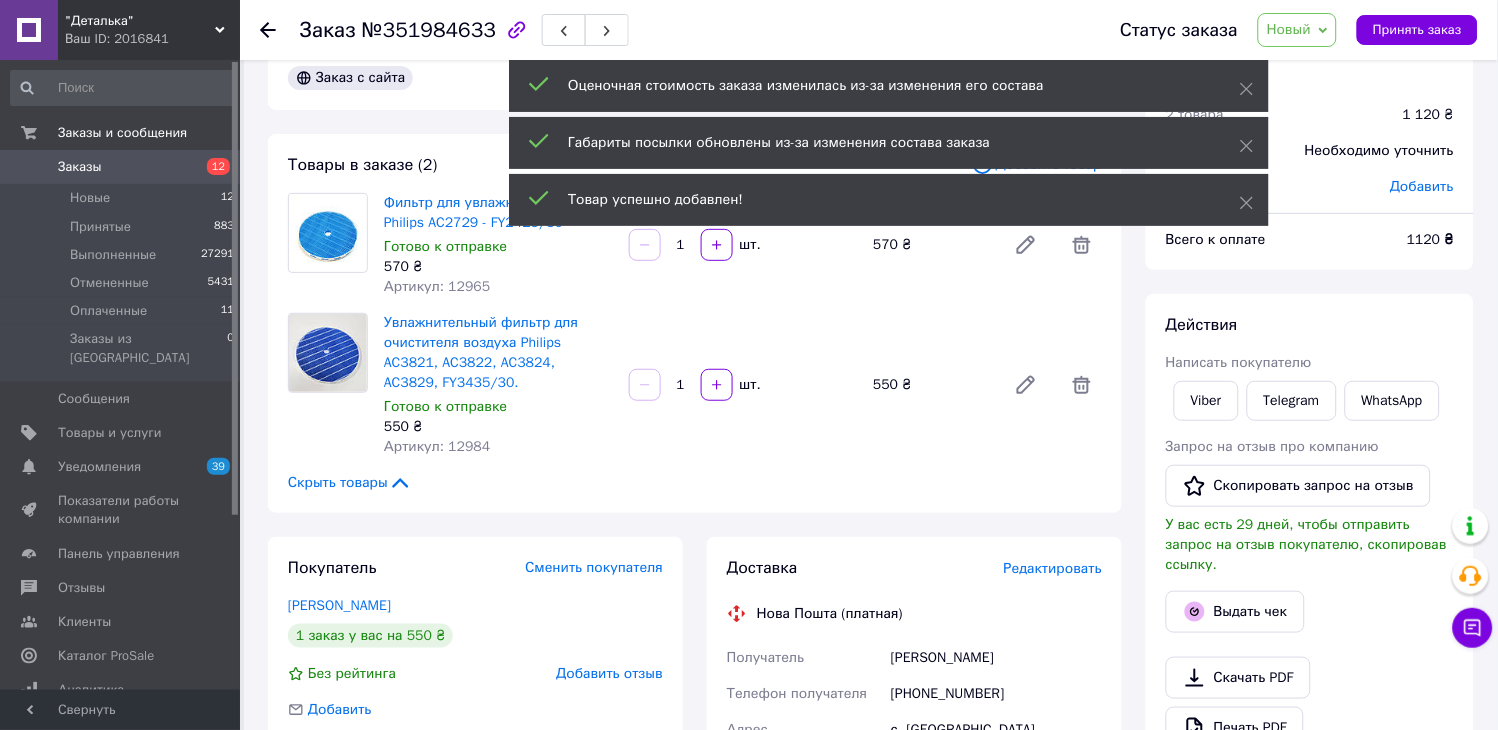 scroll, scrollTop: 0, scrollLeft: 0, axis: both 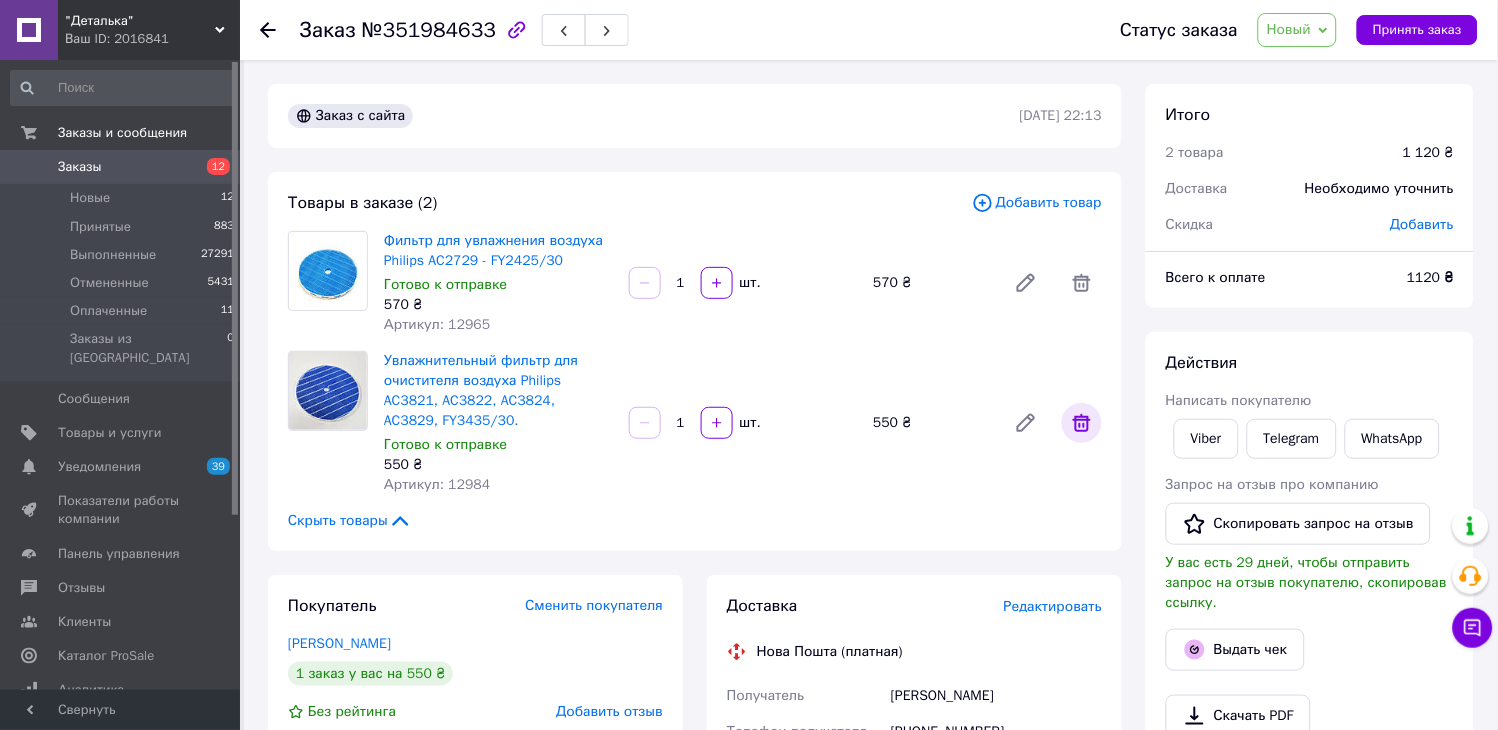 click 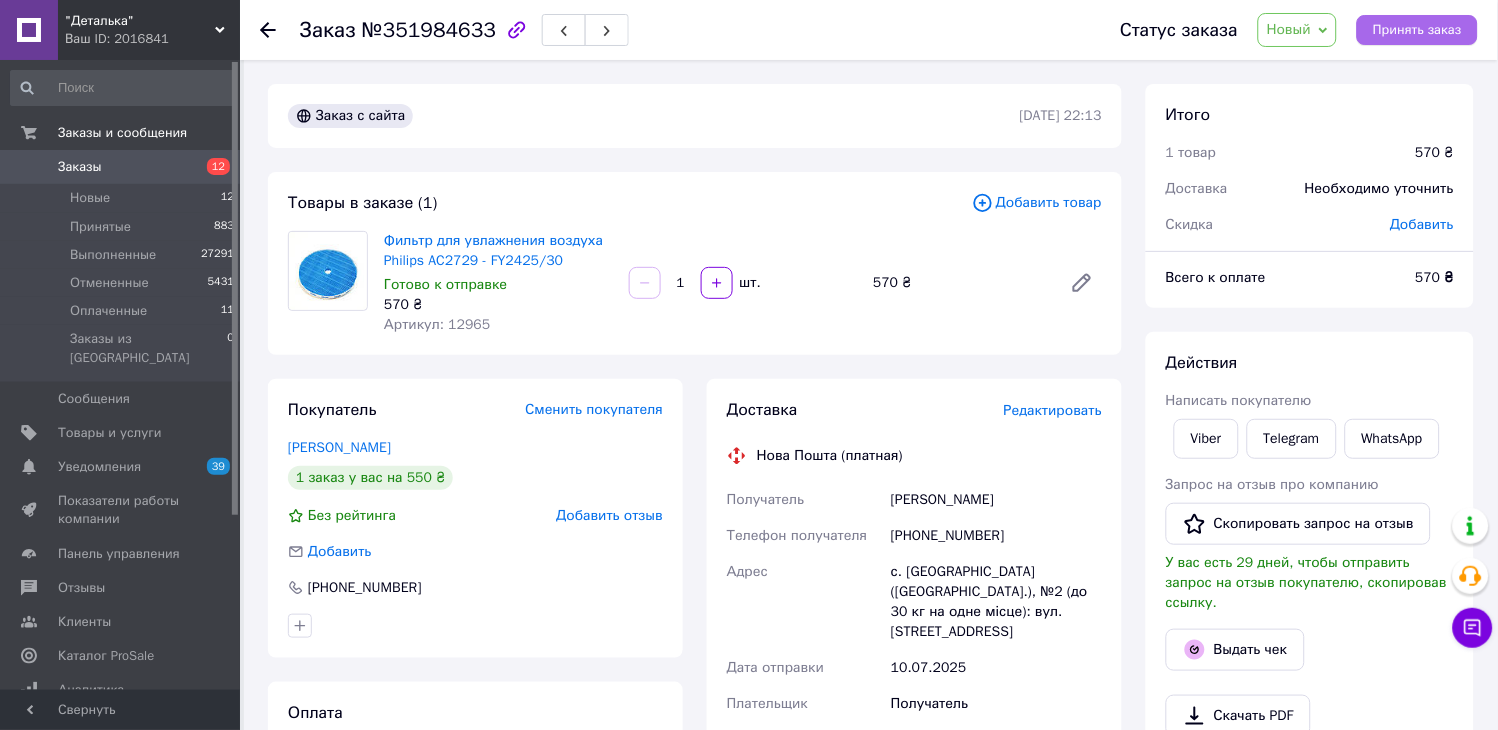 click on "Принять заказ" at bounding box center [1417, 30] 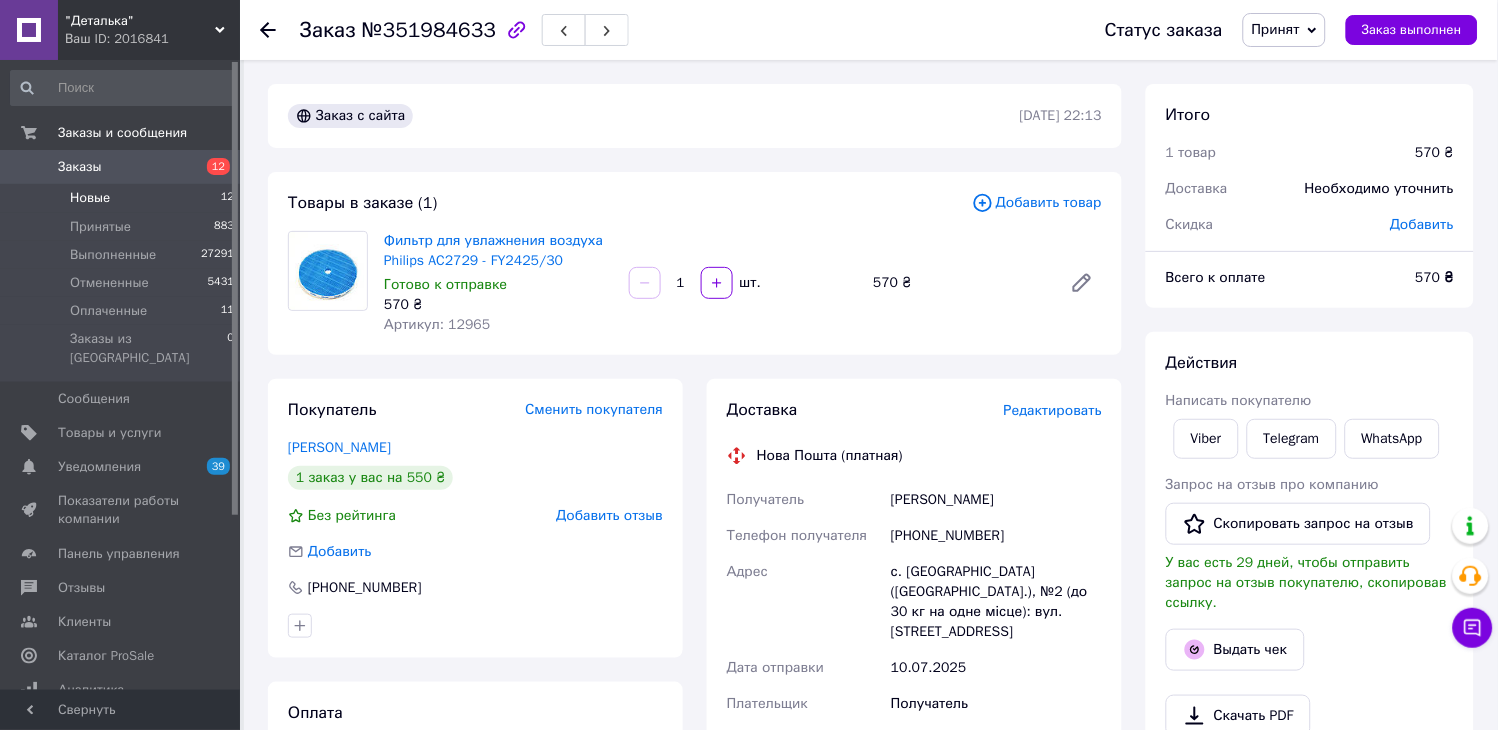 click on "Новые 12" at bounding box center [123, 198] 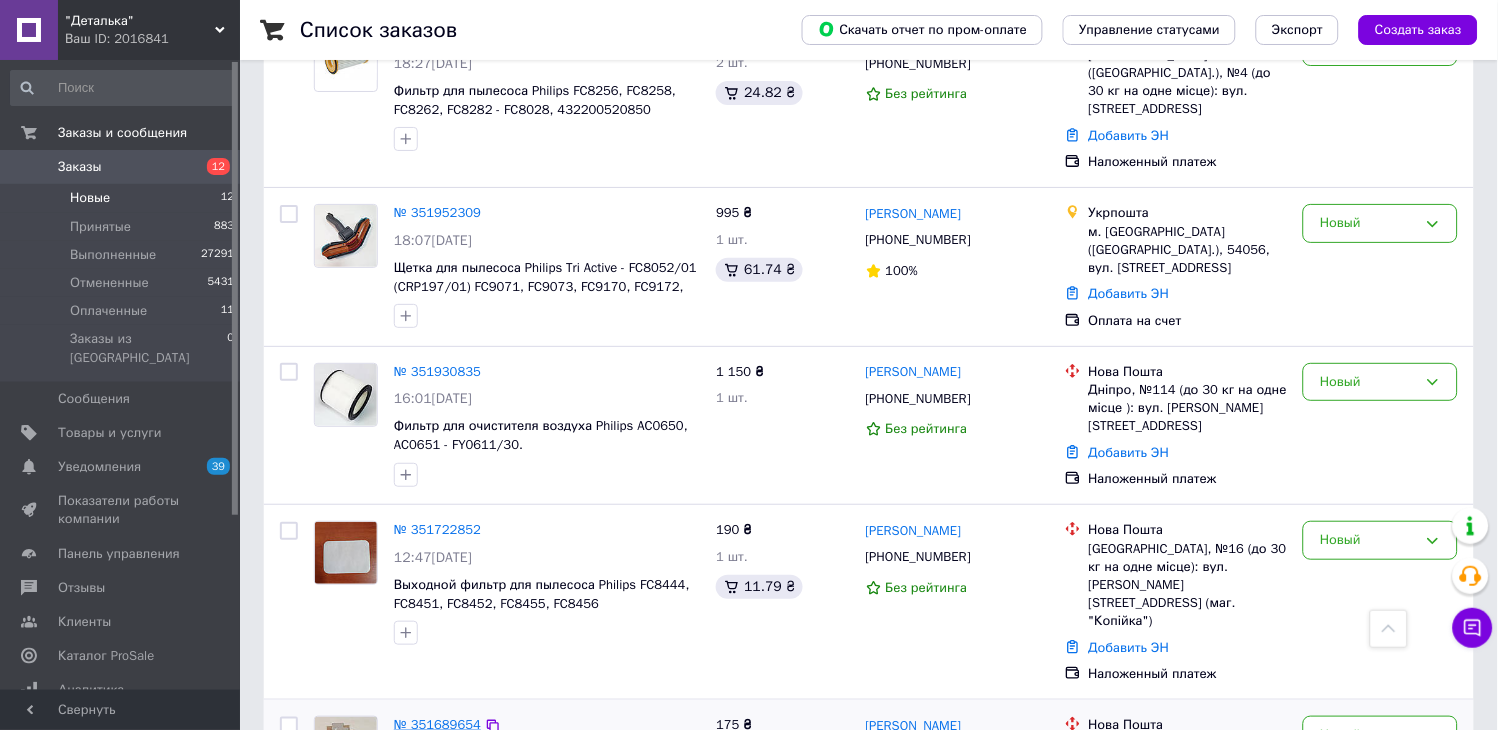 click on "№ 351689654" at bounding box center (437, 724) 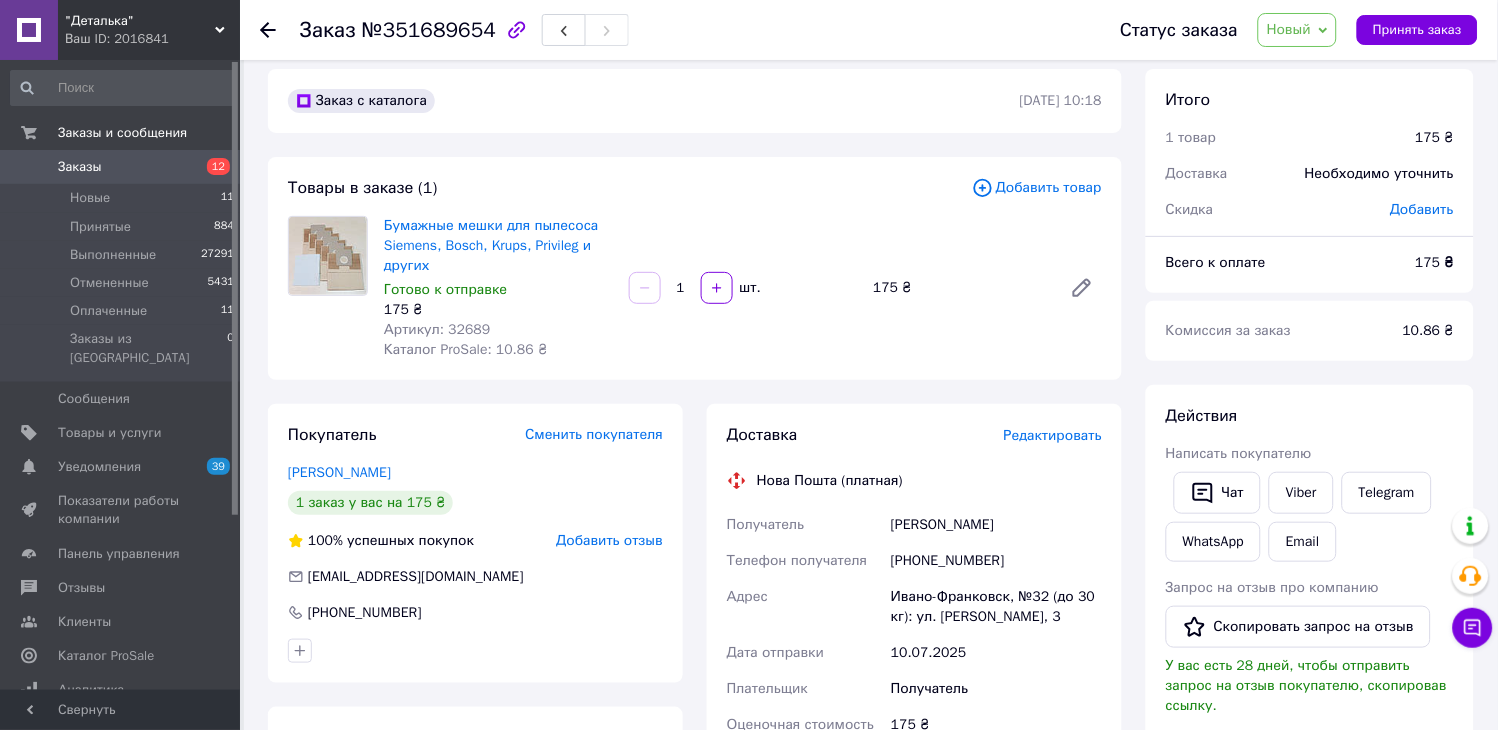 scroll, scrollTop: 0, scrollLeft: 0, axis: both 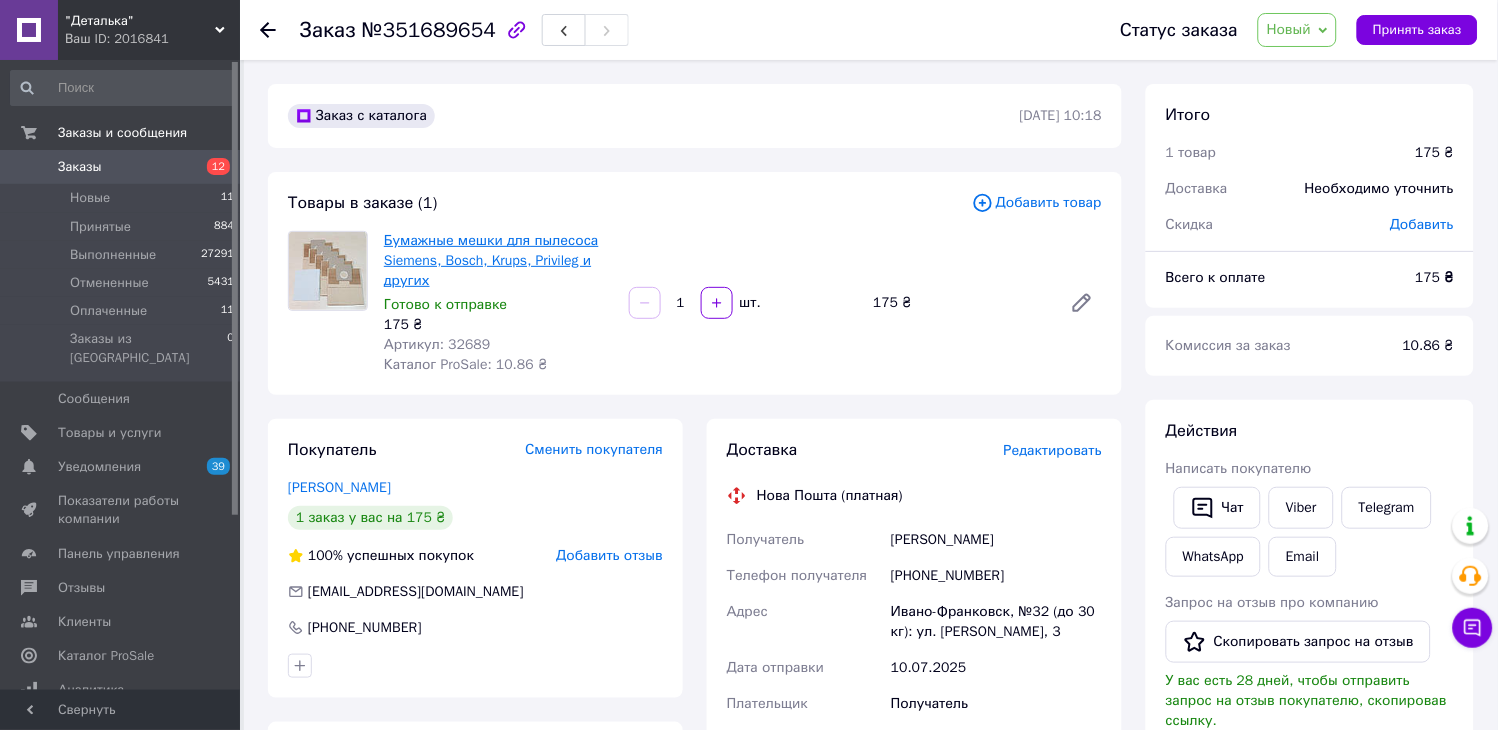 click on "Бумажные мешки для пылесоса Siemens, Bosch, Krups, Privileg и других" at bounding box center (491, 260) 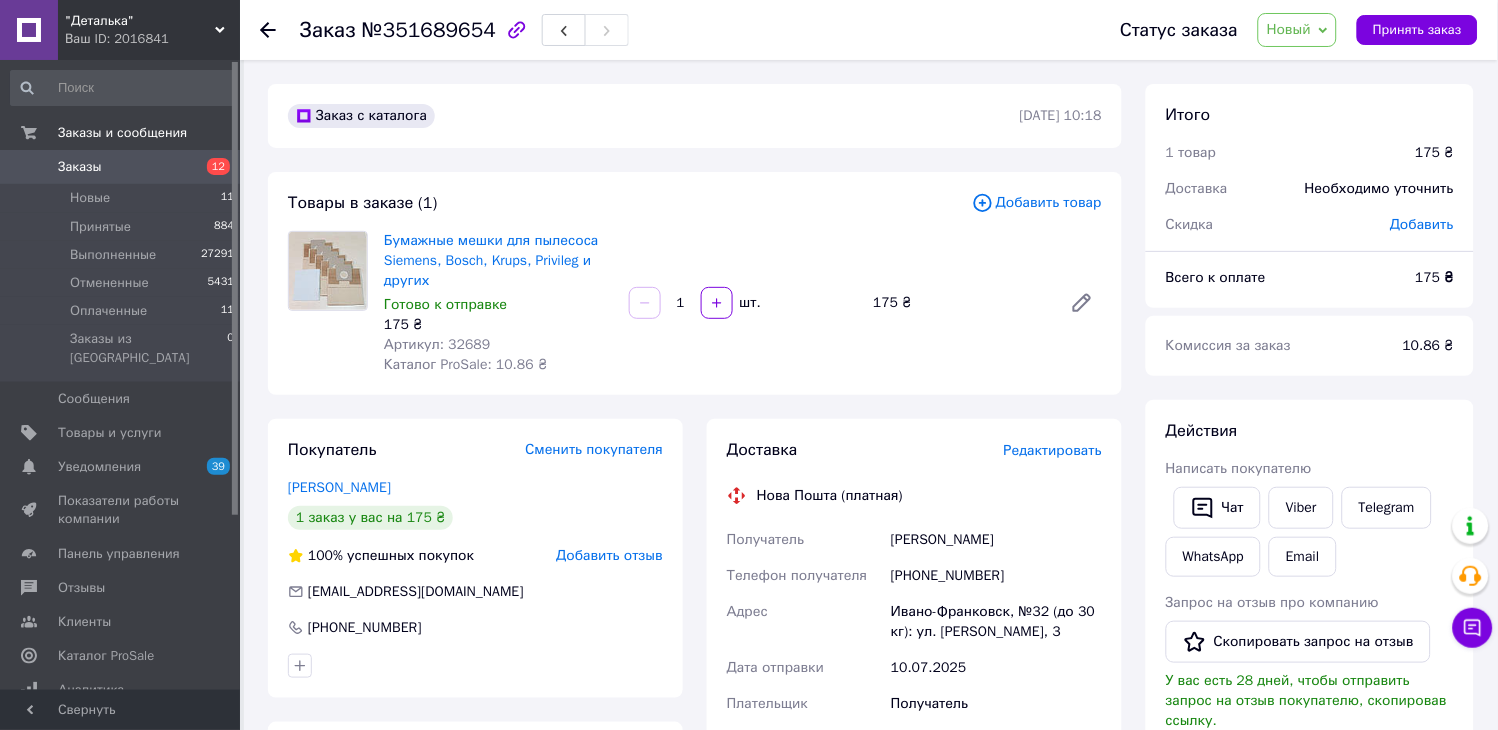drag, startPoint x: 1471, startPoint y: 177, endPoint x: 1452, endPoint y: 174, distance: 19.235384 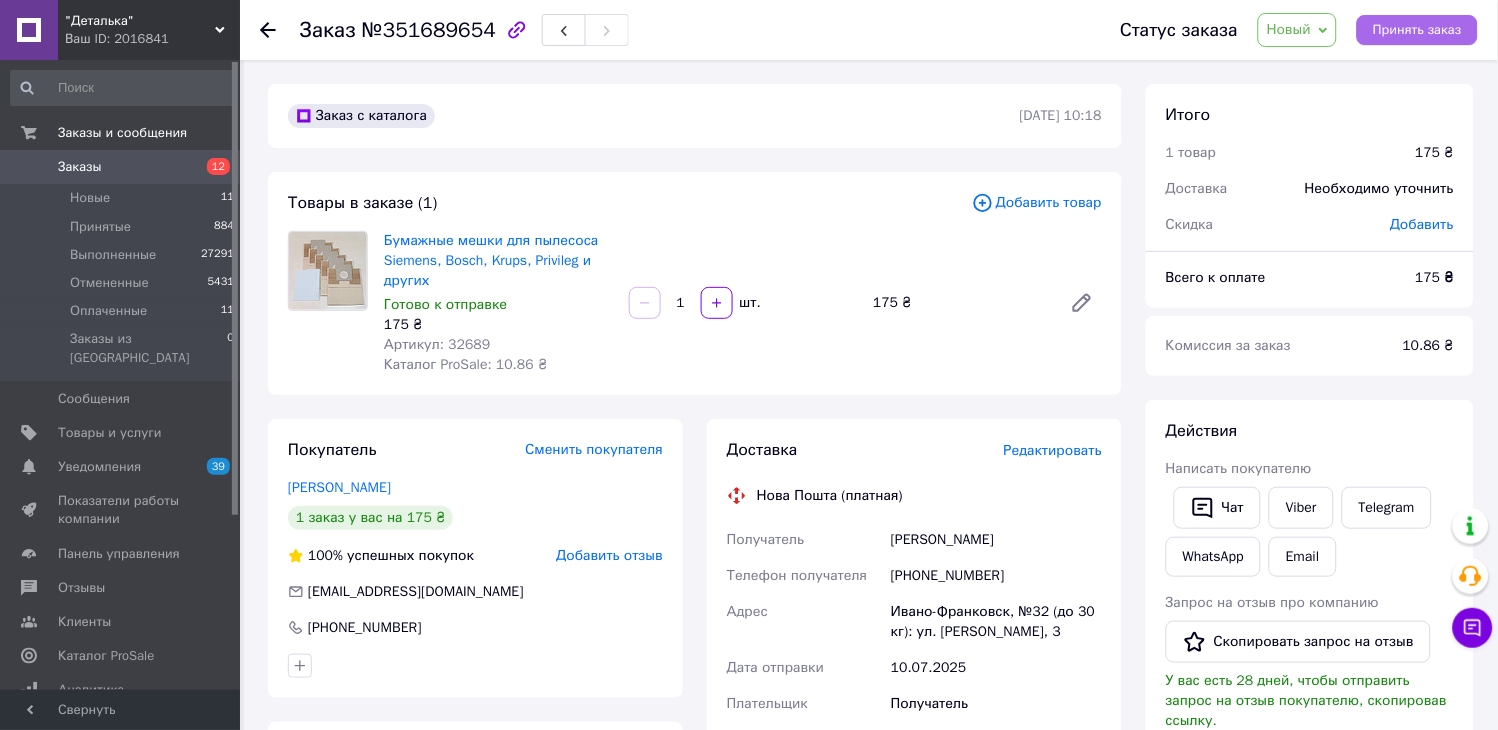 click on "Принять заказ" at bounding box center (1417, 30) 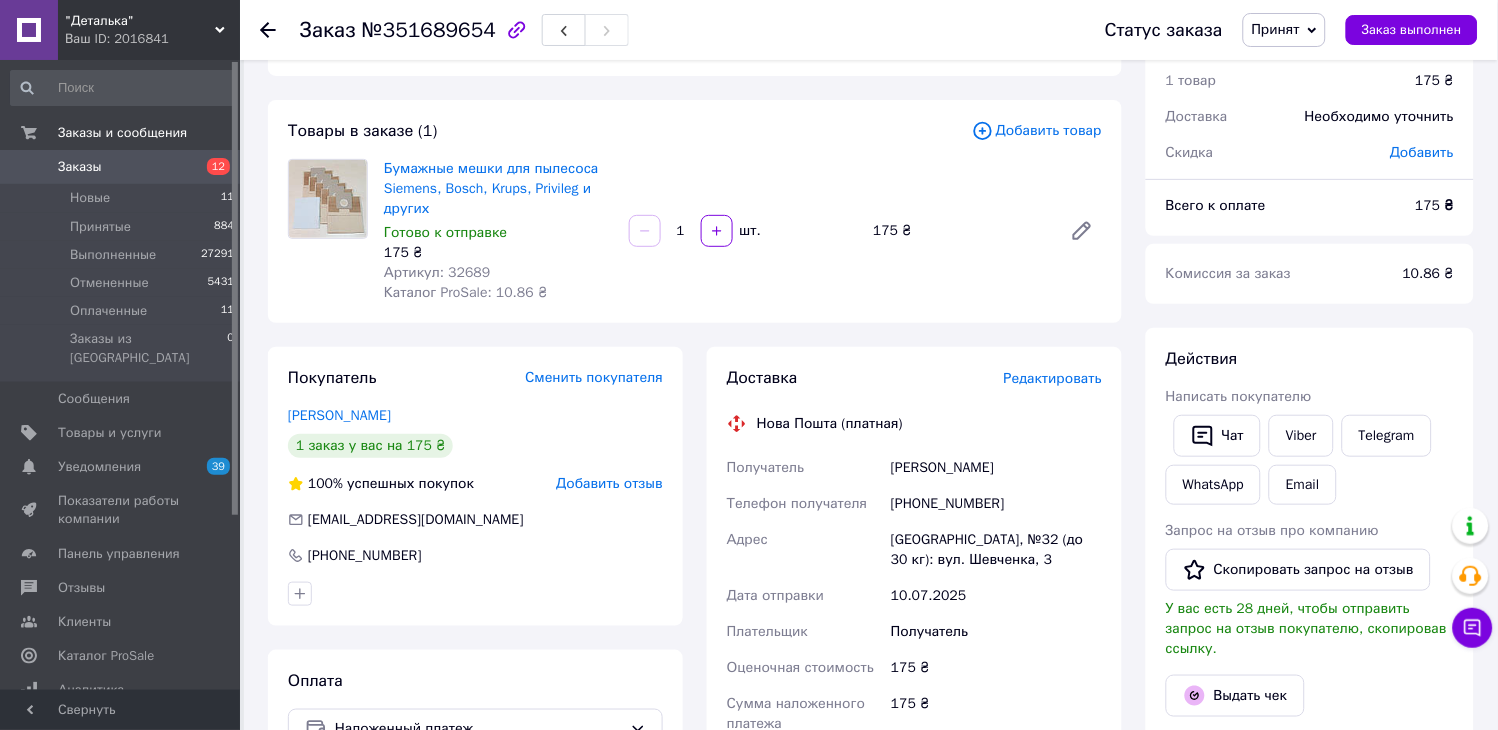 scroll, scrollTop: 111, scrollLeft: 0, axis: vertical 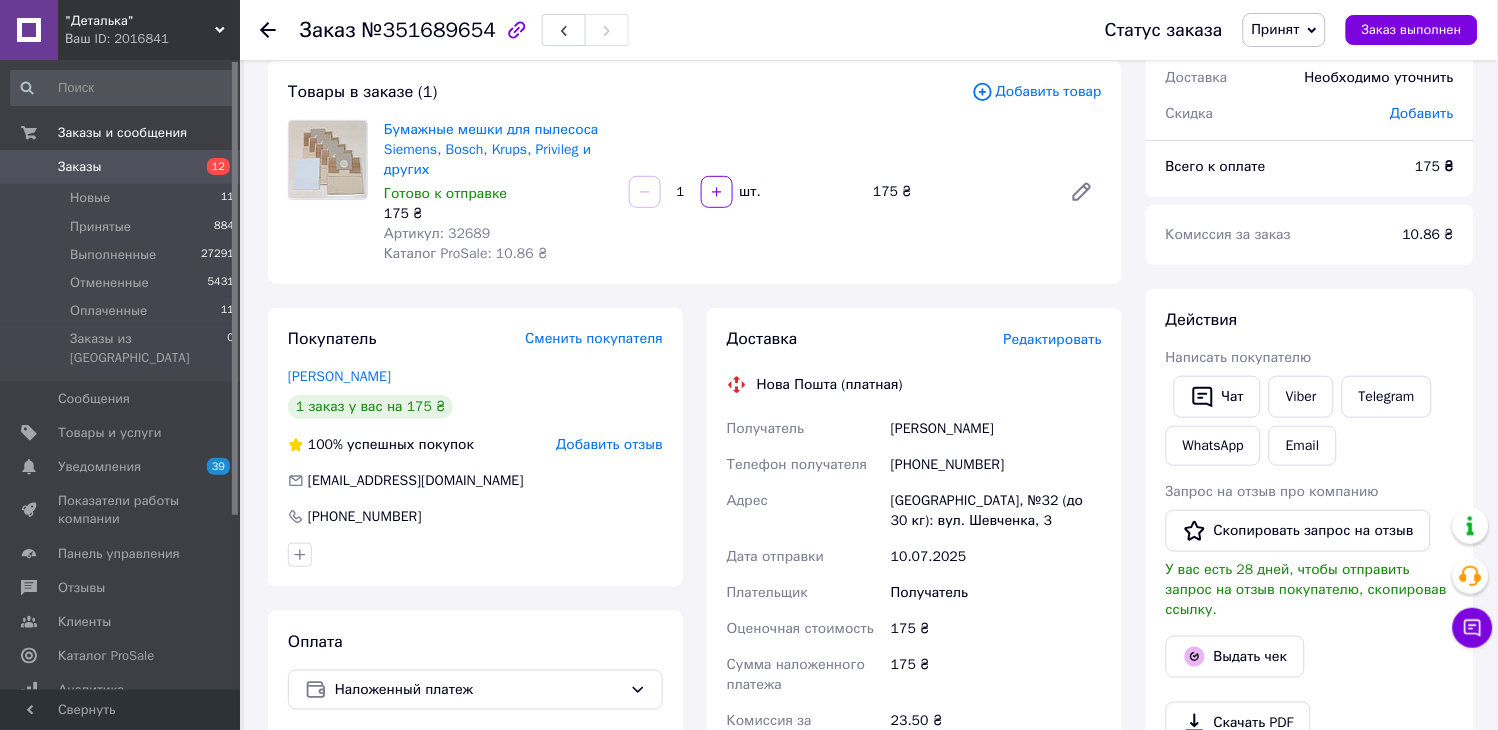 drag, startPoint x: 1023, startPoint y: 435, endPoint x: 827, endPoint y: 441, distance: 196.09181 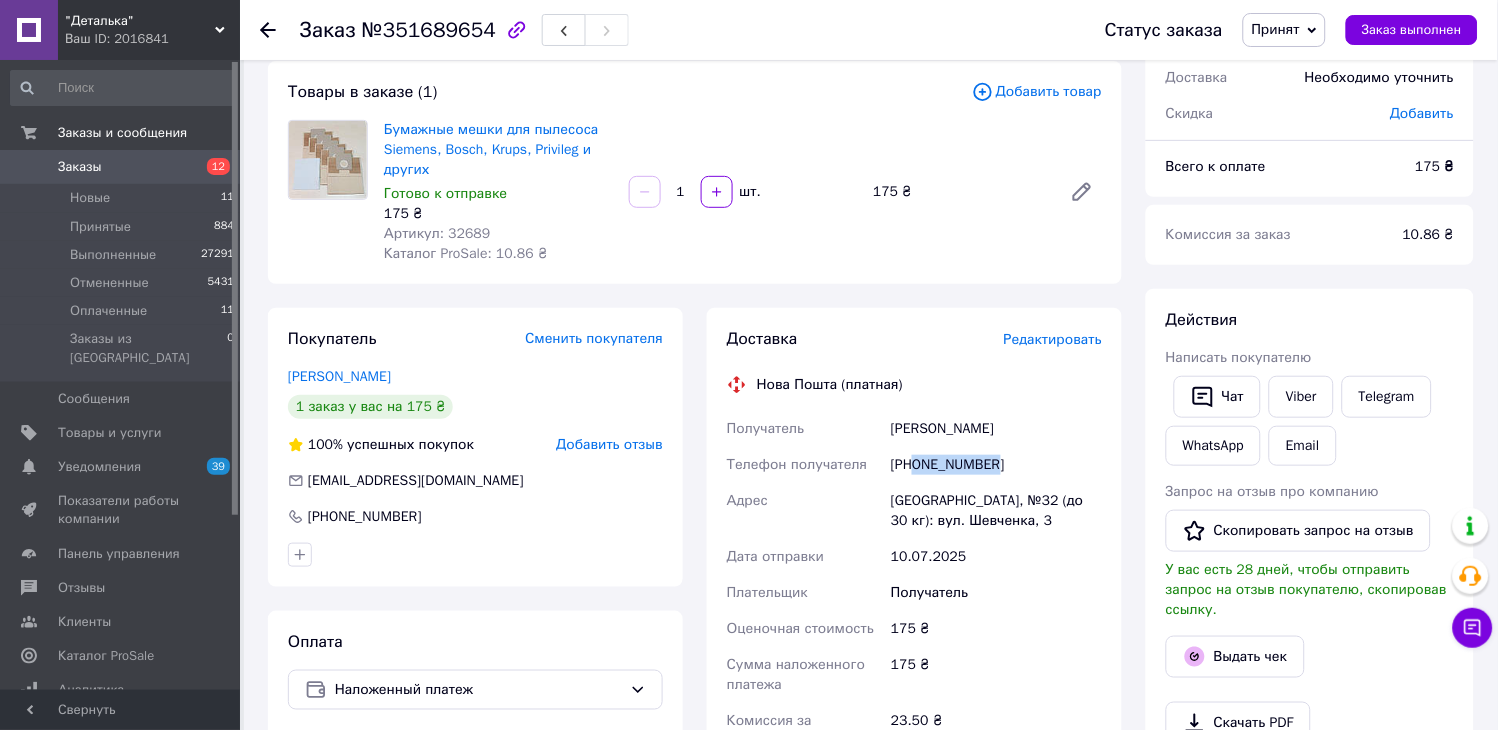 drag, startPoint x: 1010, startPoint y: 480, endPoint x: 920, endPoint y: 480, distance: 90 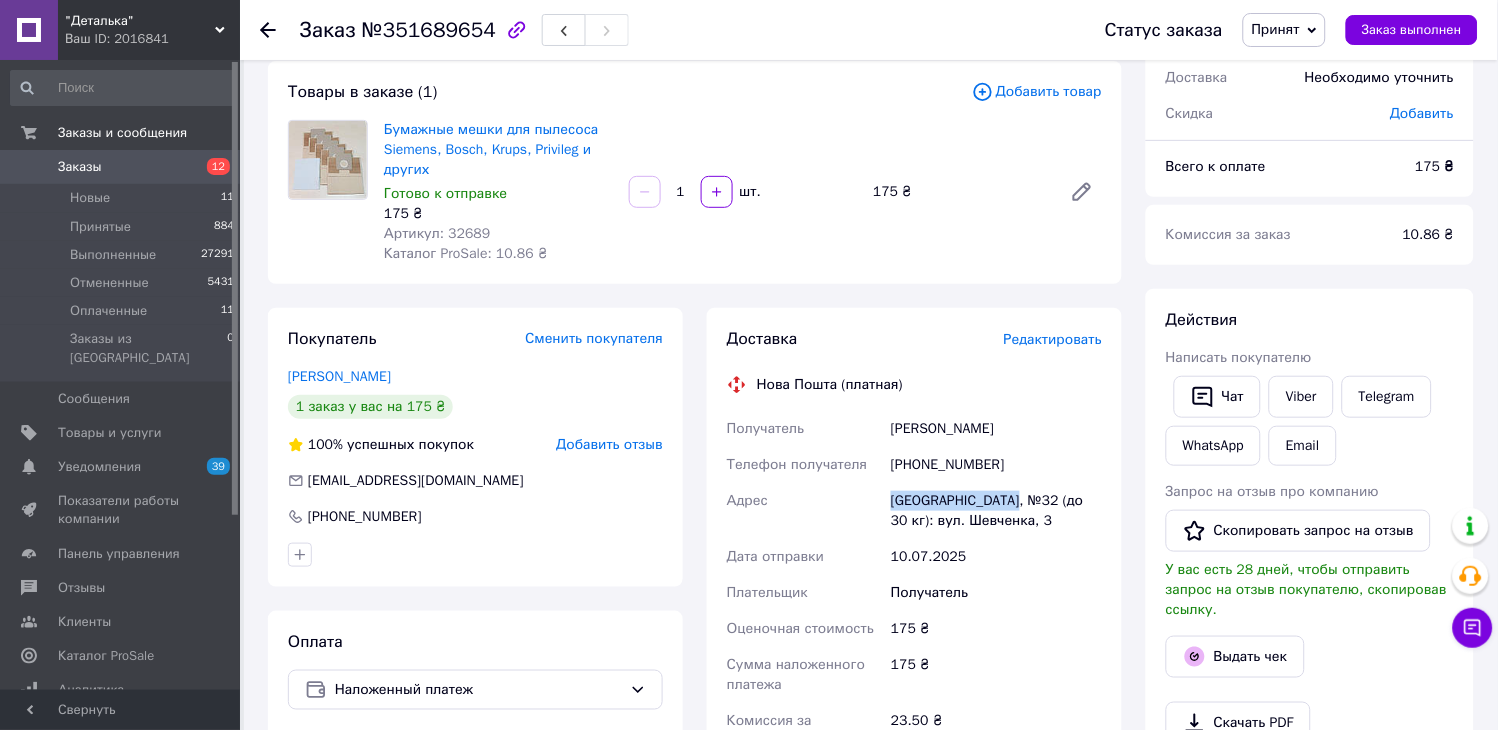 drag, startPoint x: 1005, startPoint y: 500, endPoint x: 848, endPoint y: 518, distance: 158.02847 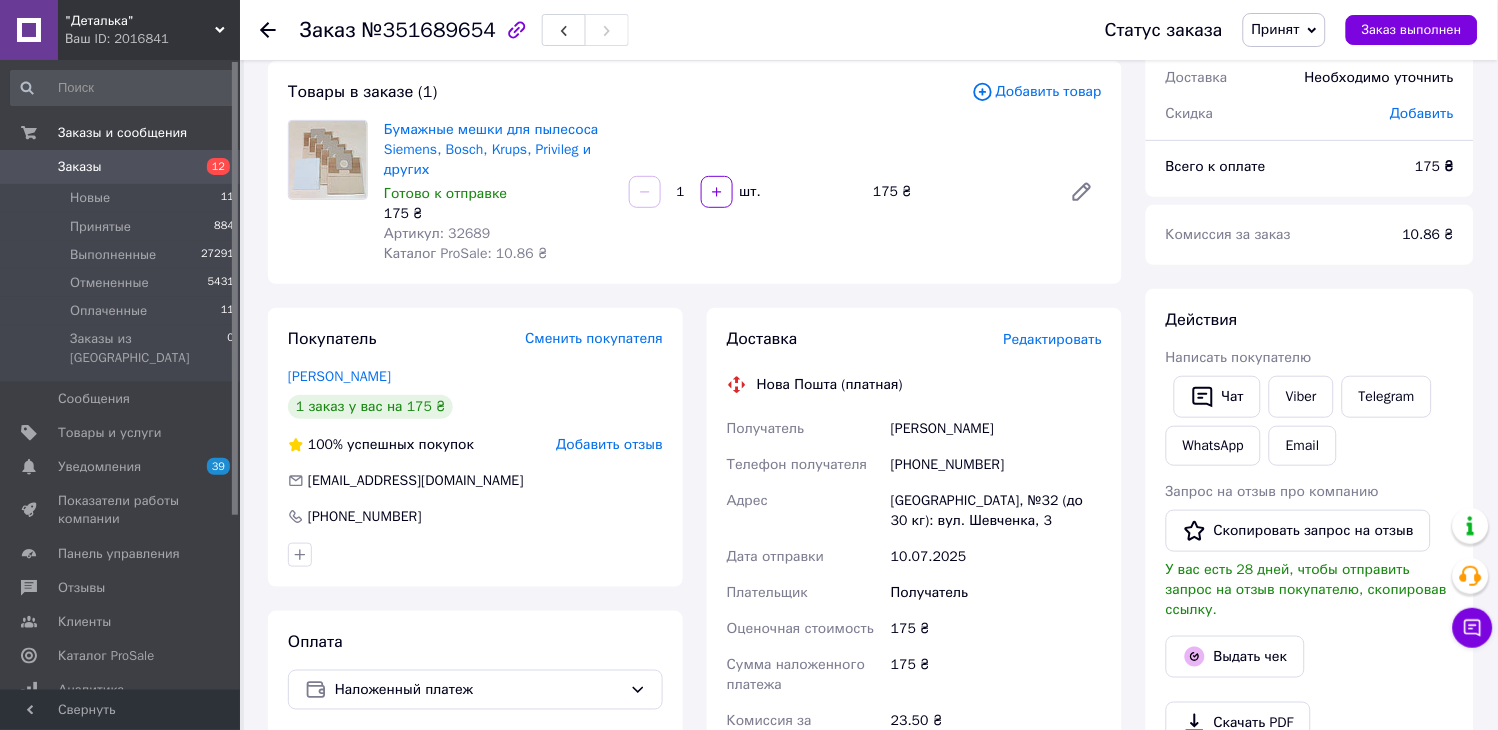 click on "[GEOGRAPHIC_DATA], №32 (до 30 кг): вул. Шевченка, 3" at bounding box center [996, 511] 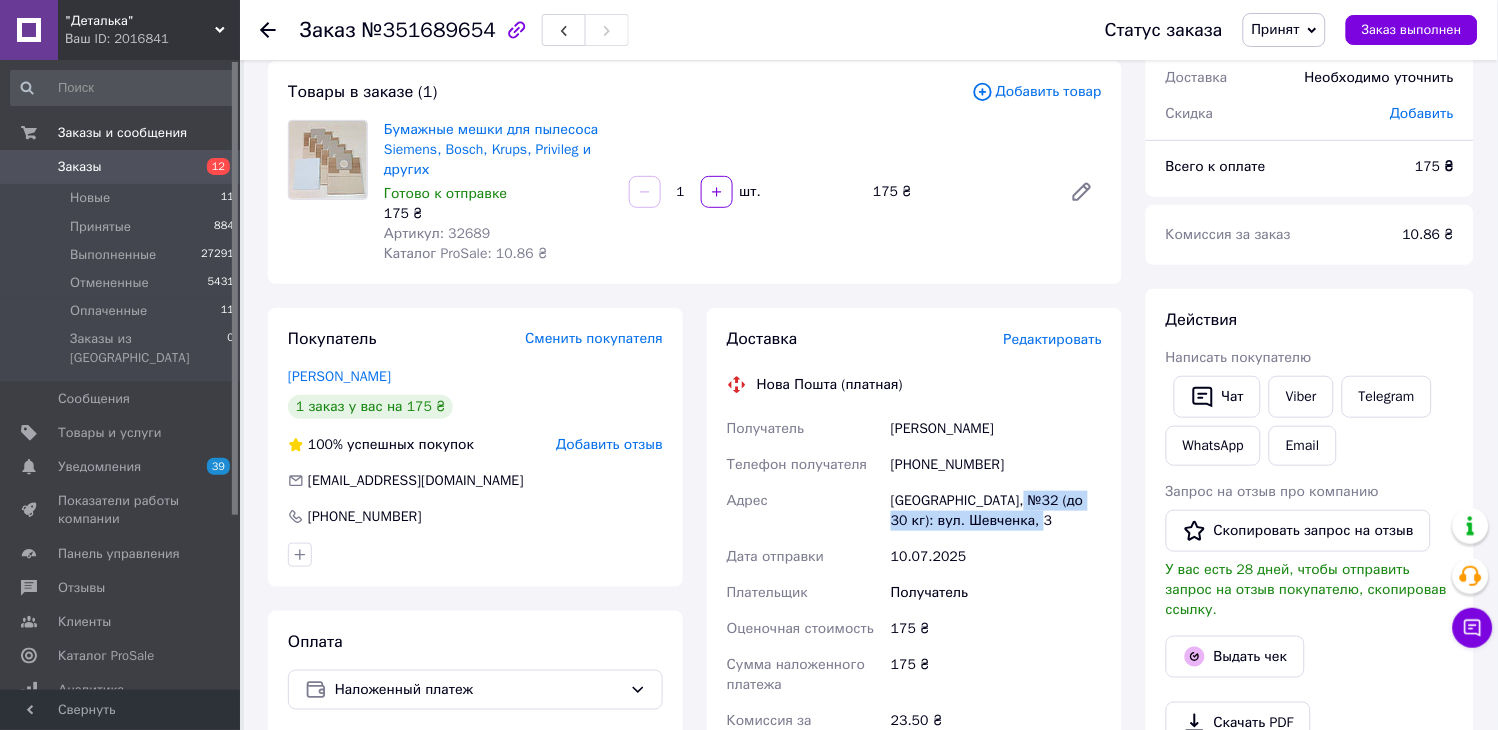 drag, startPoint x: 1012, startPoint y: 502, endPoint x: 648, endPoint y: 54, distance: 577.2348 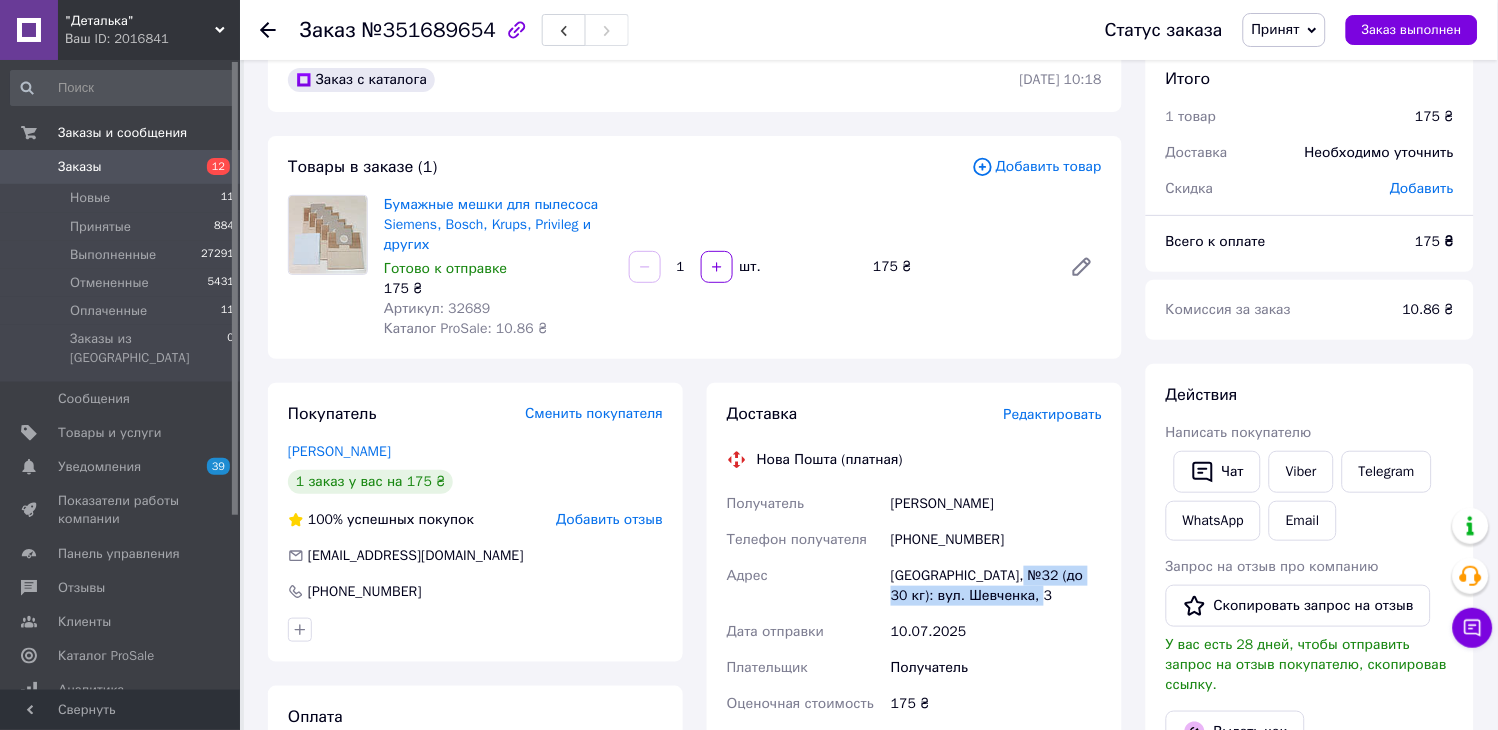 scroll, scrollTop: 0, scrollLeft: 0, axis: both 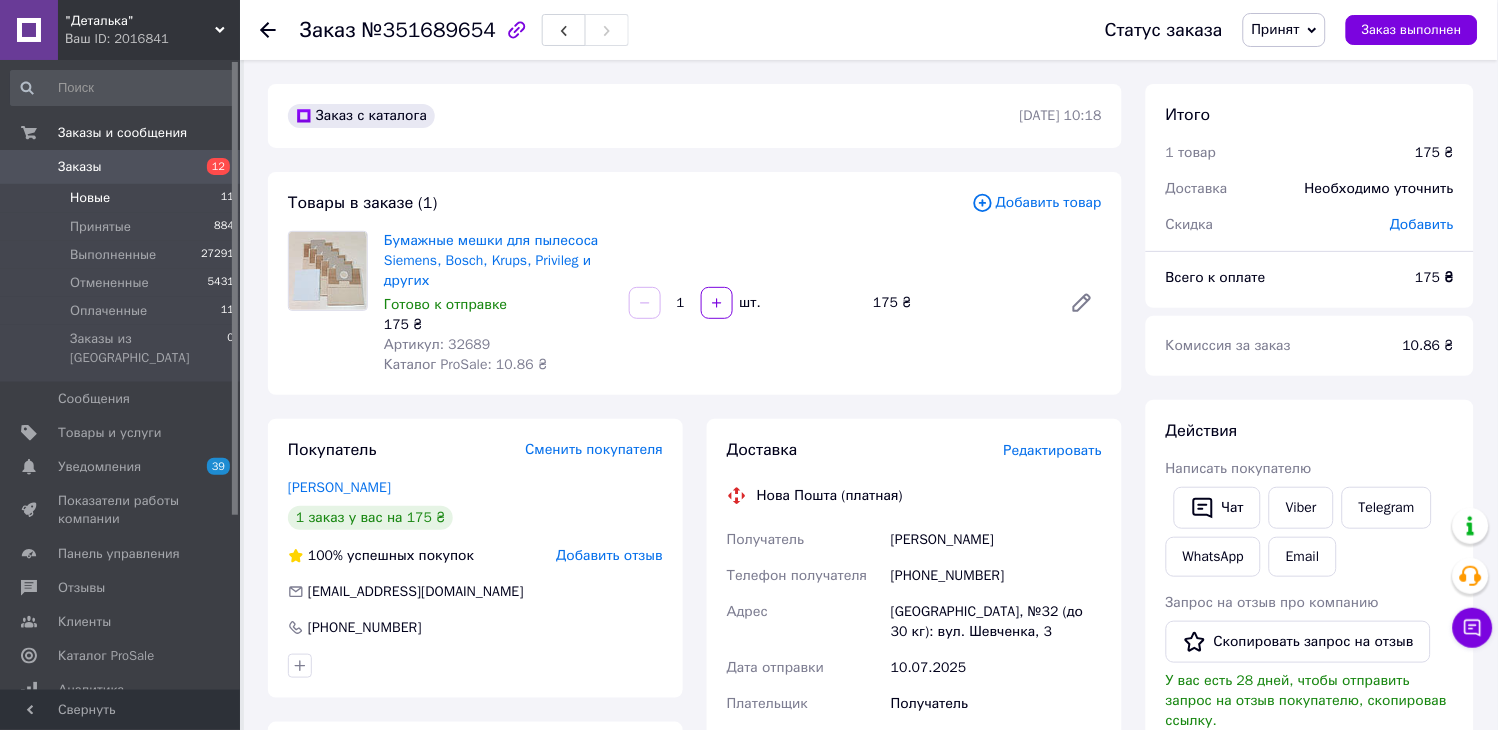 click on "Новые 11" at bounding box center (123, 198) 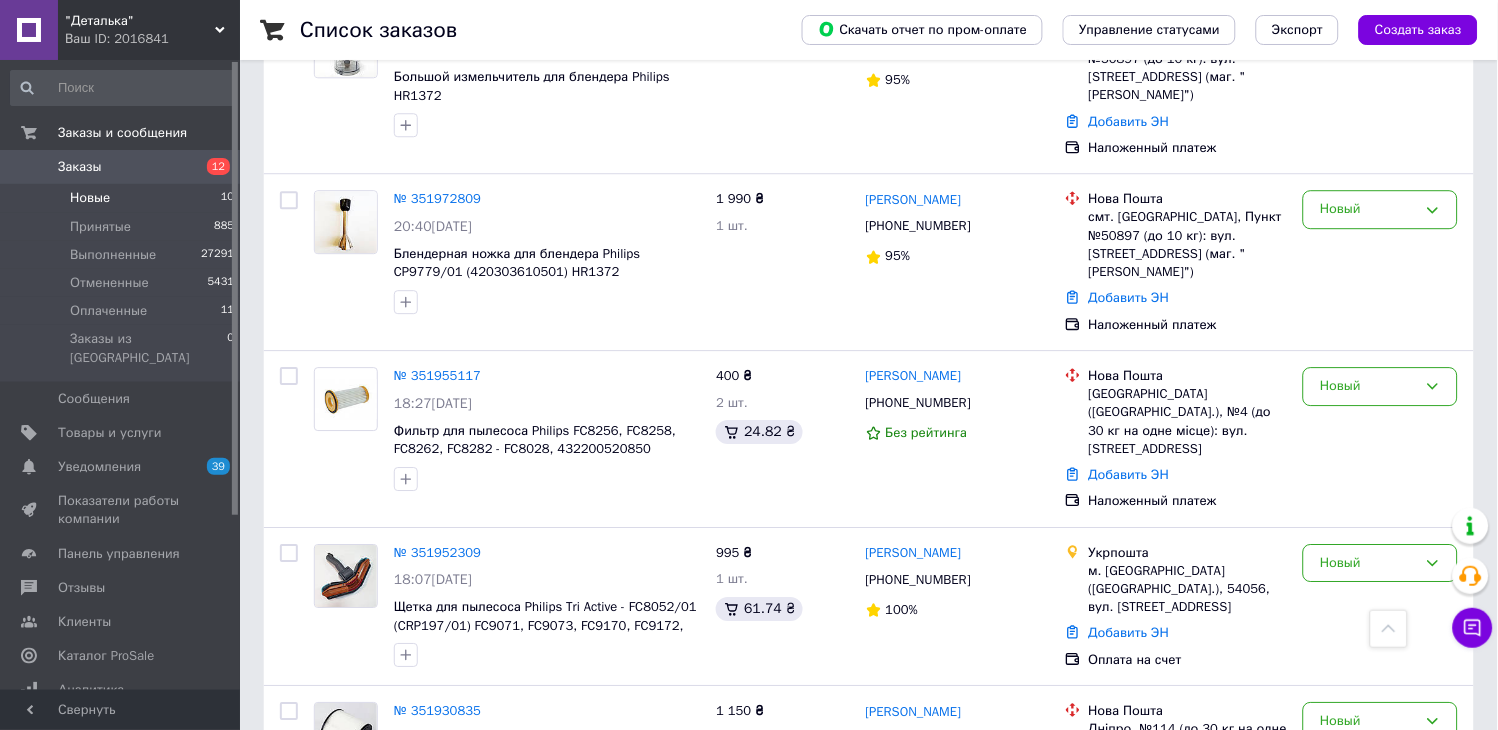 scroll, scrollTop: 1222, scrollLeft: 0, axis: vertical 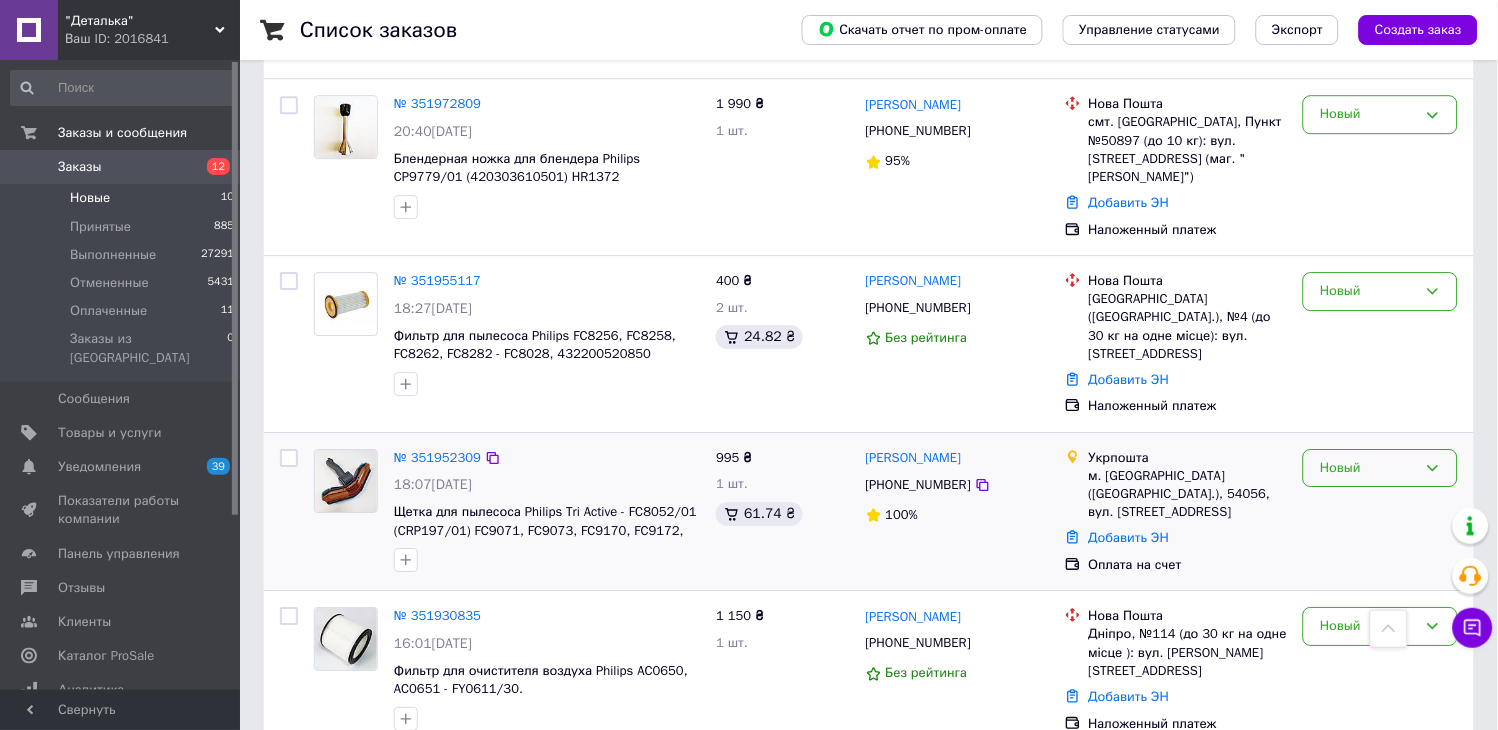 click on "Новый" at bounding box center [1368, 468] 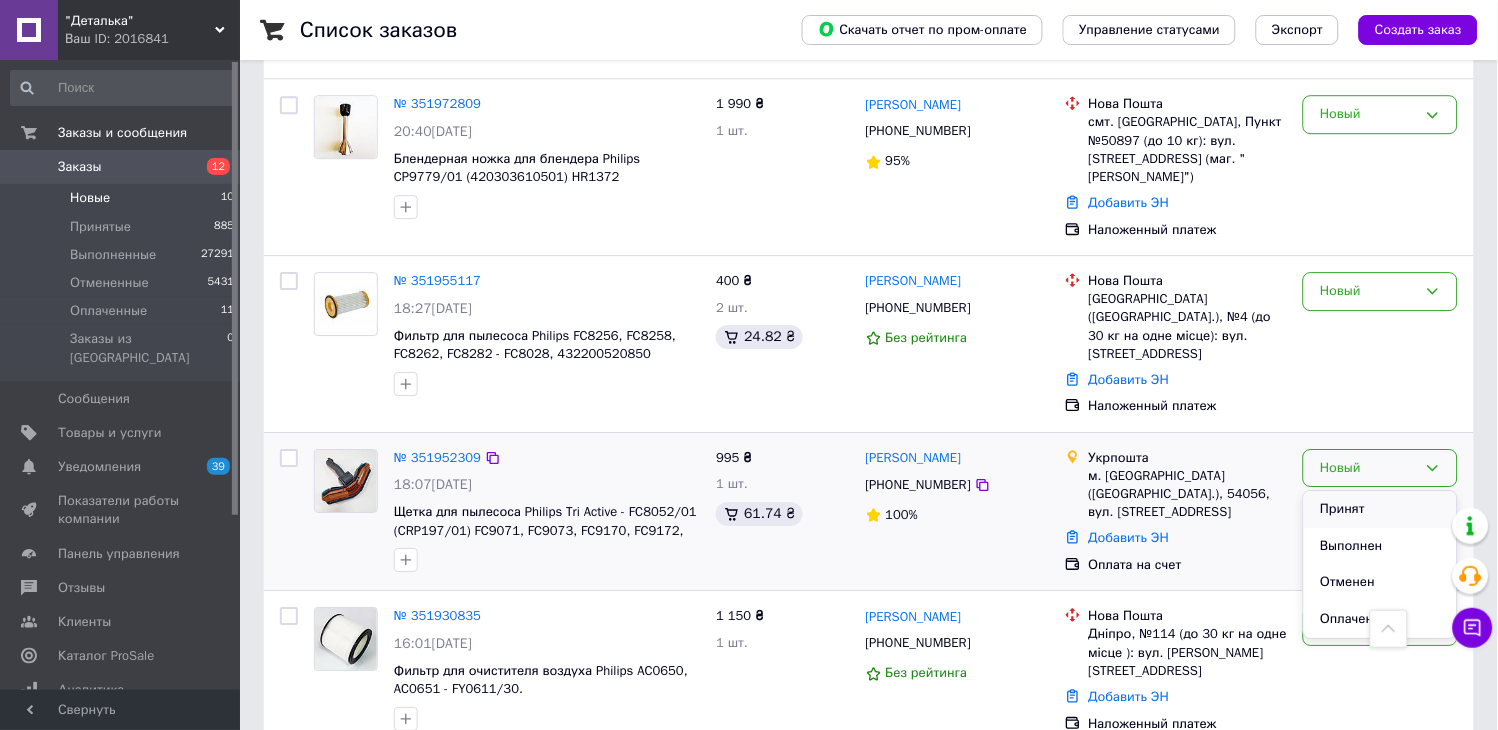 drag, startPoint x: 1365, startPoint y: 390, endPoint x: 1080, endPoint y: 144, distance: 376.48505 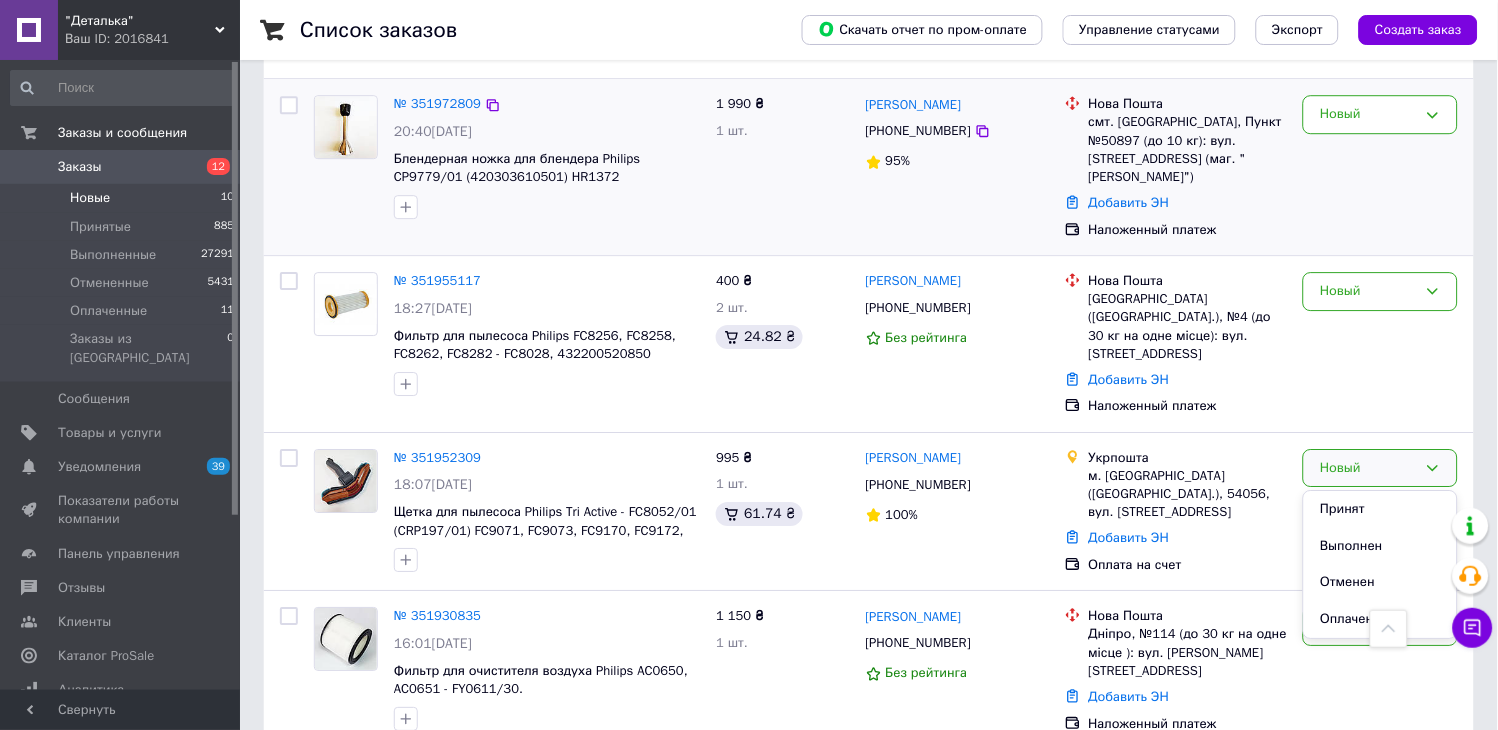 click on "Принят" at bounding box center (1380, 509) 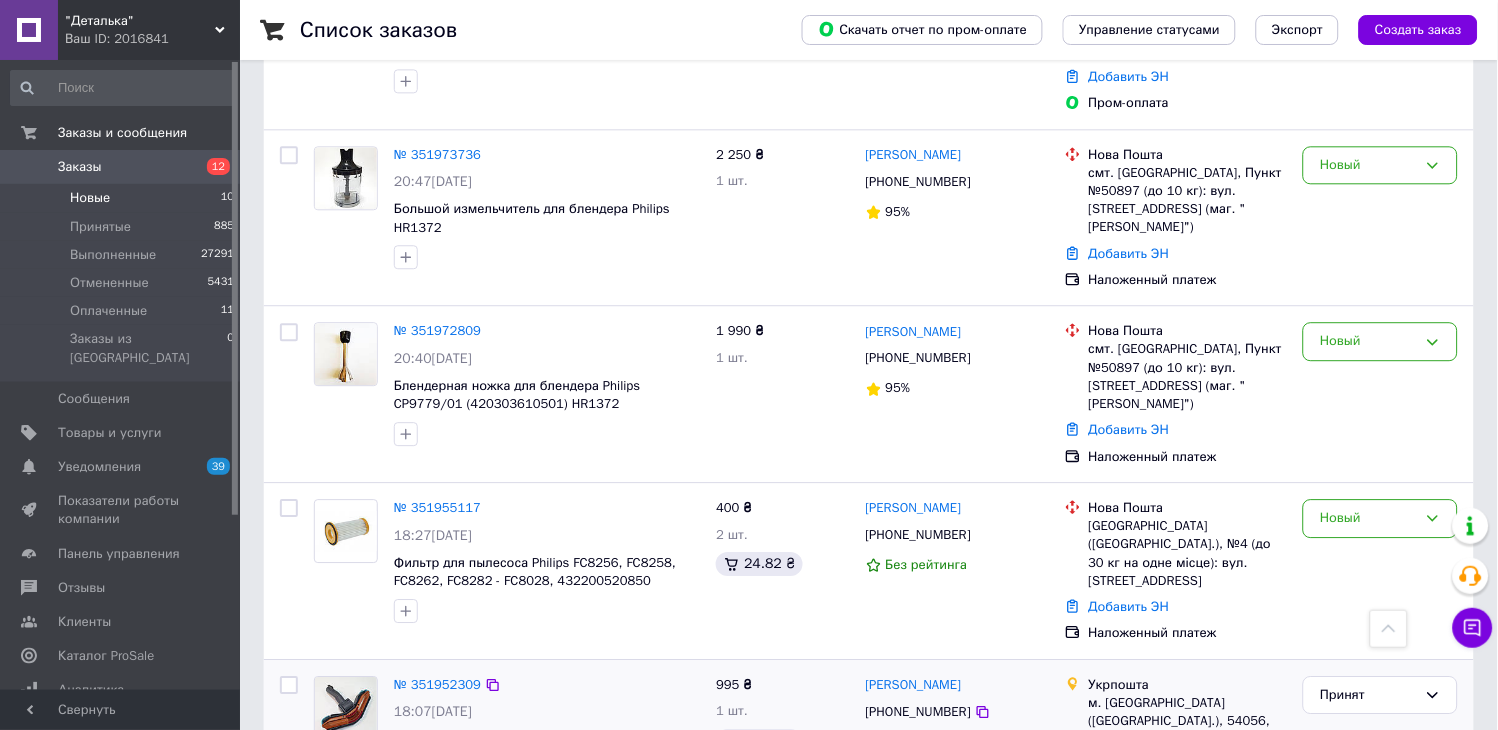 scroll, scrollTop: 994, scrollLeft: 0, axis: vertical 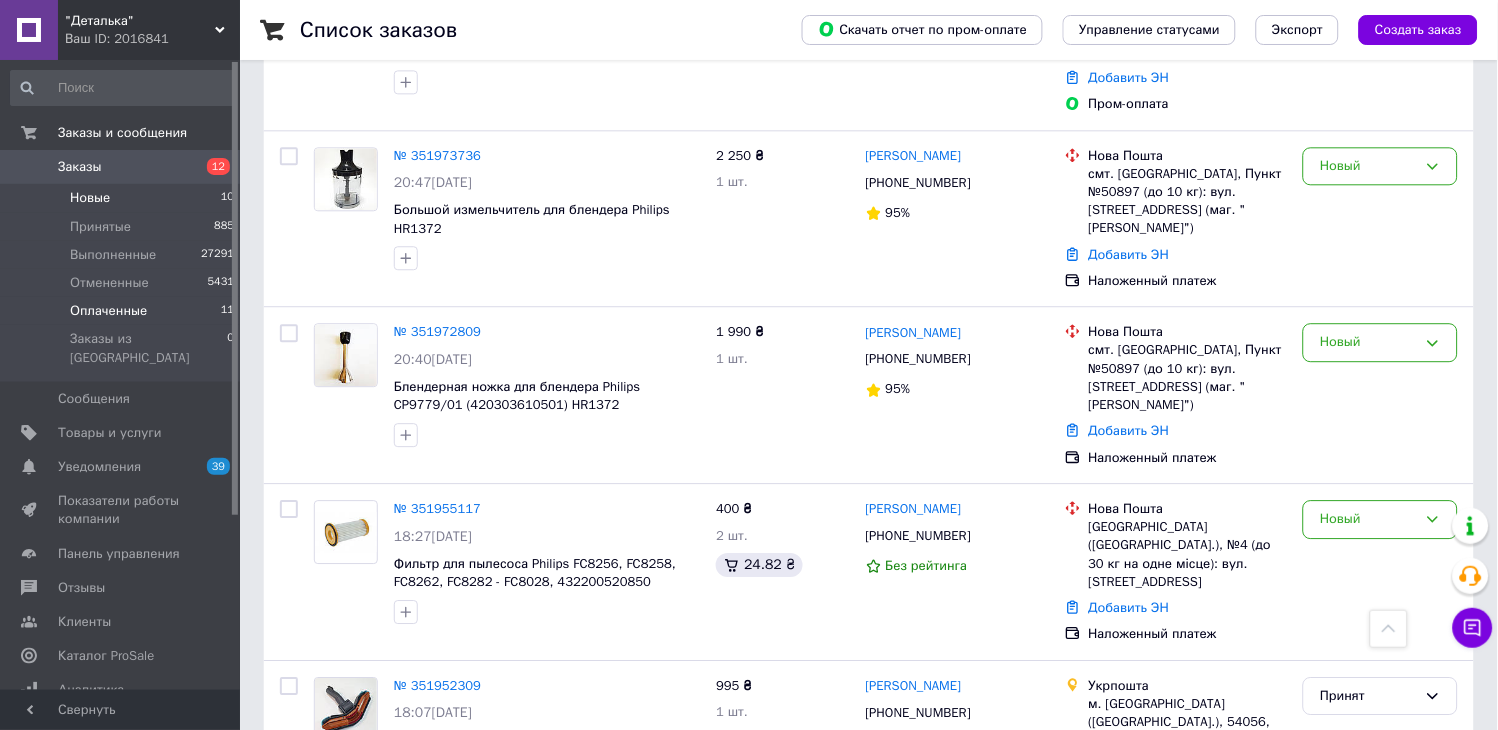 click on "Оплаченные 11" at bounding box center [123, 311] 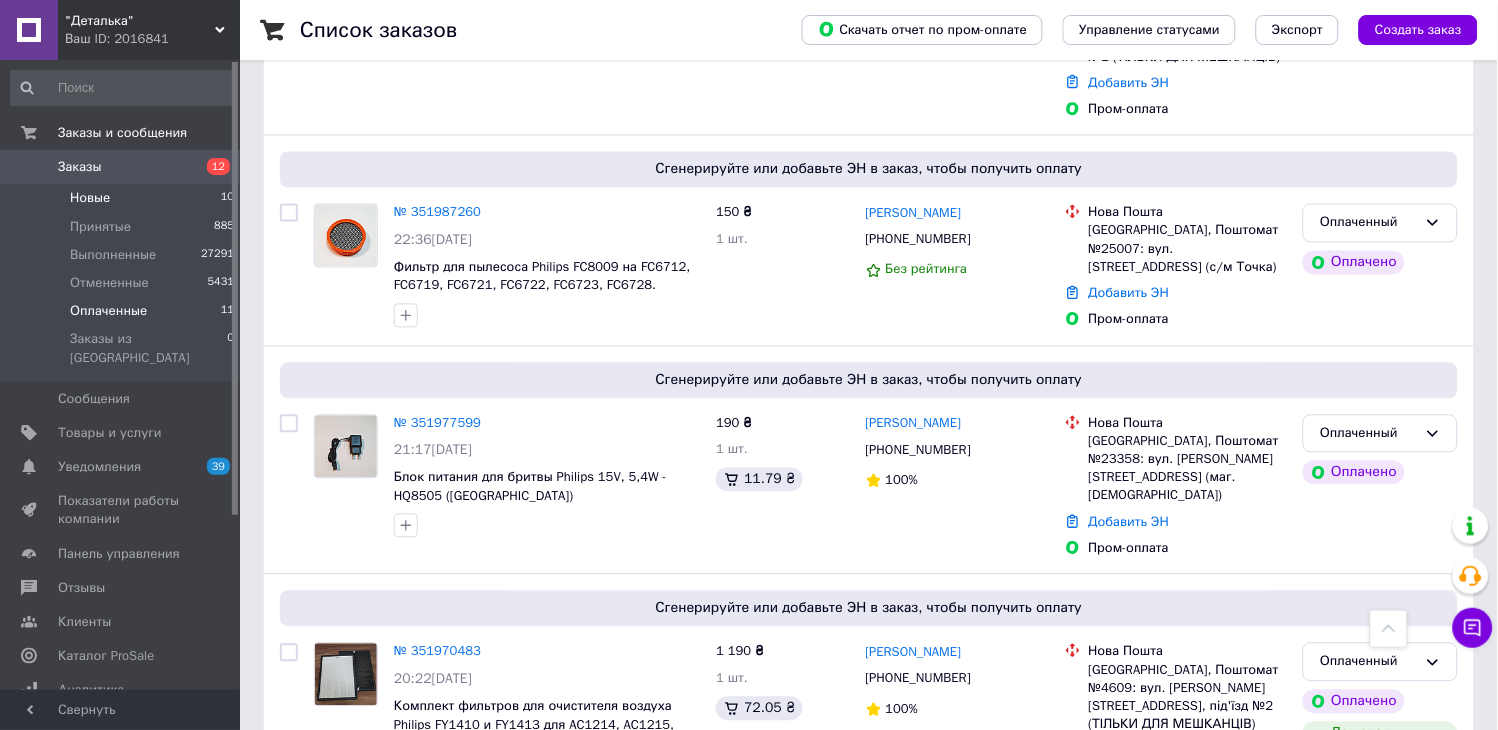 scroll, scrollTop: 666, scrollLeft: 0, axis: vertical 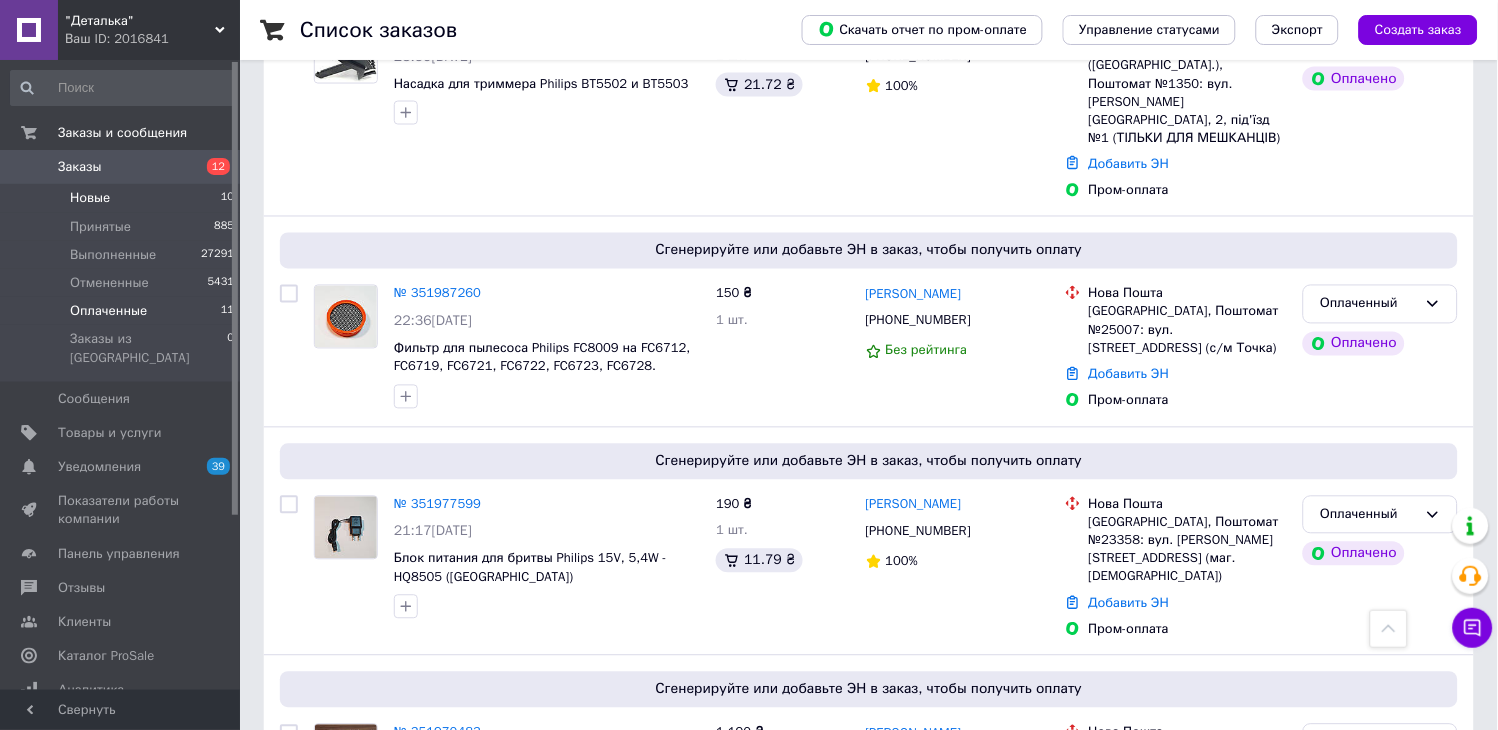 click on "Новые 10" at bounding box center [123, 198] 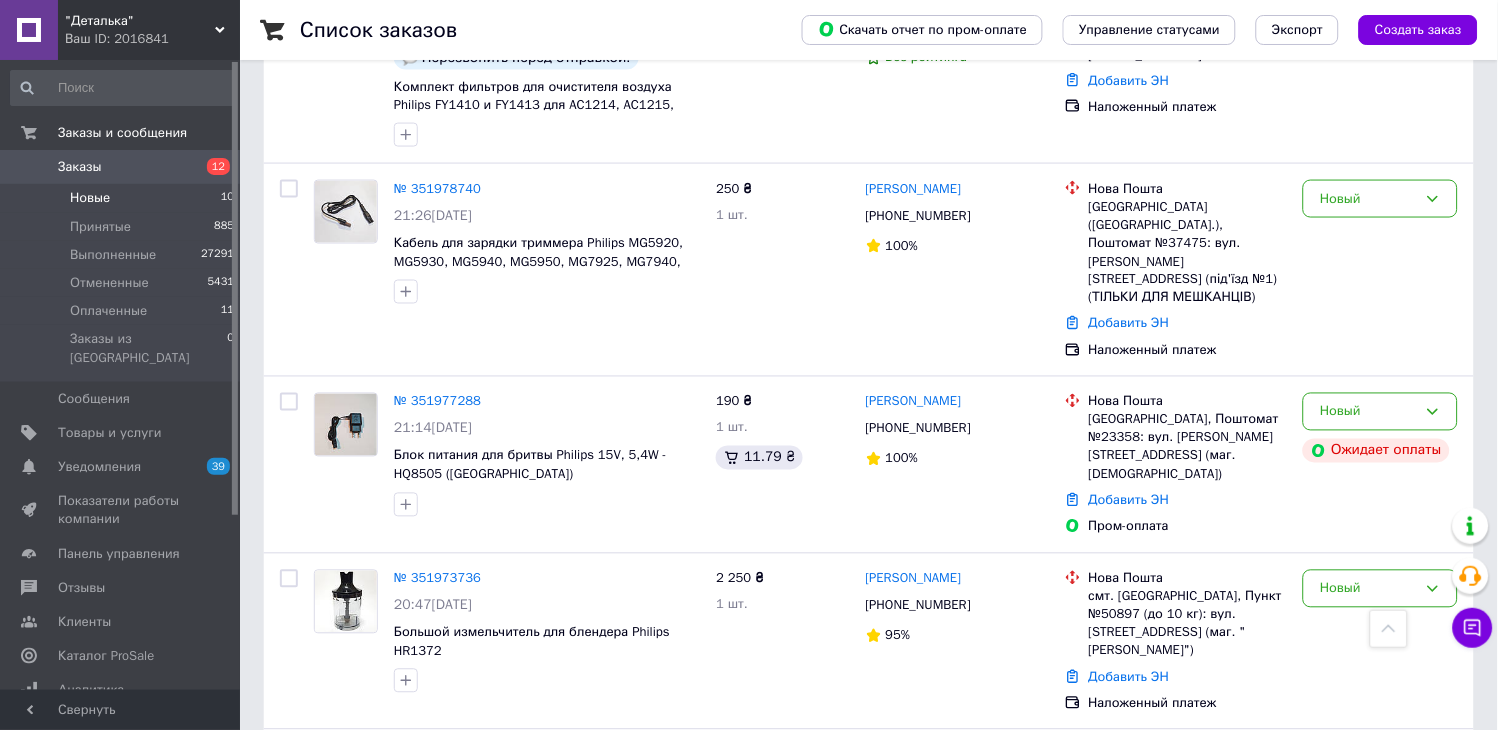 scroll, scrollTop: 888, scrollLeft: 0, axis: vertical 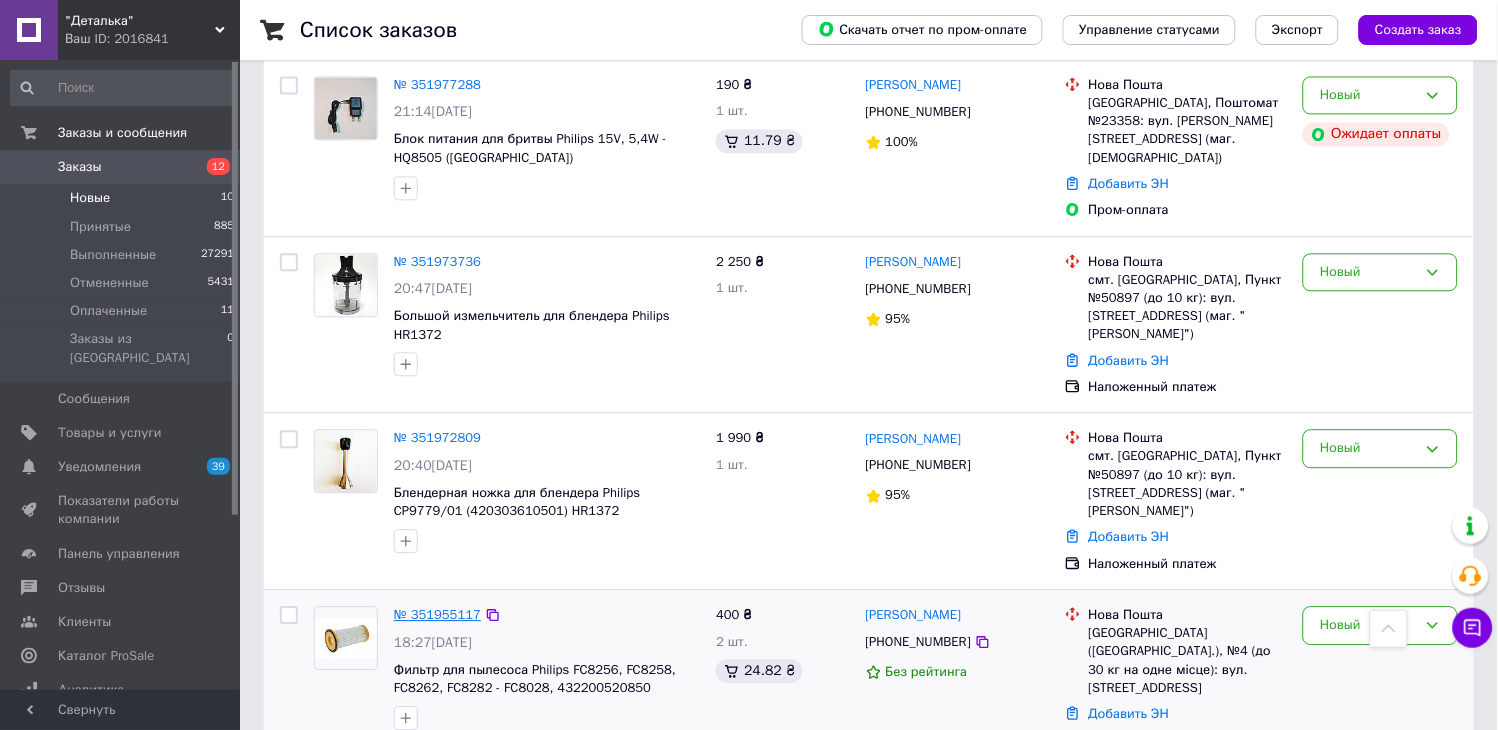 click on "№ 351955117" at bounding box center (437, 614) 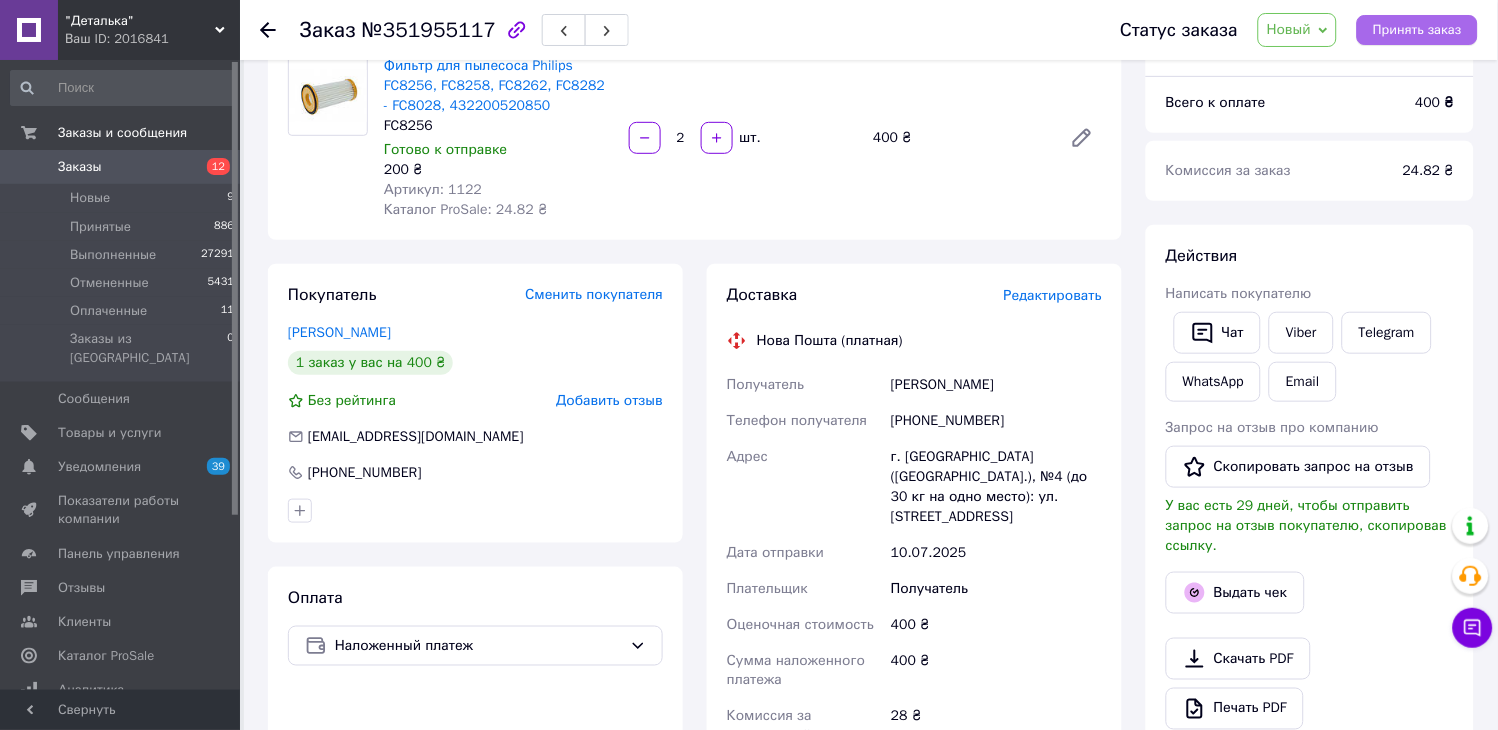 scroll, scrollTop: 46, scrollLeft: 0, axis: vertical 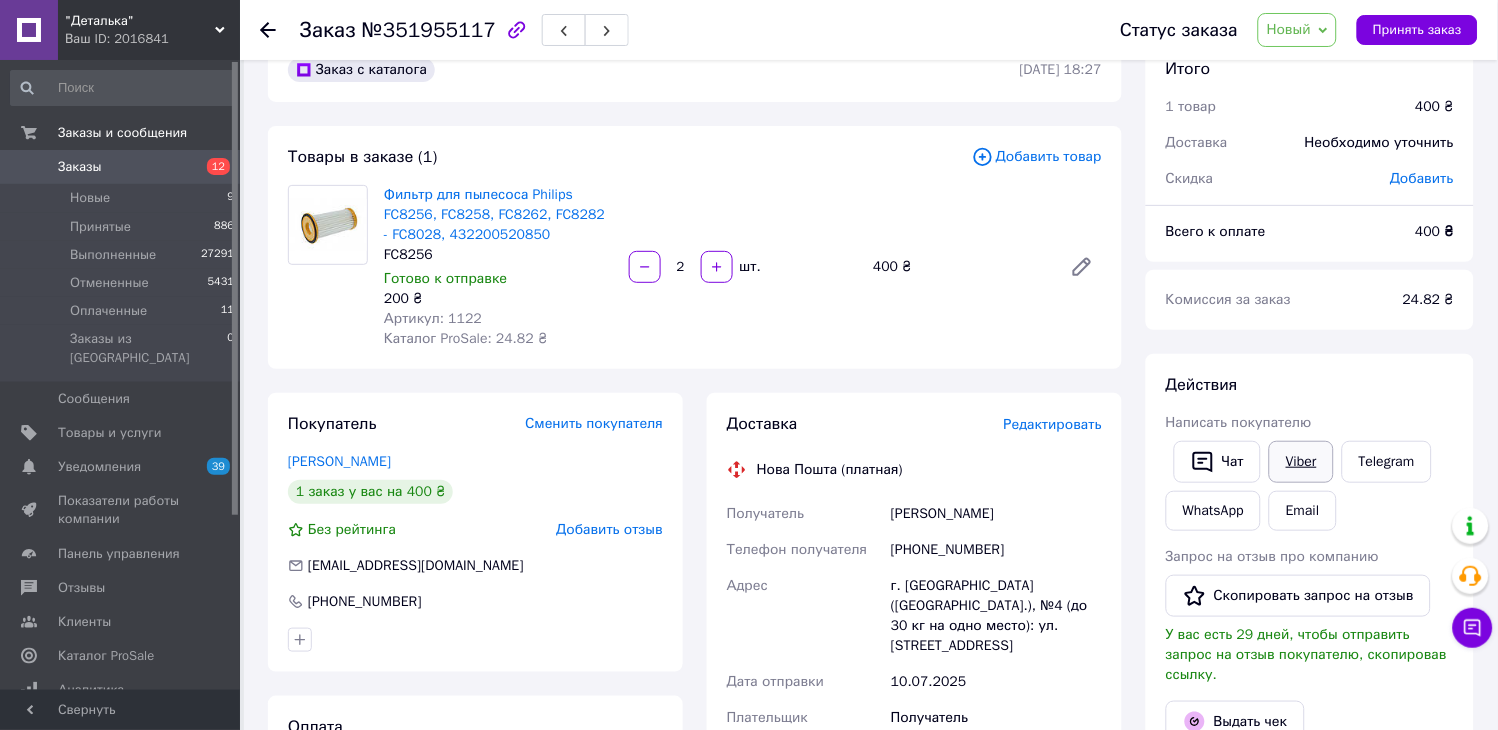 click on "Viber" at bounding box center [1301, 462] 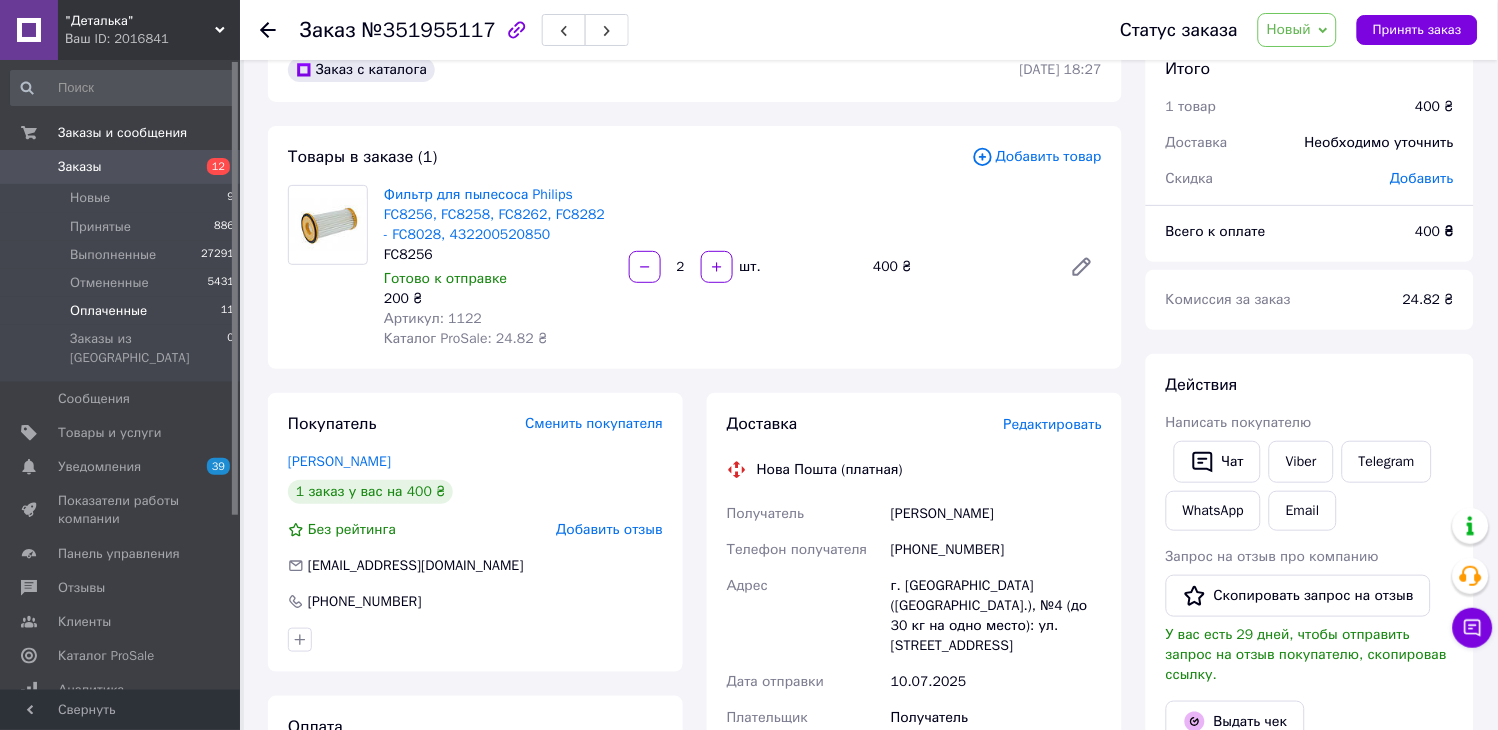 click on "Оплаченные 11" at bounding box center [123, 311] 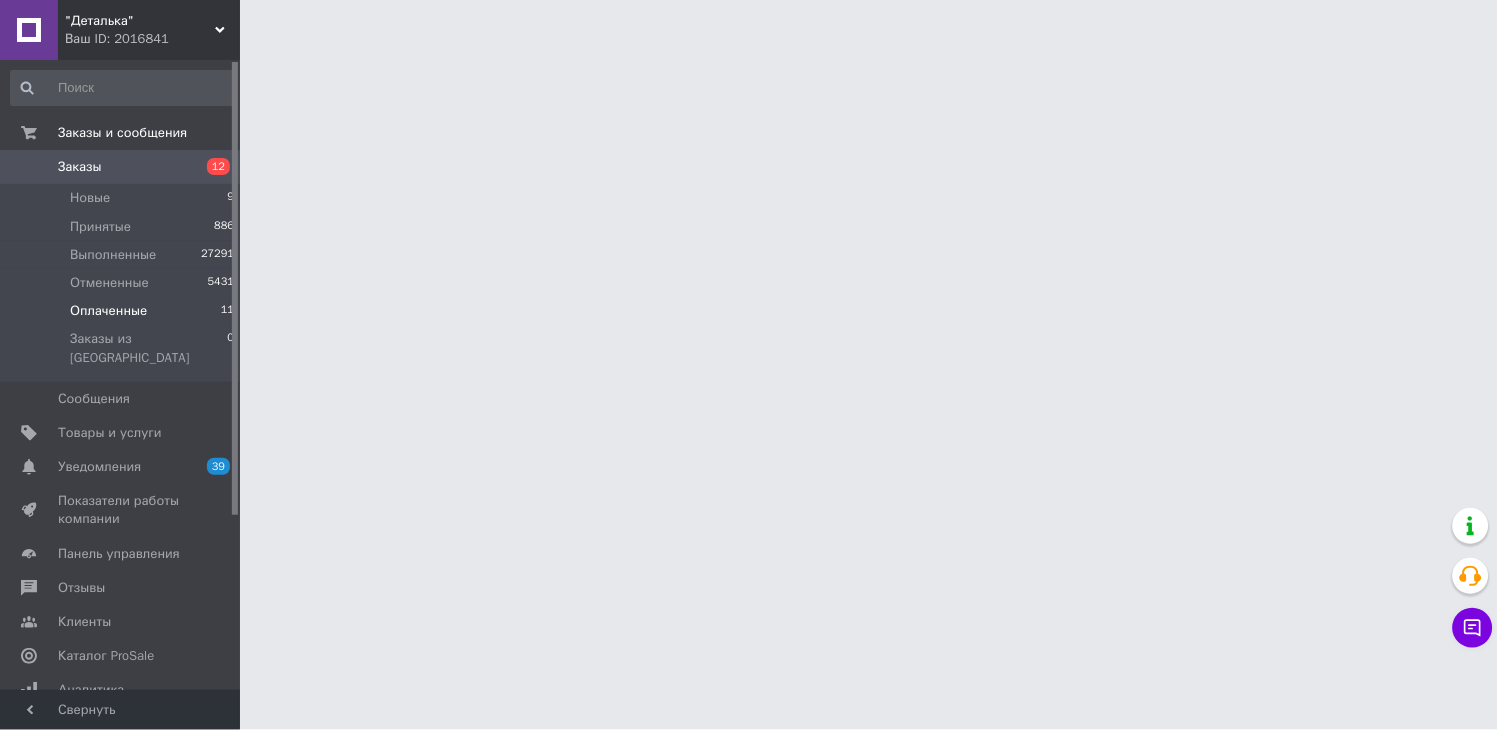 scroll, scrollTop: 0, scrollLeft: 0, axis: both 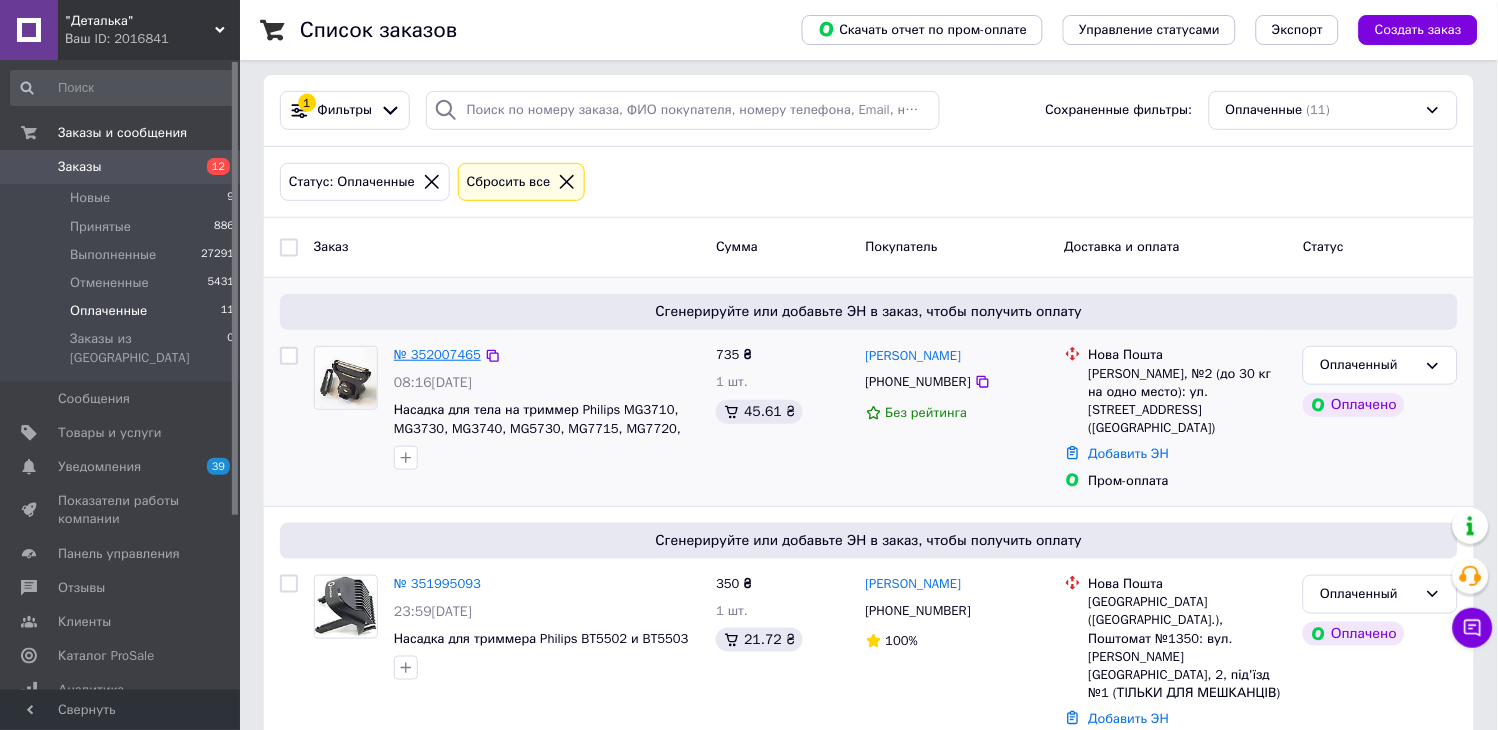 click on "№ 352007465" at bounding box center (437, 354) 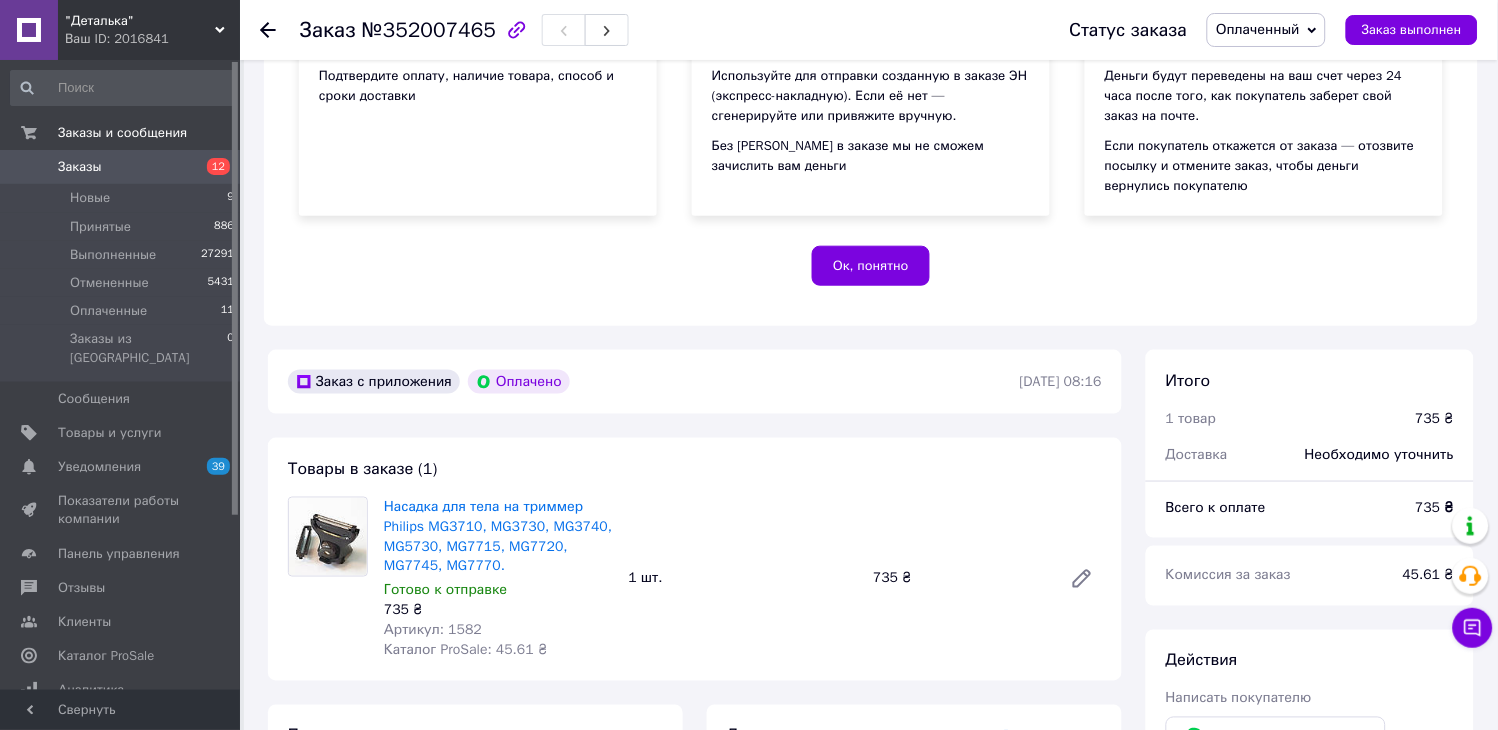 scroll, scrollTop: 622, scrollLeft: 0, axis: vertical 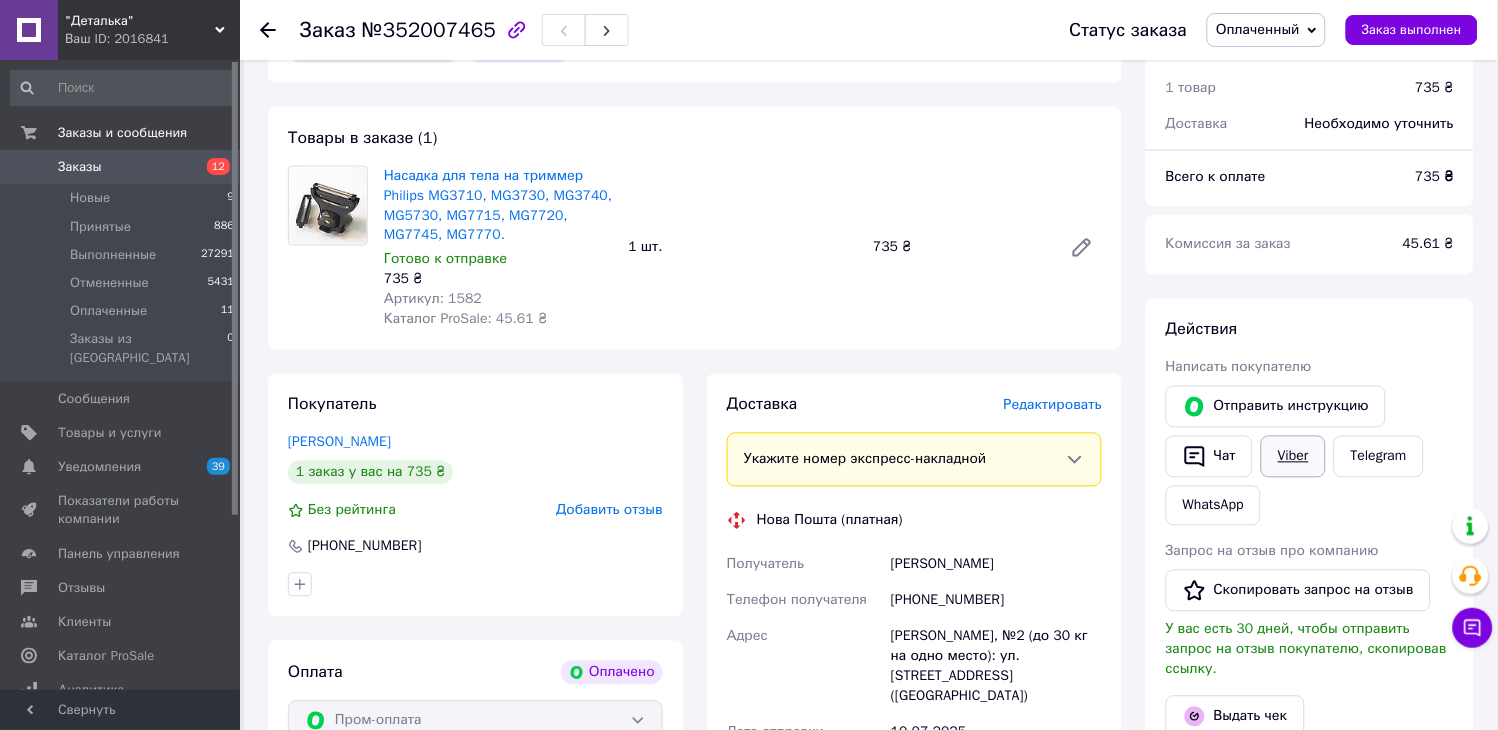 click on "Viber" at bounding box center (1293, 457) 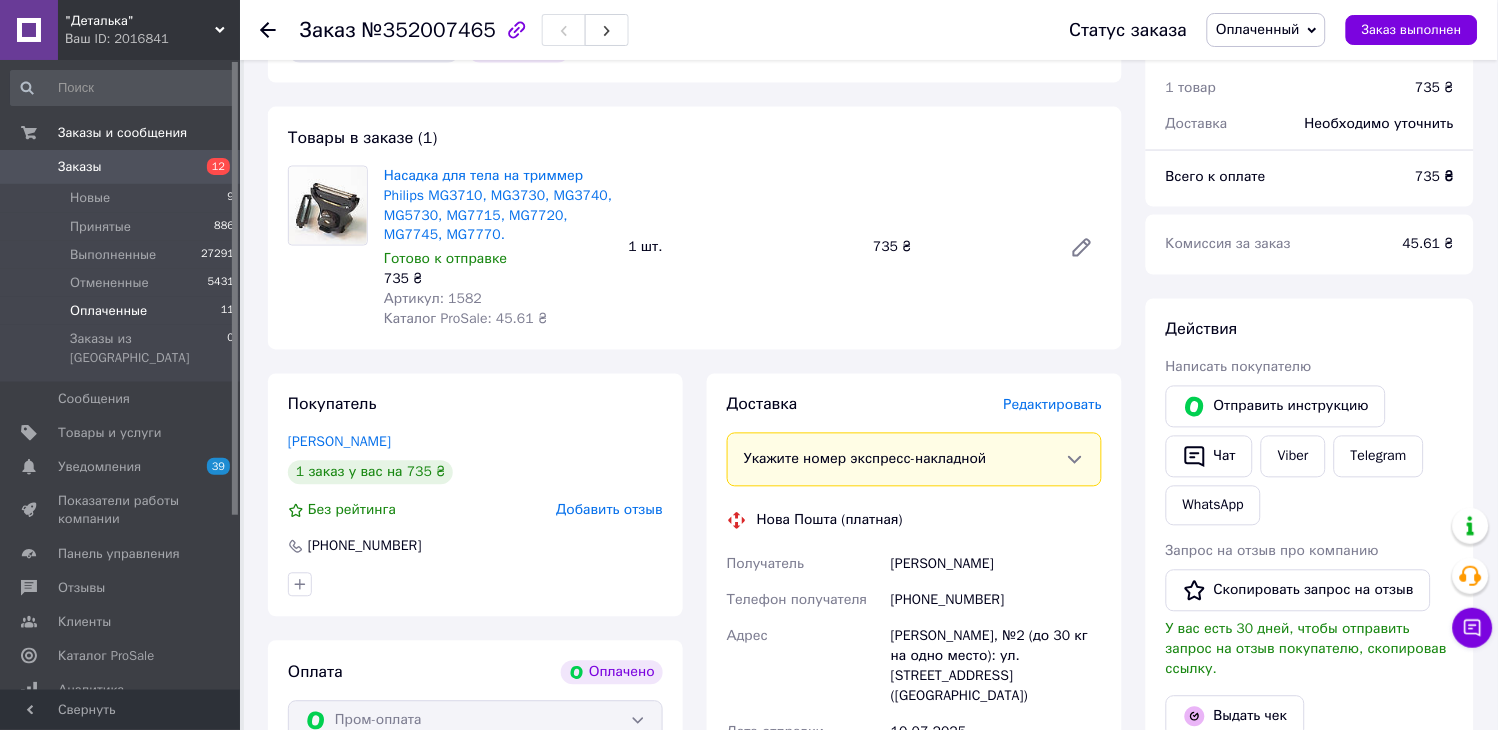 click on "Оплаченные" at bounding box center [108, 311] 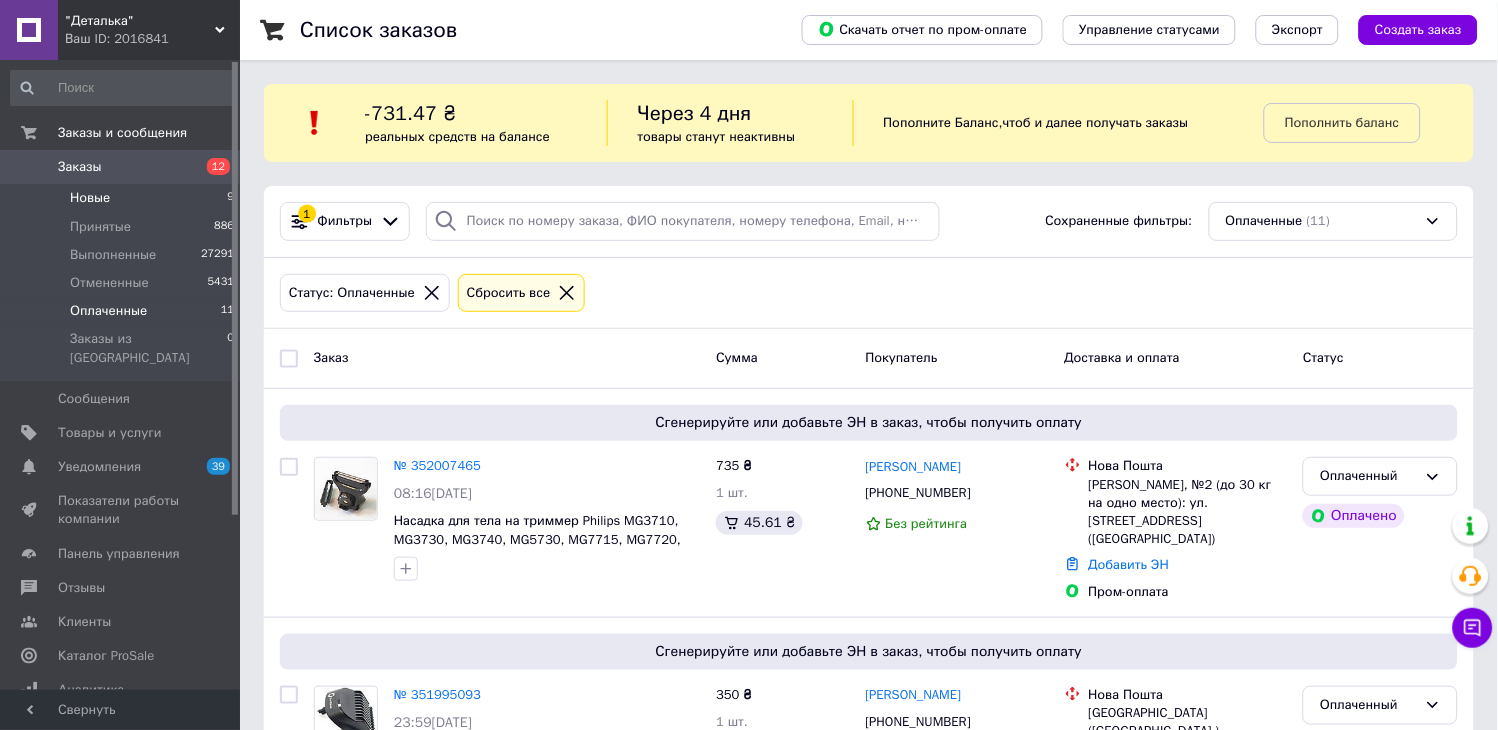 click on "Новые 9" at bounding box center [123, 198] 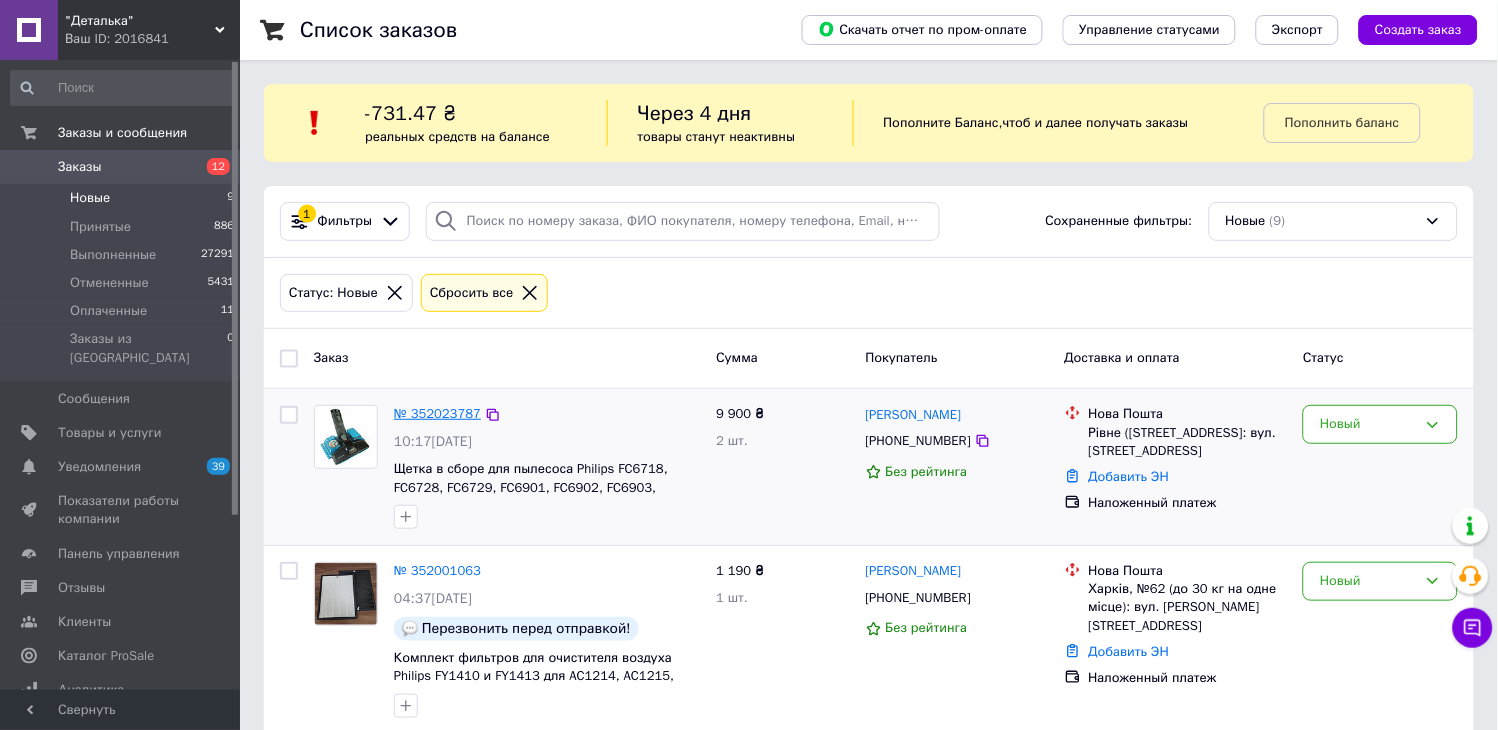 click on "№ 352023787" at bounding box center [437, 413] 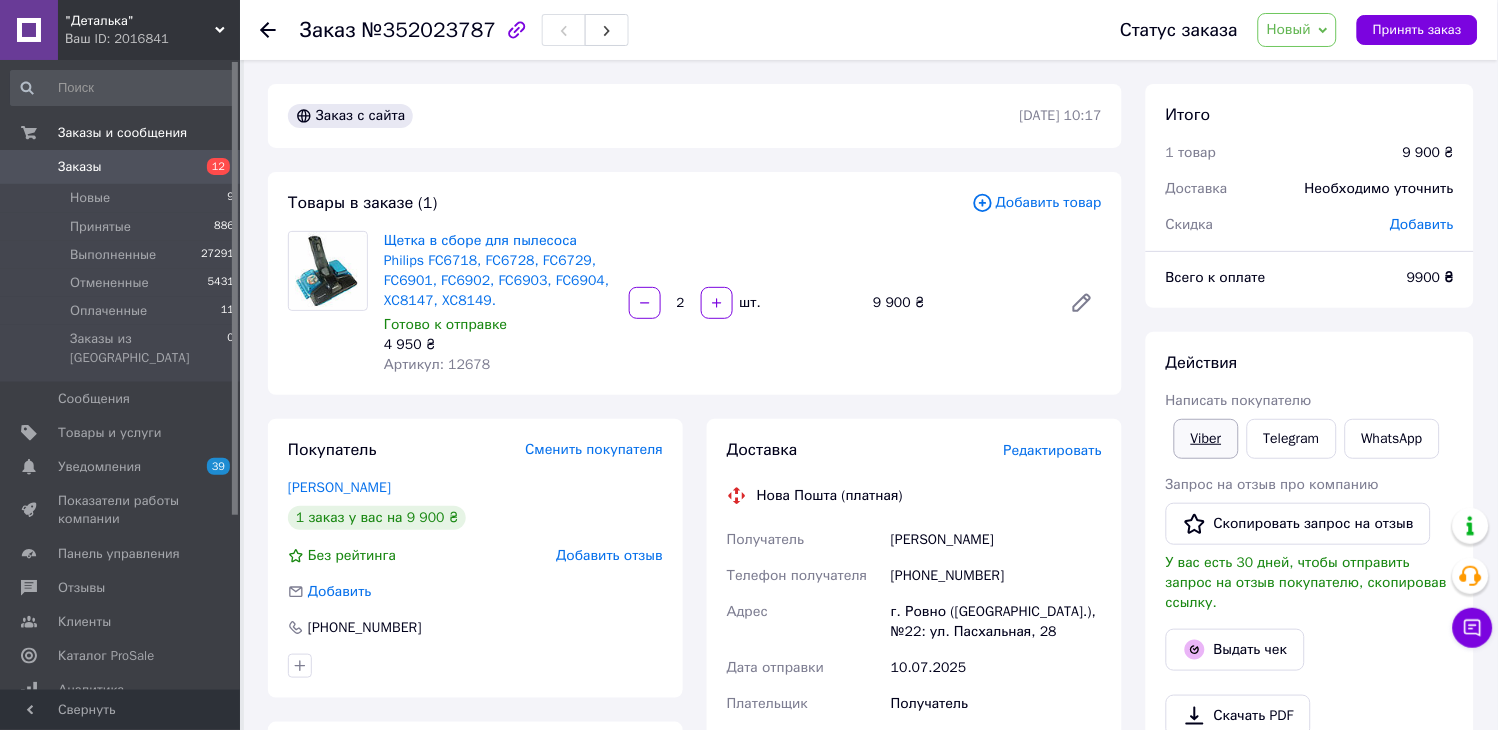 click on "Viber" at bounding box center (1206, 439) 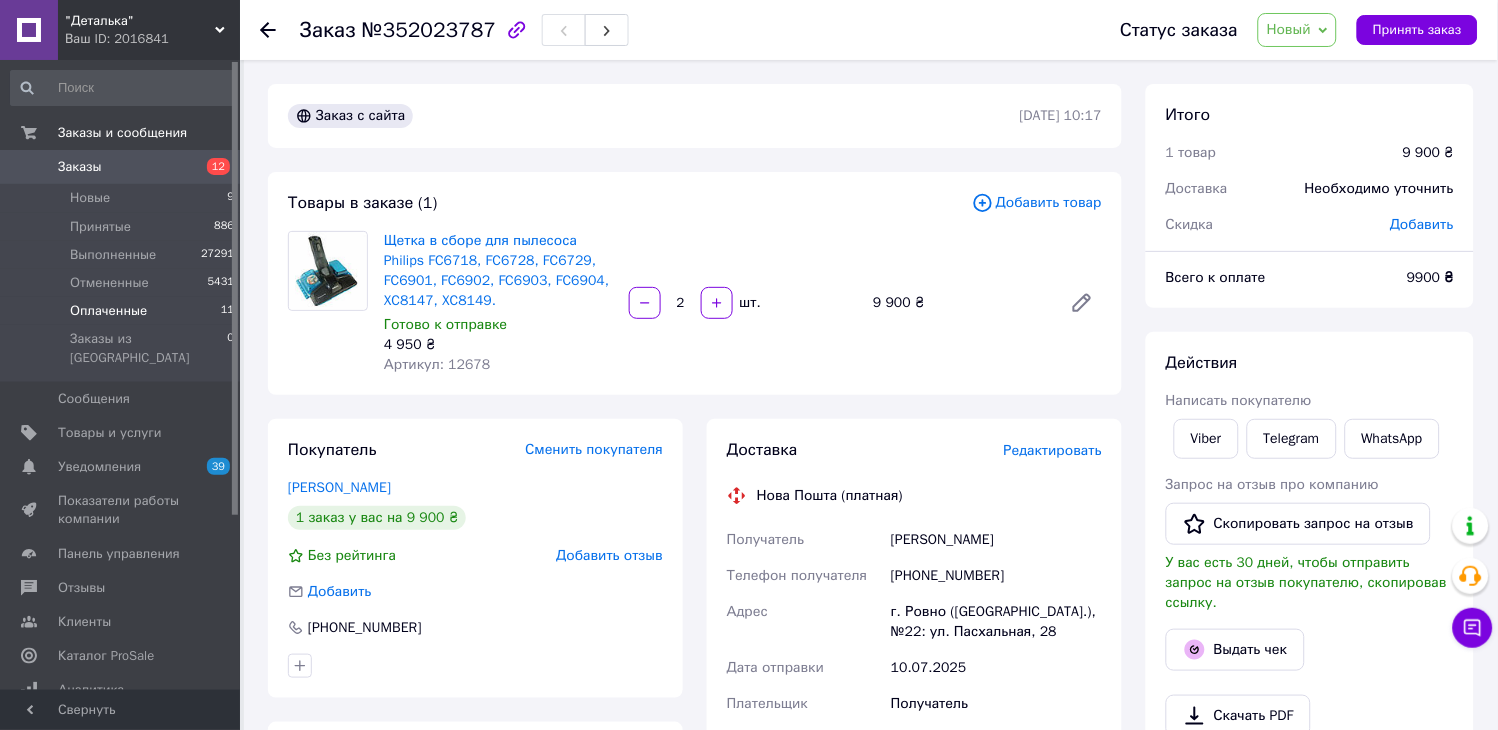 click on "Оплаченные" at bounding box center [108, 311] 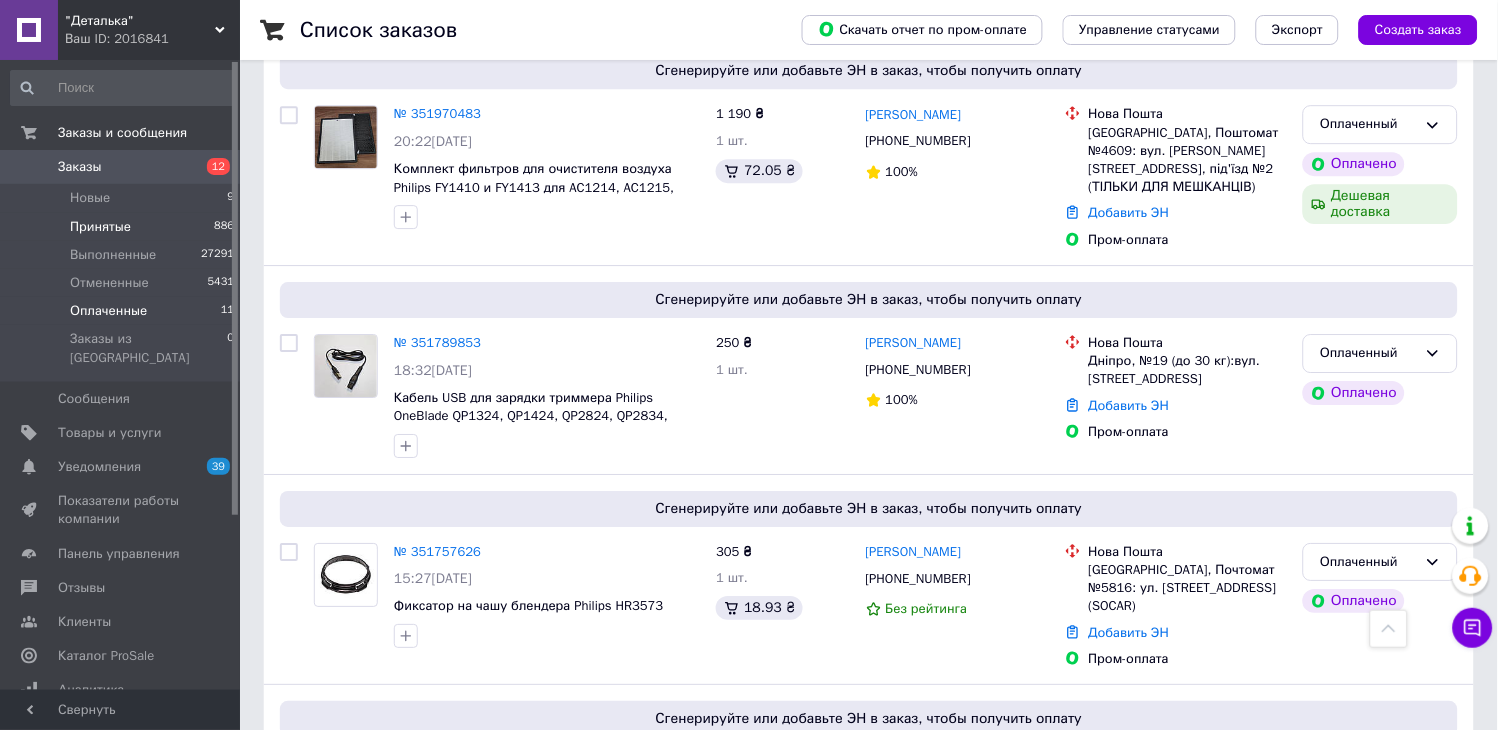 scroll, scrollTop: 1333, scrollLeft: 0, axis: vertical 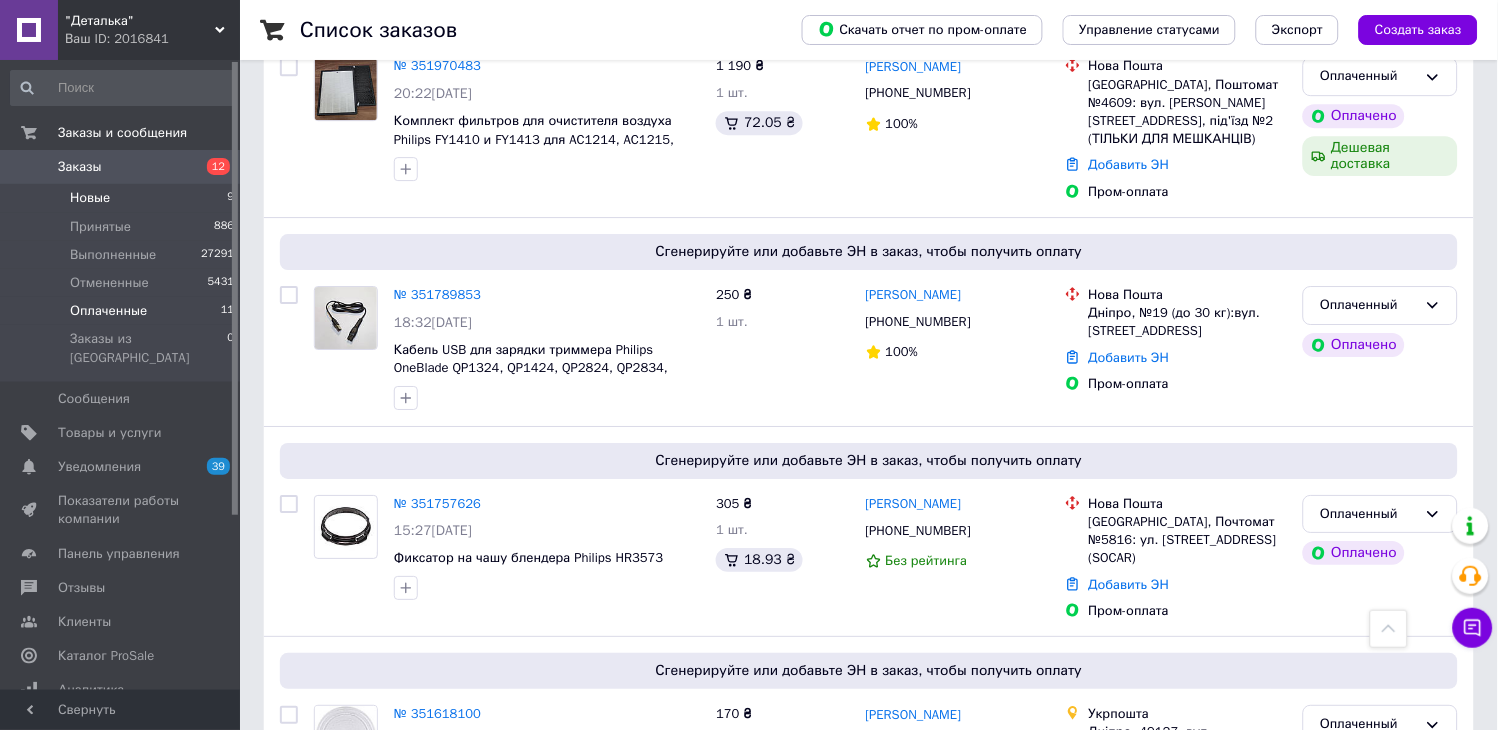 click on "Новые 9" at bounding box center [123, 198] 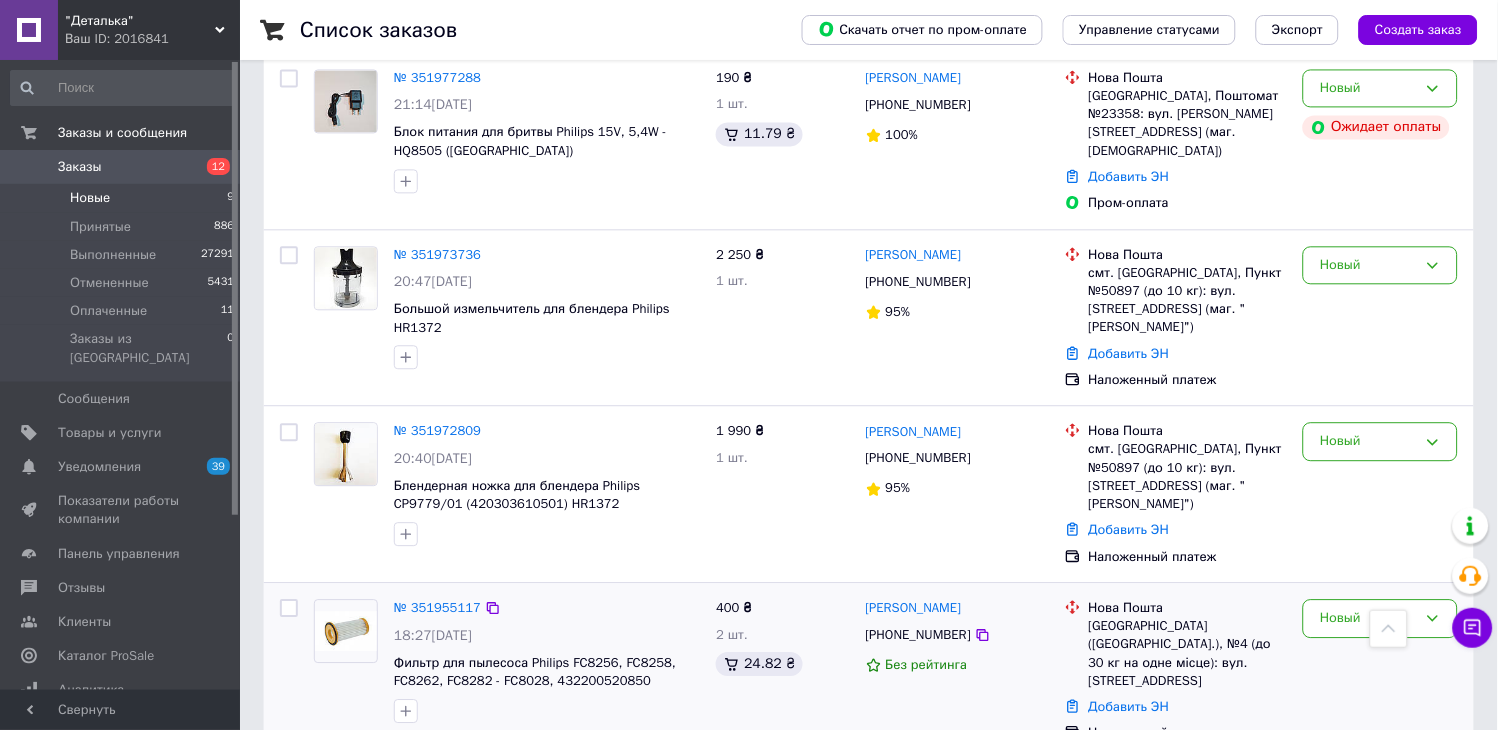 scroll, scrollTop: 888, scrollLeft: 0, axis: vertical 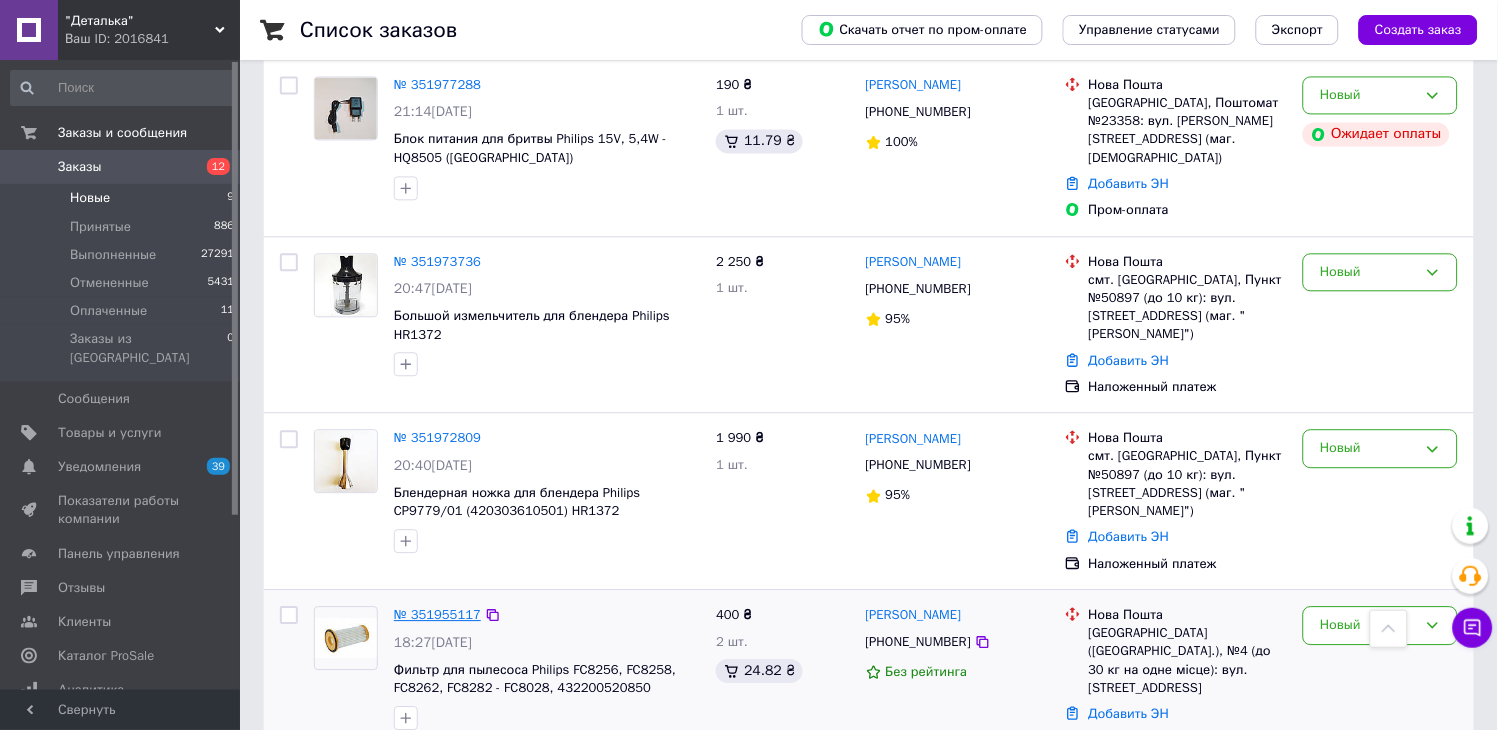 click on "№ 351955117" at bounding box center (437, 614) 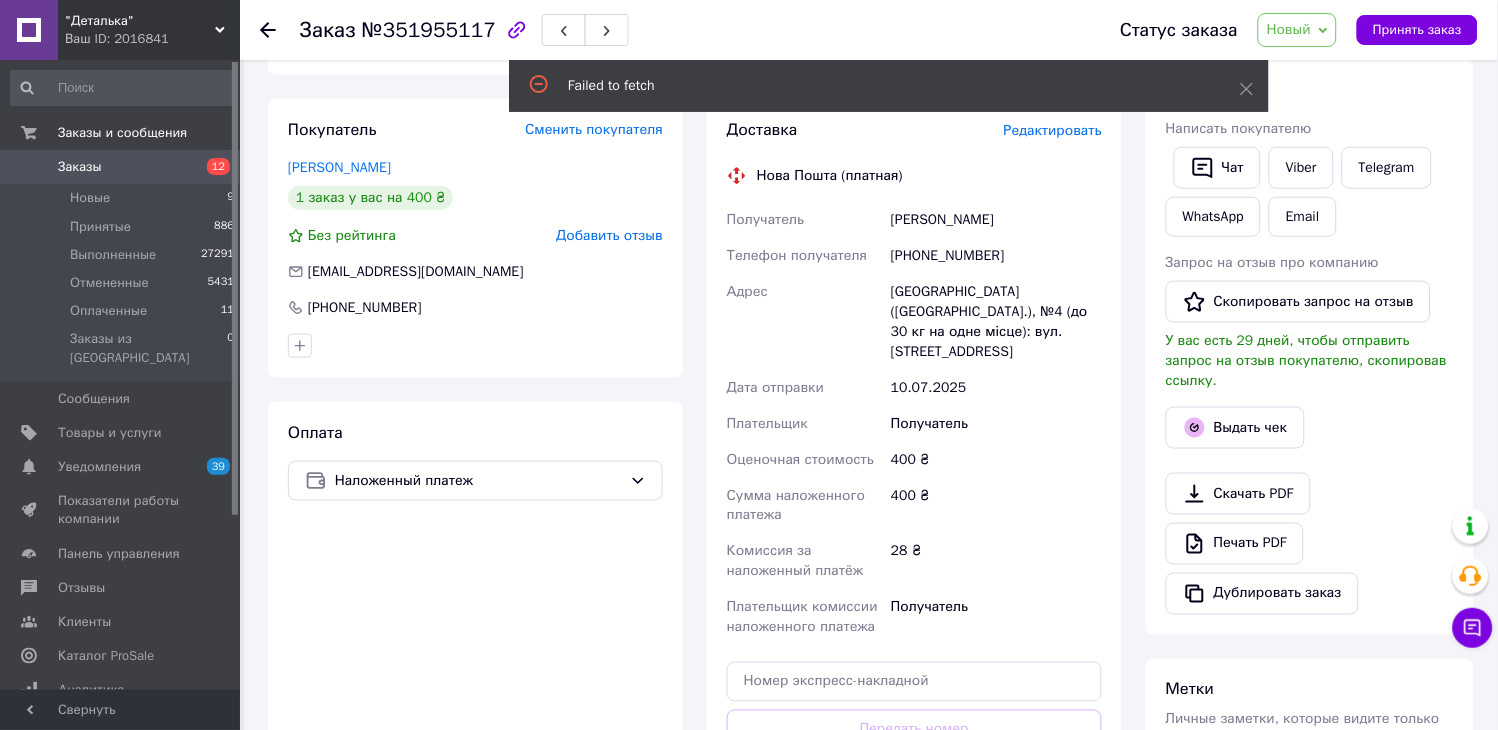 scroll, scrollTop: 233, scrollLeft: 0, axis: vertical 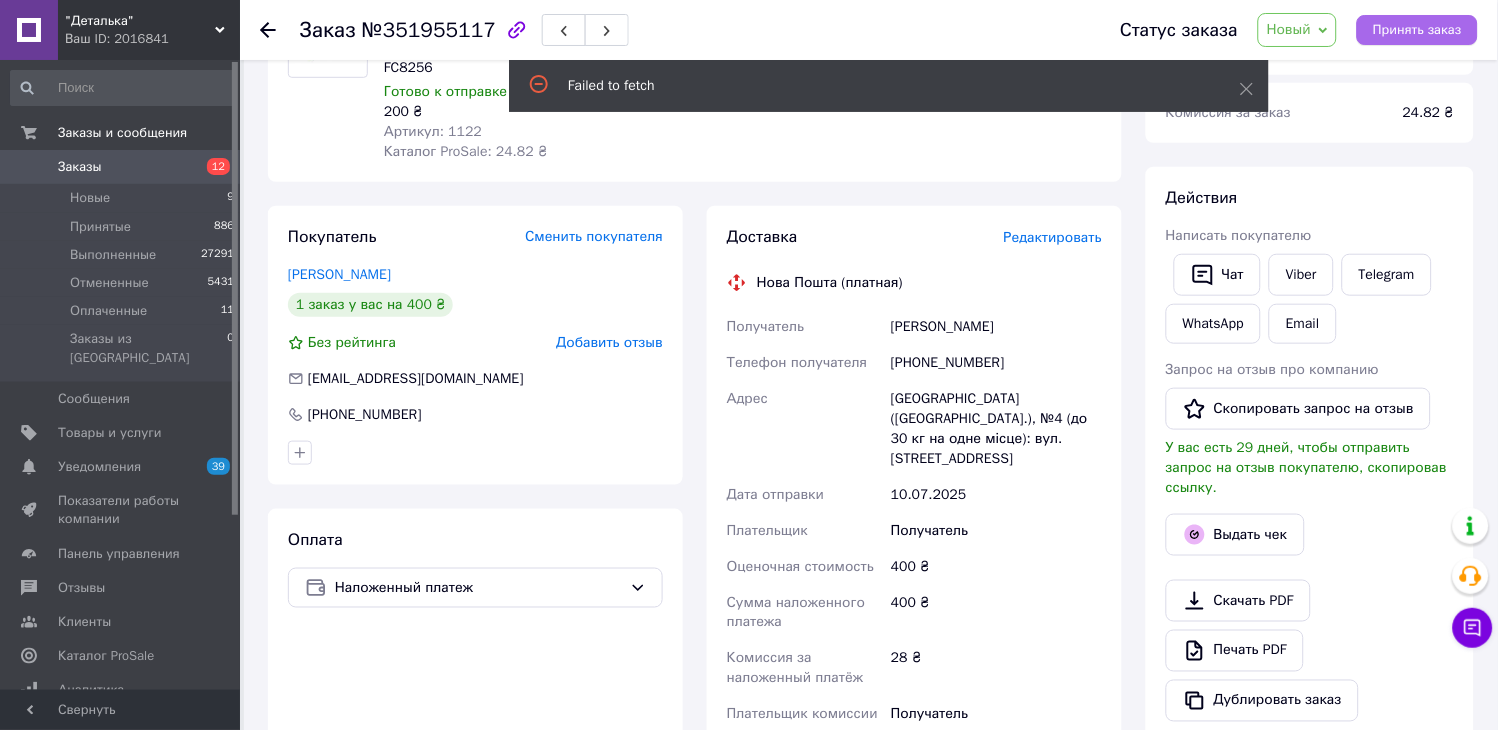 click on "Принять заказ" at bounding box center (1417, 30) 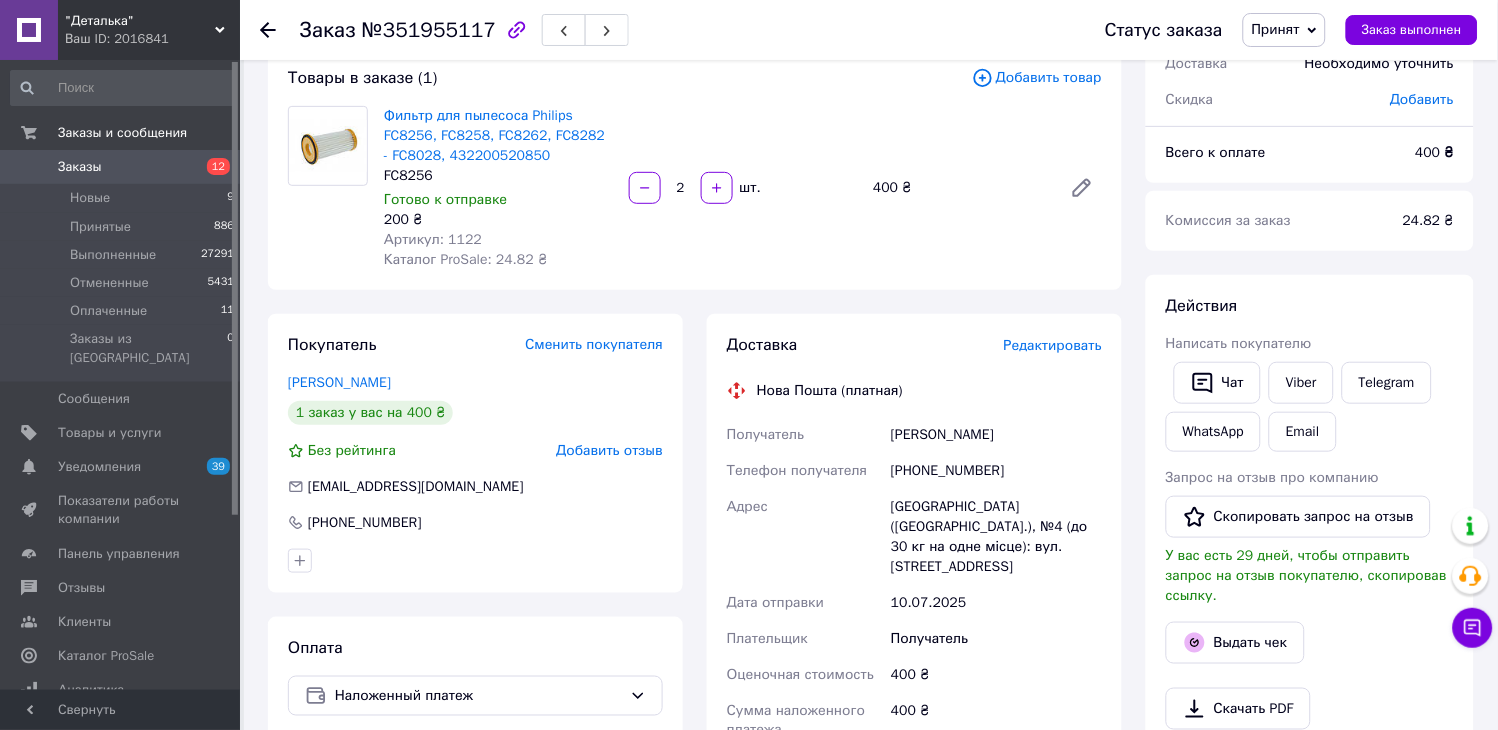 scroll, scrollTop: 0, scrollLeft: 0, axis: both 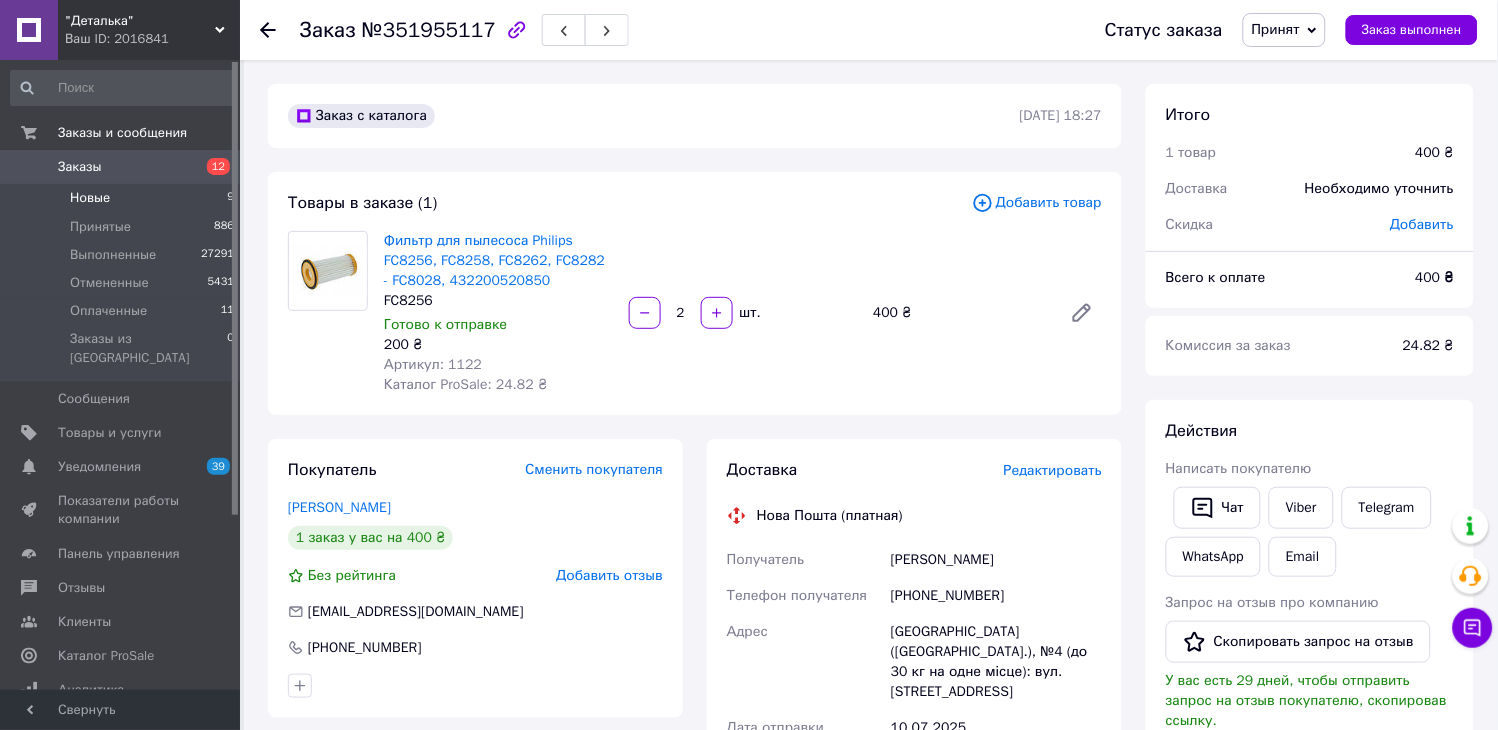 click on "Новые" at bounding box center [90, 198] 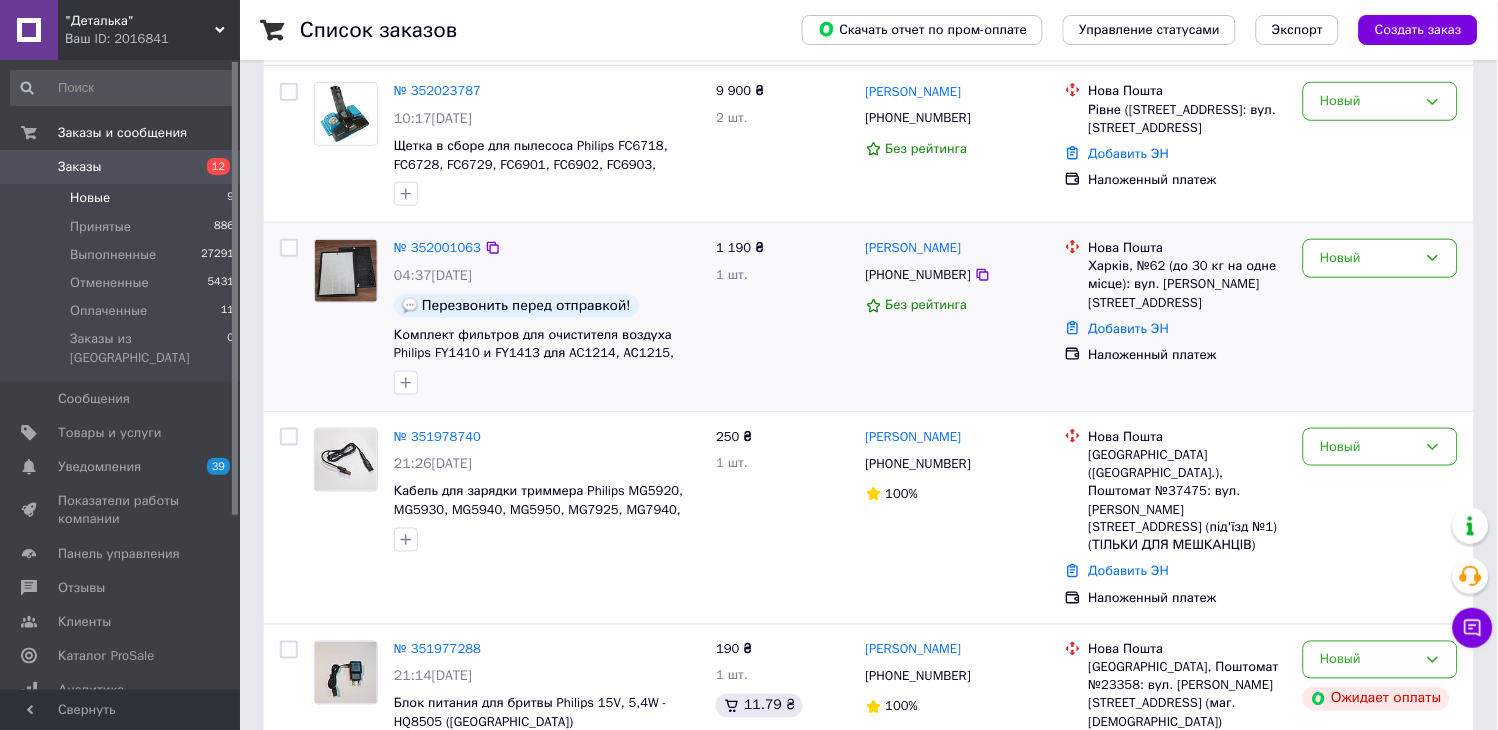 scroll, scrollTop: 333, scrollLeft: 0, axis: vertical 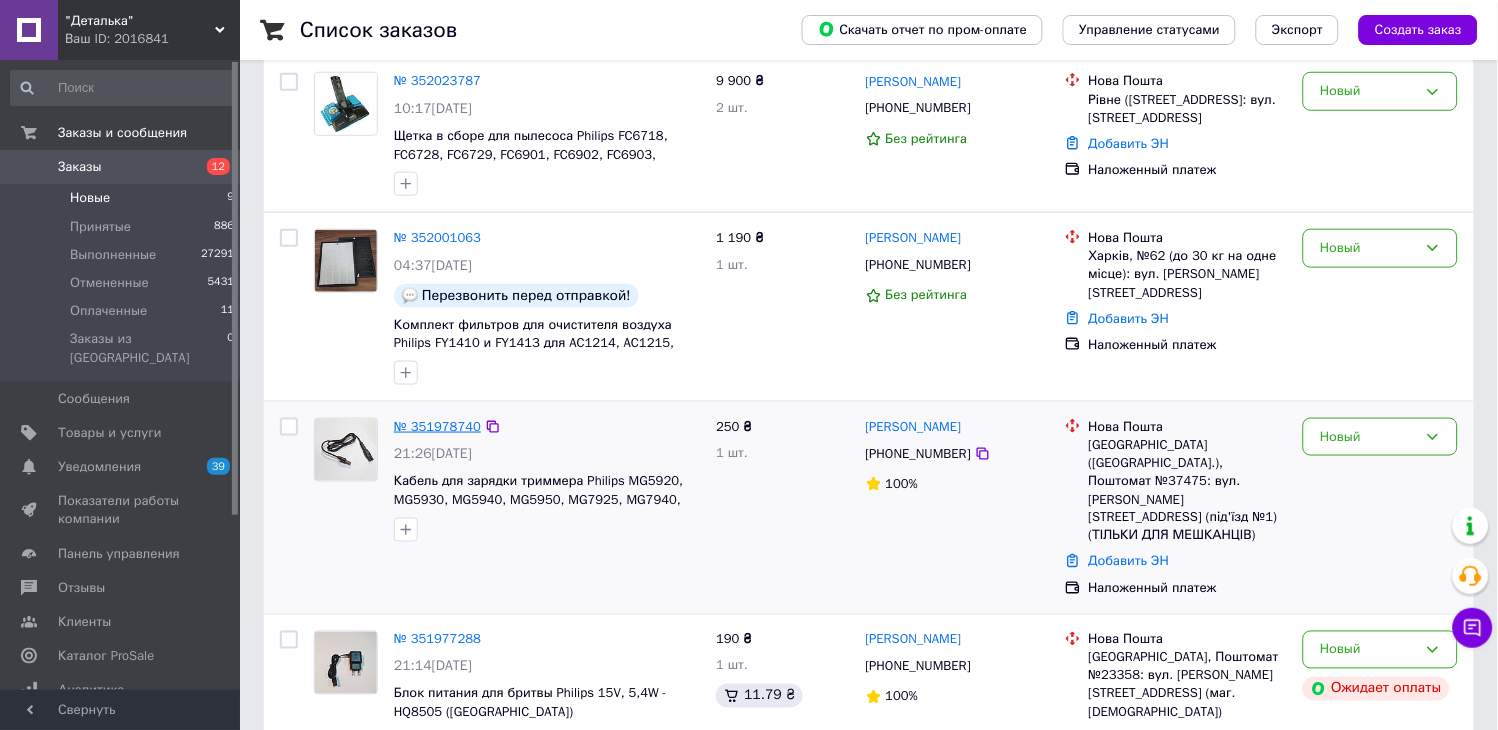 click on "№ 351978740" at bounding box center [437, 426] 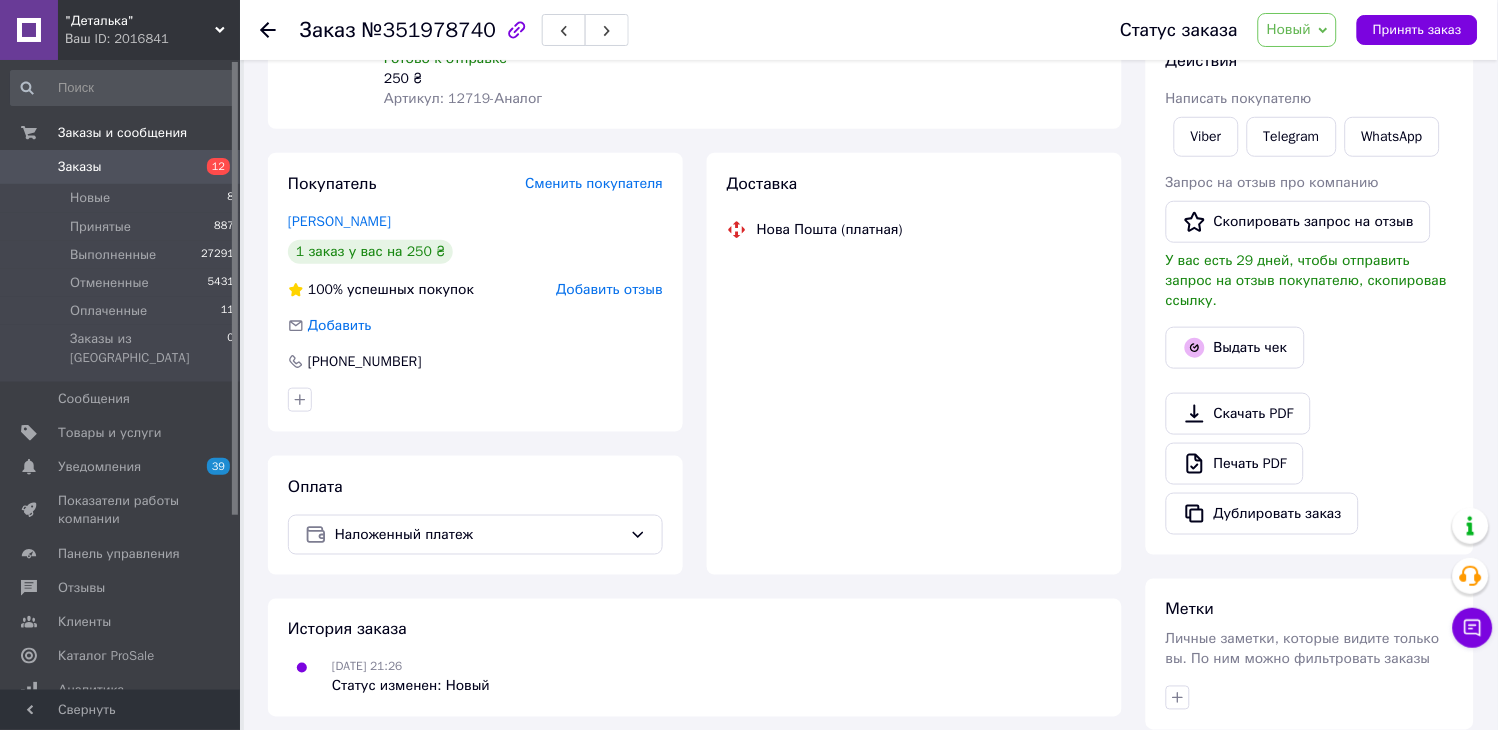 scroll, scrollTop: 0, scrollLeft: 0, axis: both 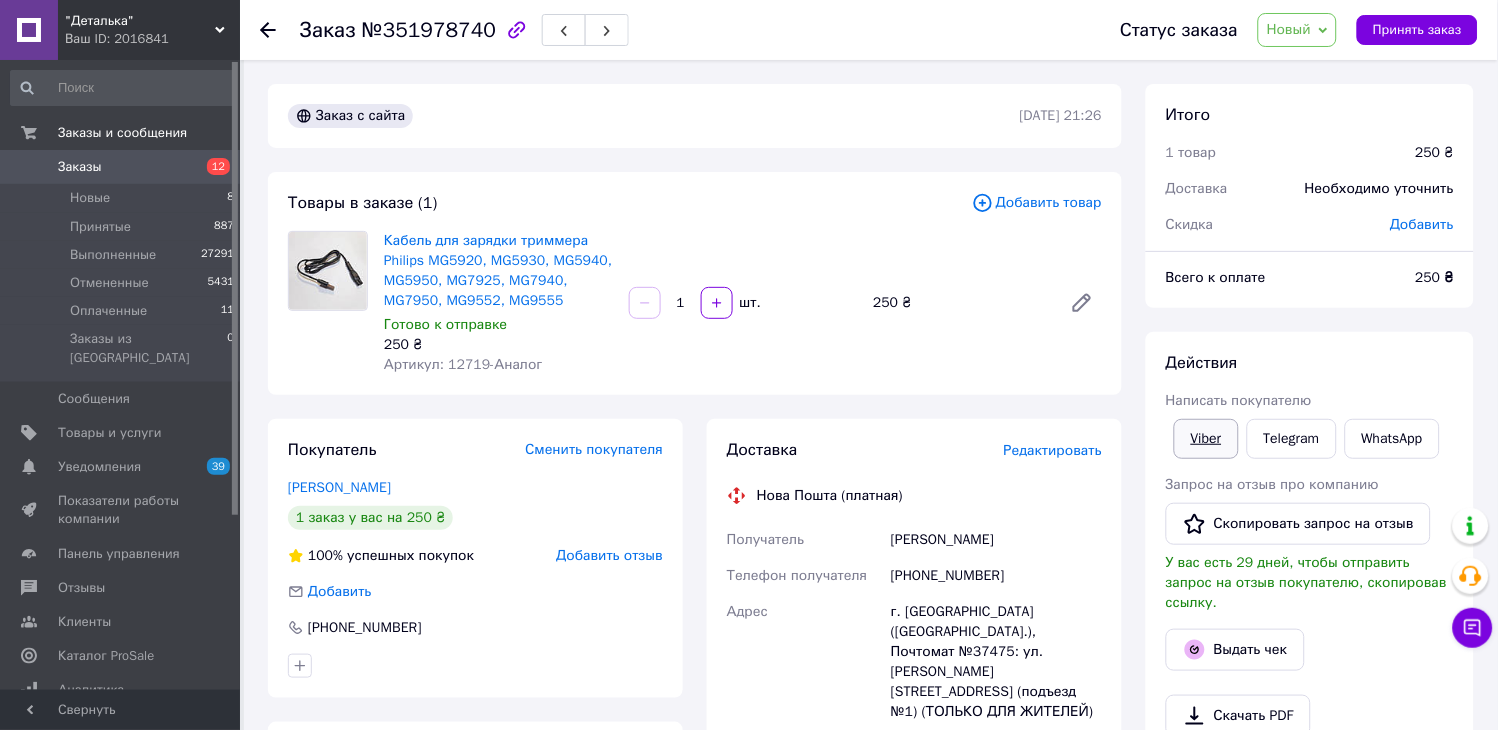click on "Viber" at bounding box center (1206, 439) 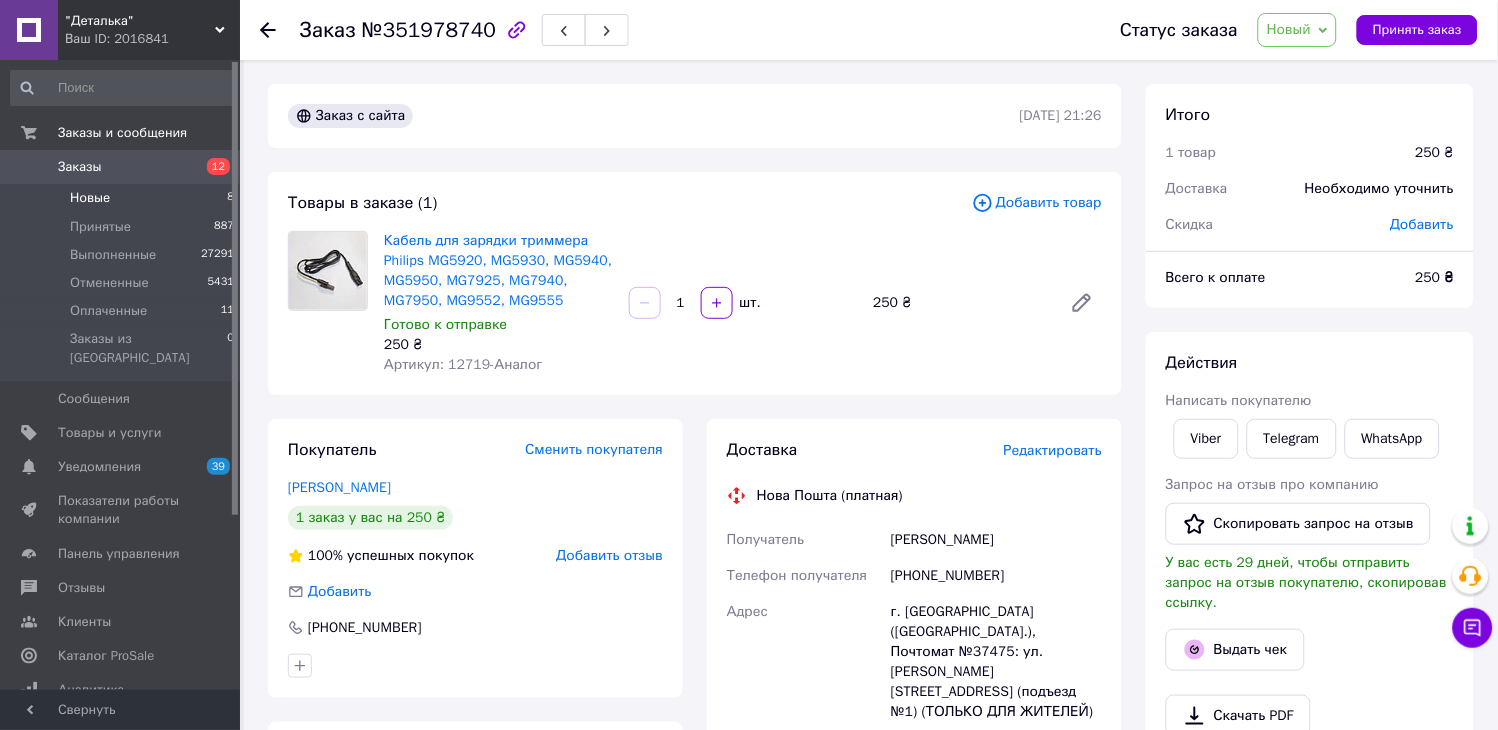 click on "Новые 8" at bounding box center [123, 198] 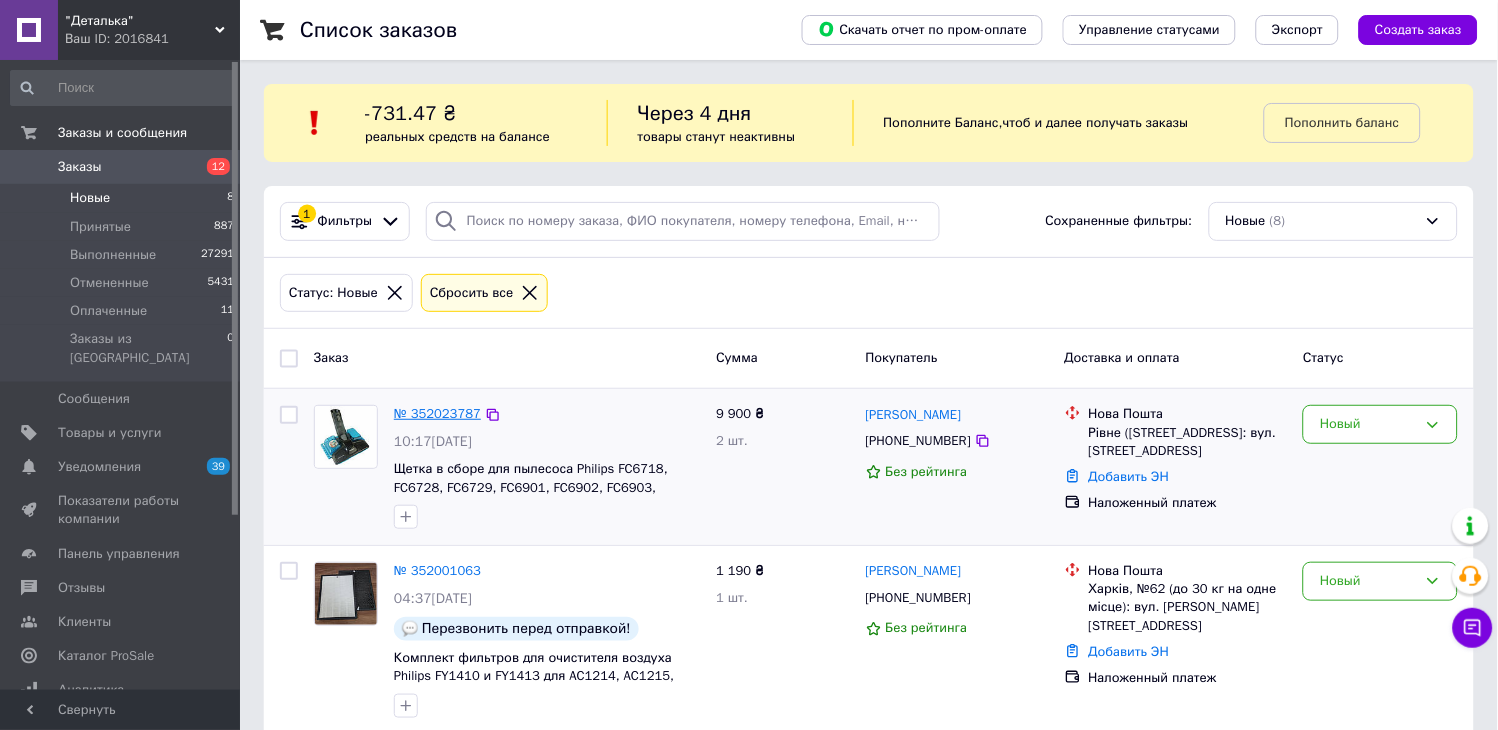 click on "№ 352023787" at bounding box center (437, 413) 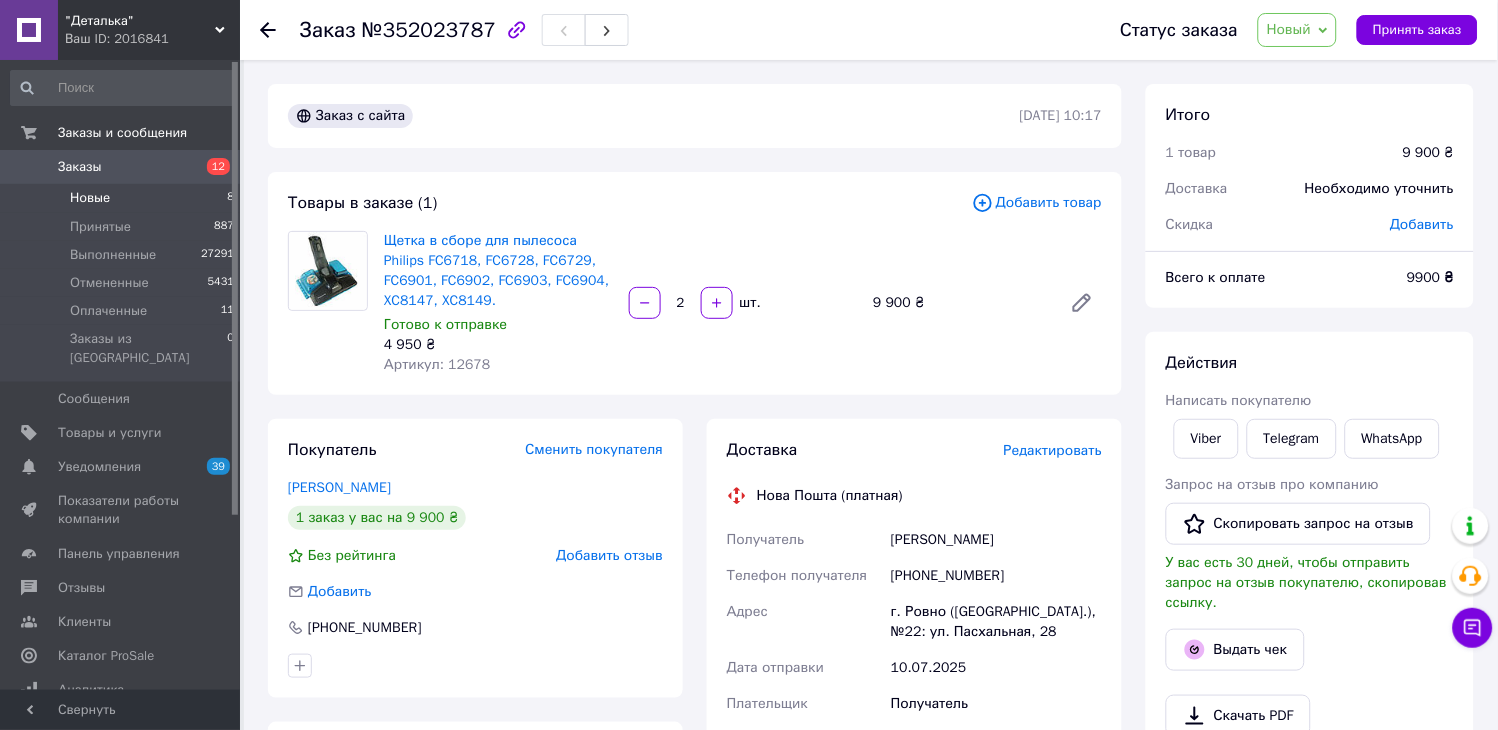 click on "Новые 8" at bounding box center [123, 198] 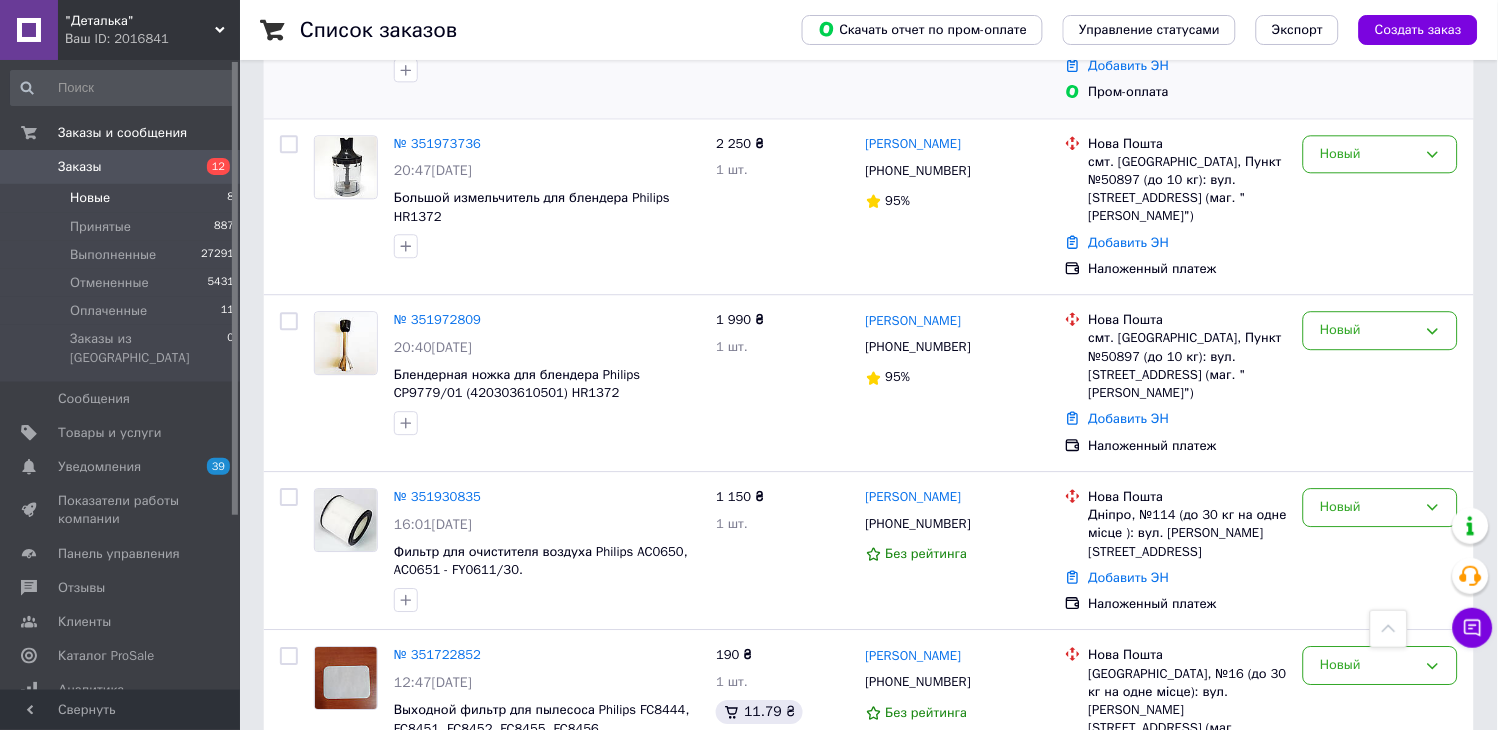 scroll, scrollTop: 1012, scrollLeft: 0, axis: vertical 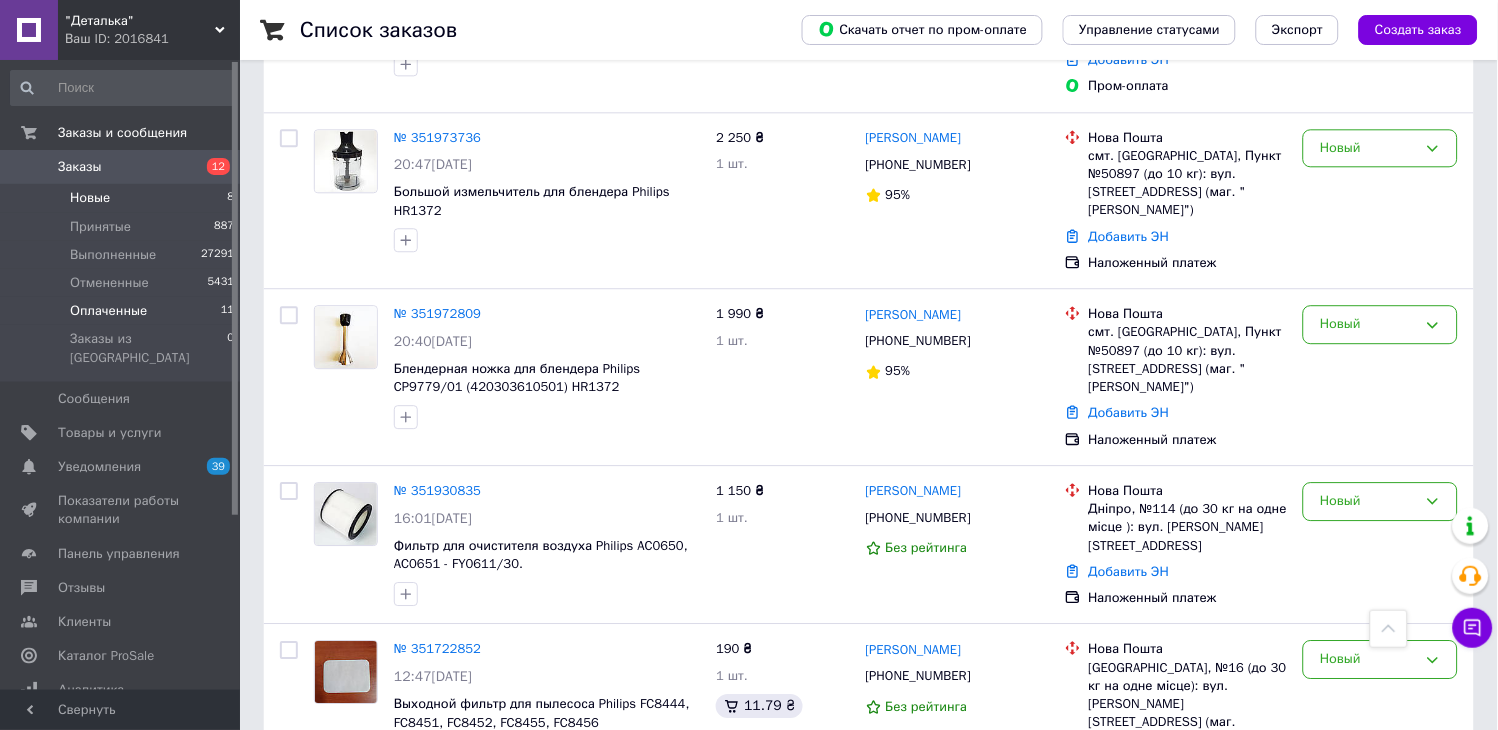 click on "Оплаченные" at bounding box center [108, 311] 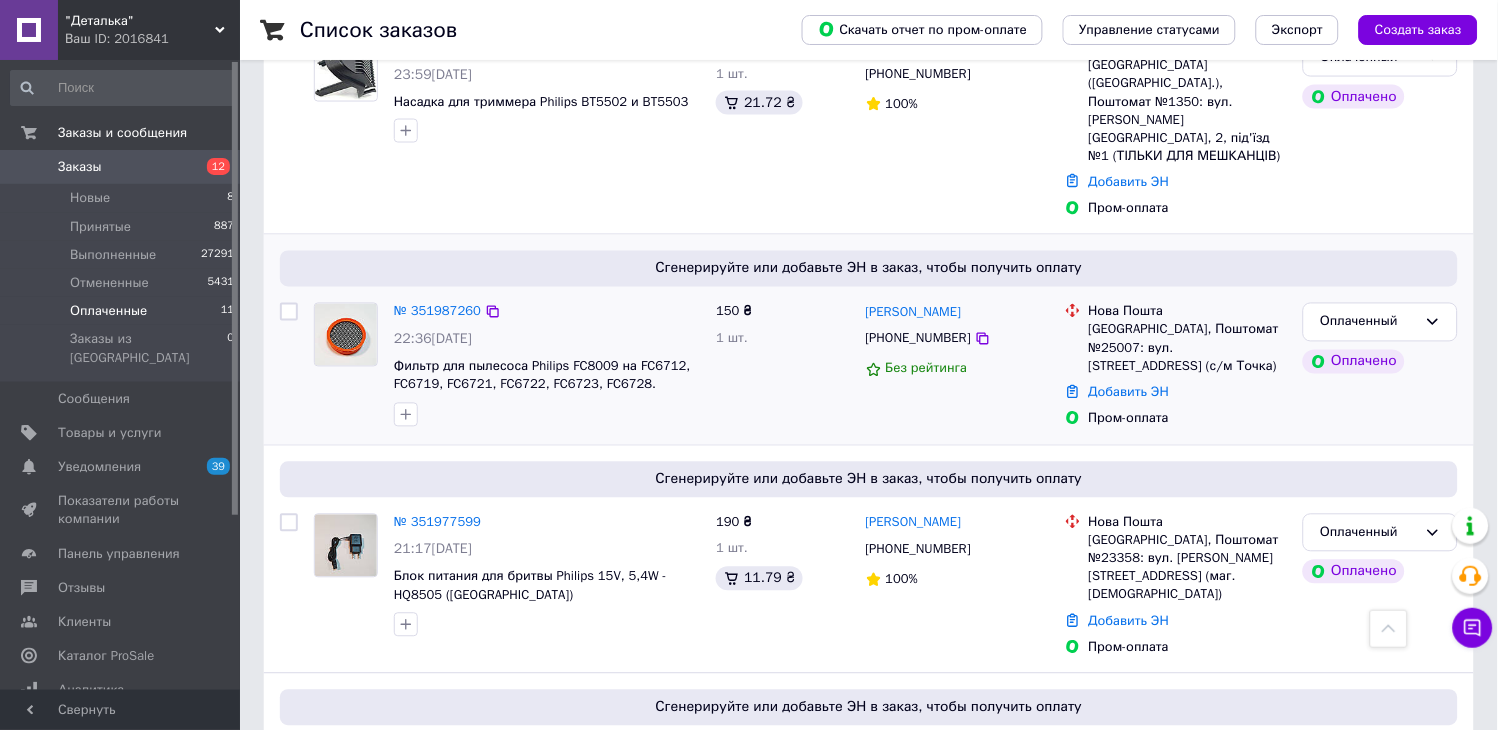 scroll, scrollTop: 666, scrollLeft: 0, axis: vertical 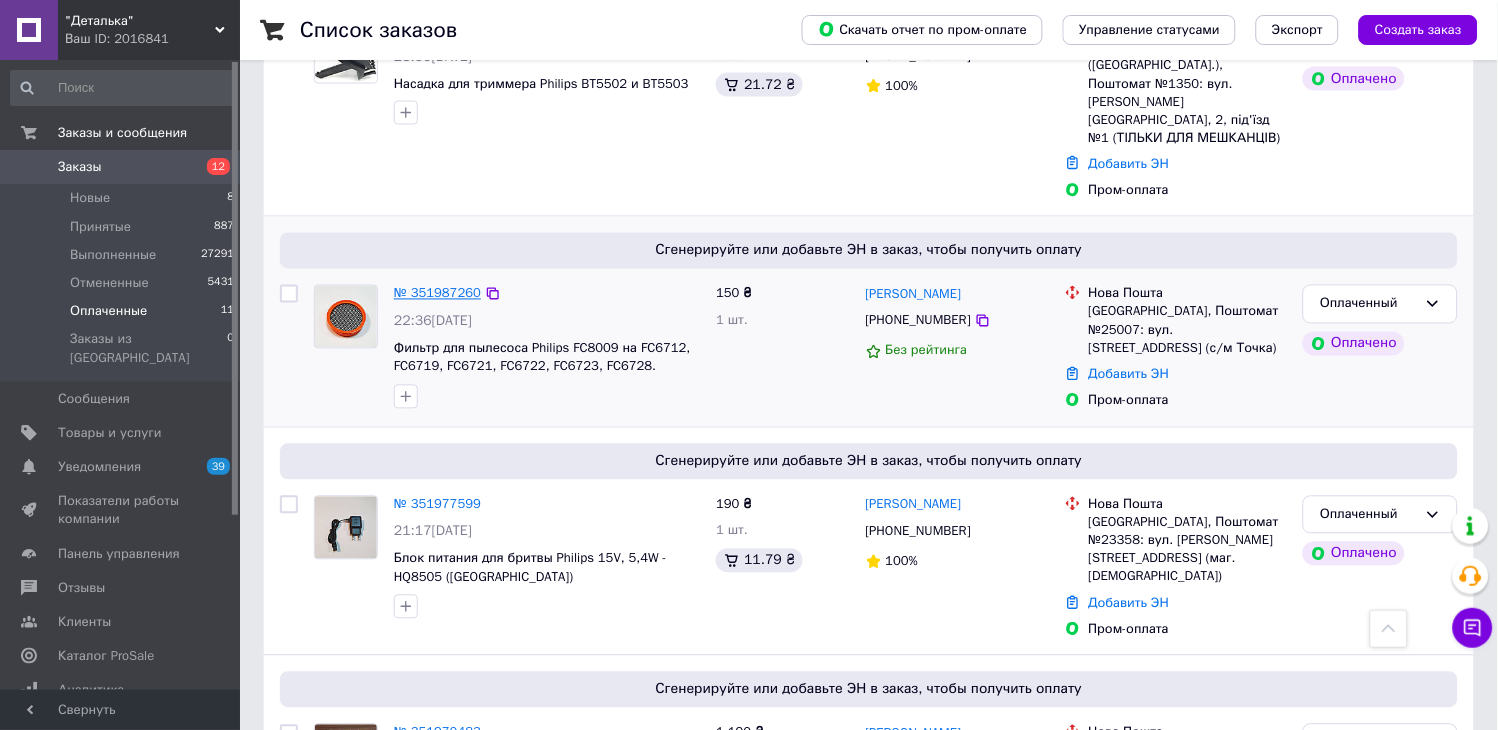 click on "№ 351987260" at bounding box center [437, 293] 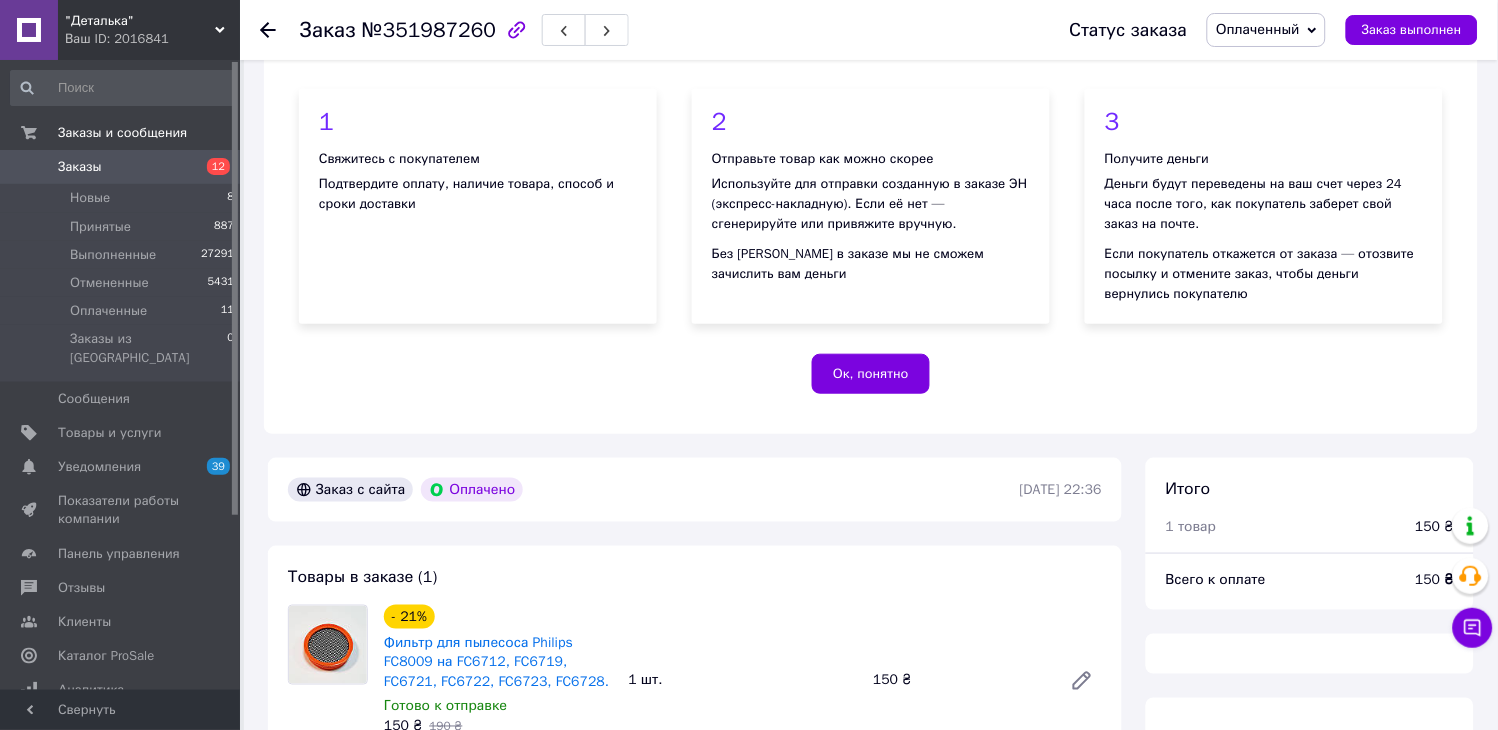 scroll, scrollTop: 666, scrollLeft: 0, axis: vertical 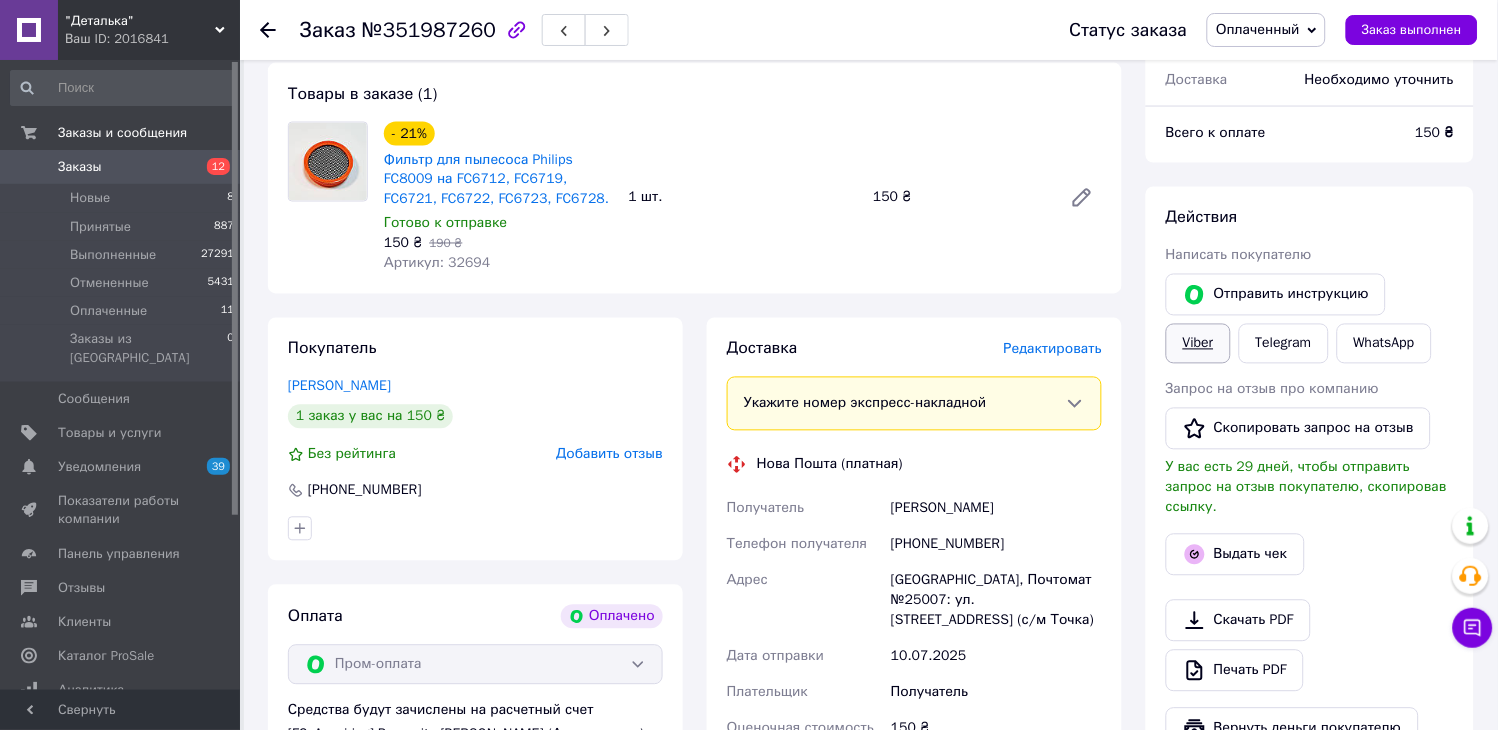 click on "Viber" at bounding box center [1198, 344] 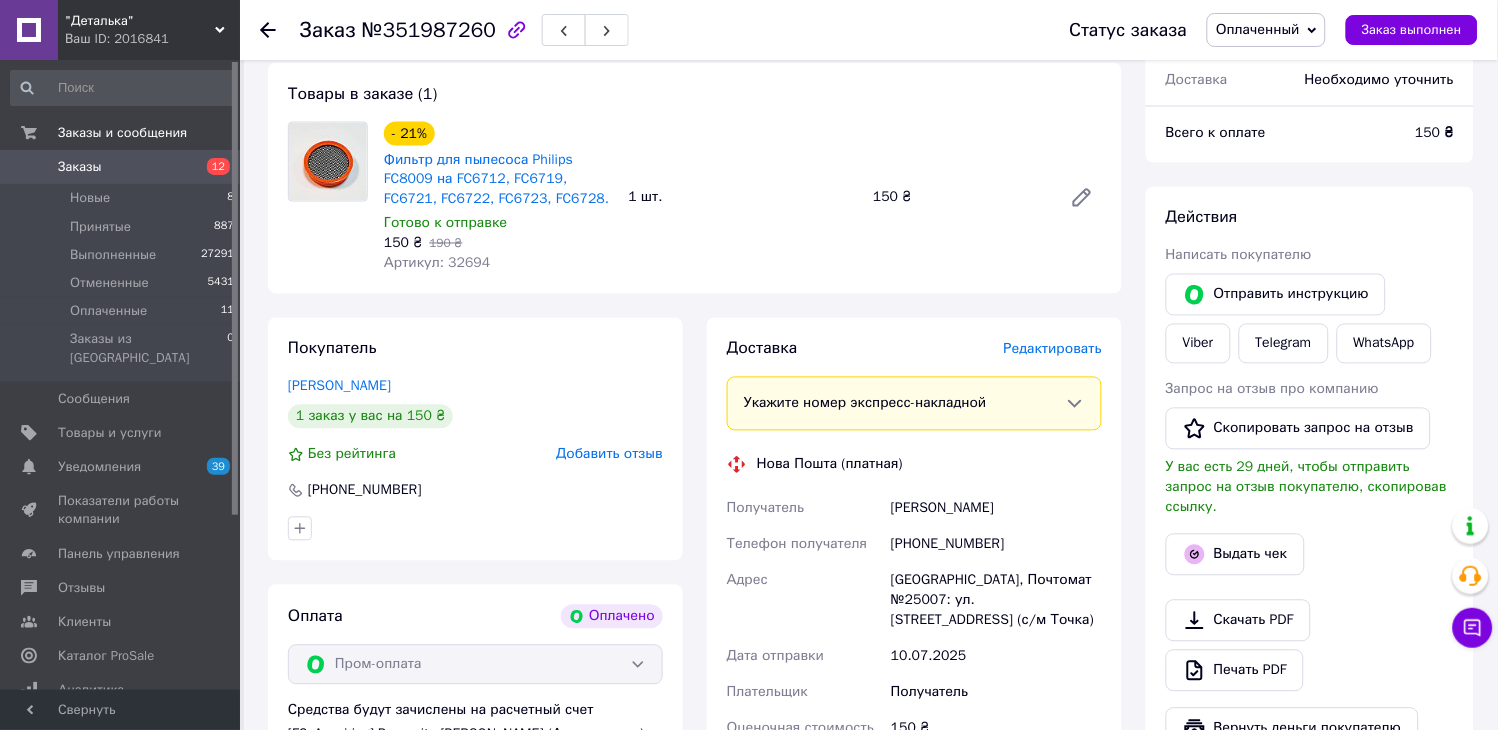 click on "Оплаченный" at bounding box center [1258, 29] 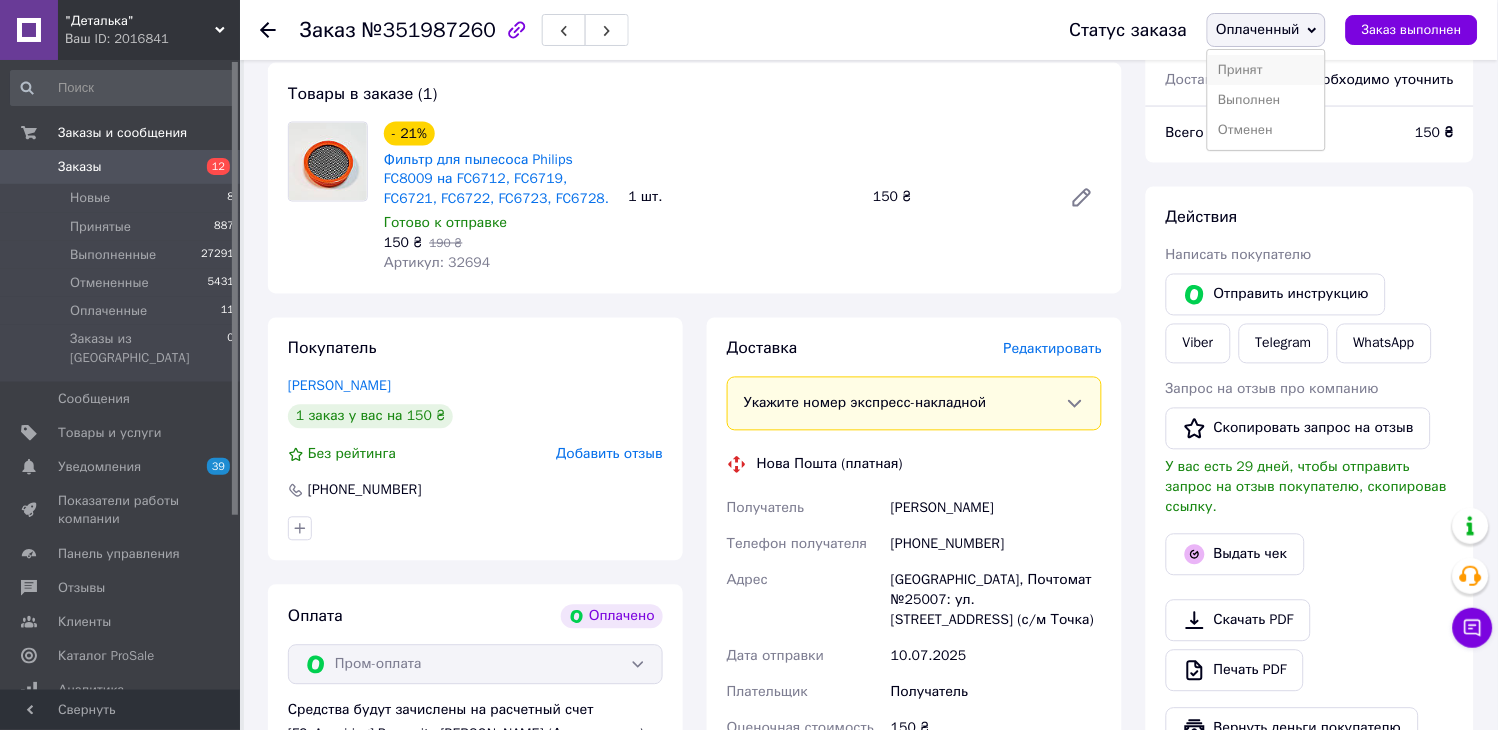 click on "Принят" at bounding box center [1266, 70] 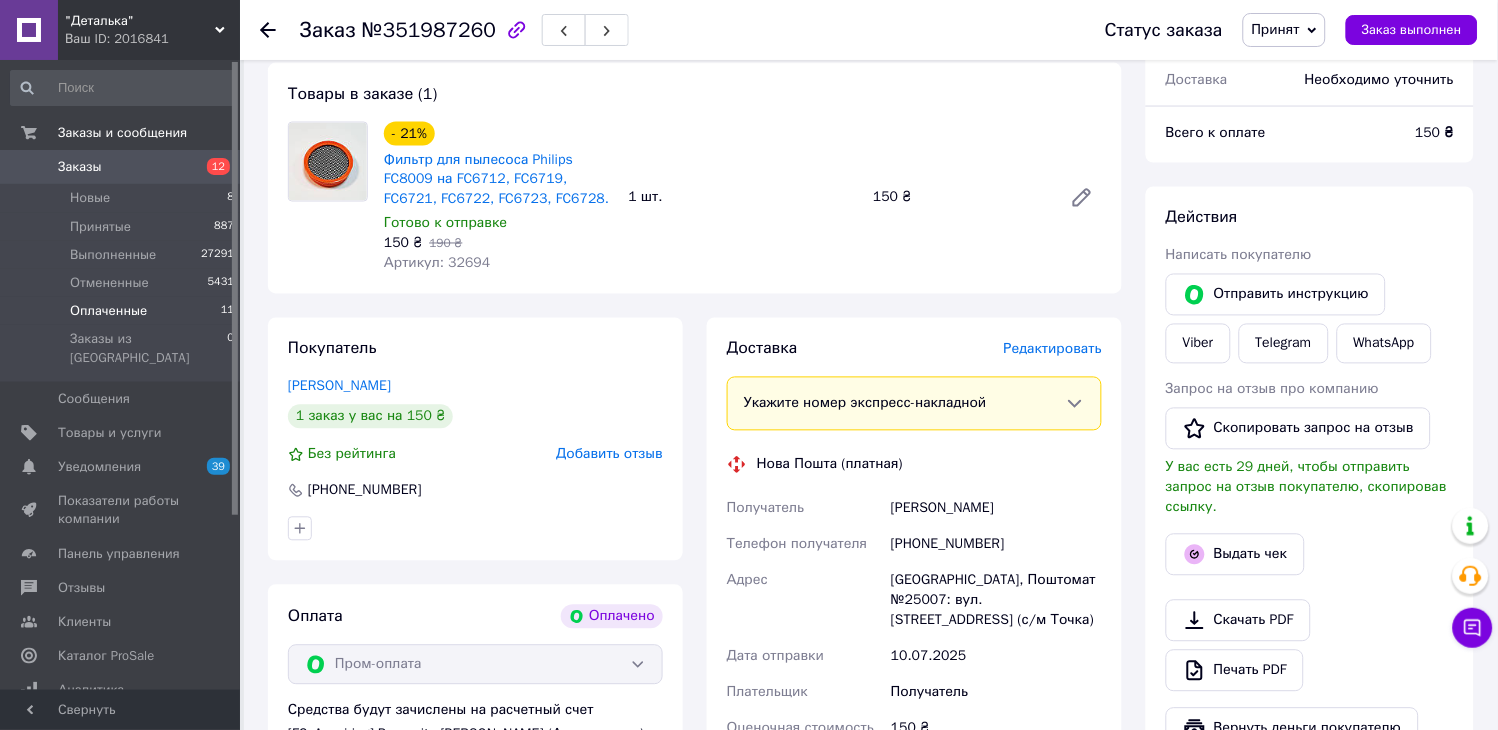 click on "Оплаченные 11" at bounding box center [123, 311] 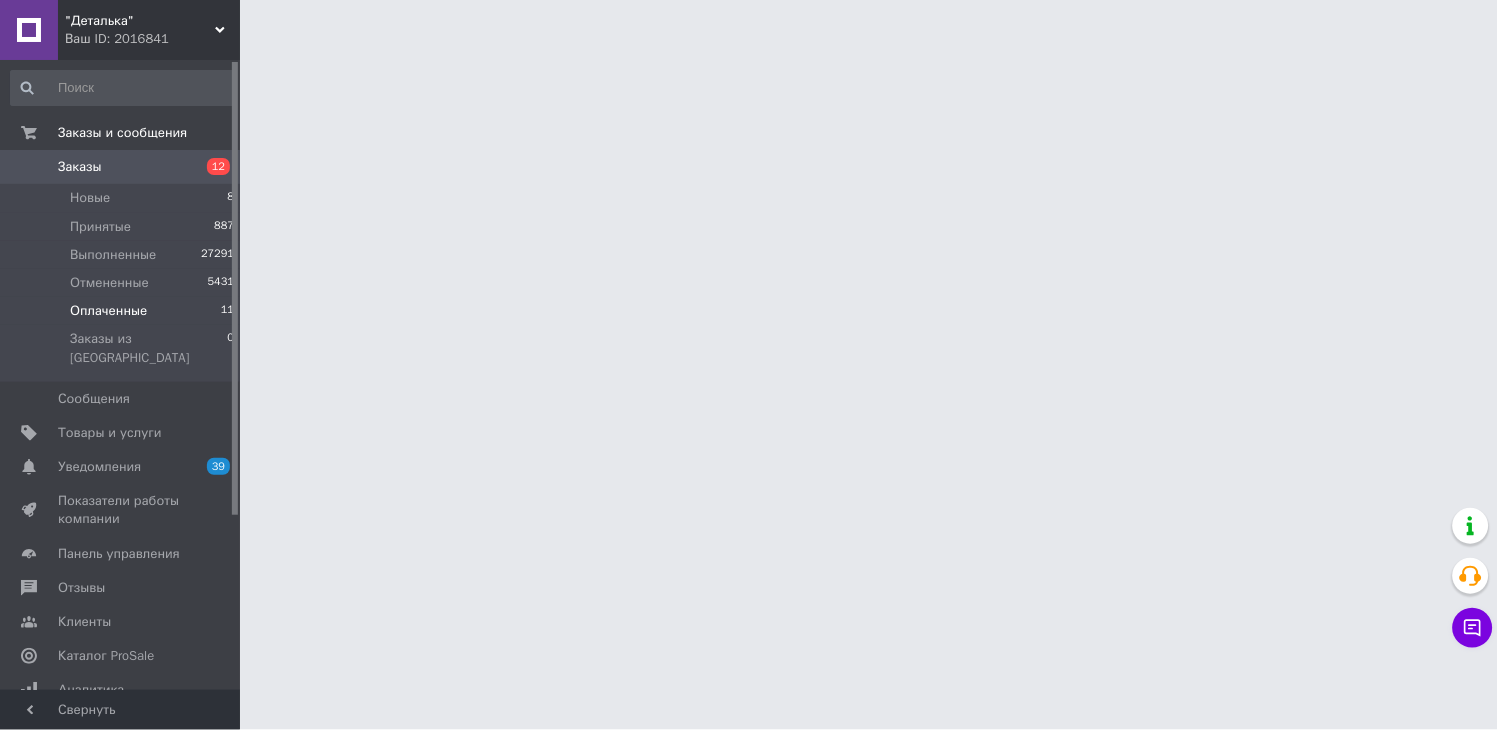 scroll, scrollTop: 0, scrollLeft: 0, axis: both 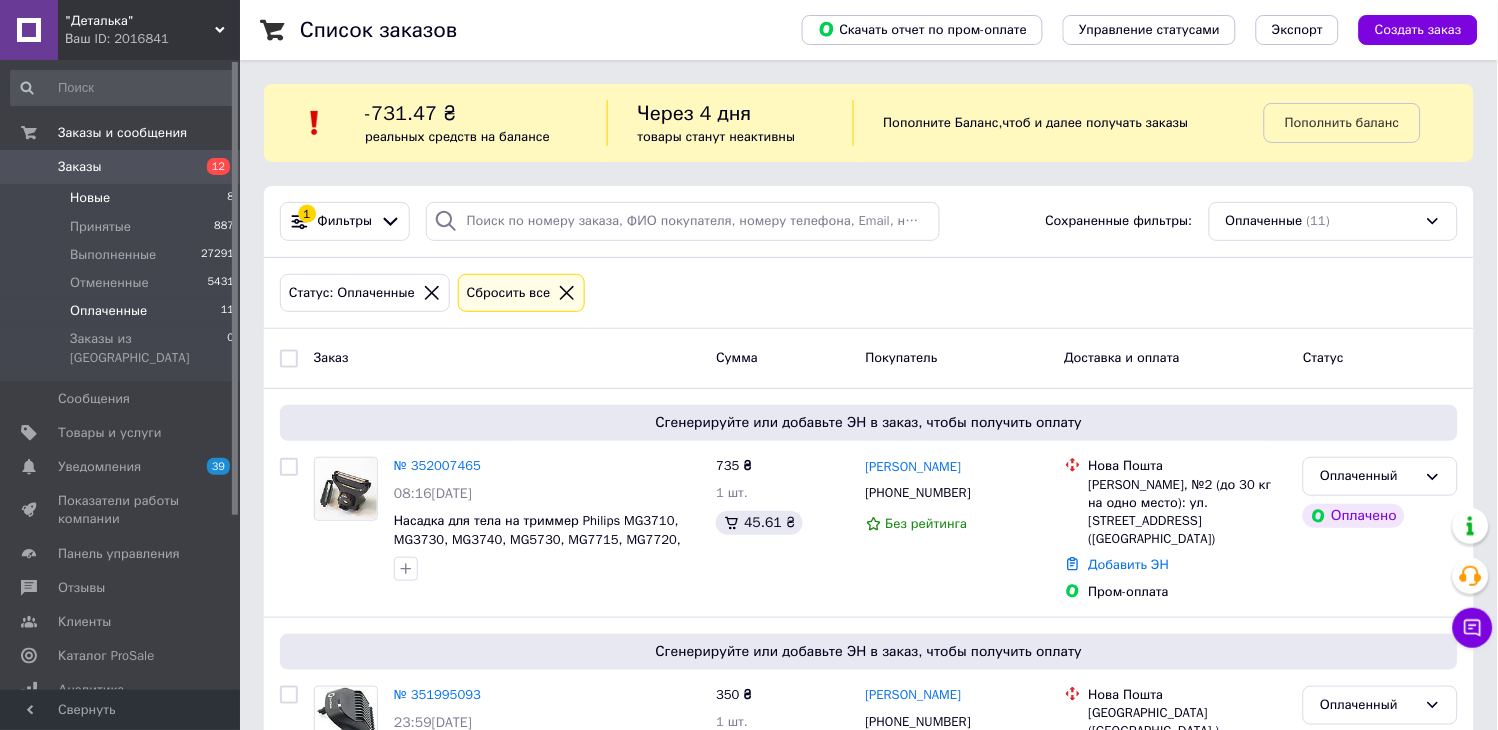 click on "Новые 8" at bounding box center (123, 198) 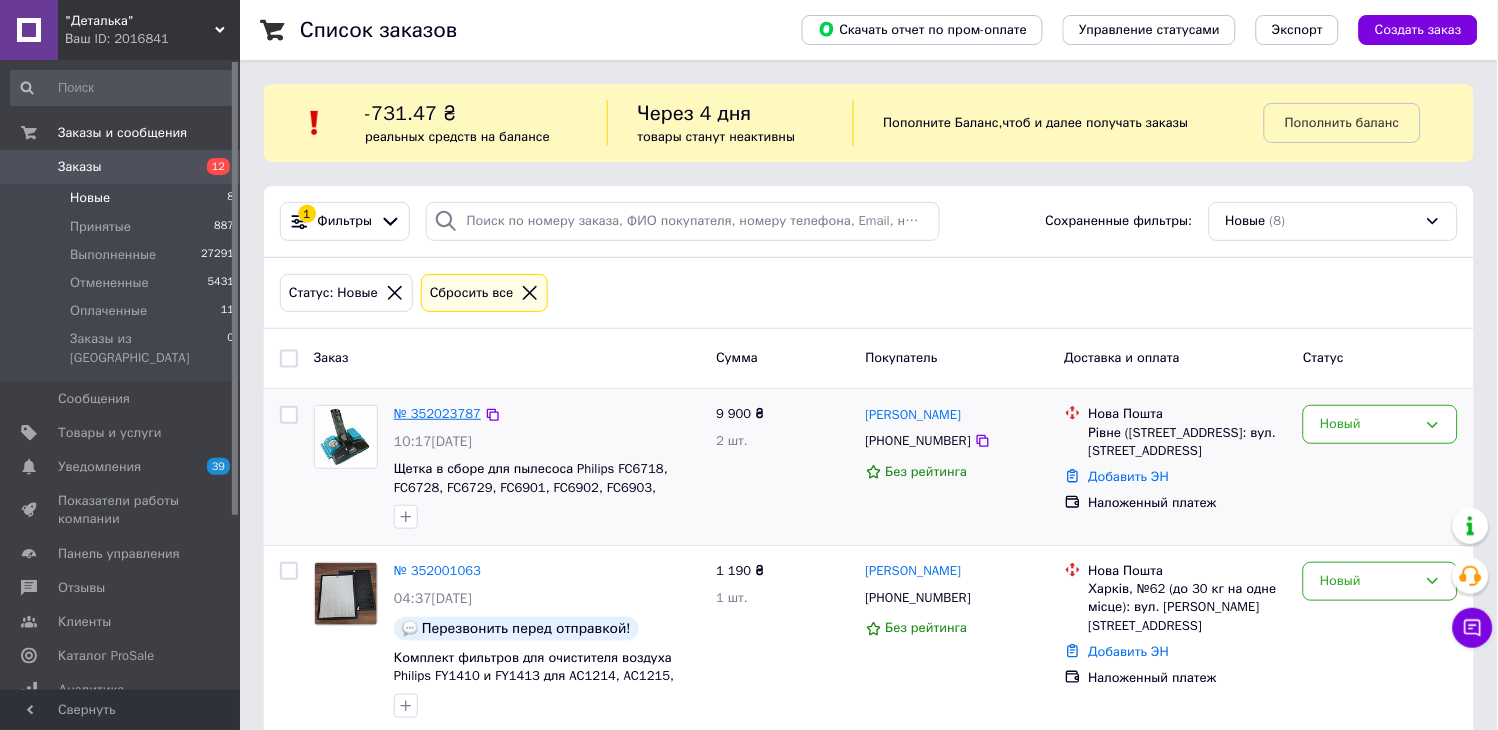 click on "№ 352023787" at bounding box center [437, 413] 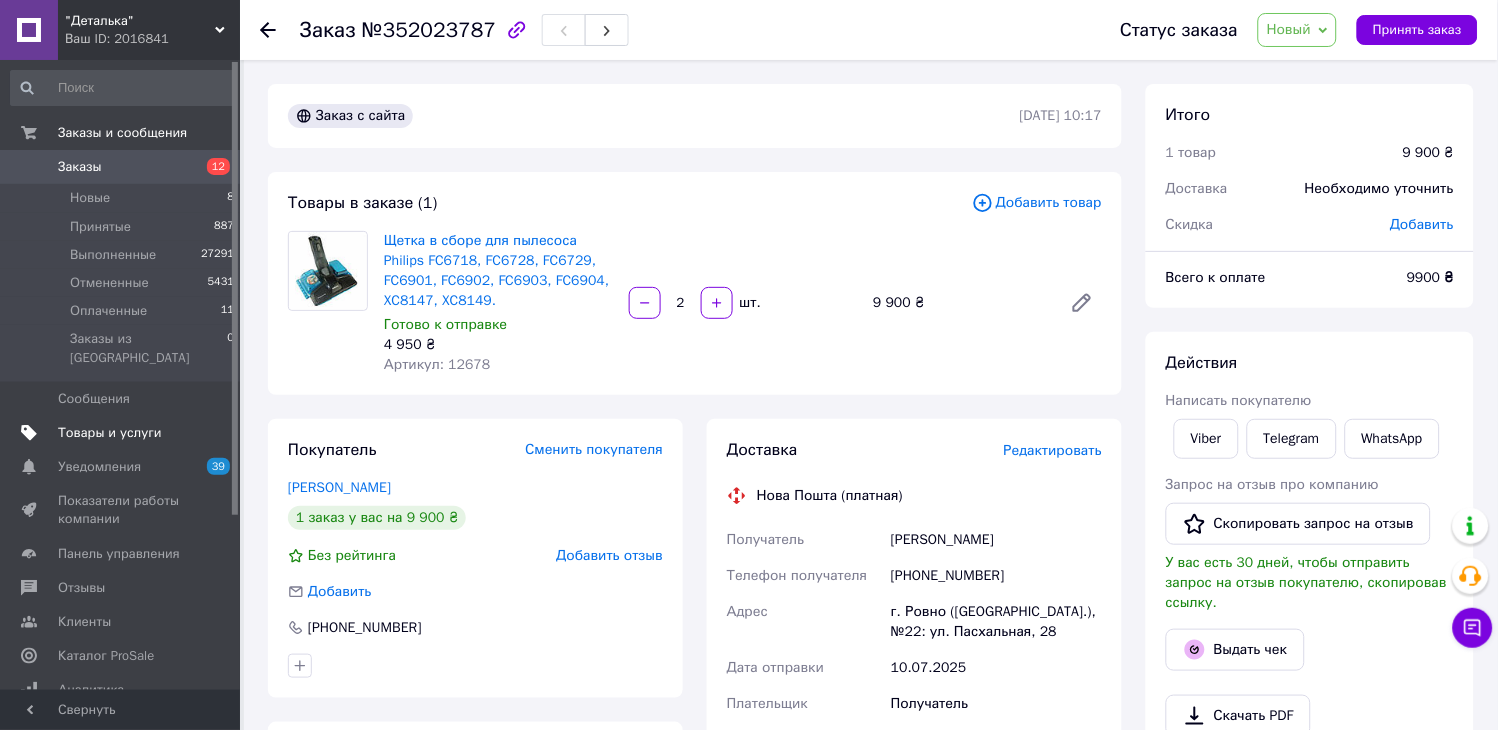 click on "Товары и услуги" at bounding box center [110, 433] 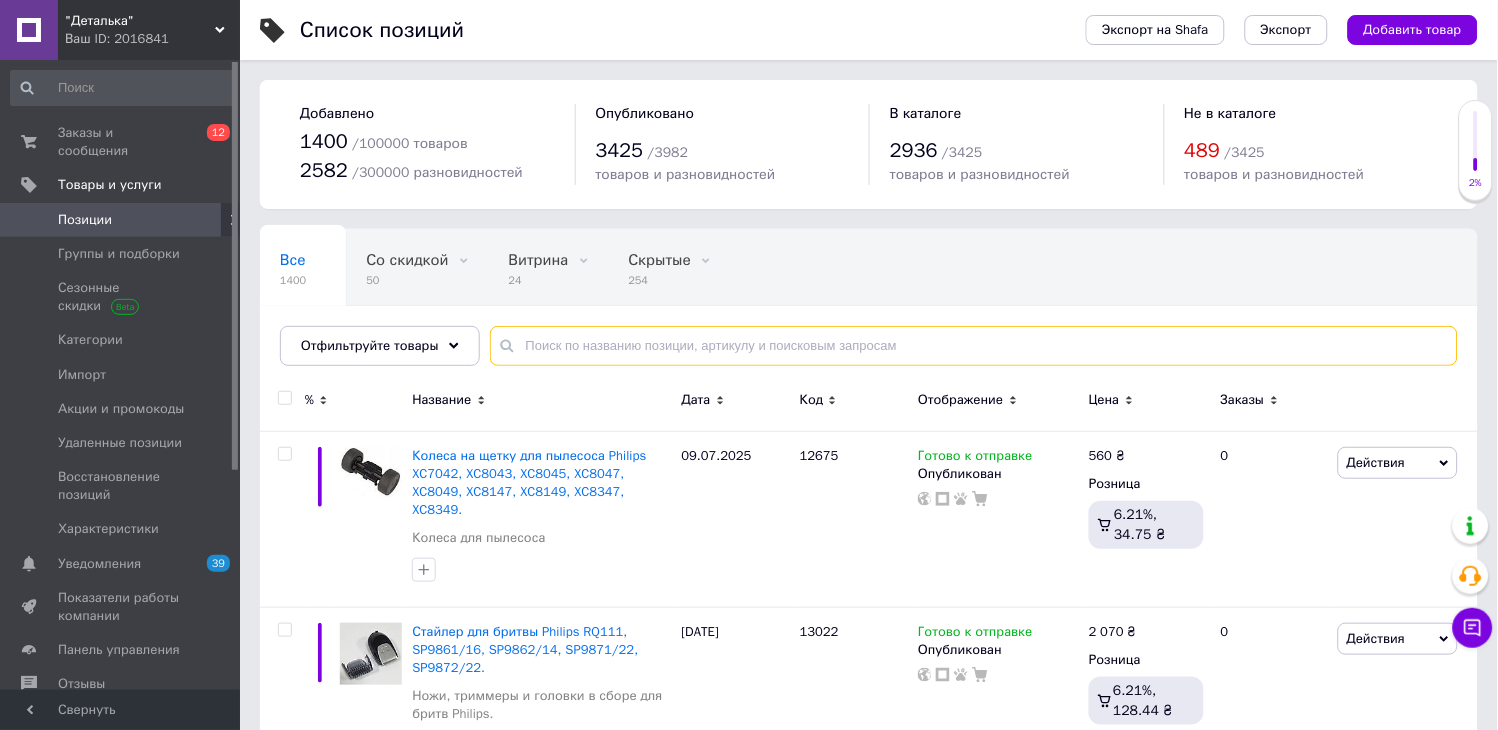 click at bounding box center (974, 346) 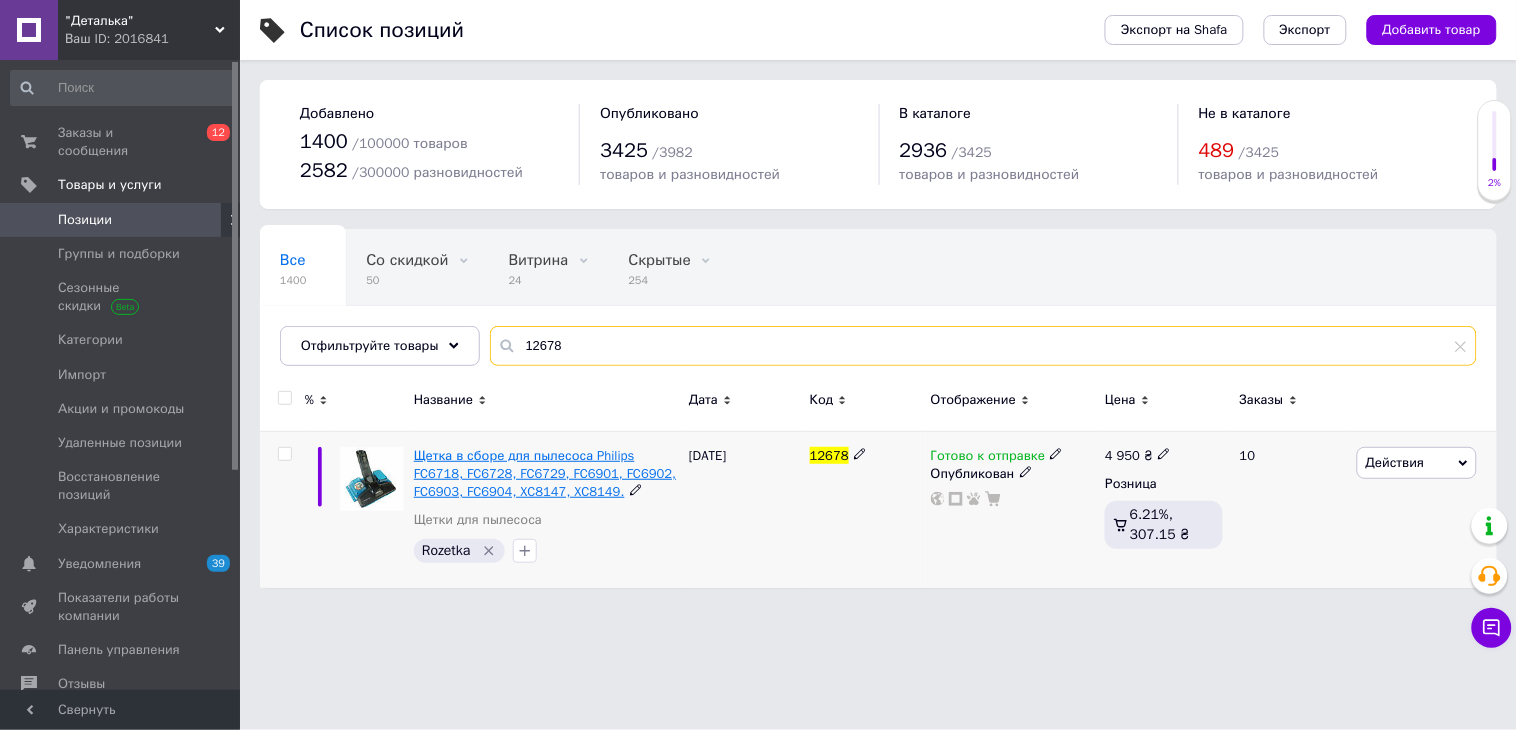 type on "12678" 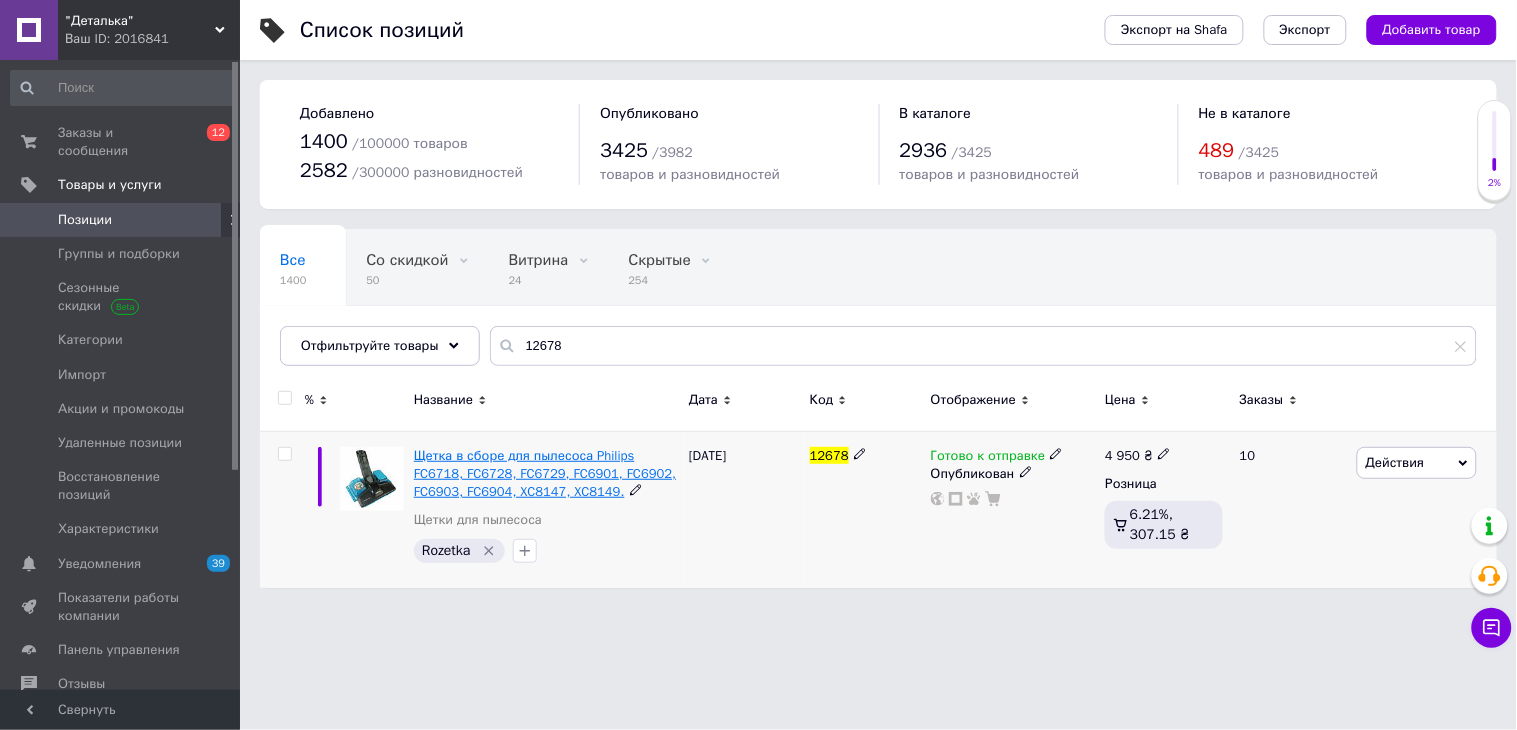 click on "Щетка в сборе для пылесоса Philips FC6718, FC6728, FC6729, FC6901, FC6902, FC6903, FC6904, XC8147, XC8149." at bounding box center [545, 473] 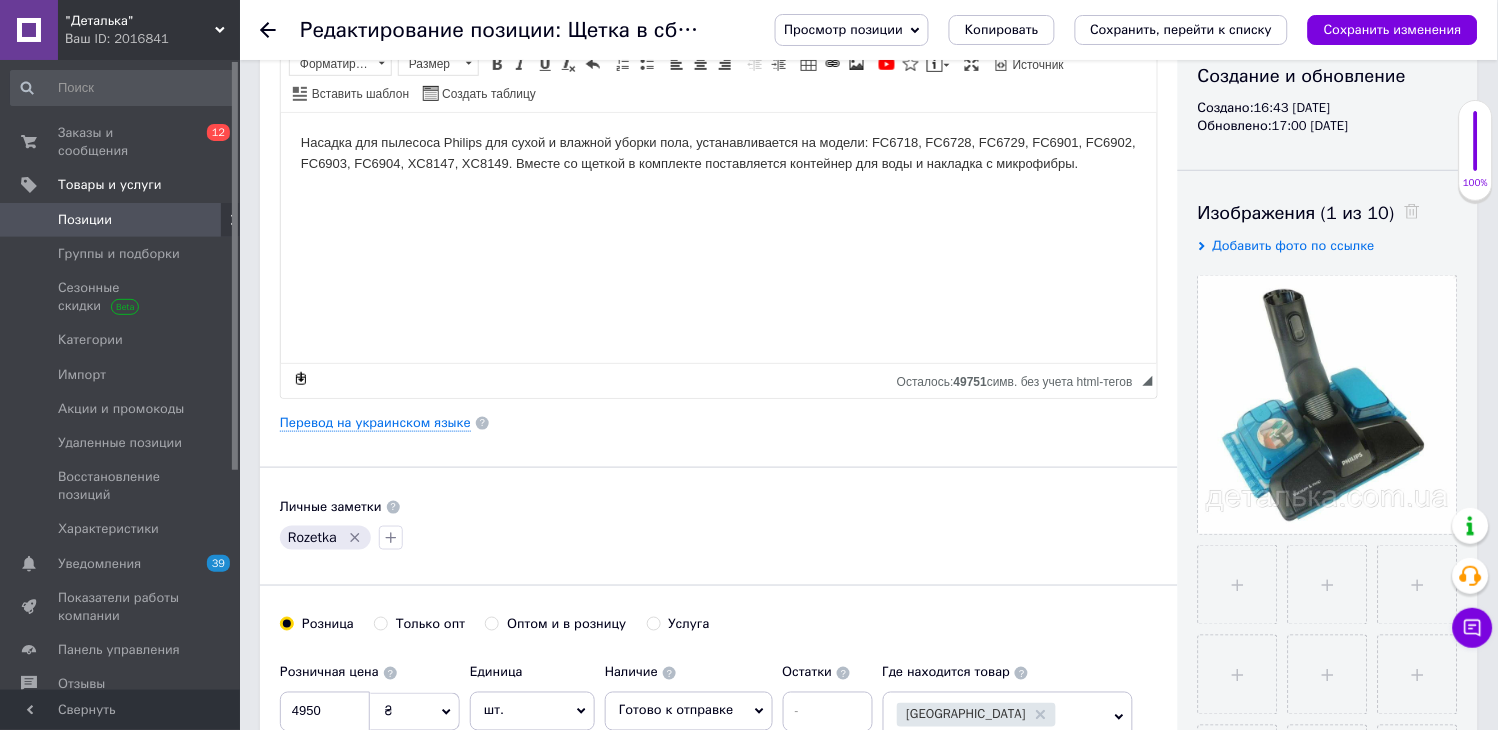 scroll, scrollTop: 444, scrollLeft: 0, axis: vertical 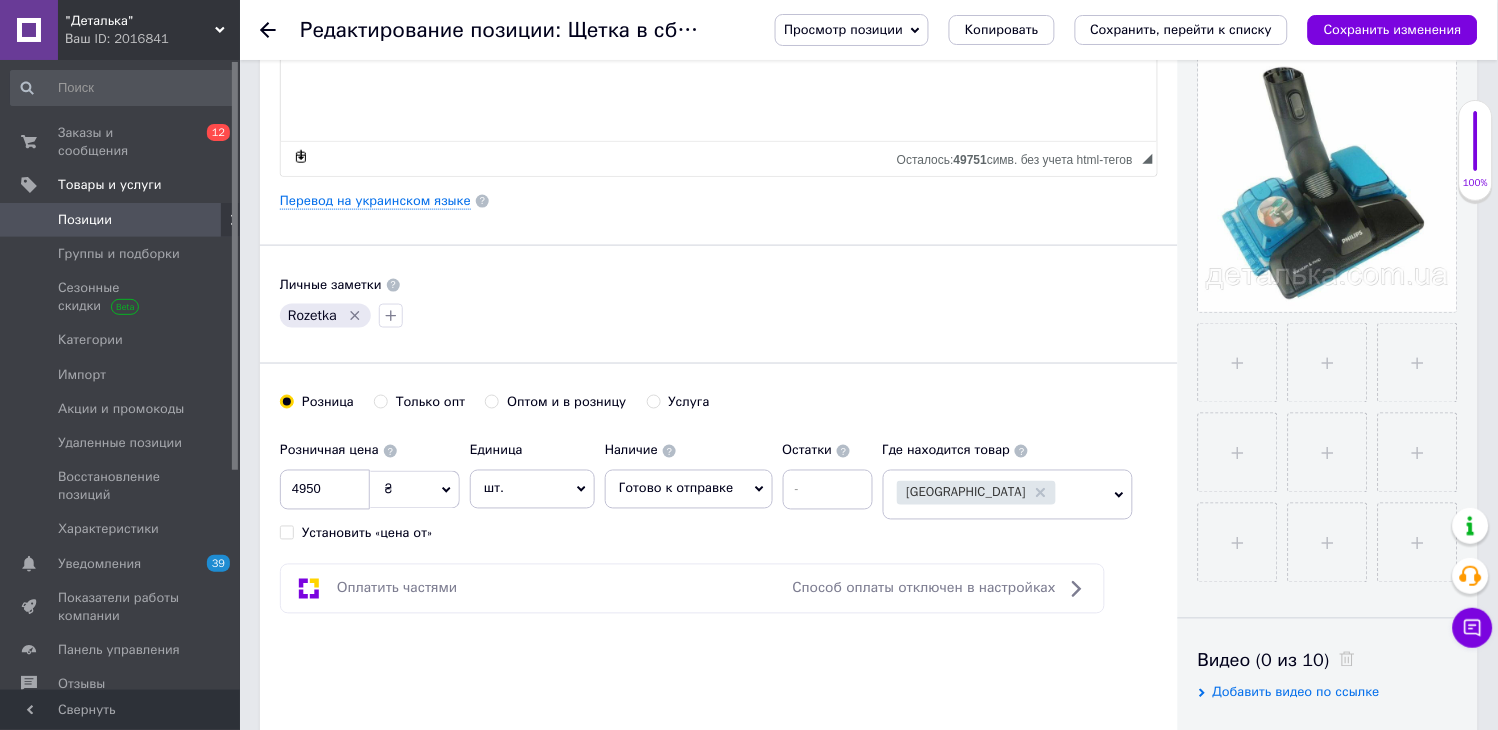 click on "Готово к отправке" at bounding box center (676, 488) 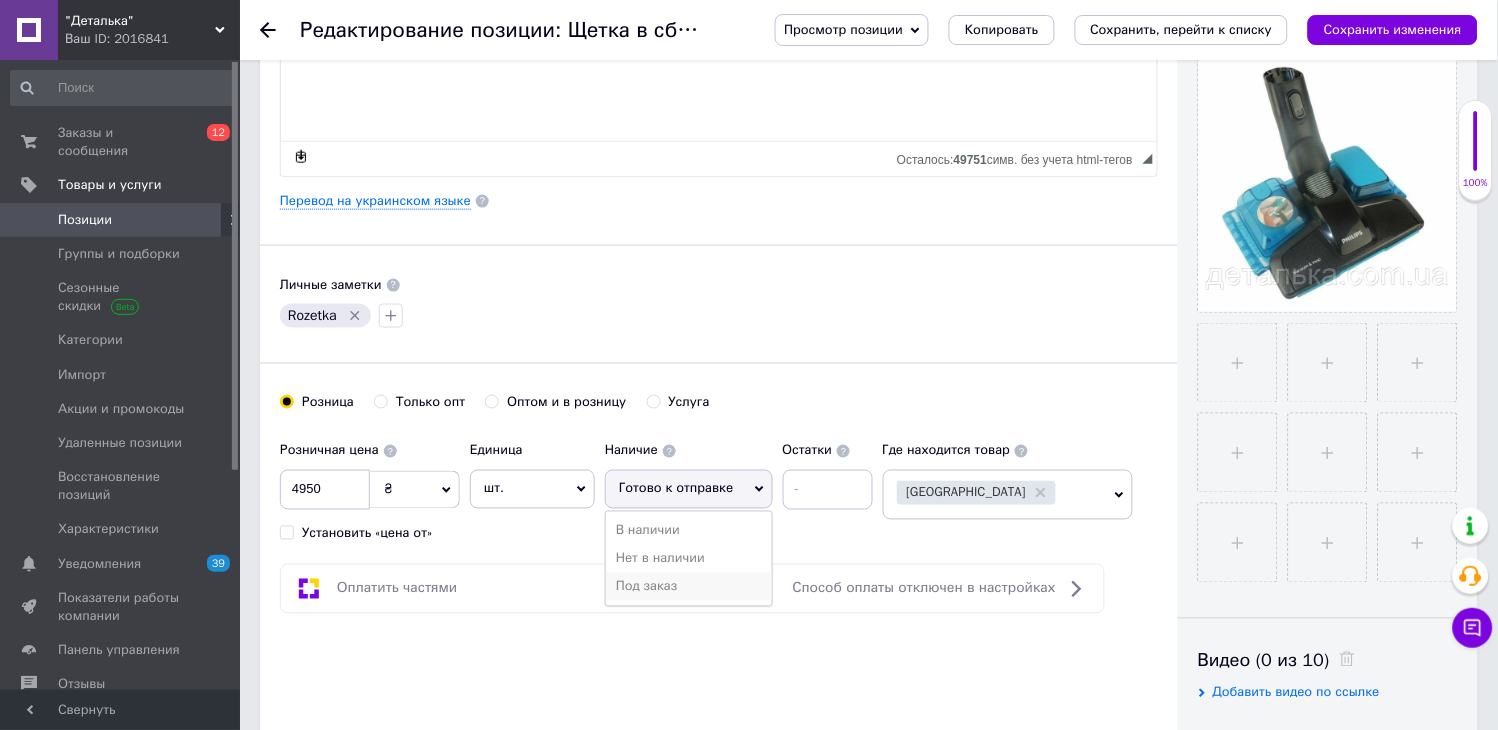 click on "Под заказ" at bounding box center [689, 587] 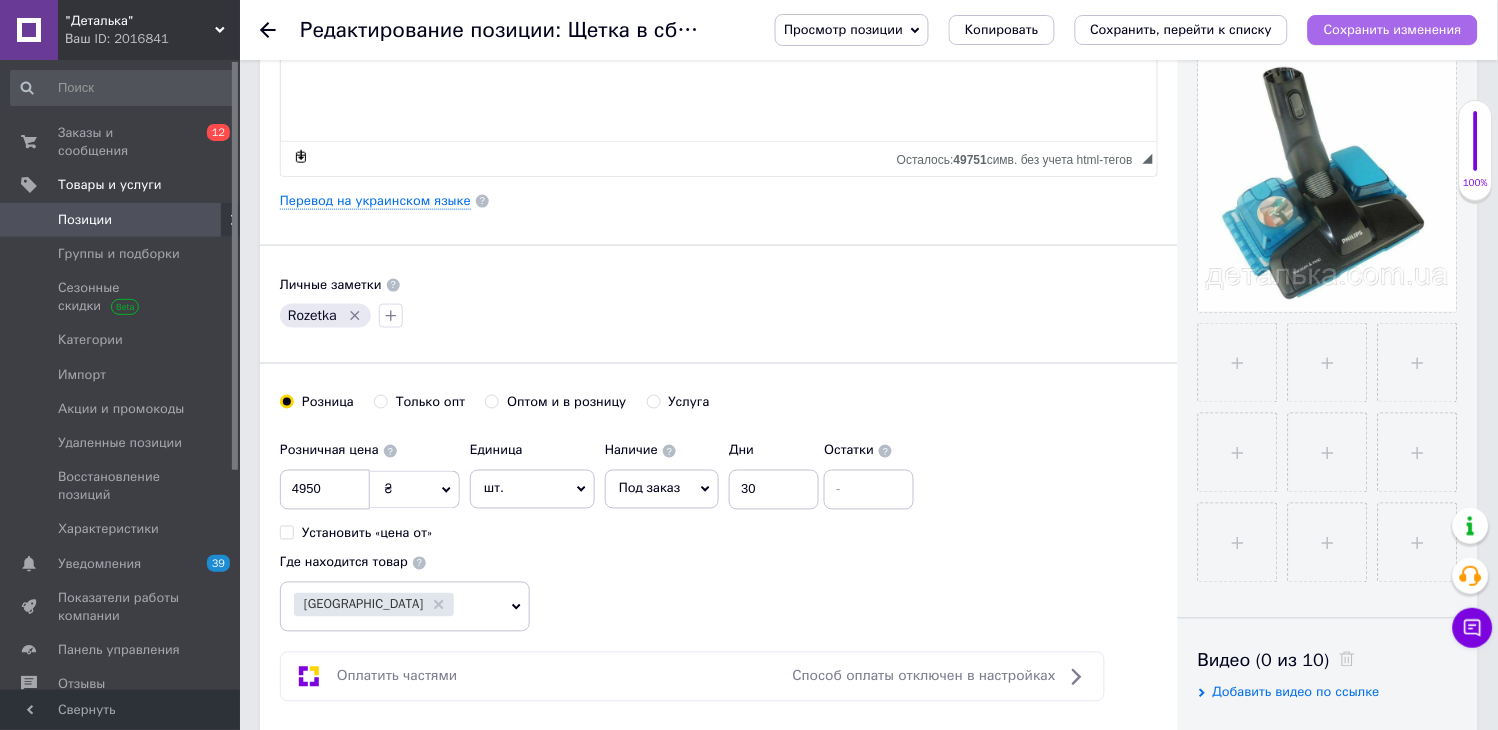 click on "Сохранить изменения" at bounding box center [1393, 29] 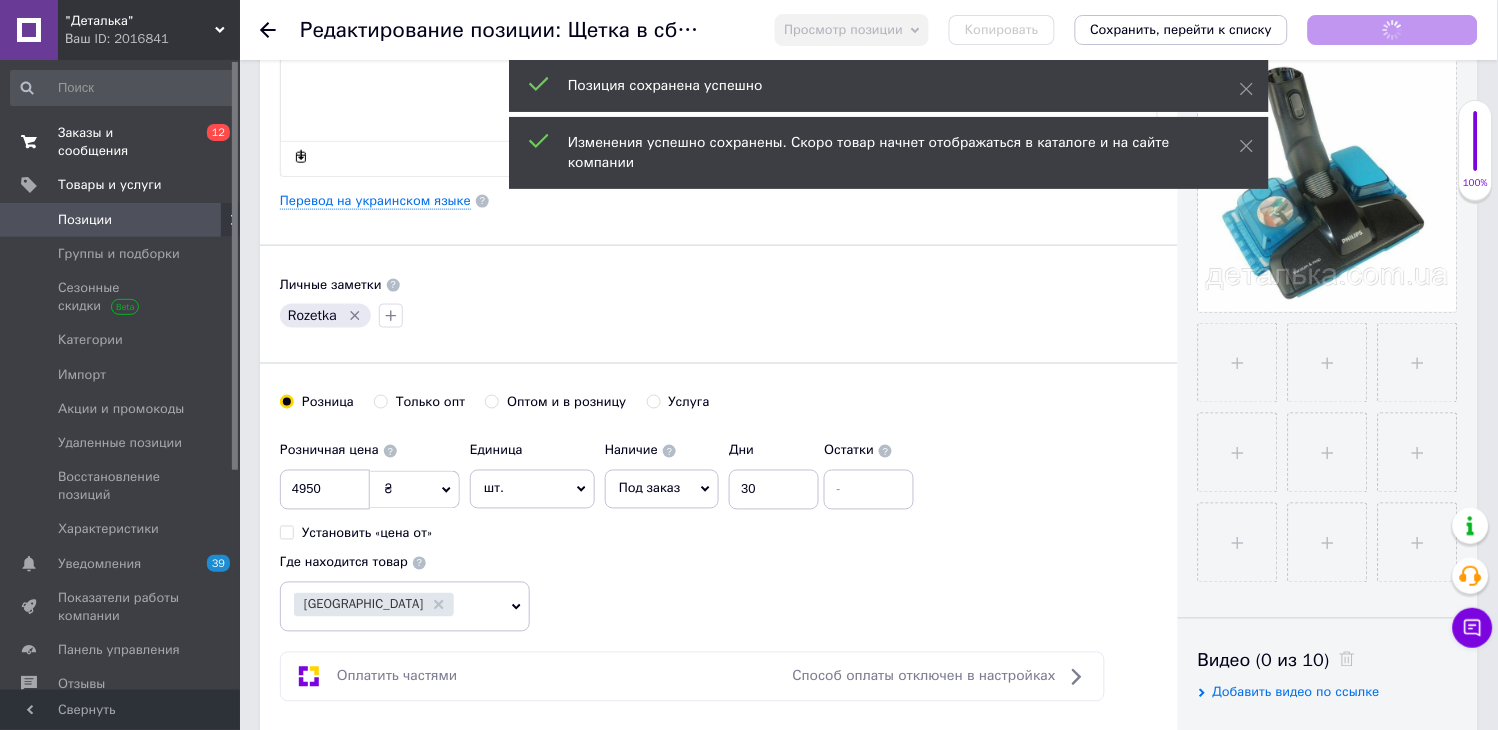 click on "Заказы и сообщения" at bounding box center (121, 142) 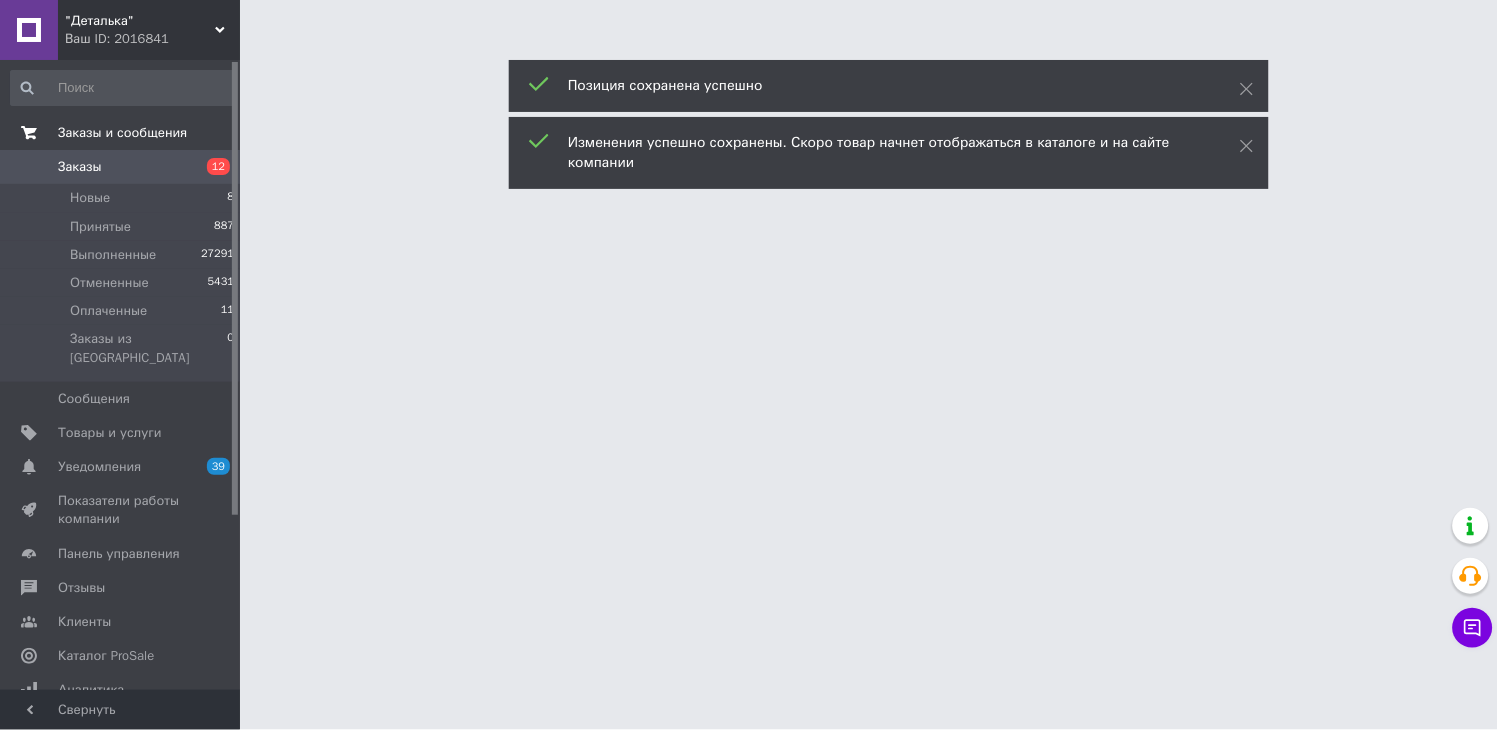 scroll, scrollTop: 0, scrollLeft: 0, axis: both 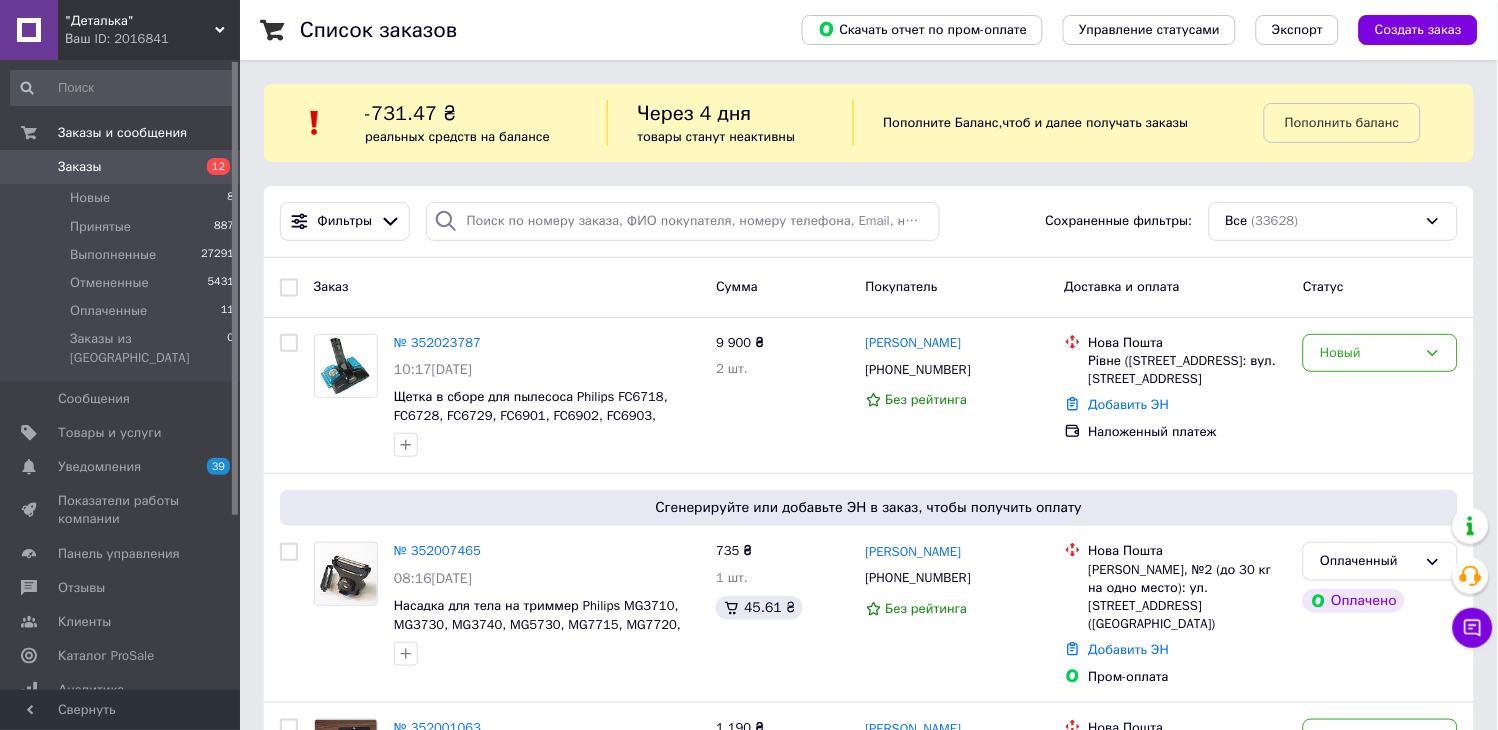drag, startPoint x: 1487, startPoint y: 341, endPoint x: 1254, endPoint y: 247, distance: 251.24689 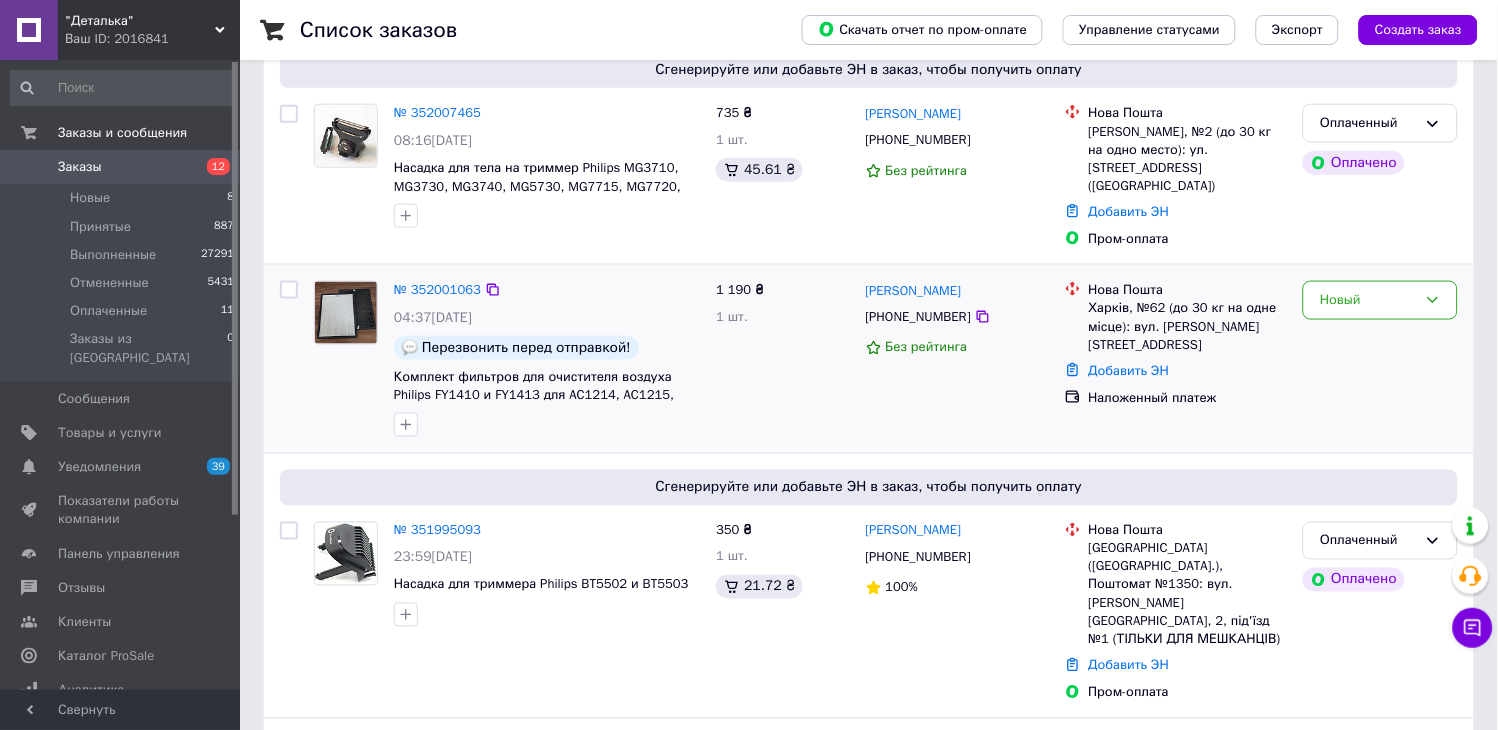 scroll, scrollTop: 444, scrollLeft: 0, axis: vertical 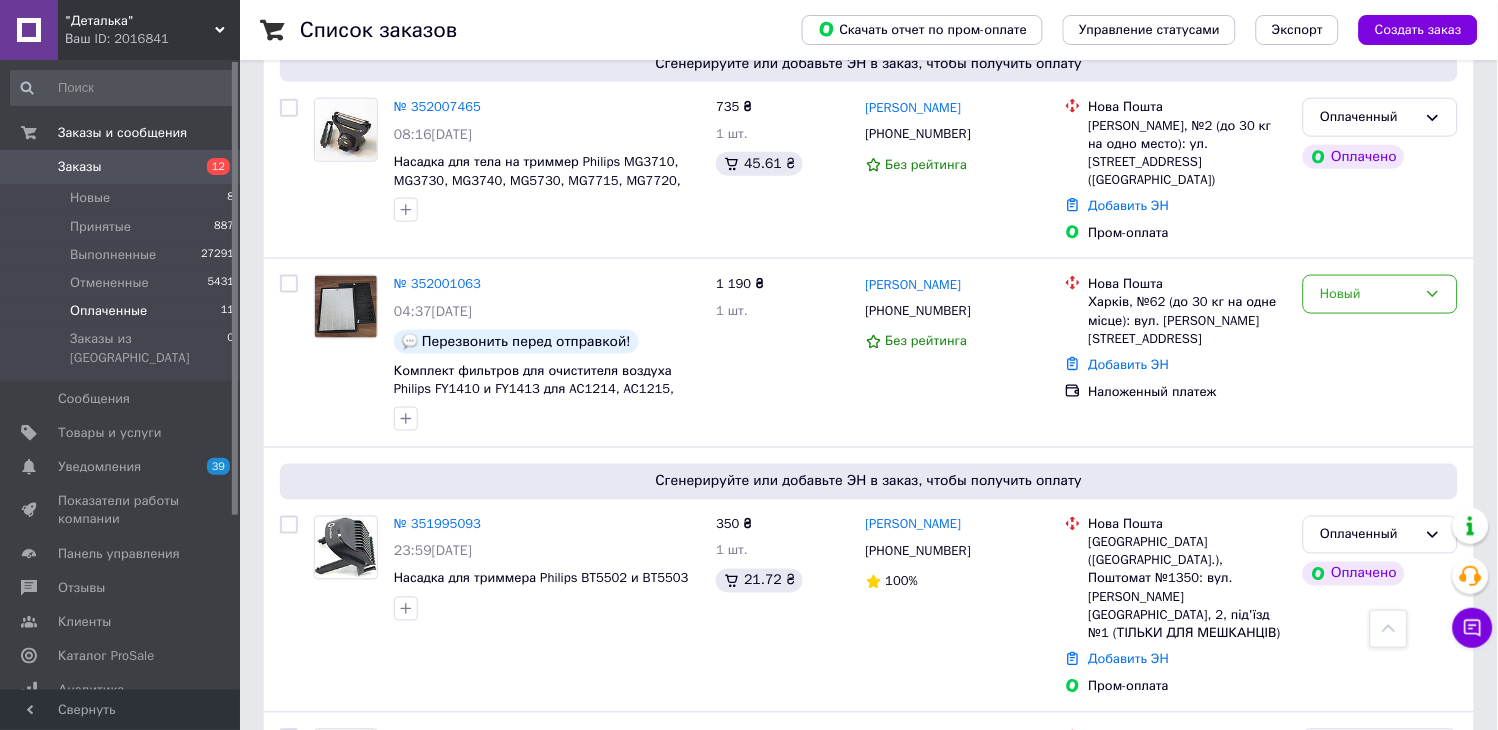 click on "Оплаченные 11" at bounding box center (123, 311) 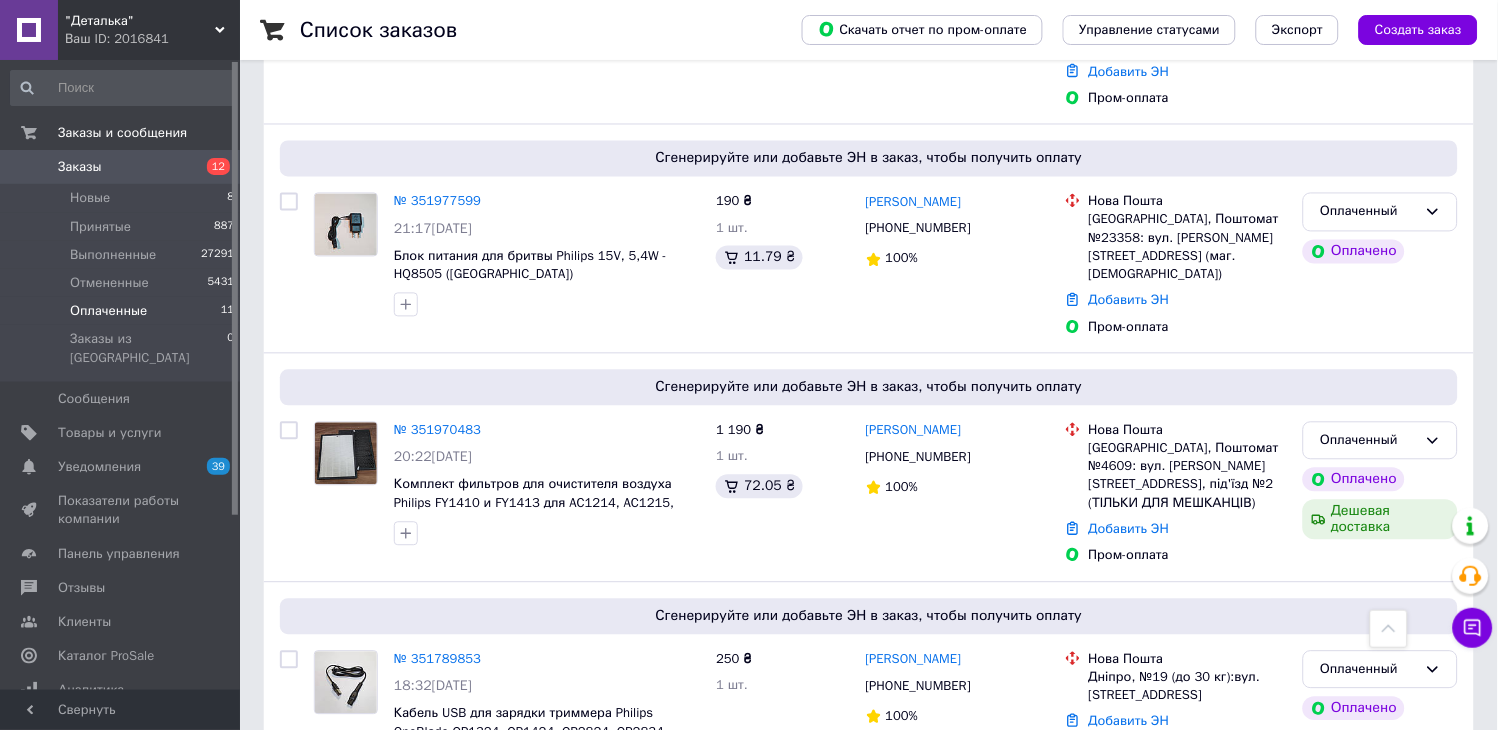scroll, scrollTop: 777, scrollLeft: 0, axis: vertical 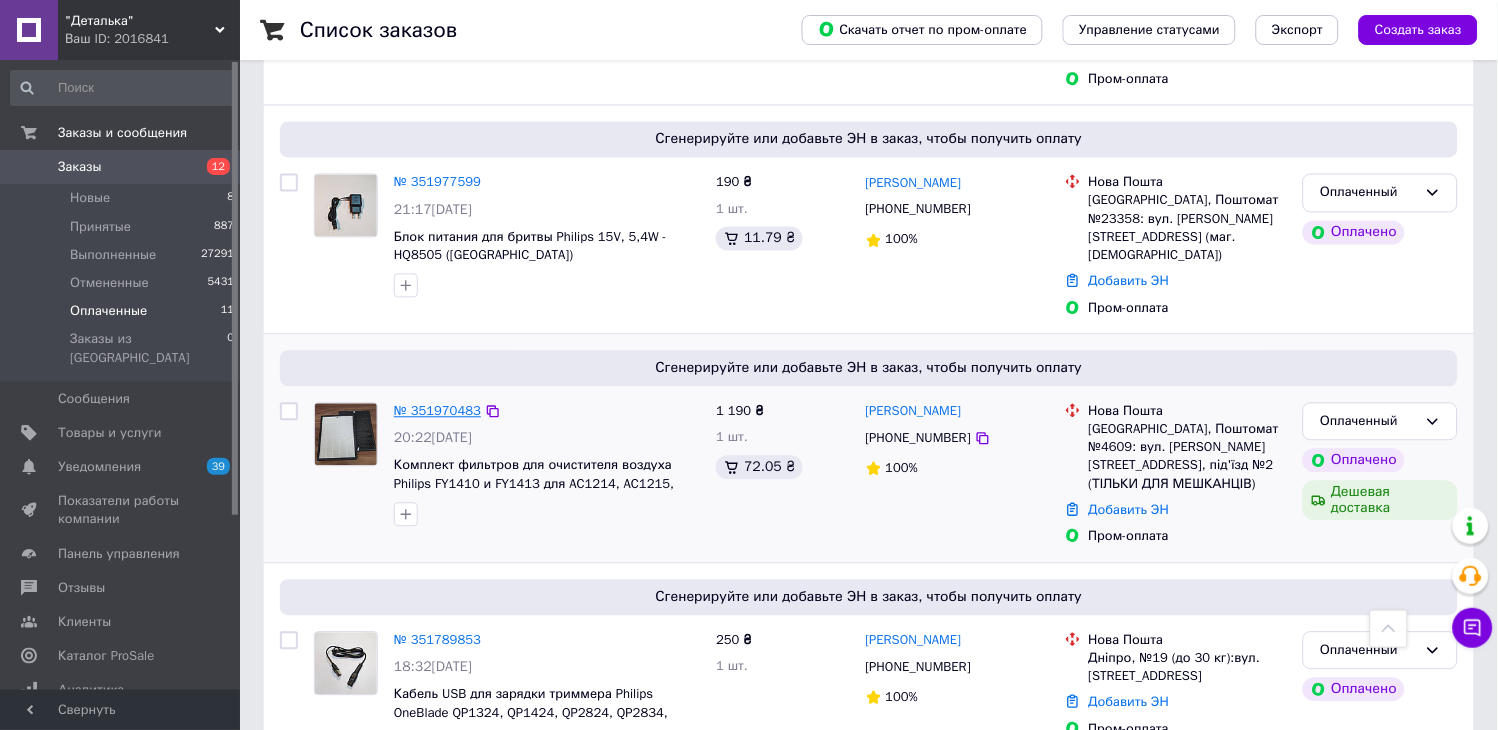 click on "№ 351970483" at bounding box center (437, 411) 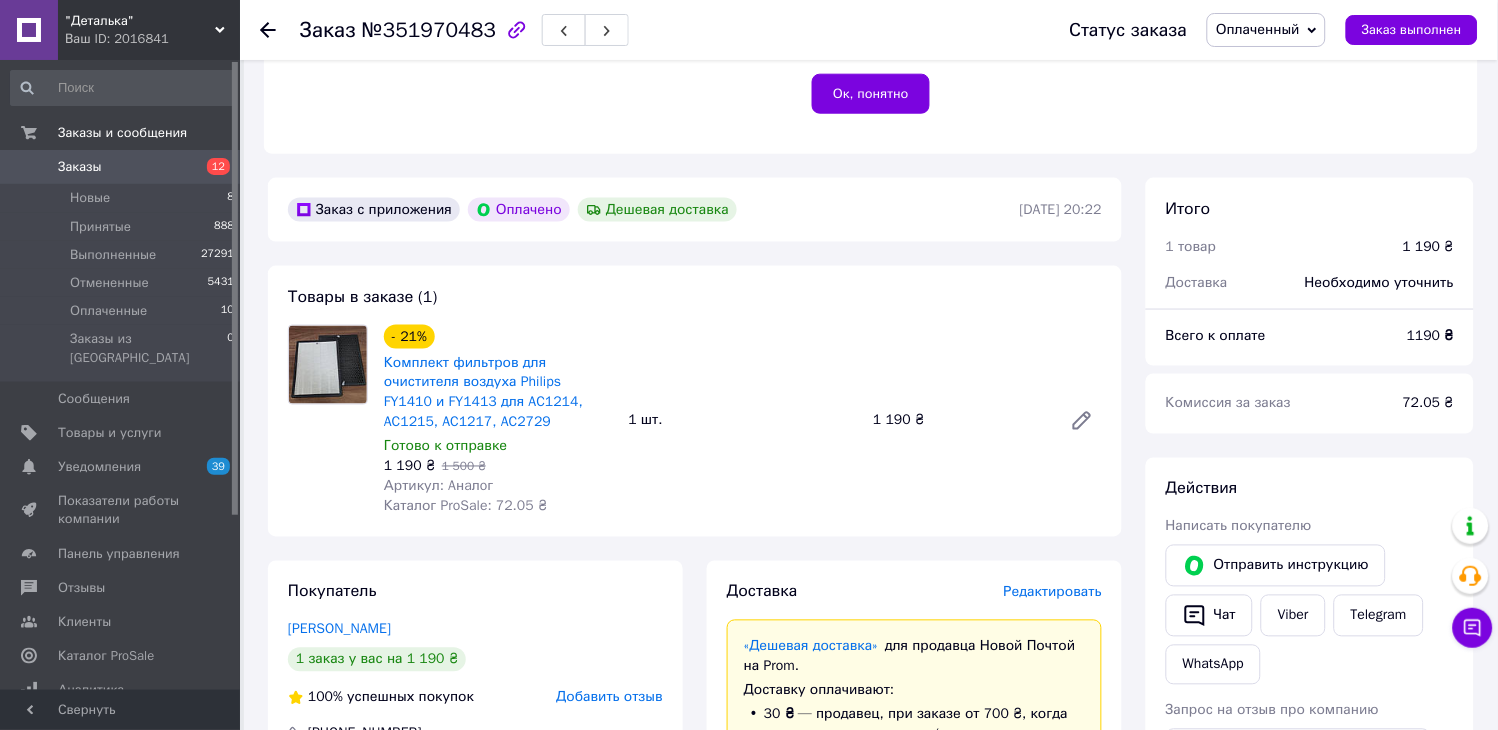 scroll, scrollTop: 444, scrollLeft: 0, axis: vertical 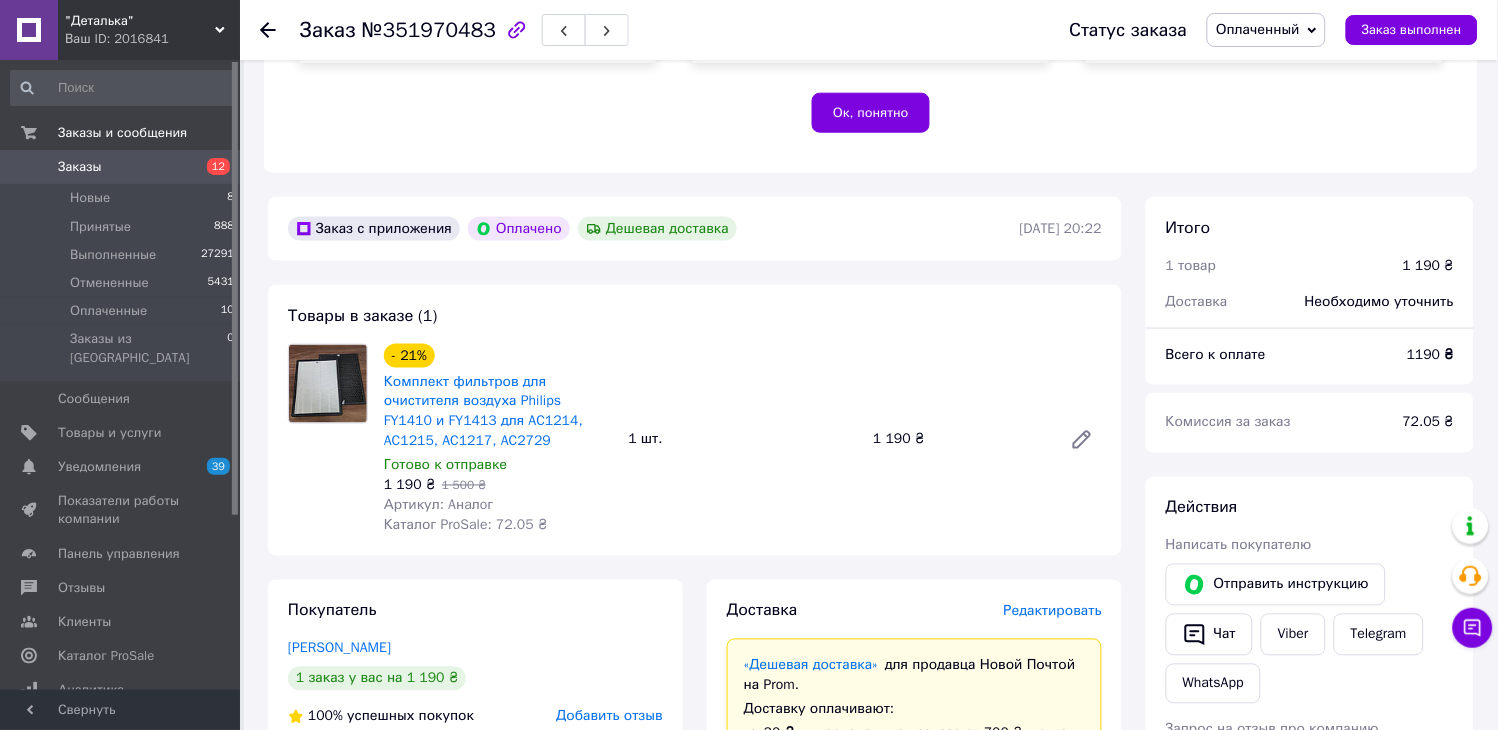click on "Оплаченный" at bounding box center [1258, 29] 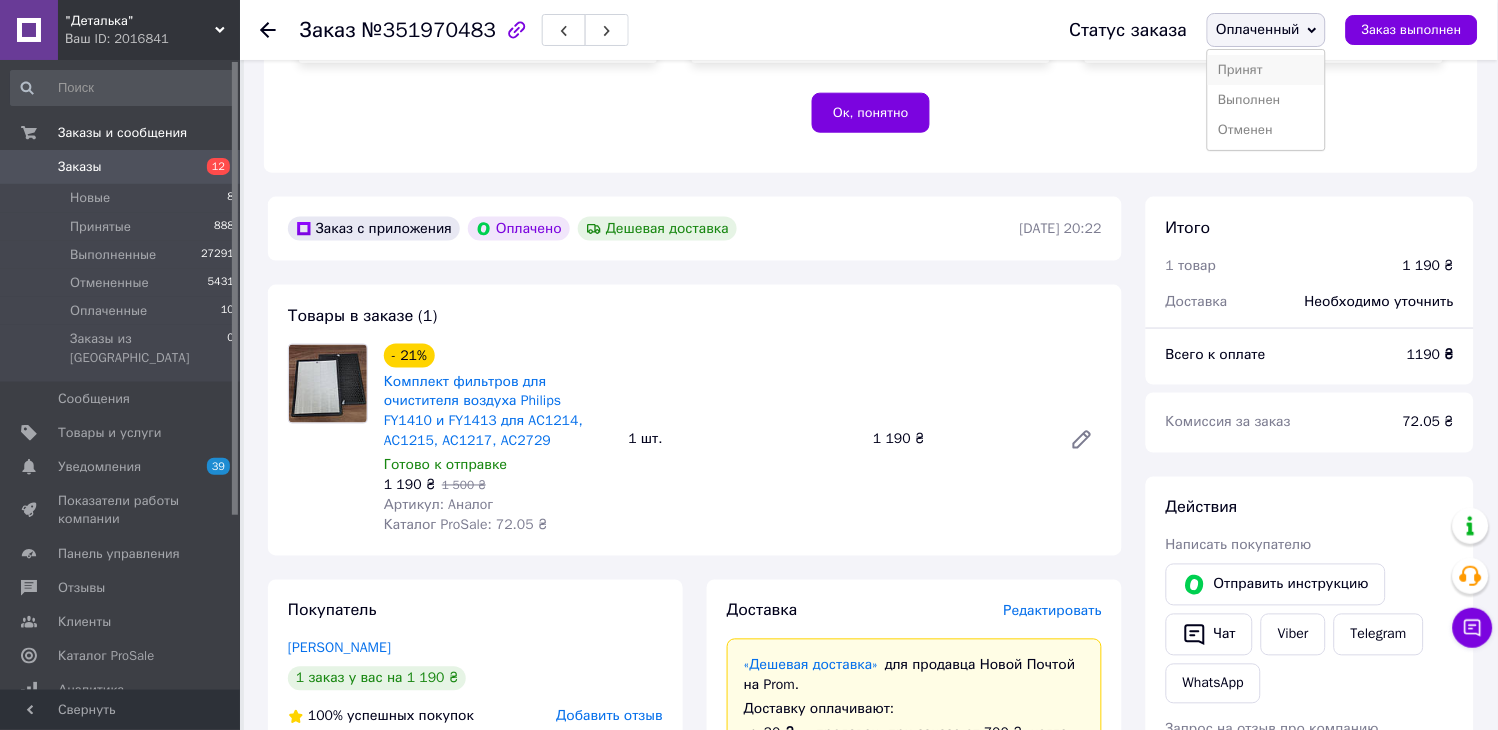 click on "Принят" at bounding box center (1266, 70) 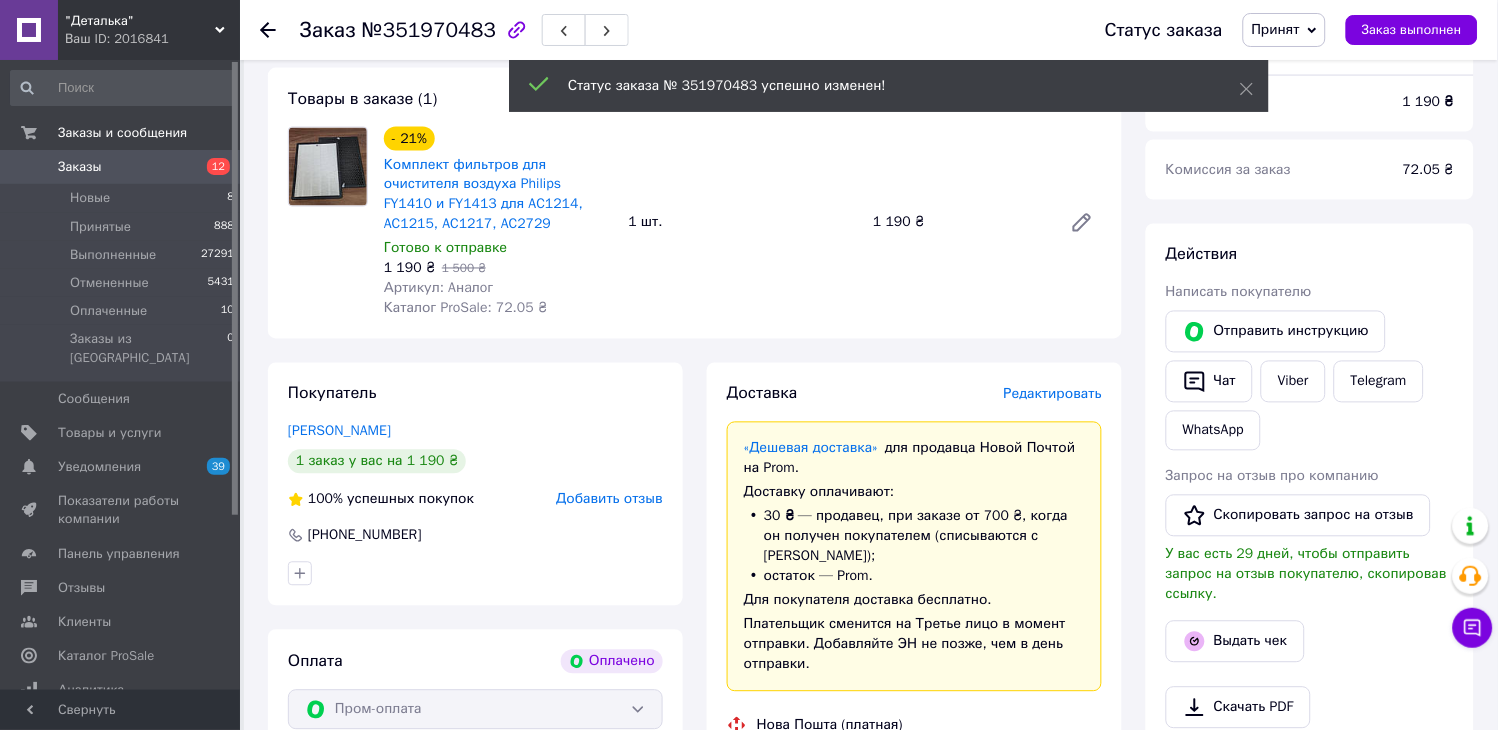 scroll, scrollTop: 666, scrollLeft: 0, axis: vertical 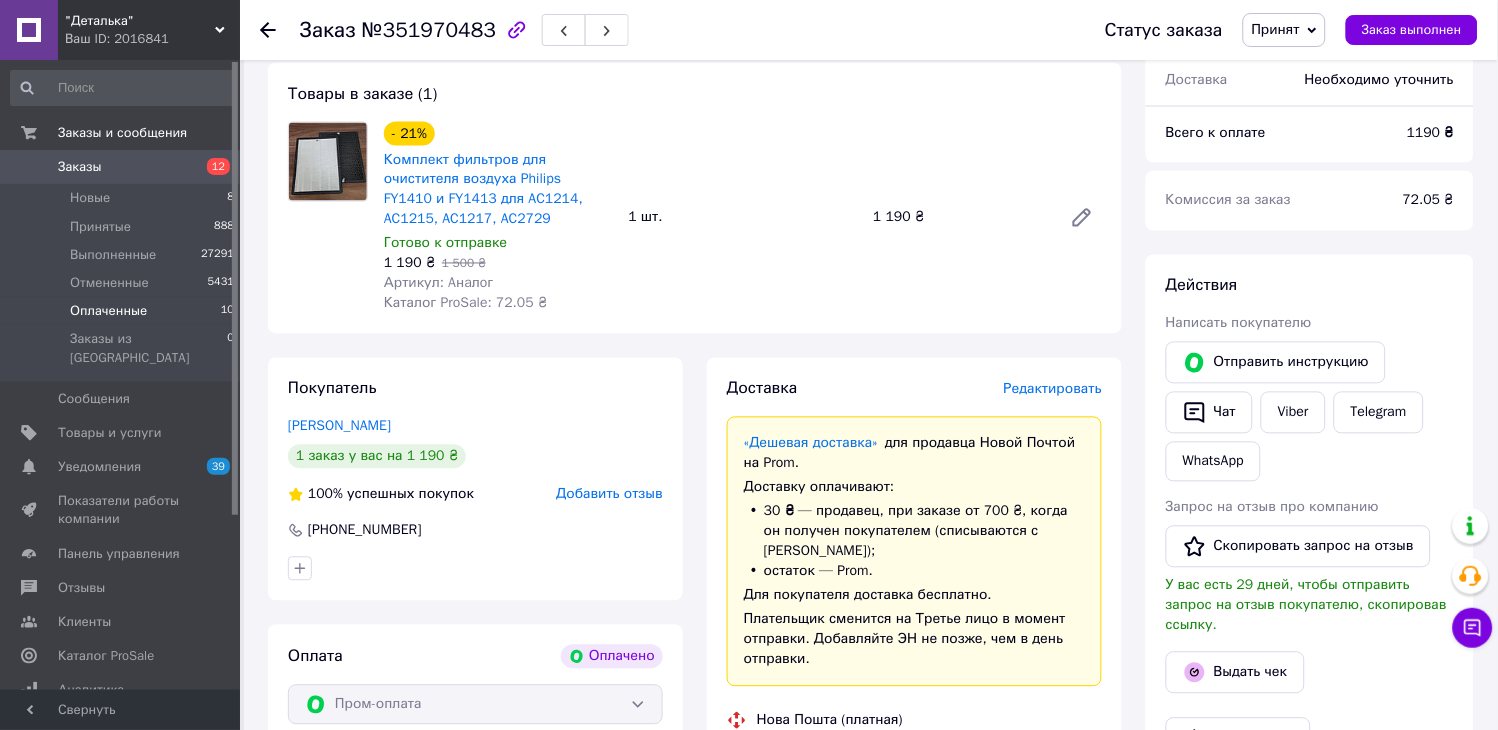 click on "Оплаченные 10" at bounding box center [123, 311] 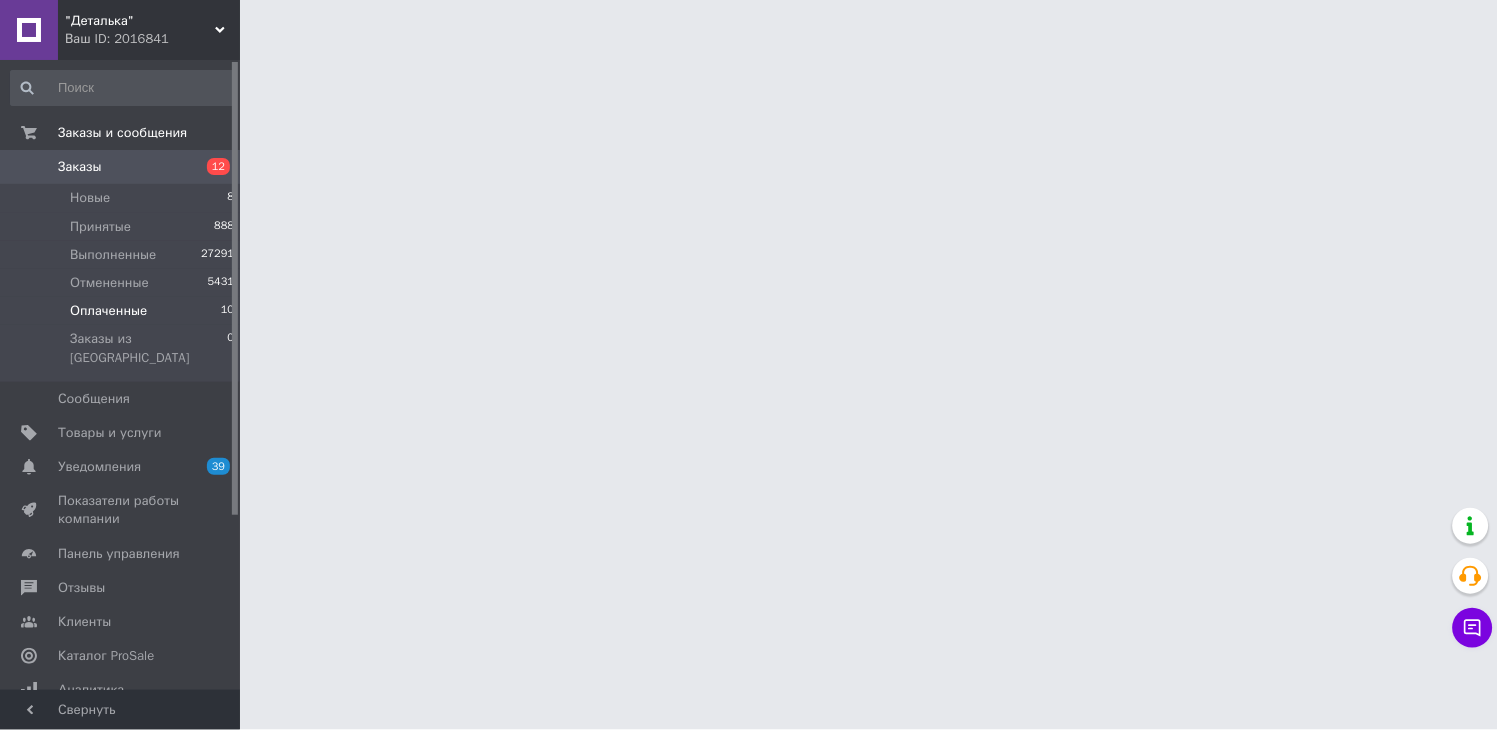 scroll, scrollTop: 0, scrollLeft: 0, axis: both 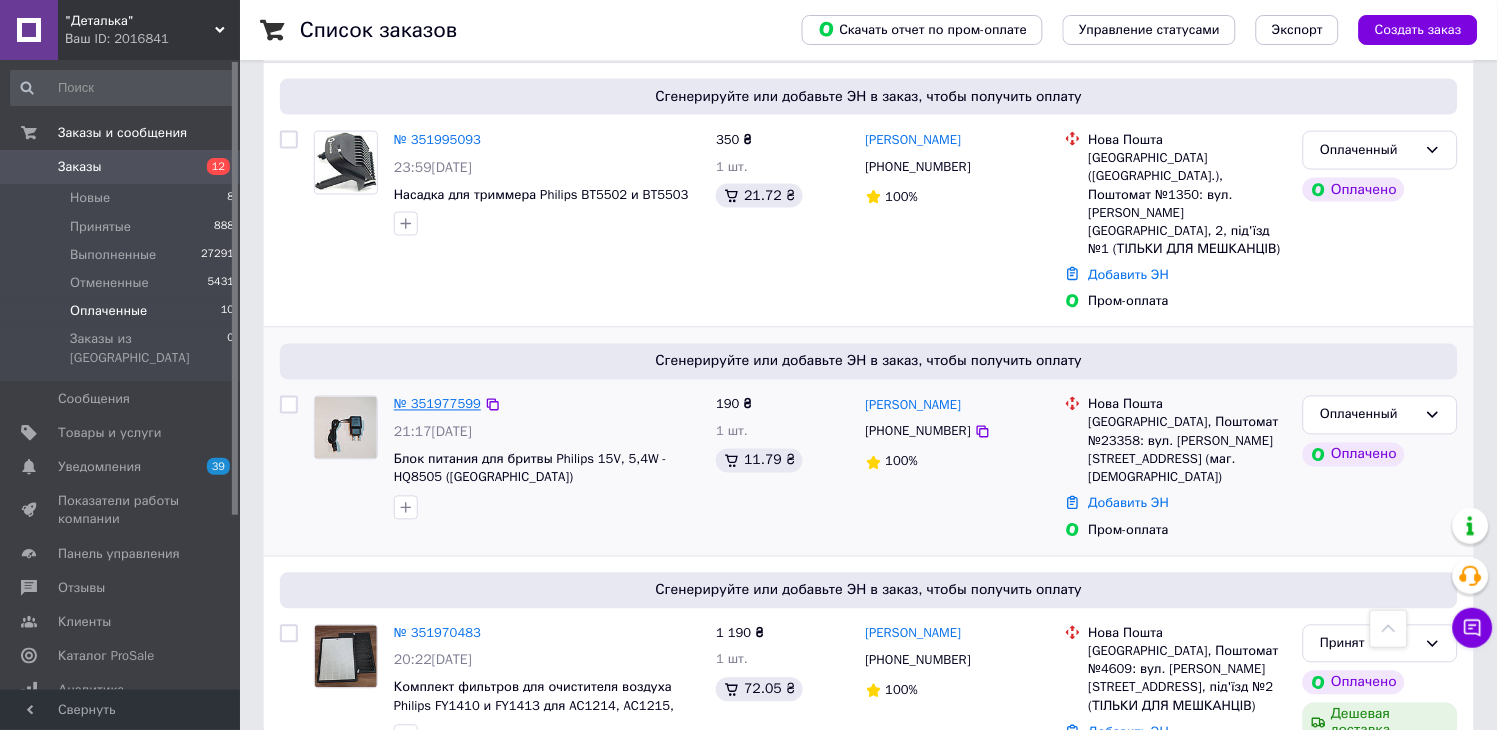 click on "№ 351977599" at bounding box center [437, 404] 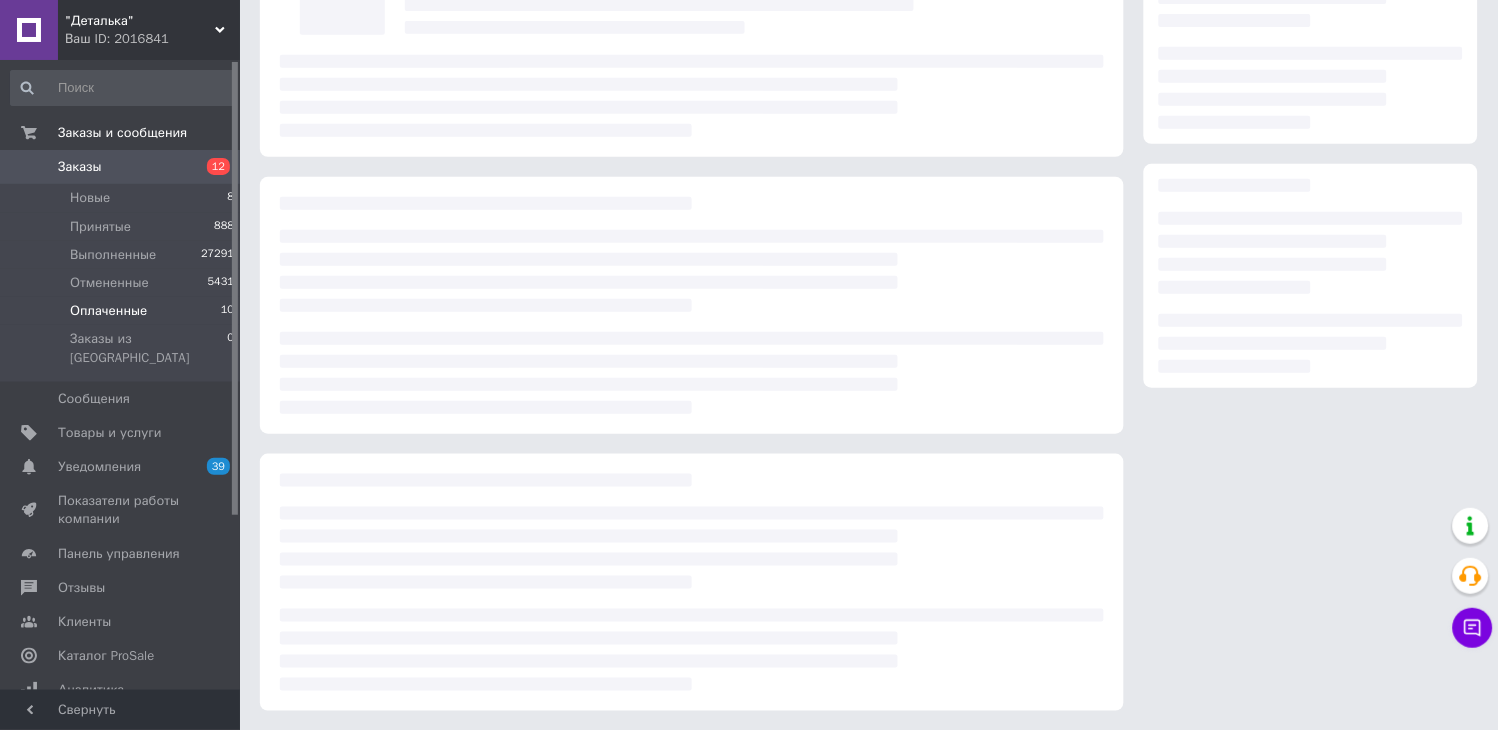 scroll, scrollTop: 555, scrollLeft: 0, axis: vertical 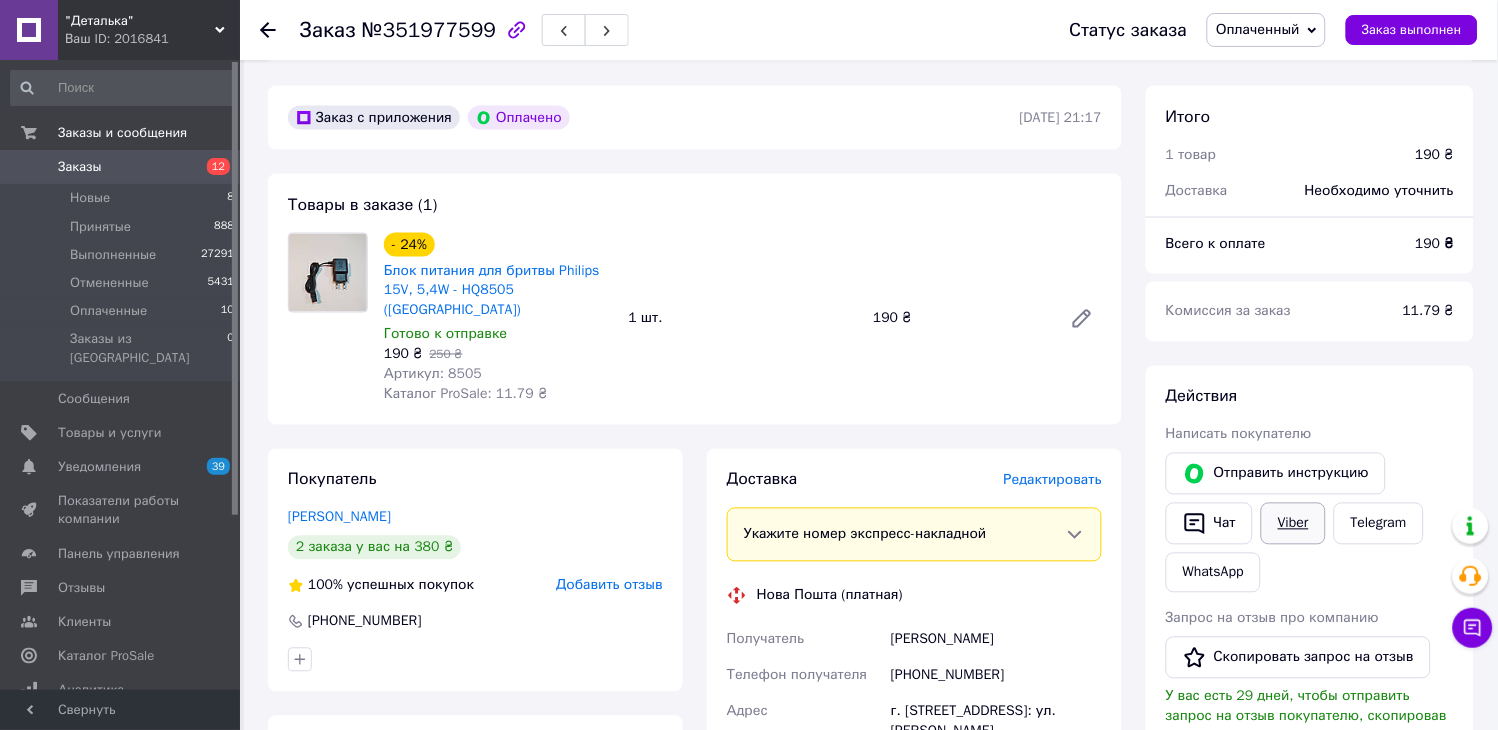 click on "Viber" at bounding box center [1293, 524] 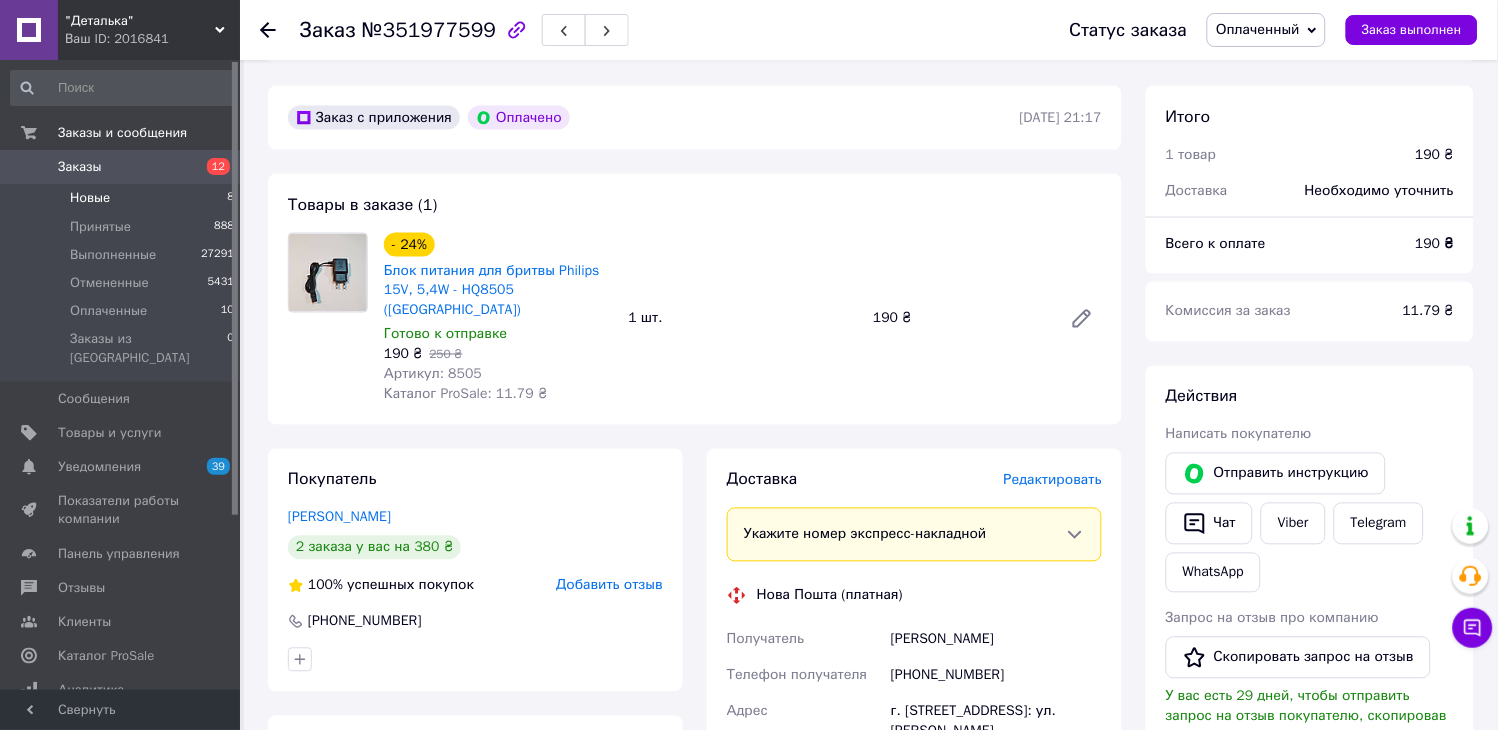 click on "Новые 8" at bounding box center (123, 198) 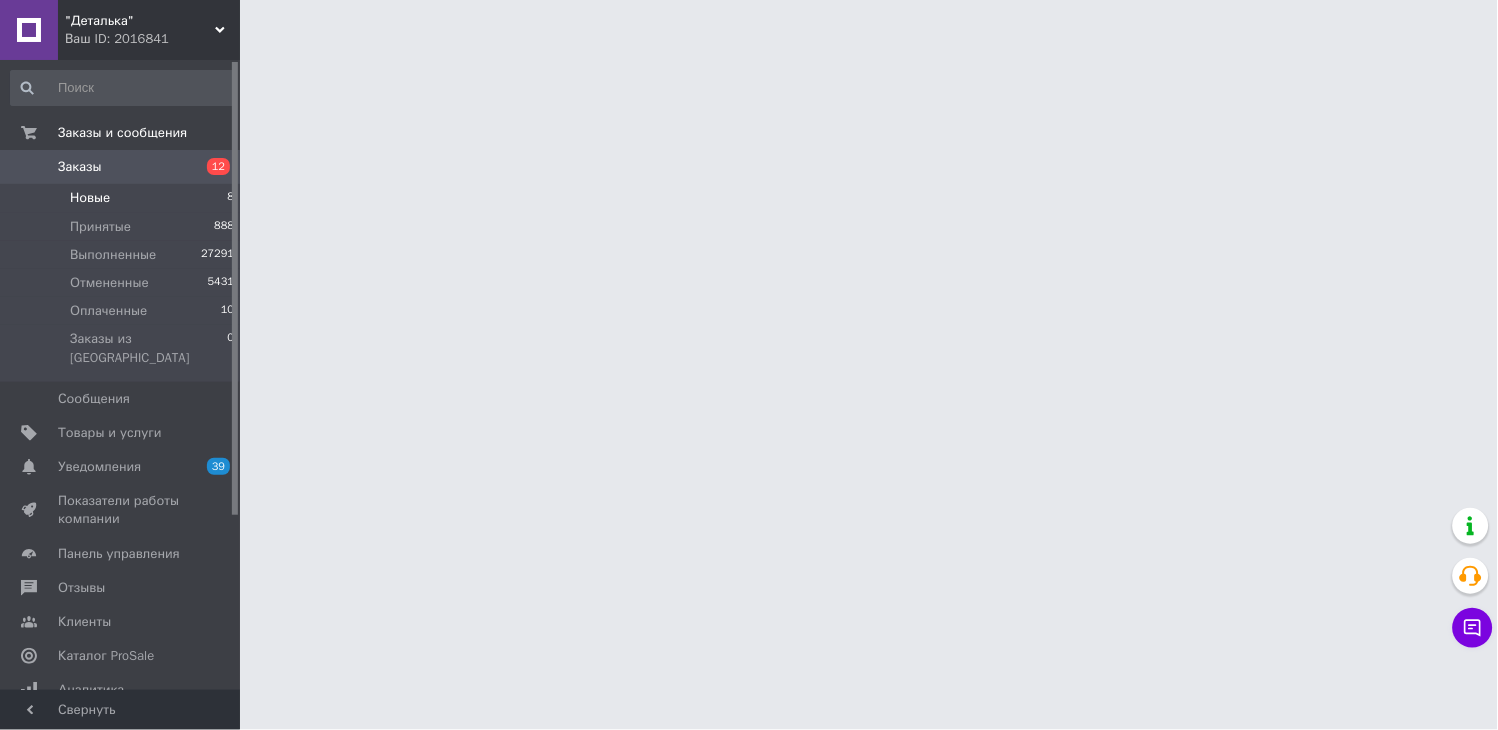 scroll, scrollTop: 0, scrollLeft: 0, axis: both 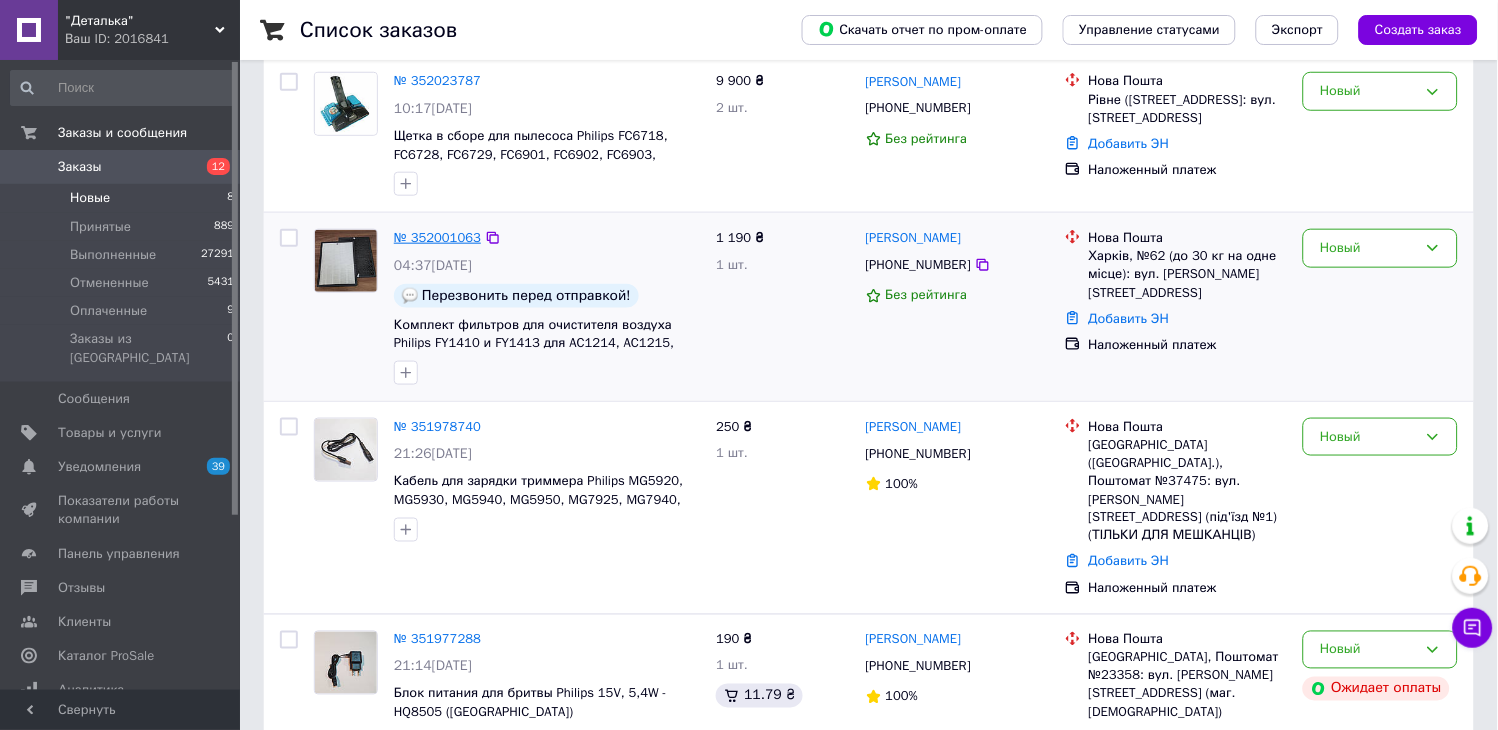 click on "№ 352001063" at bounding box center (437, 237) 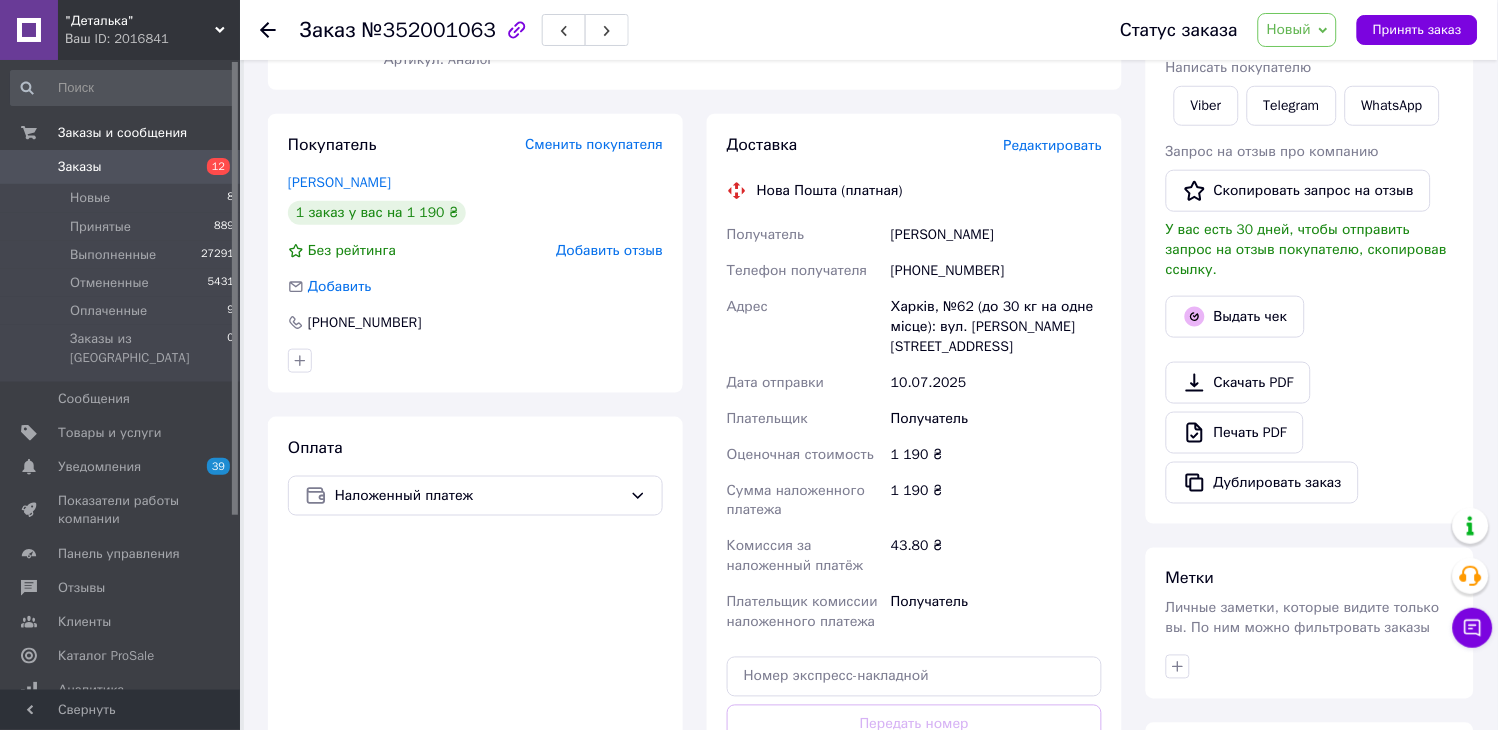 scroll, scrollTop: 111, scrollLeft: 0, axis: vertical 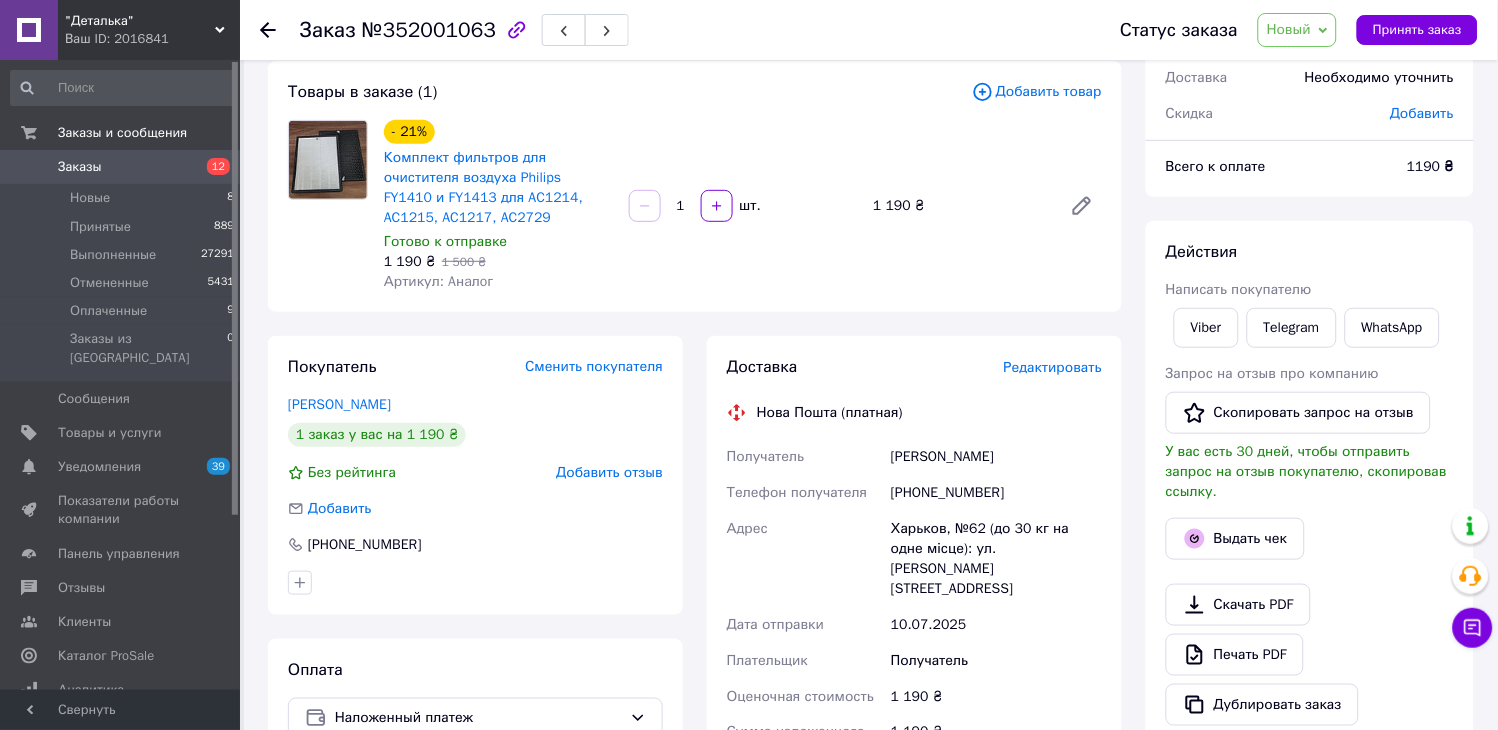 click on "[PERSON_NAME]" at bounding box center (996, 457) 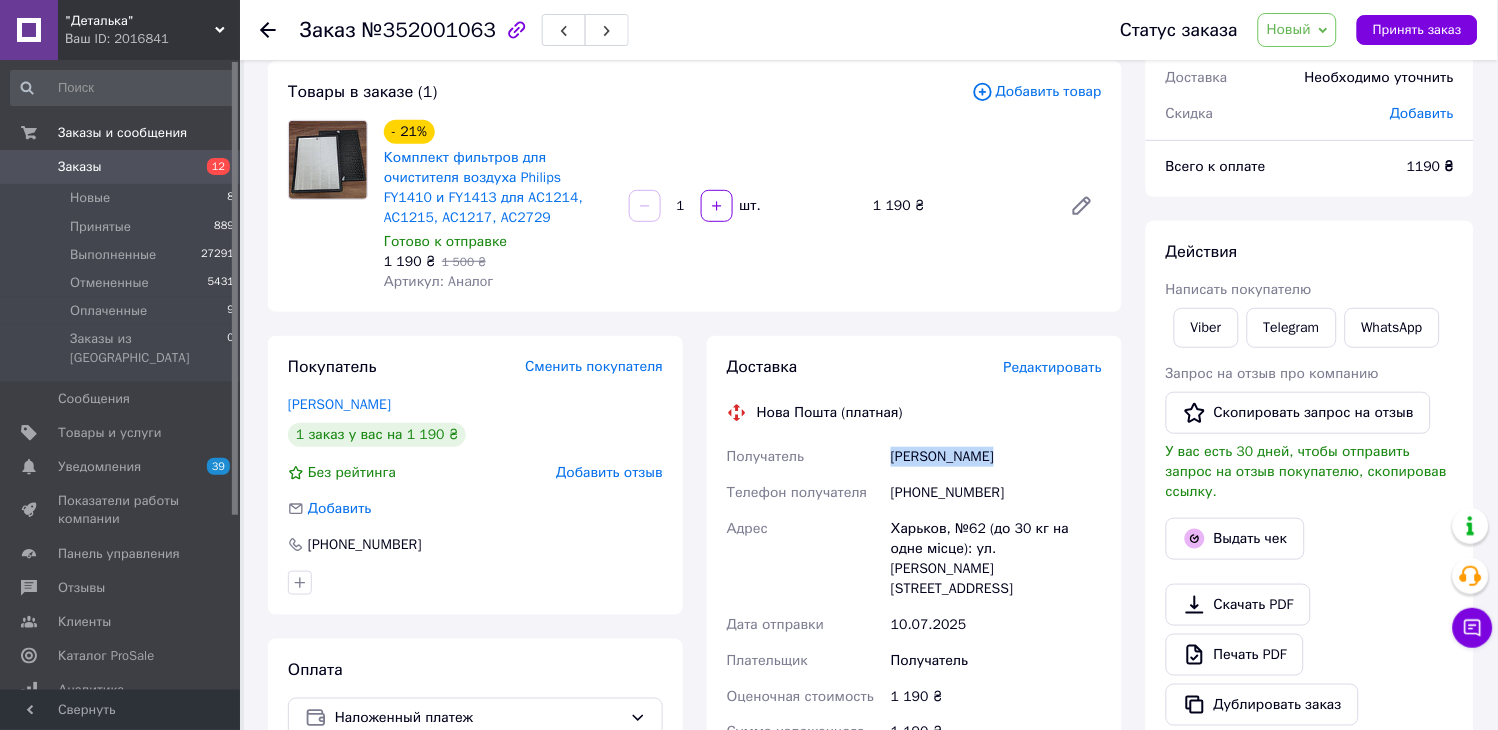 drag, startPoint x: 1006, startPoint y: 447, endPoint x: 848, endPoint y: 445, distance: 158.01266 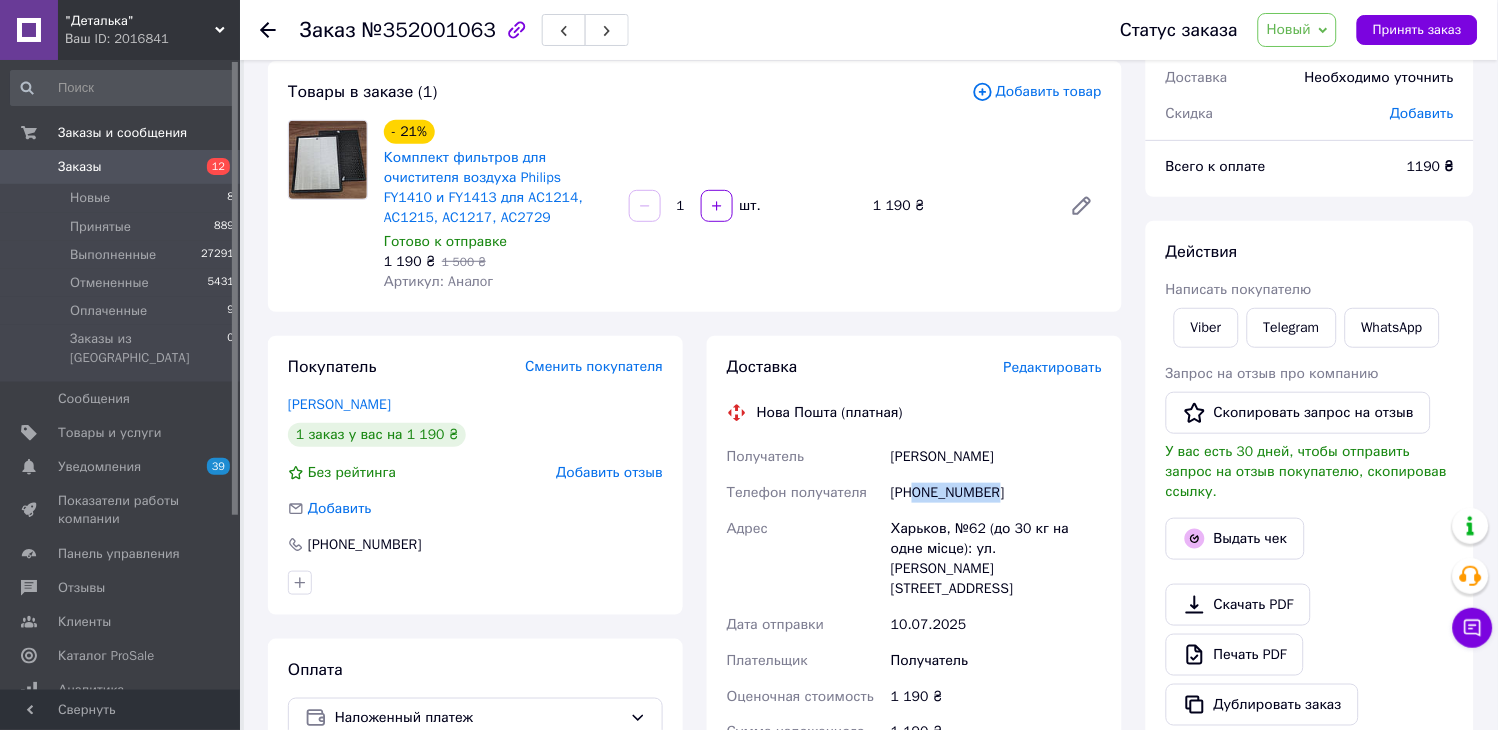 drag, startPoint x: 998, startPoint y: 471, endPoint x: 917, endPoint y: 478, distance: 81.3019 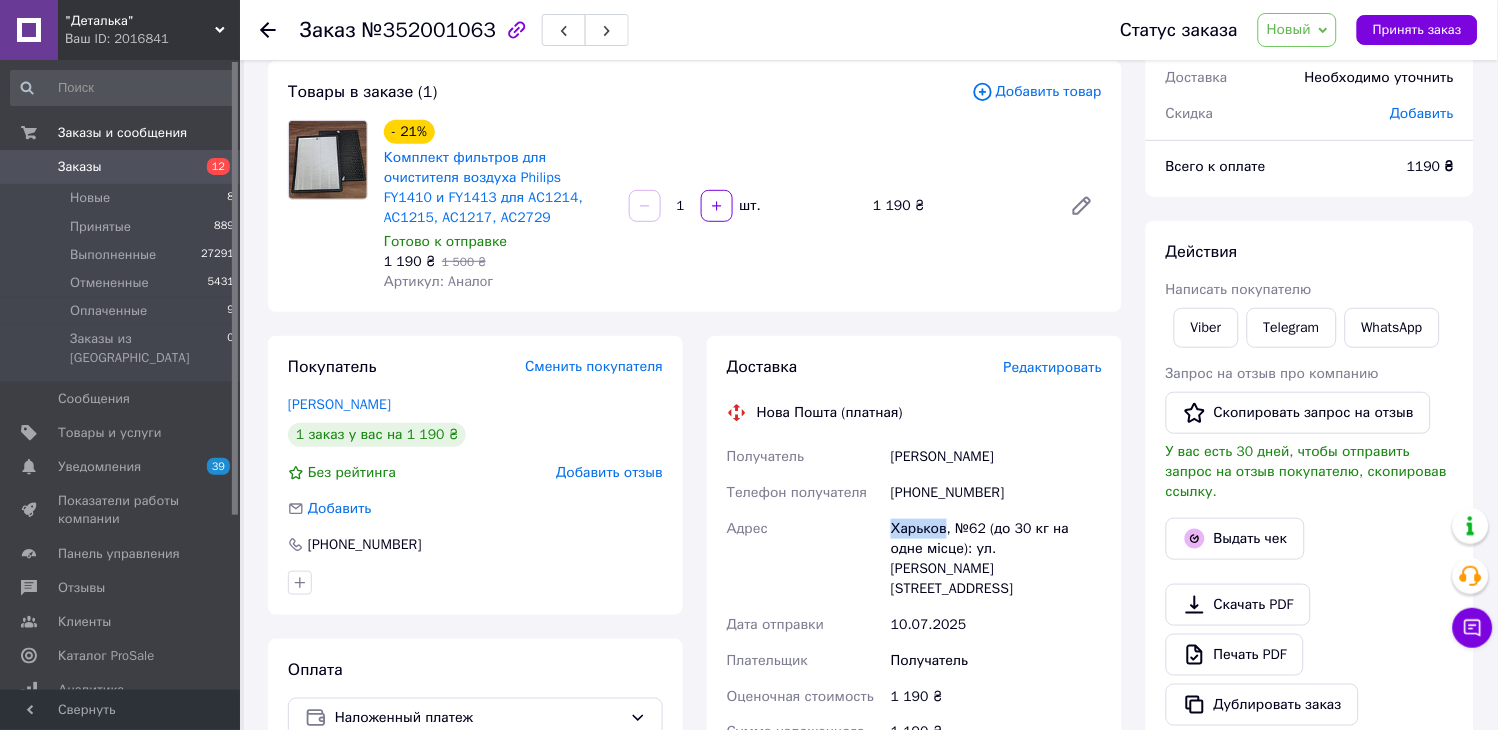 drag, startPoint x: 944, startPoint y: 511, endPoint x: 825, endPoint y: 510, distance: 119.0042 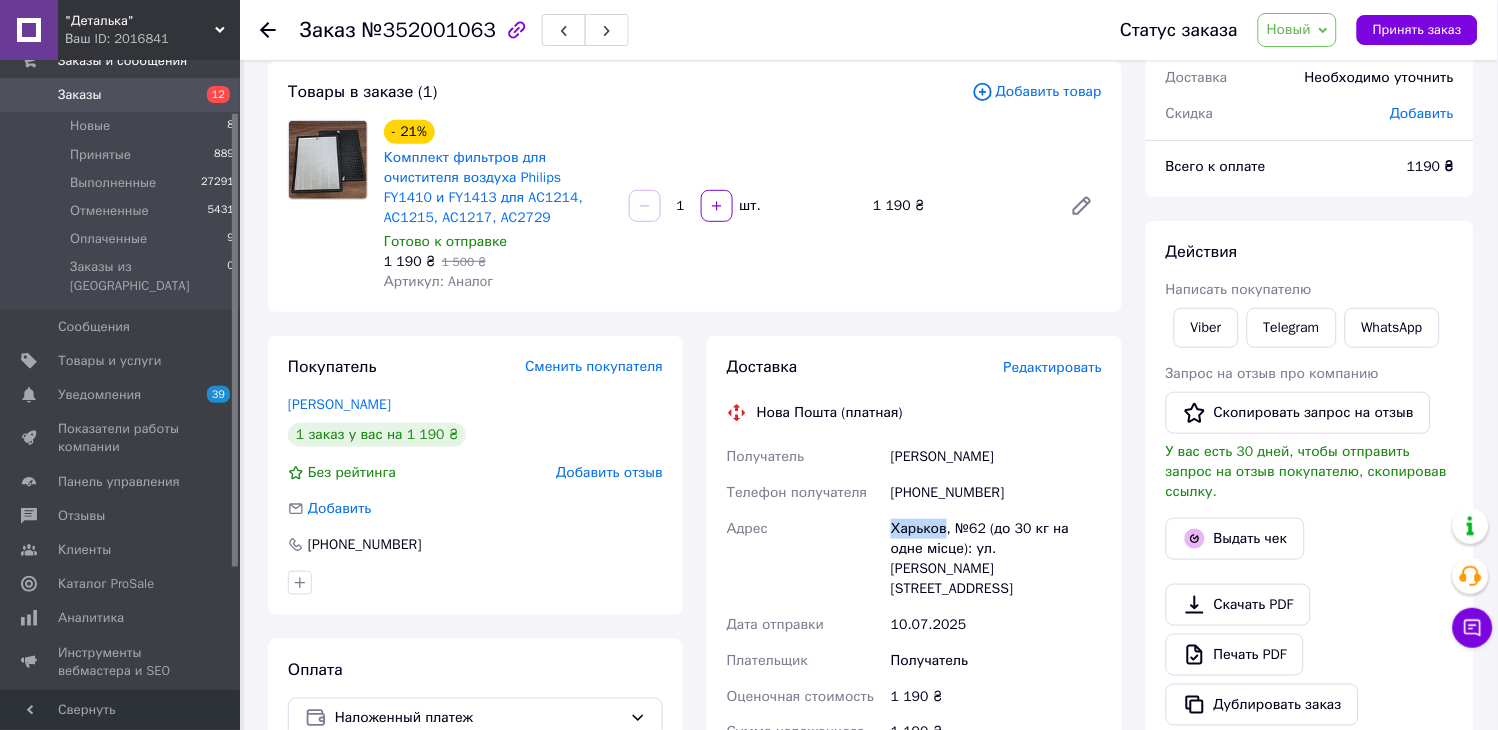 scroll, scrollTop: 111, scrollLeft: 0, axis: vertical 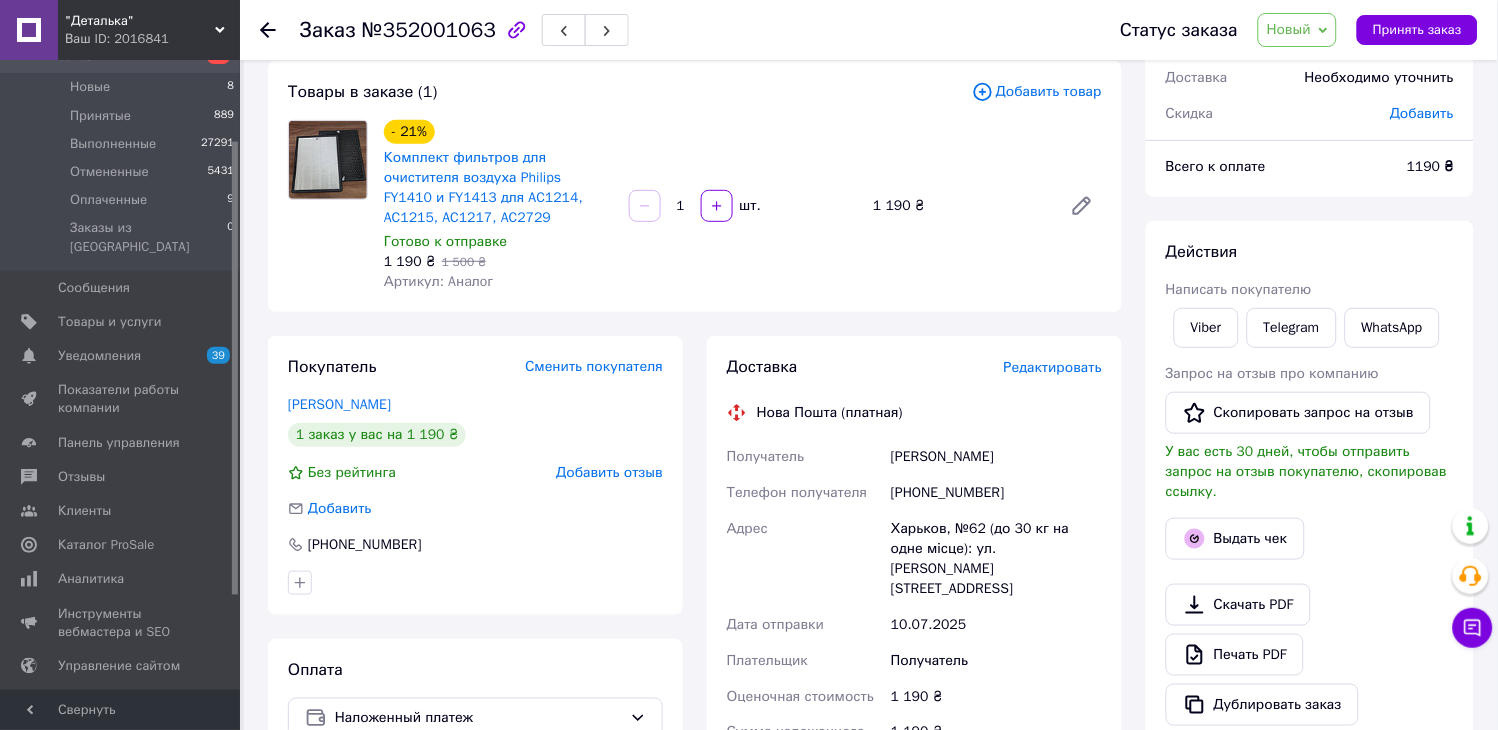 click 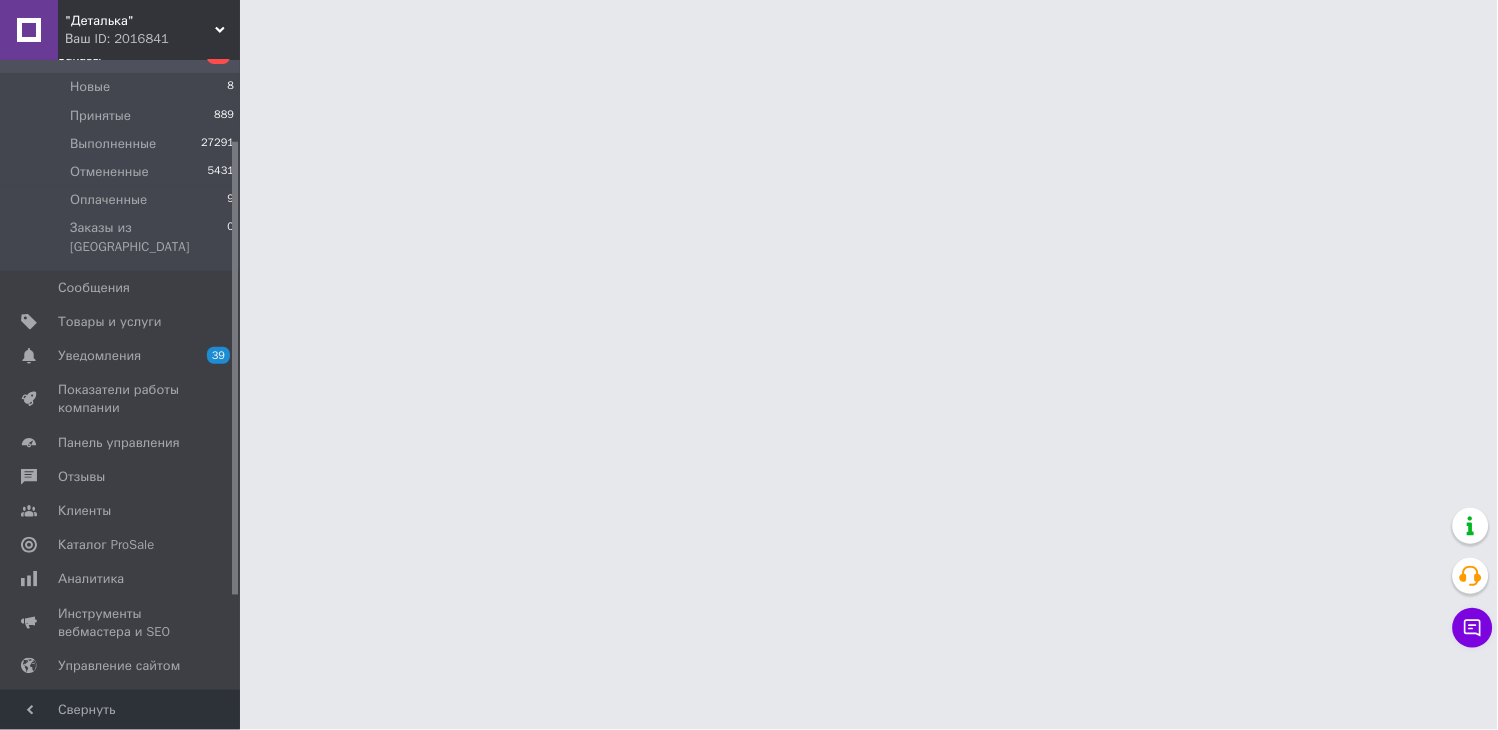scroll, scrollTop: 0, scrollLeft: 0, axis: both 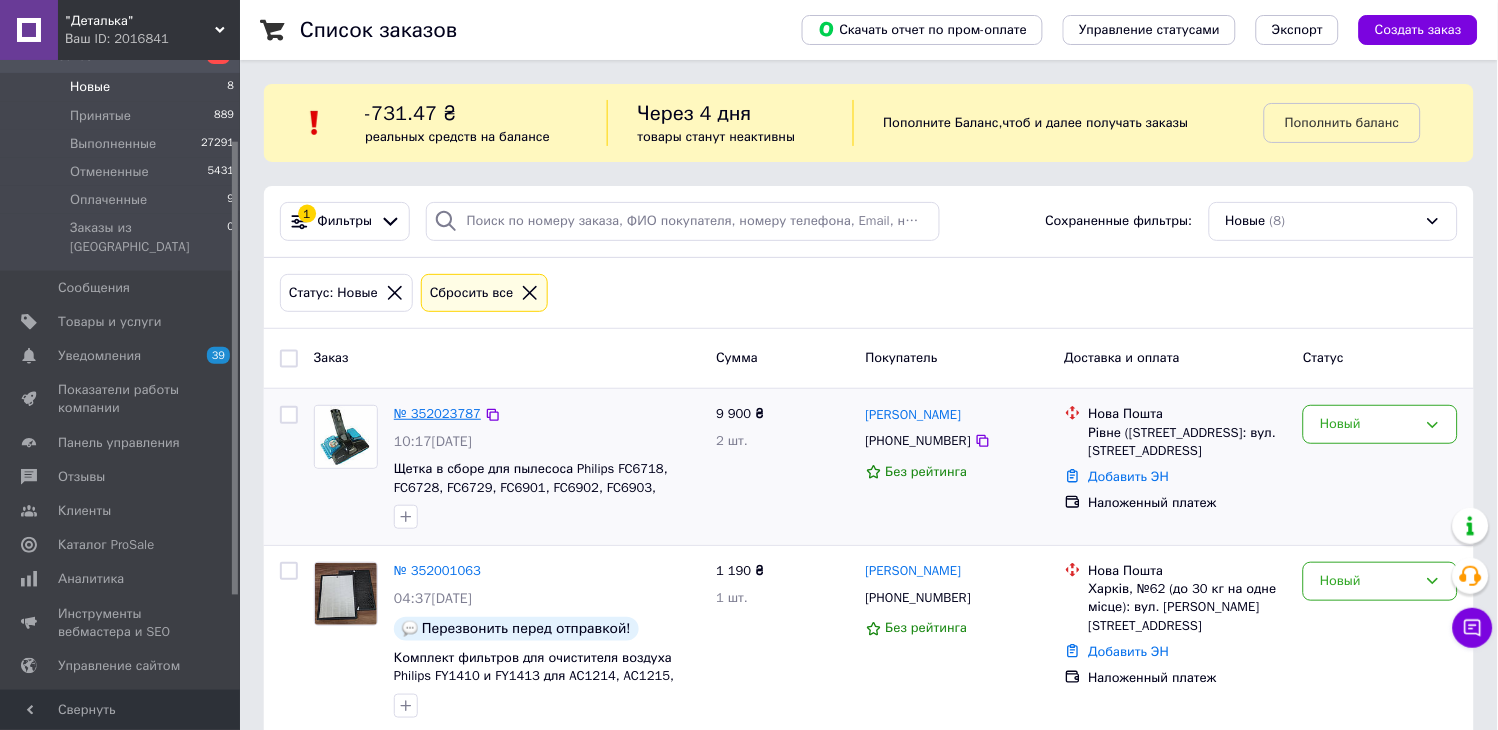 click on "№ 352023787" at bounding box center (437, 413) 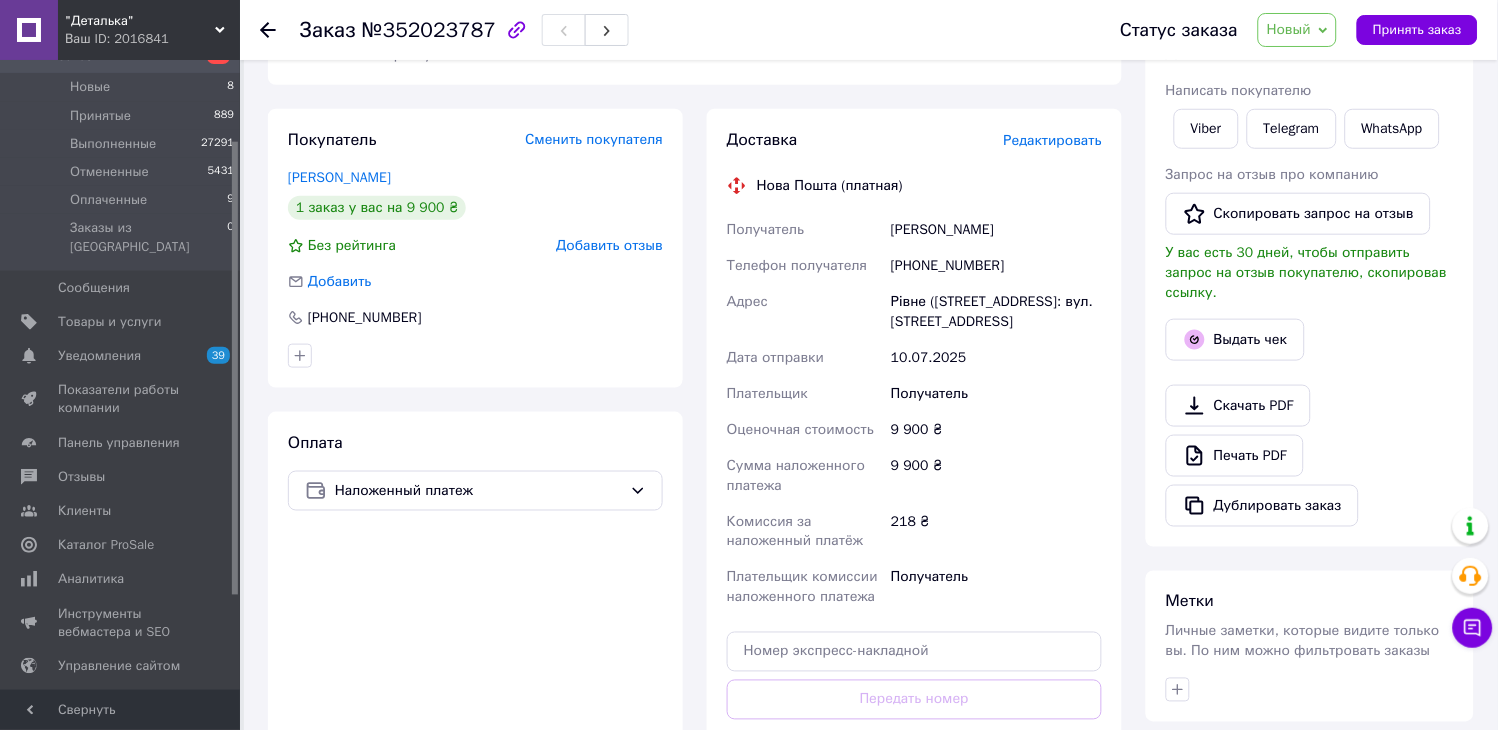 scroll, scrollTop: 333, scrollLeft: 0, axis: vertical 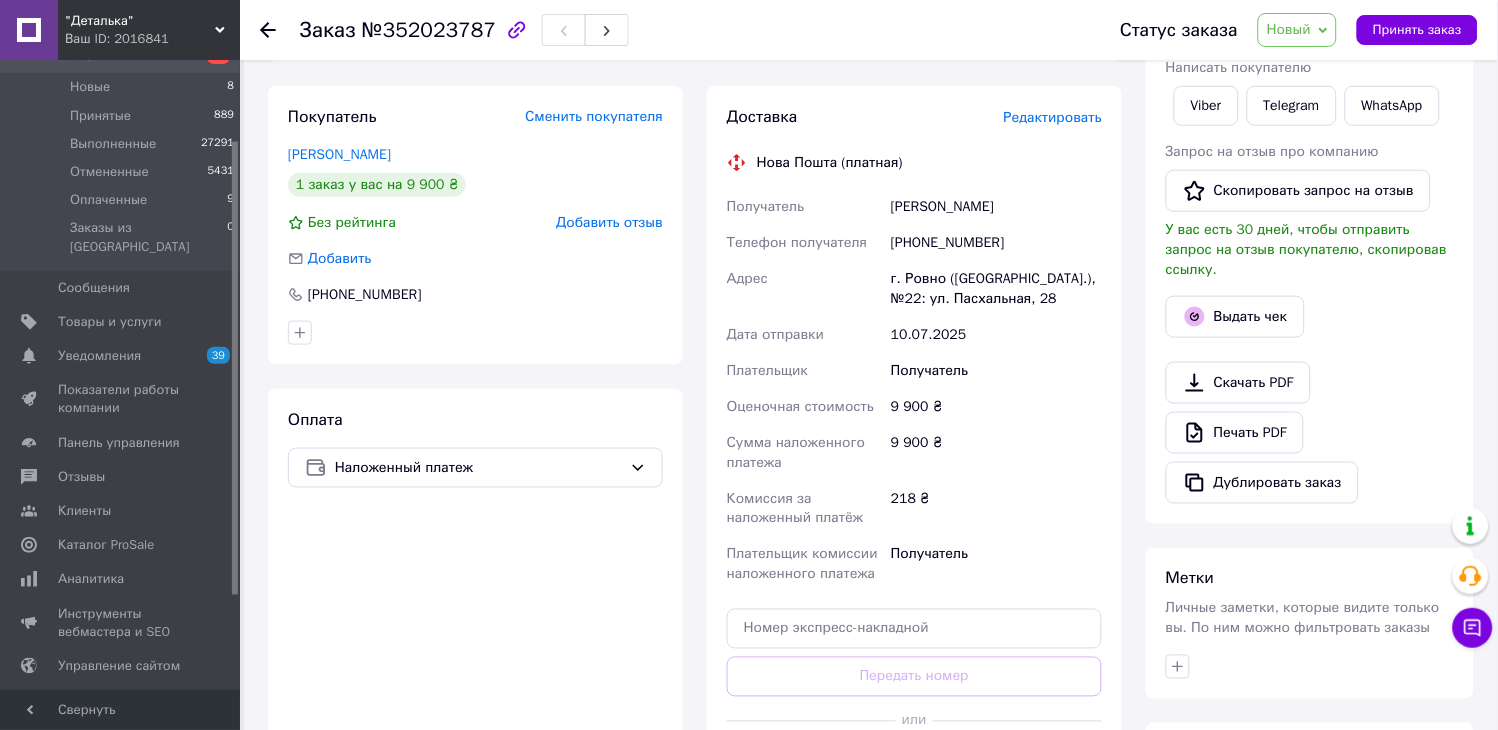 drag, startPoint x: 1020, startPoint y: 198, endPoint x: 872, endPoint y: 211, distance: 148.56985 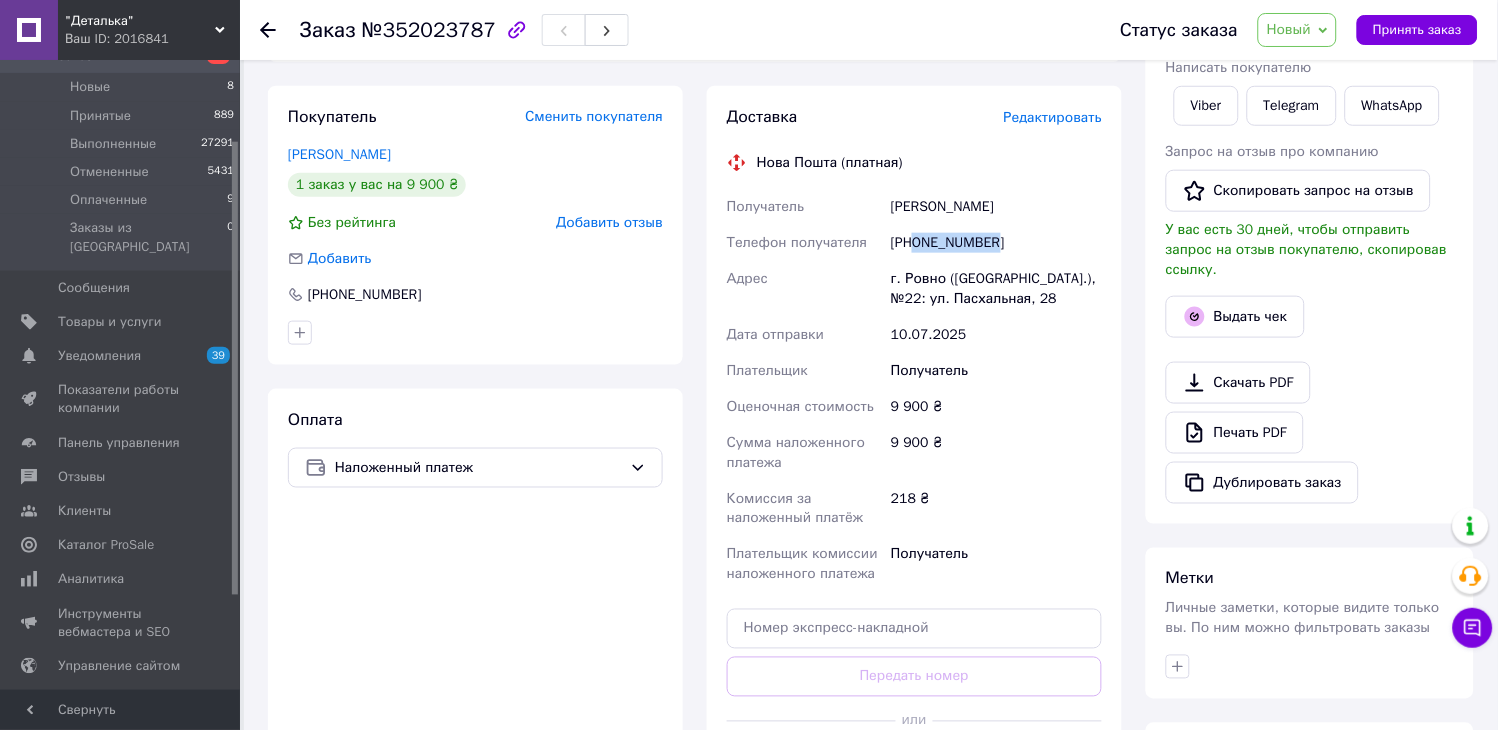 drag, startPoint x: 1014, startPoint y: 233, endPoint x: 915, endPoint y: 241, distance: 99.32271 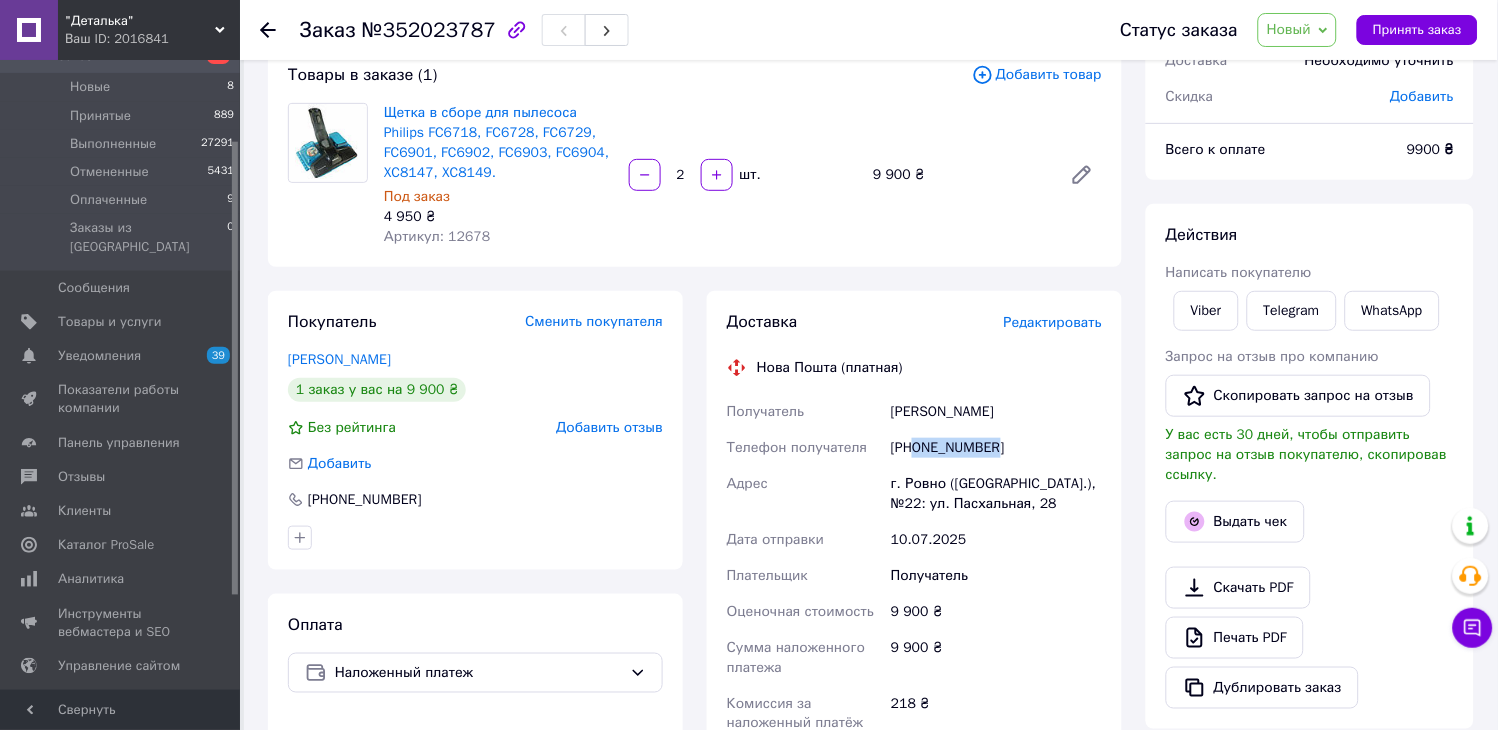 scroll, scrollTop: 111, scrollLeft: 0, axis: vertical 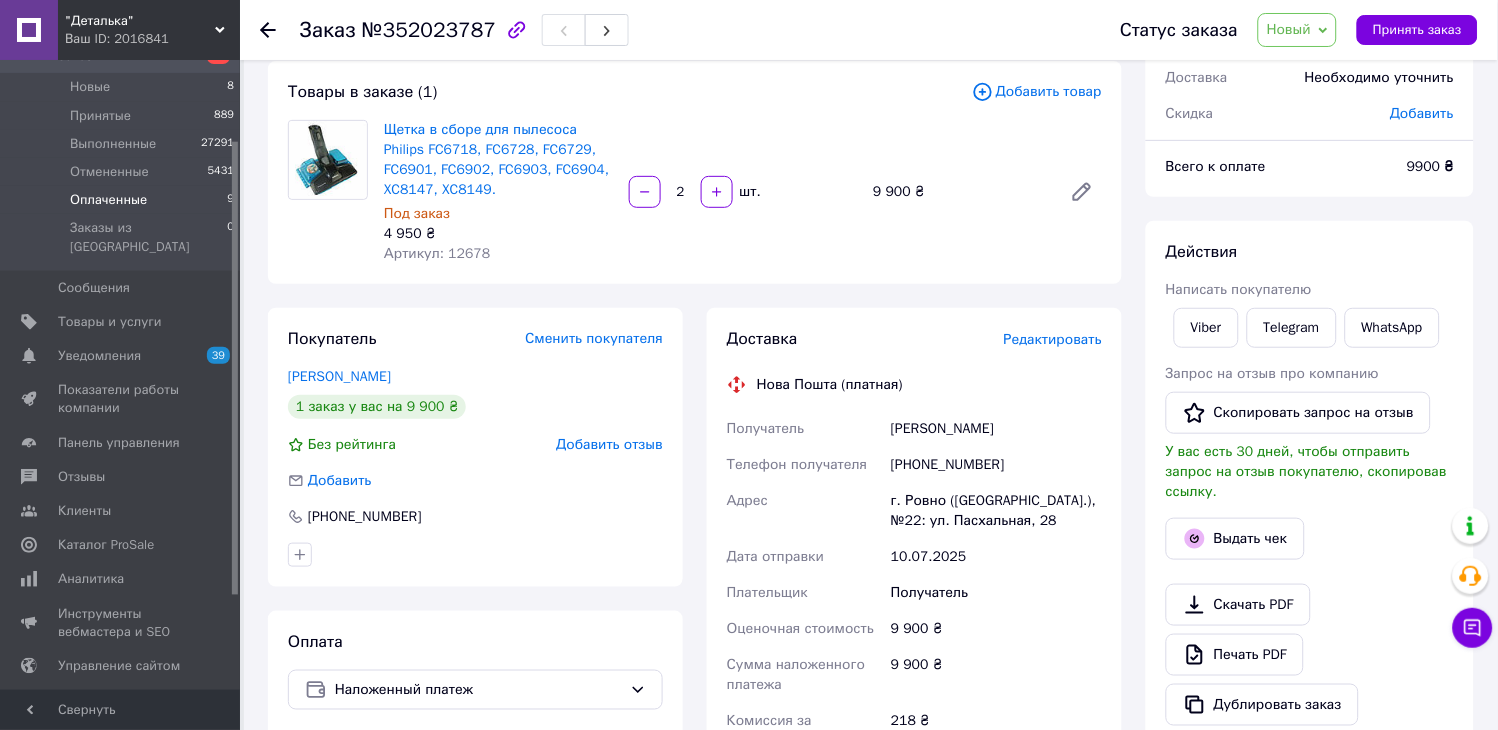 click on "Оплаченные 9" at bounding box center (123, 200) 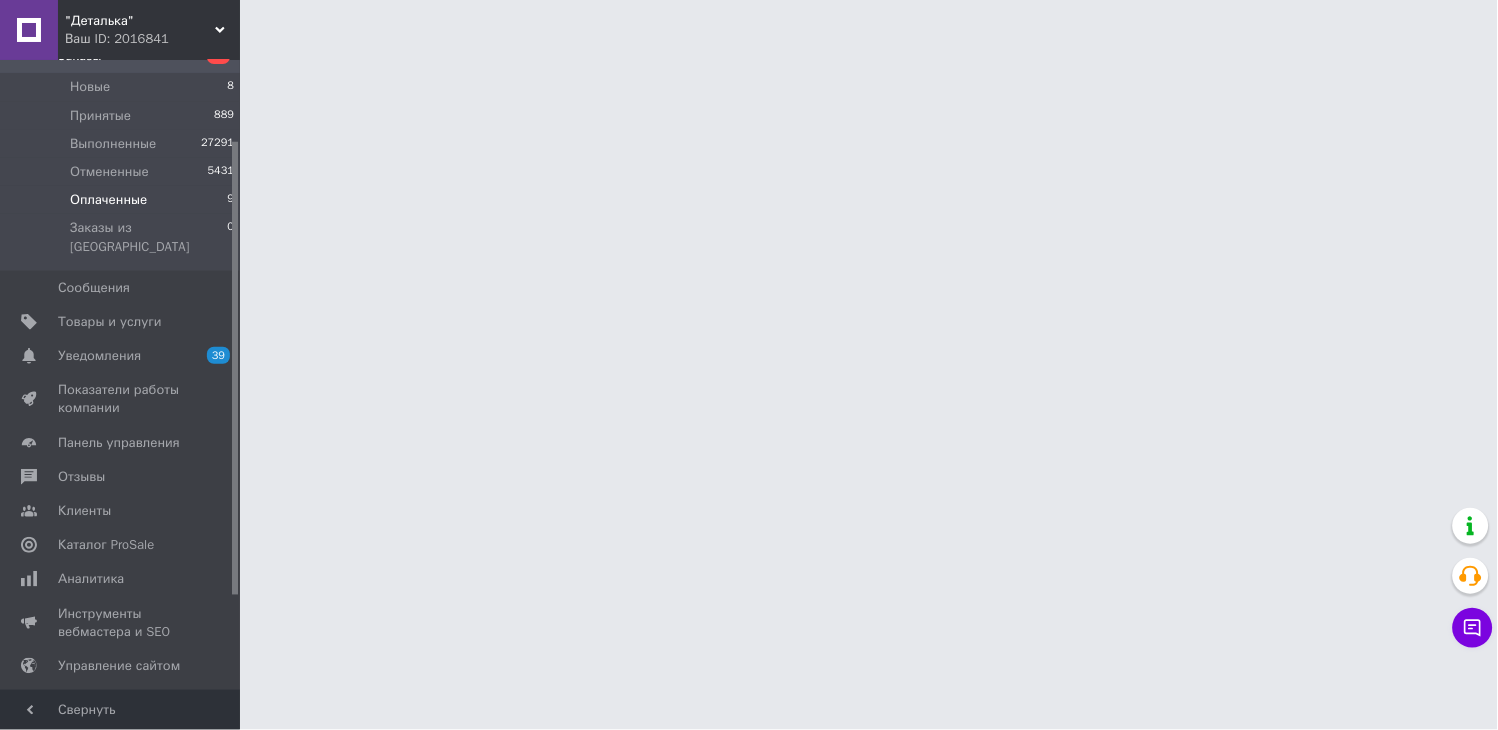scroll, scrollTop: 0, scrollLeft: 0, axis: both 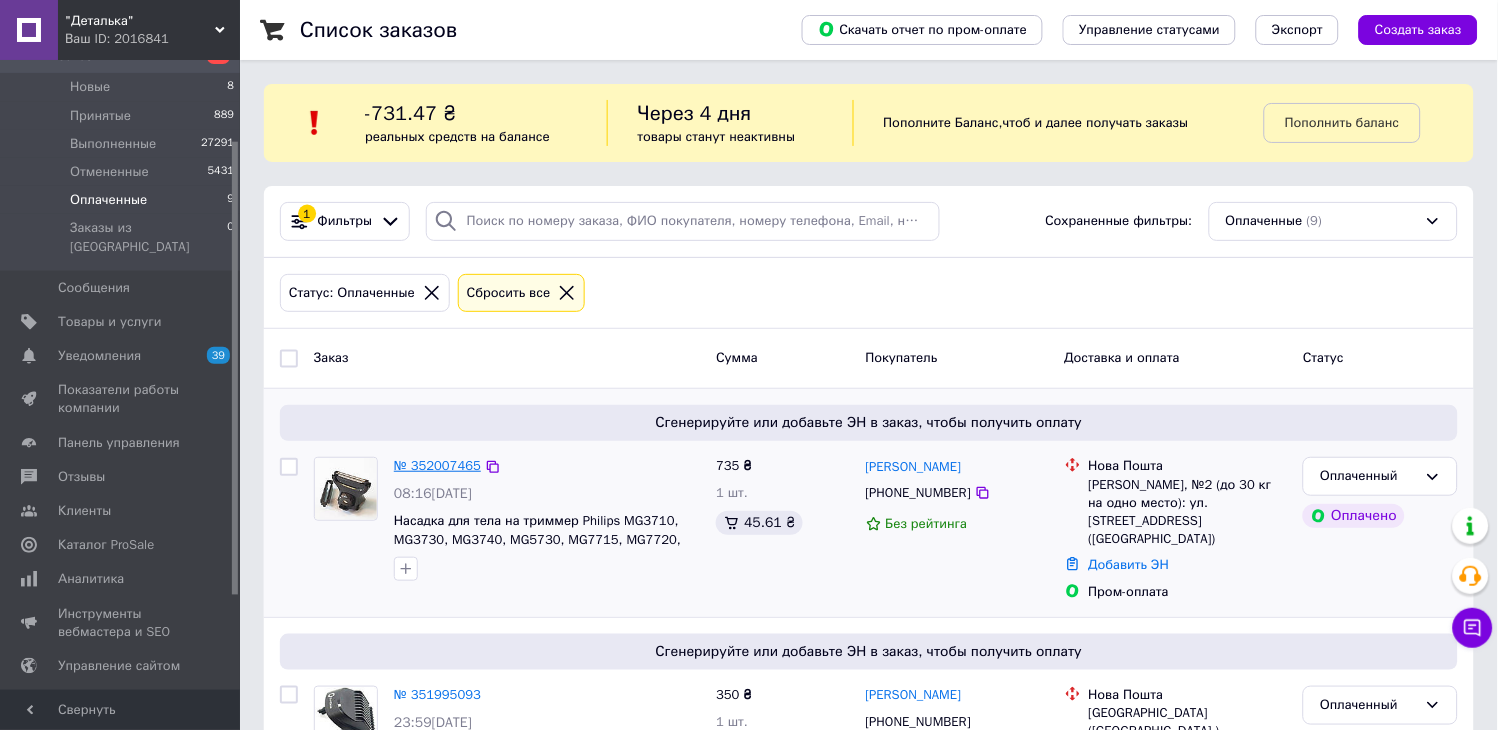 click on "№ 352007465" at bounding box center (437, 465) 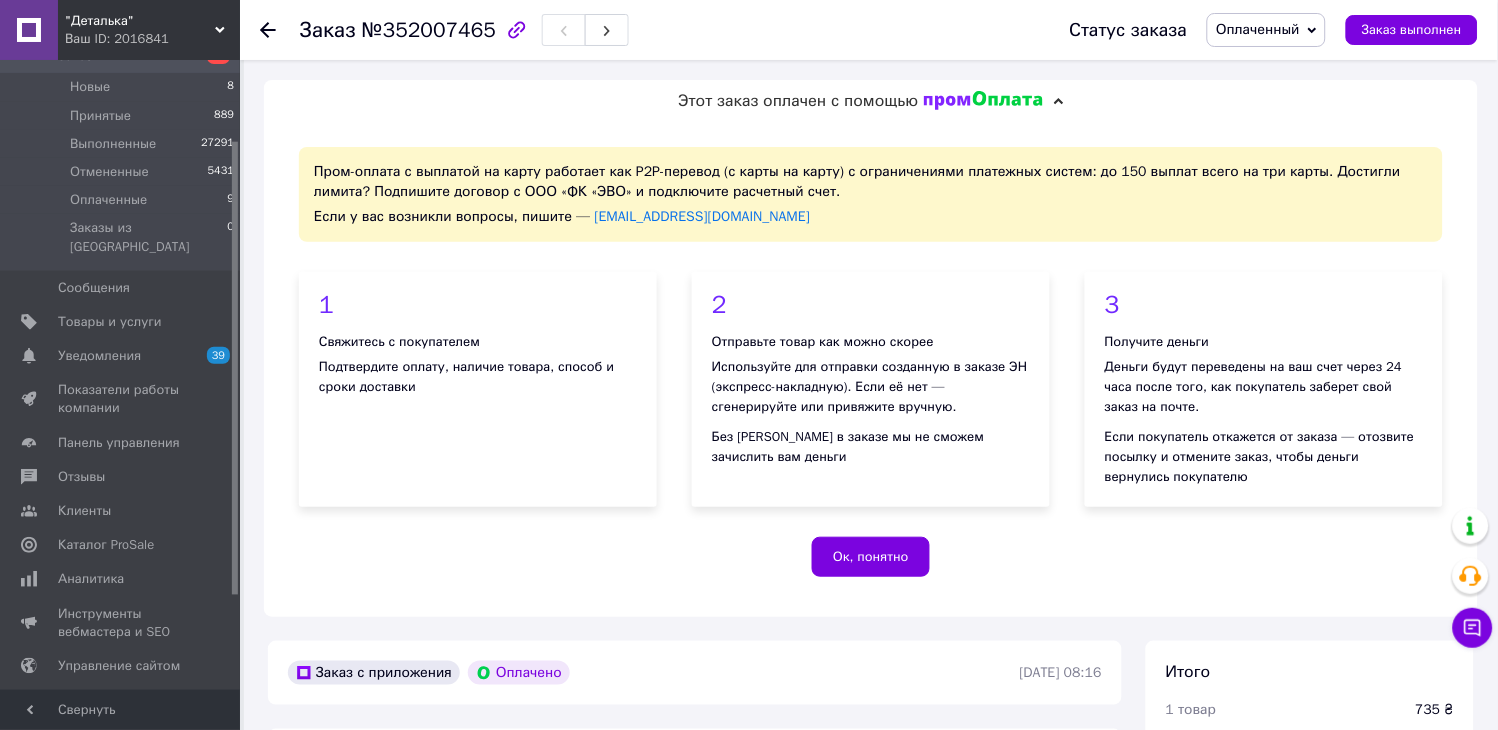 click on "Оплаченный" at bounding box center (1258, 29) 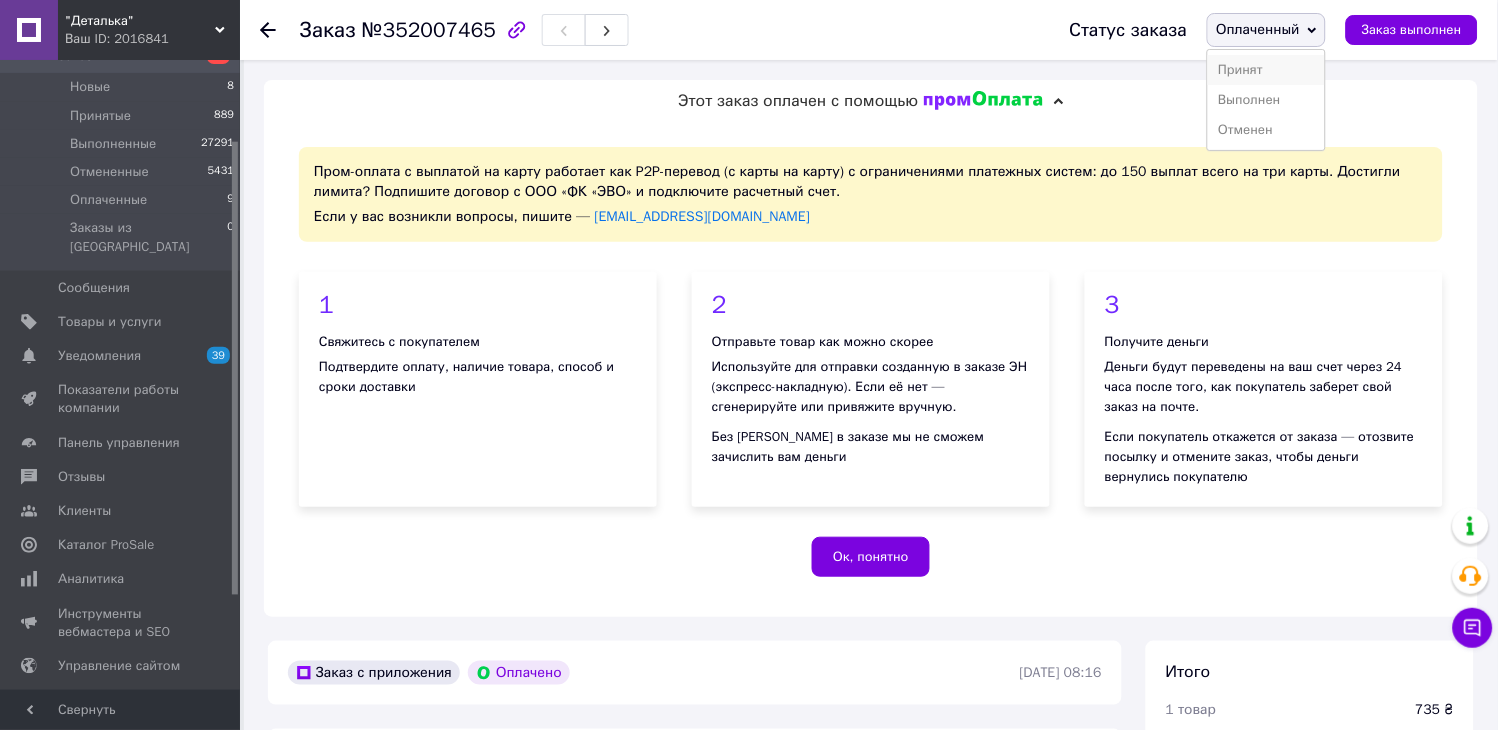 click on "Принят" at bounding box center (1266, 70) 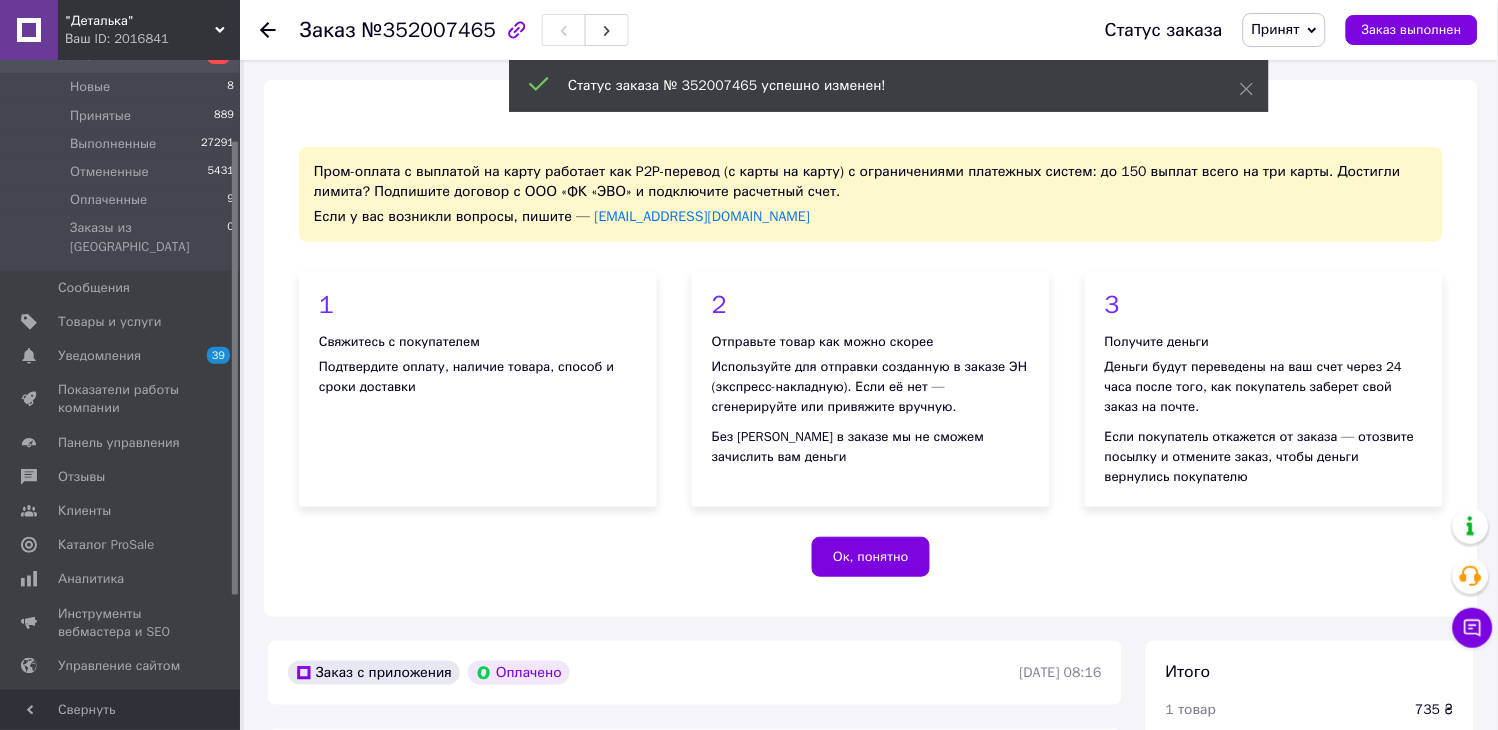 click on "Оплаченные 9" at bounding box center [123, 200] 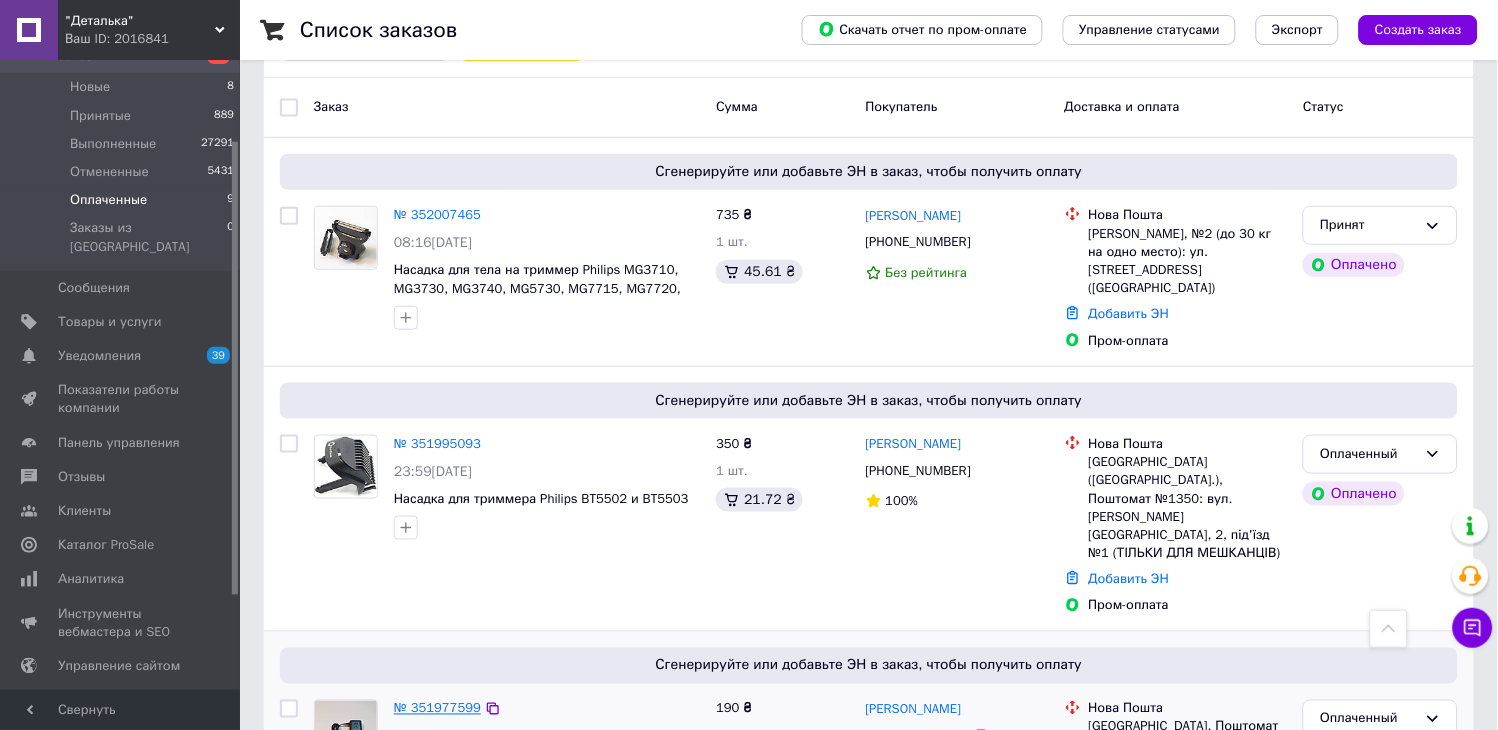 scroll, scrollTop: 222, scrollLeft: 0, axis: vertical 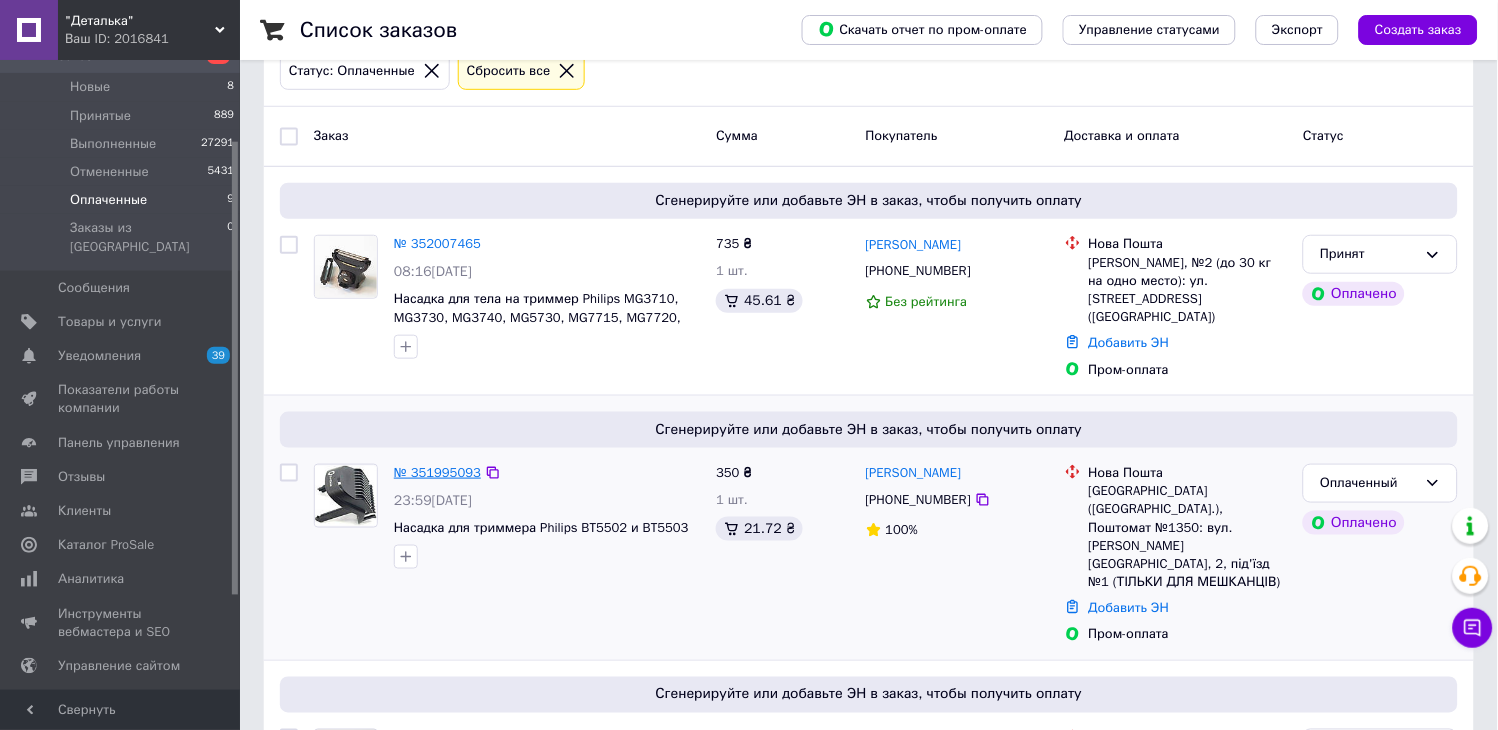 click on "№ 351995093" at bounding box center [437, 472] 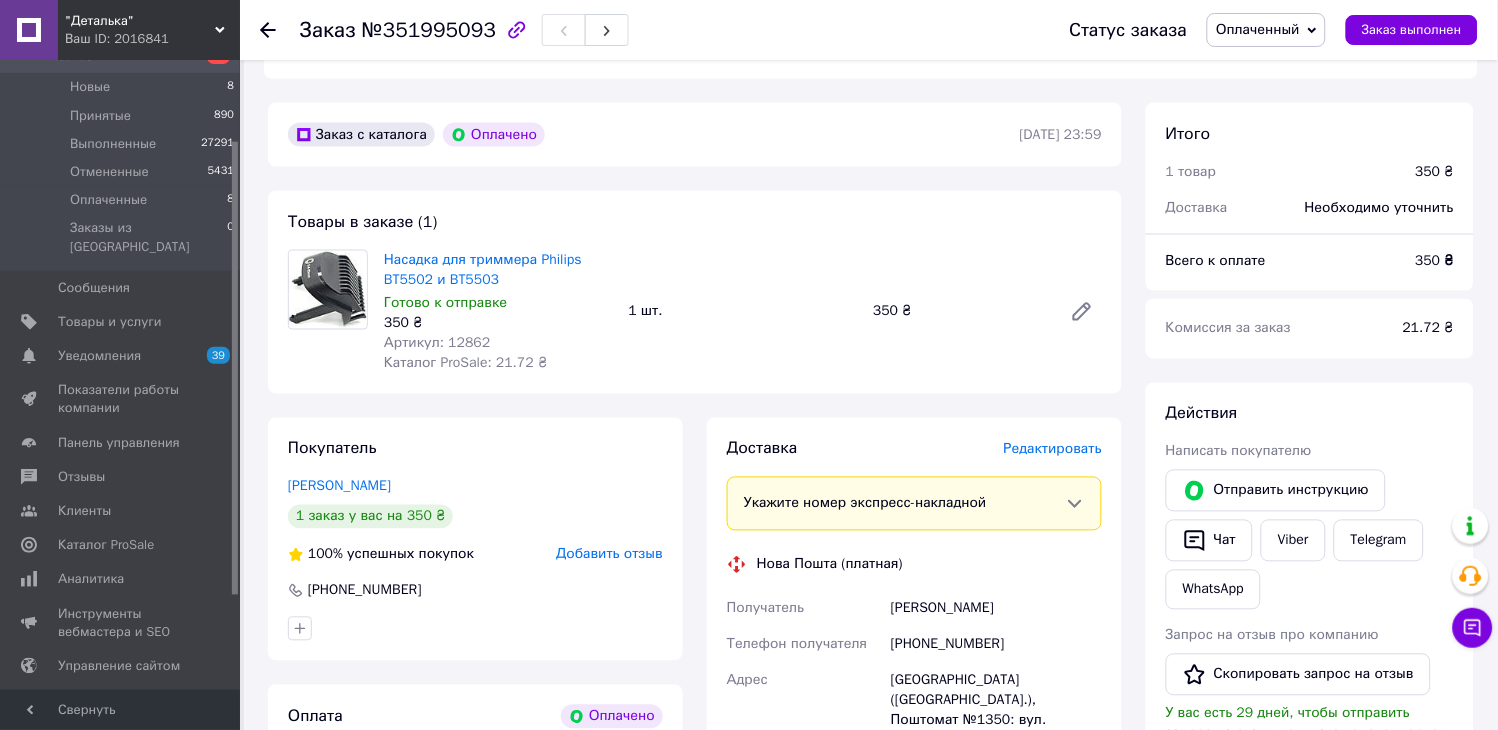 scroll, scrollTop: 555, scrollLeft: 0, axis: vertical 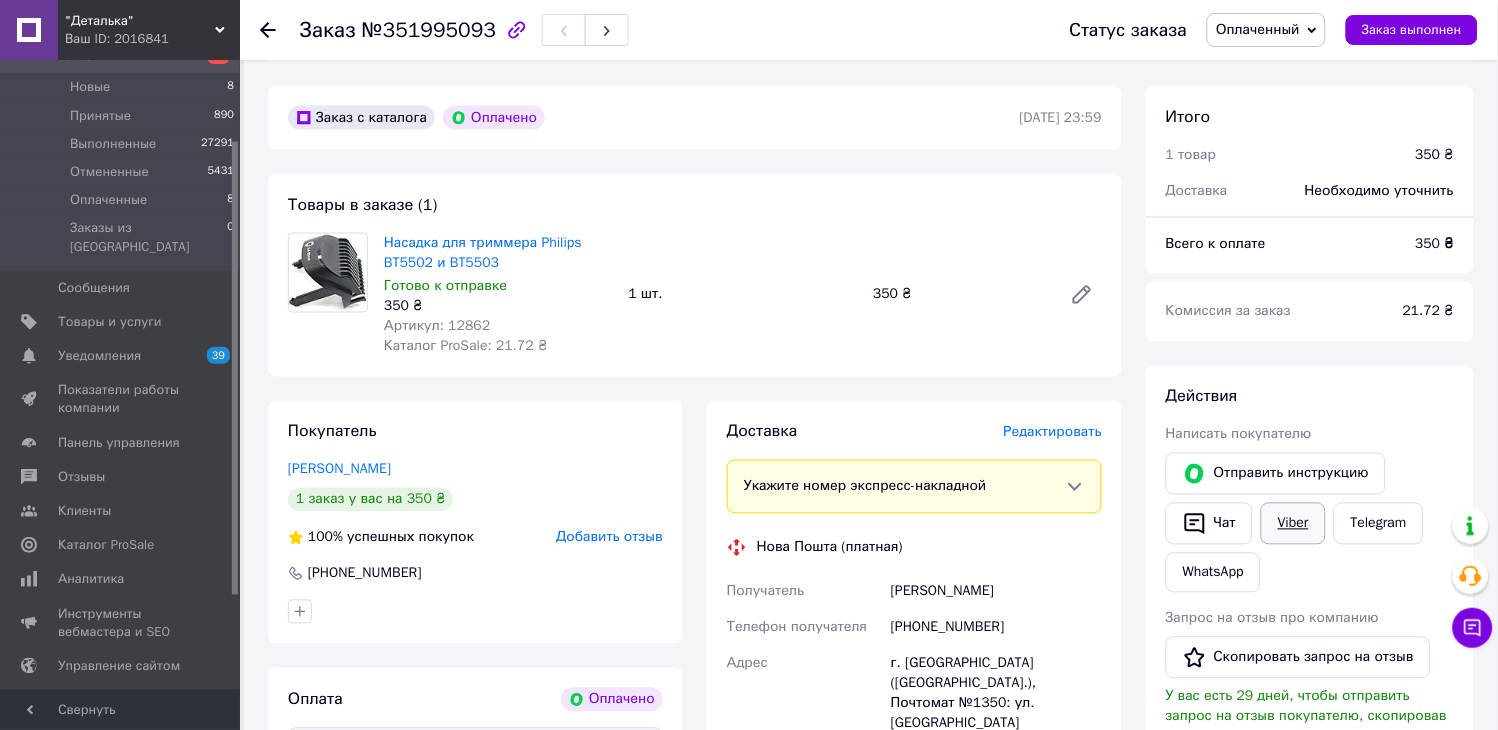 click on "Viber" at bounding box center (1293, 524) 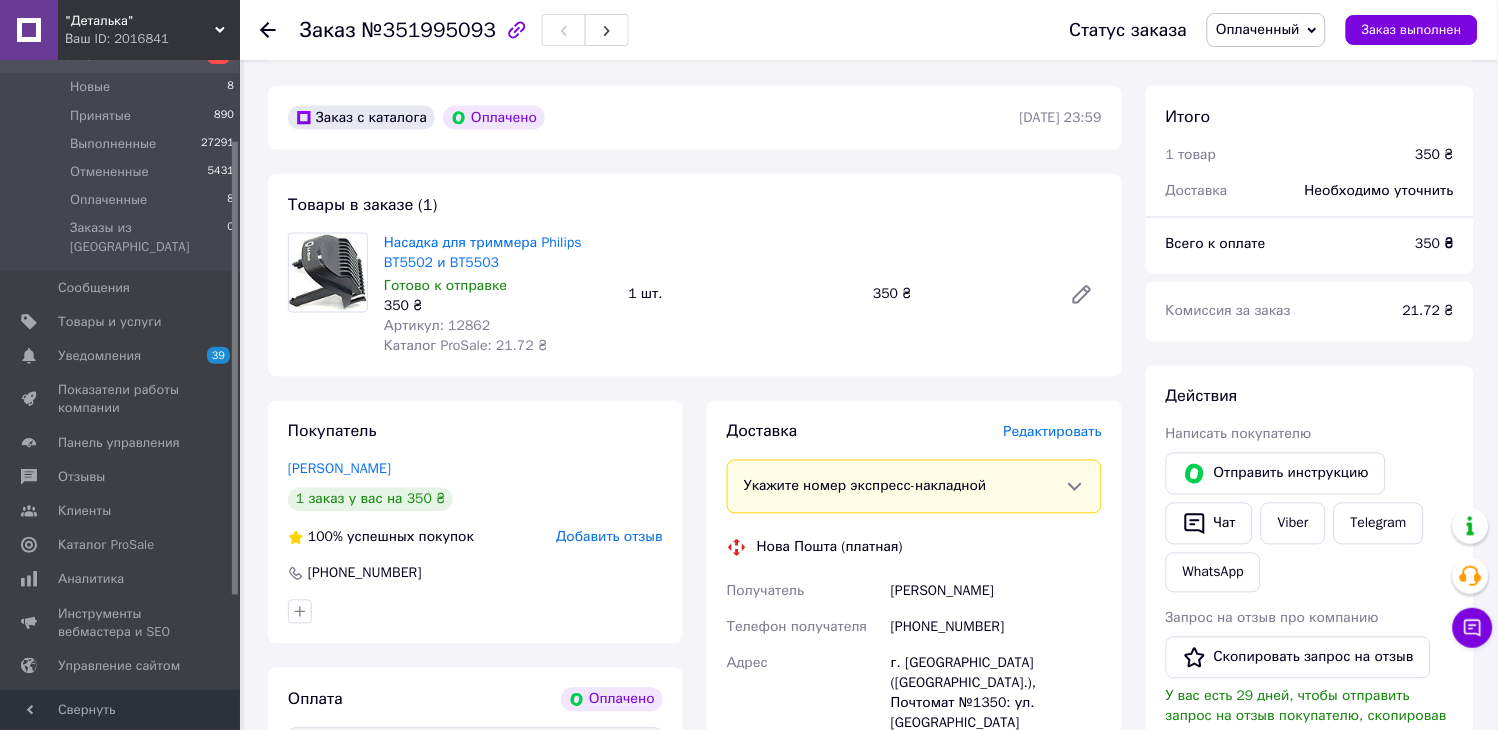 click on "Оплаченный" at bounding box center (1258, 29) 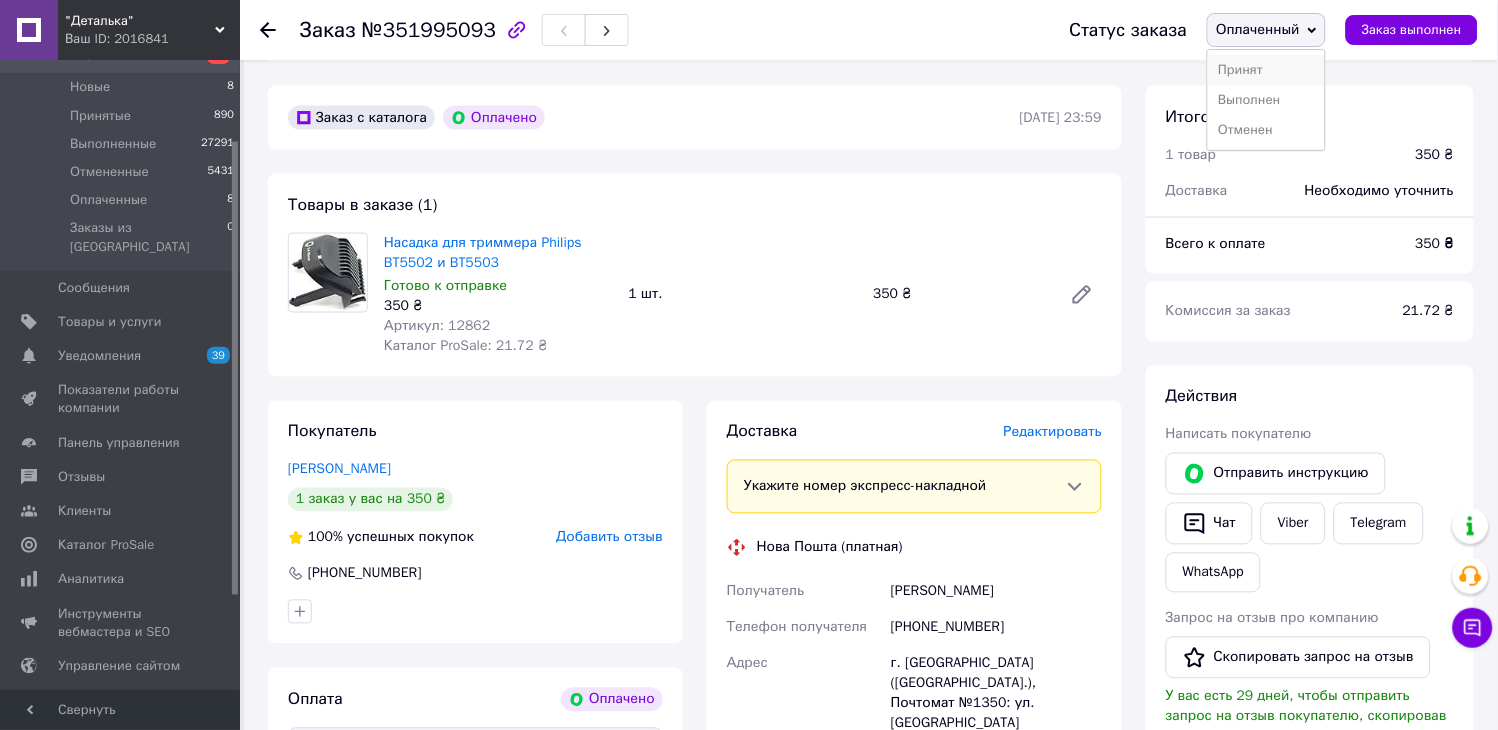 click on "Принят" at bounding box center (1266, 70) 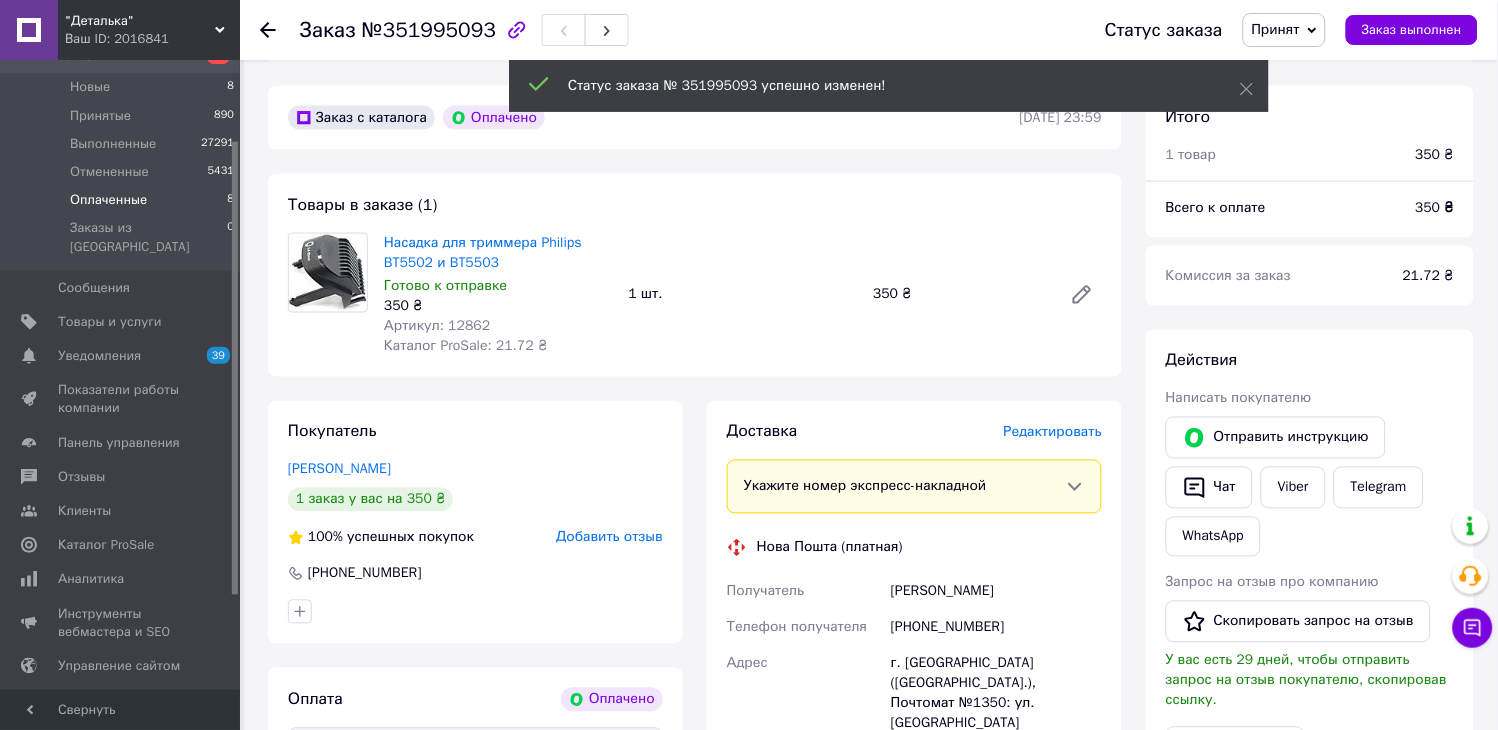 click on "Оплаченные 8" at bounding box center (123, 200) 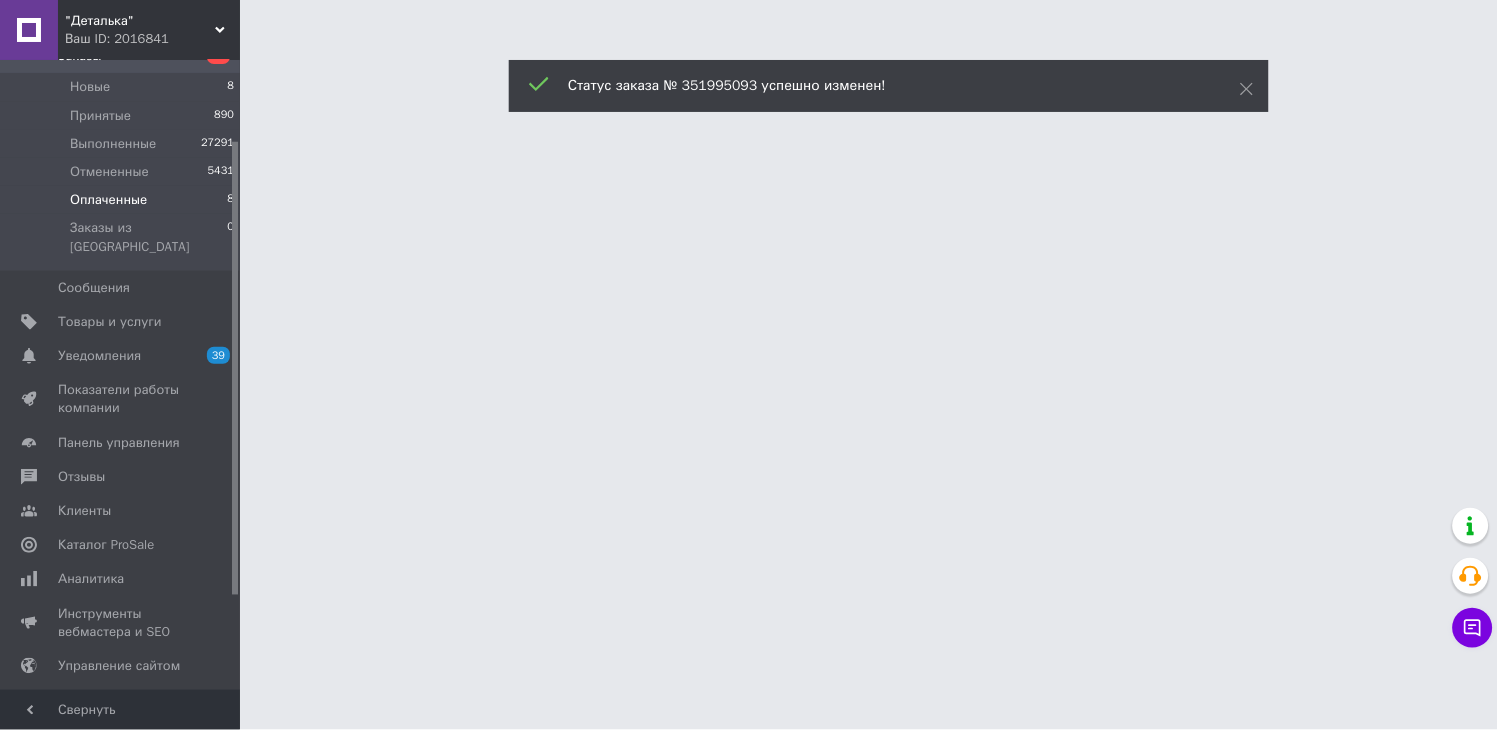 scroll, scrollTop: 0, scrollLeft: 0, axis: both 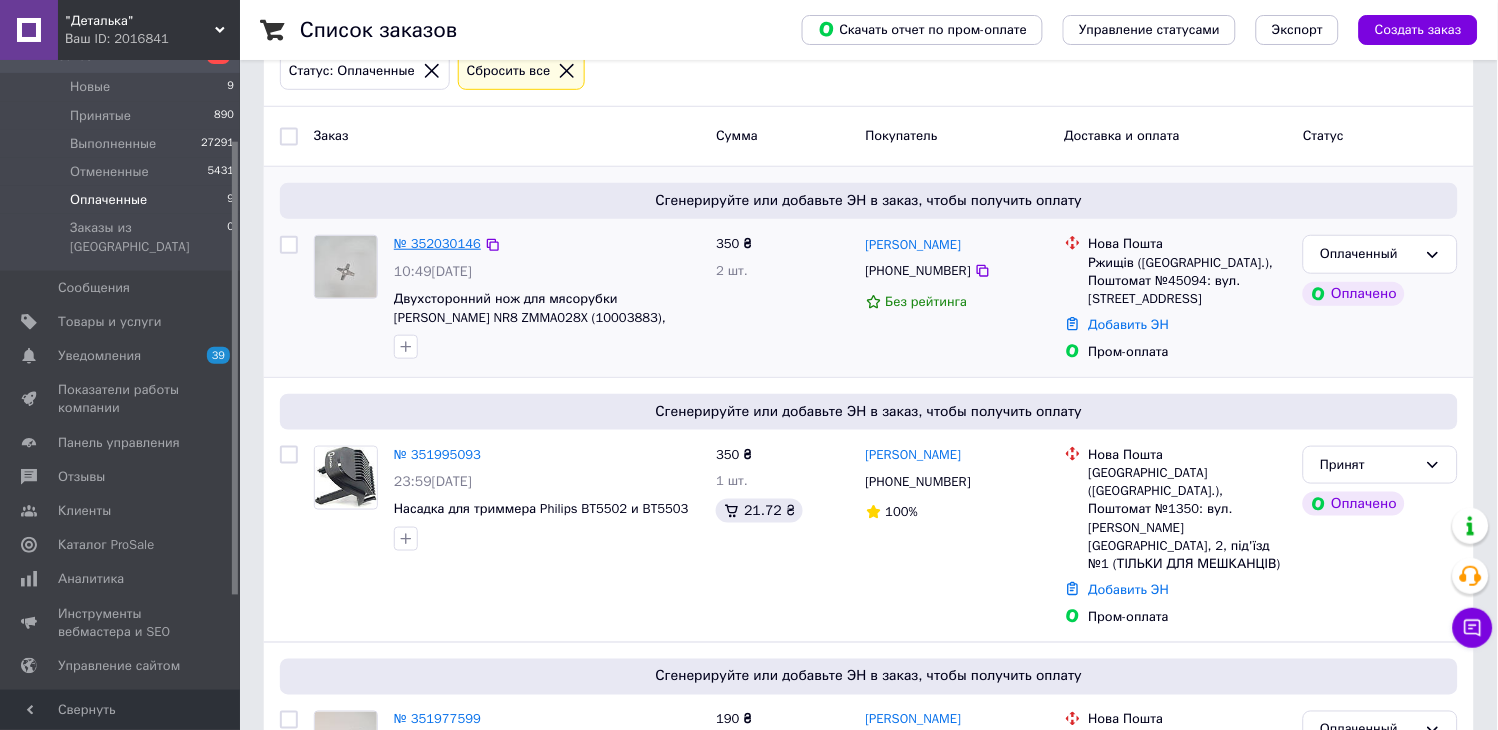 click on "№ 352030146" at bounding box center [437, 243] 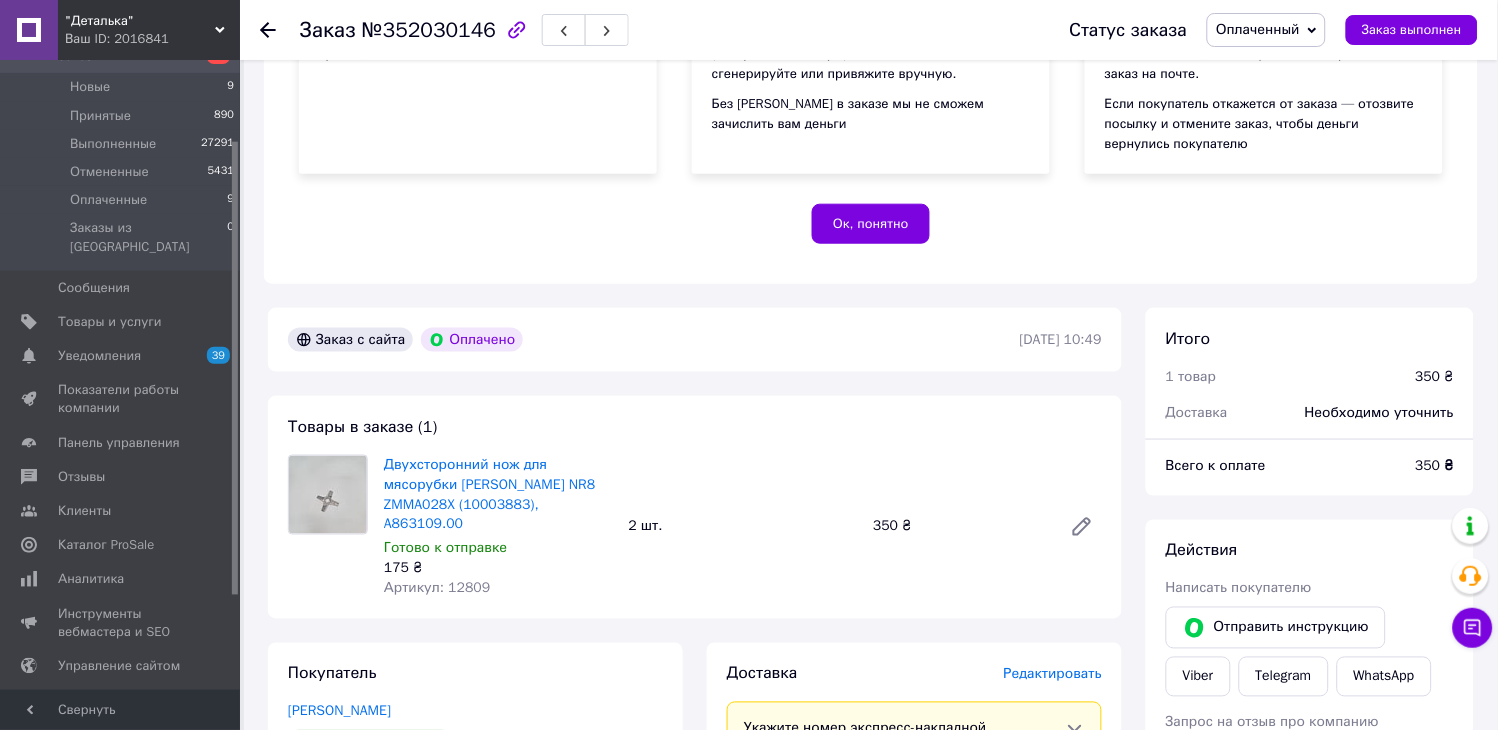 scroll, scrollTop: 666, scrollLeft: 0, axis: vertical 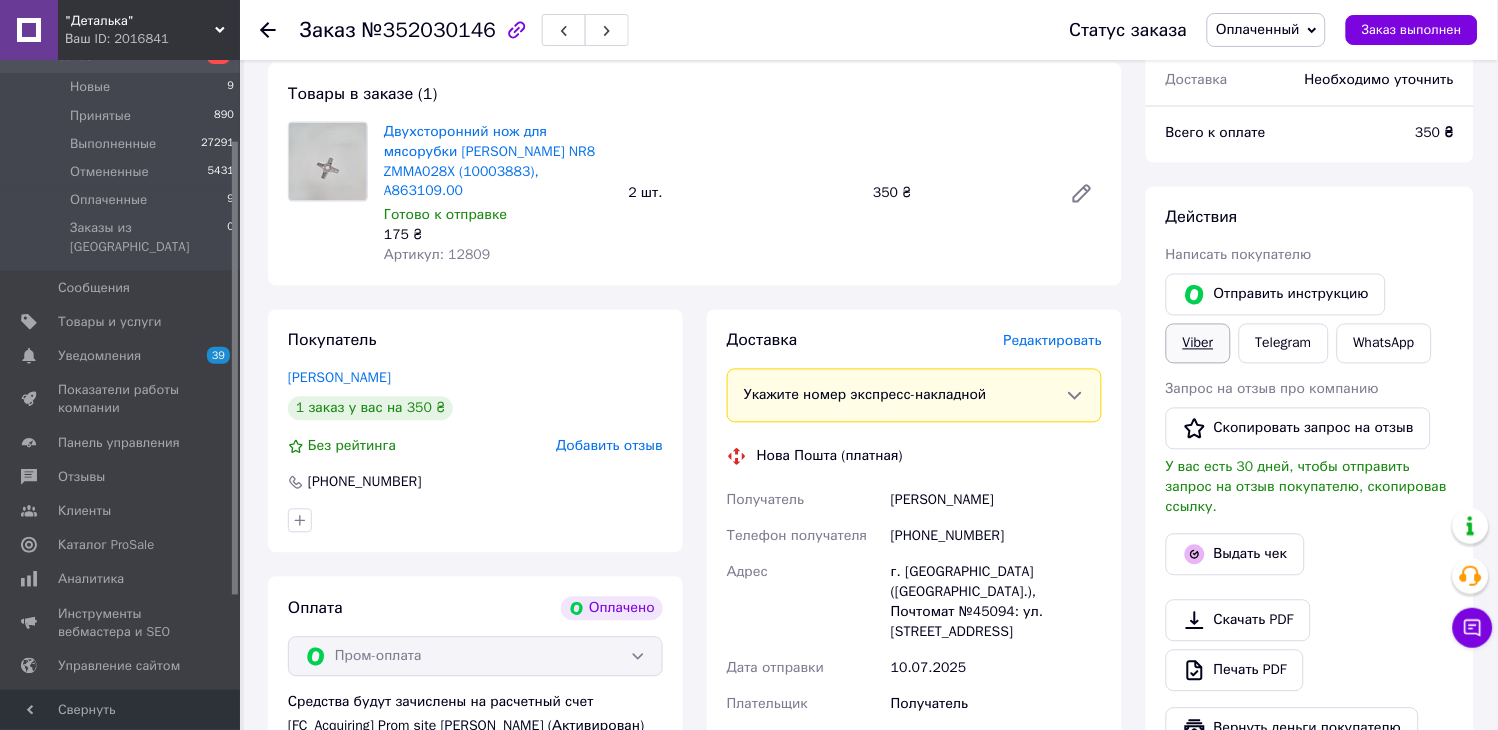 click on "Viber" at bounding box center [1198, 344] 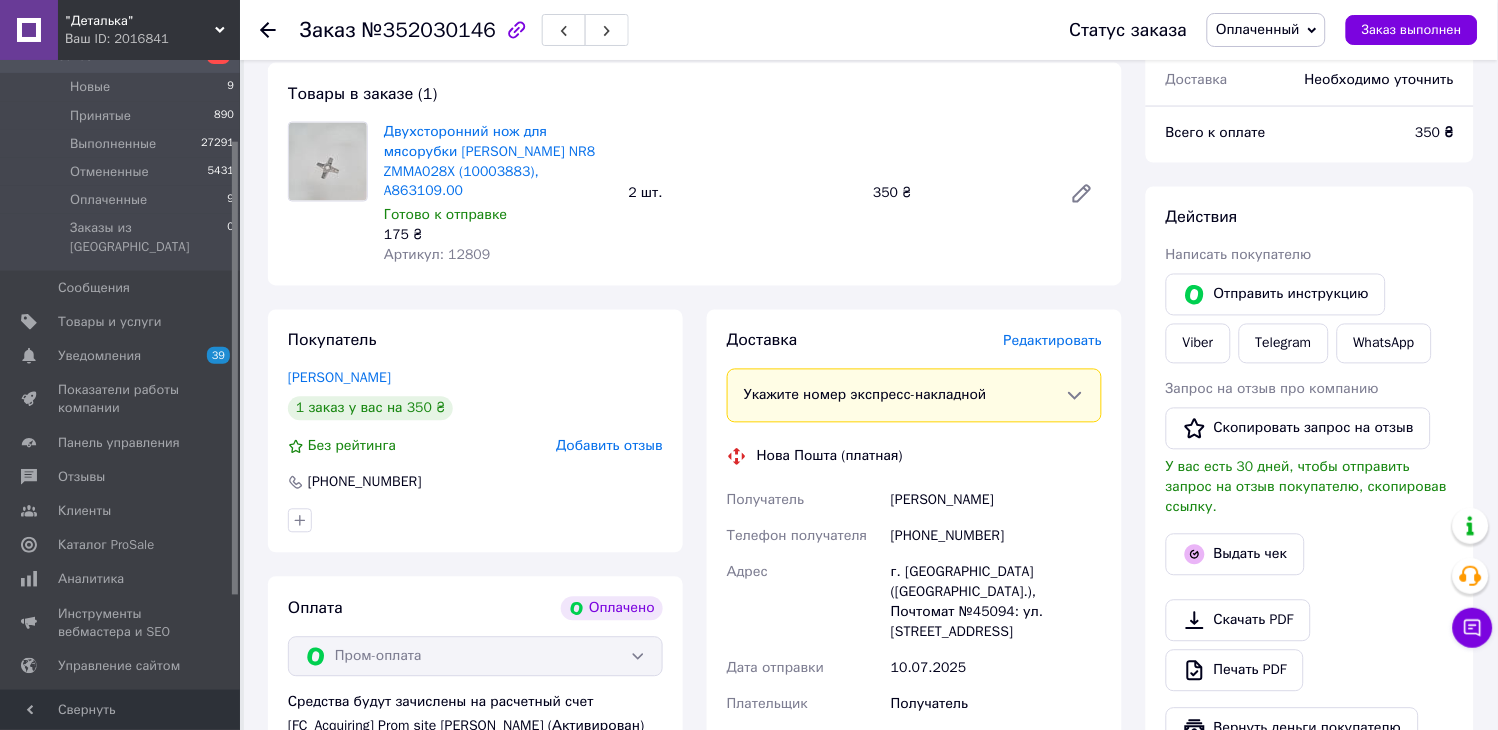 drag, startPoint x: 1036, startPoint y: 485, endPoint x: 886, endPoint y: 484, distance: 150.00333 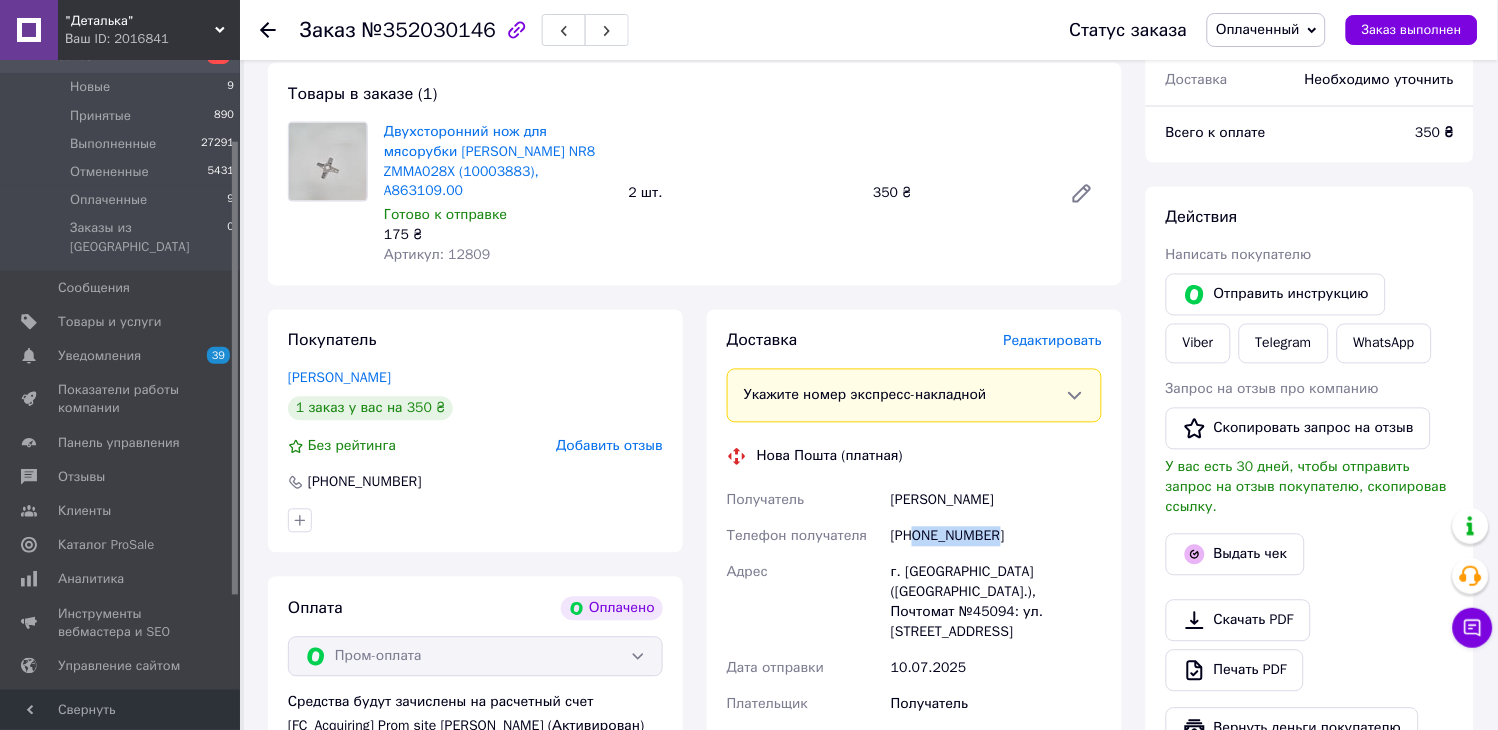 drag, startPoint x: 953, startPoint y: 517, endPoint x: 914, endPoint y: 520, distance: 39.115215 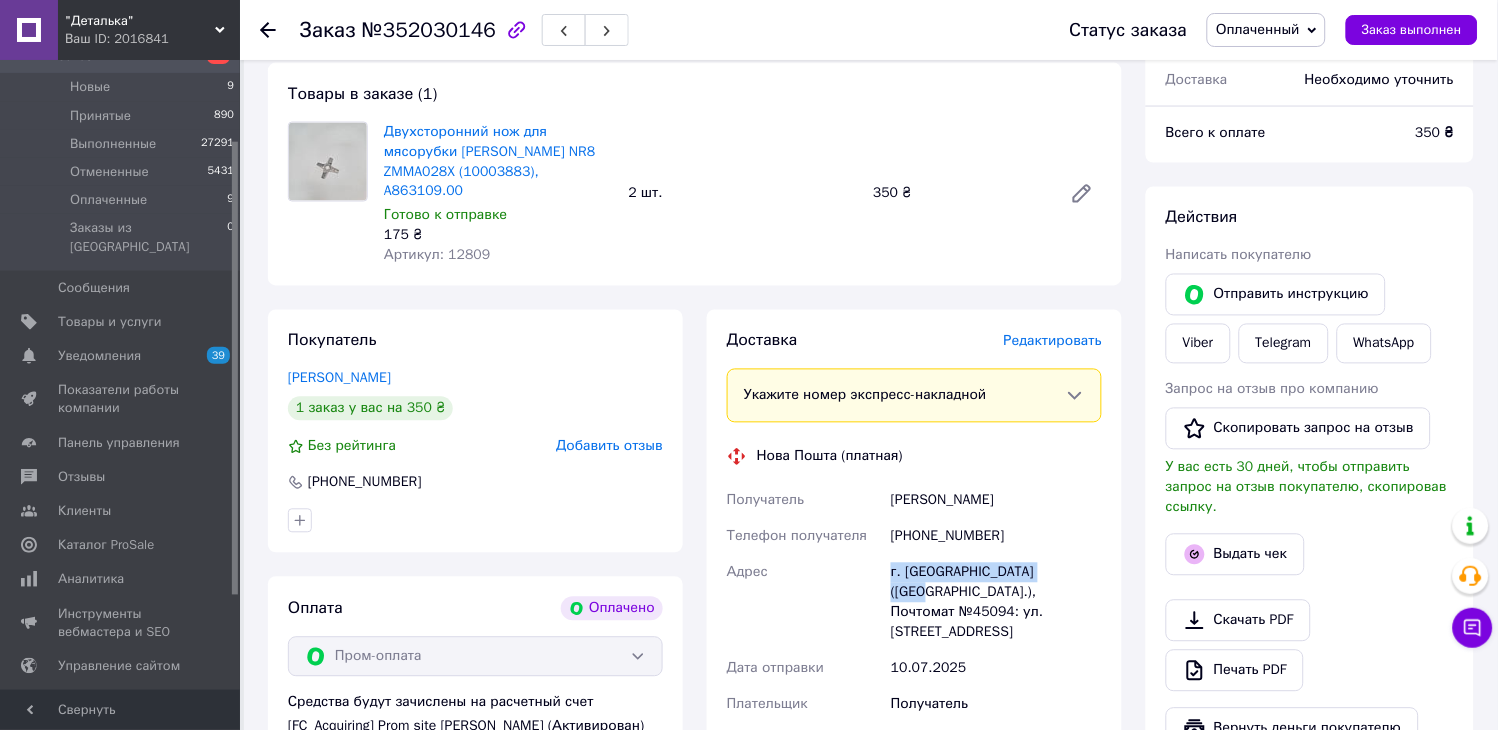 drag, startPoint x: 893, startPoint y: 554, endPoint x: 1072, endPoint y: 551, distance: 179.02513 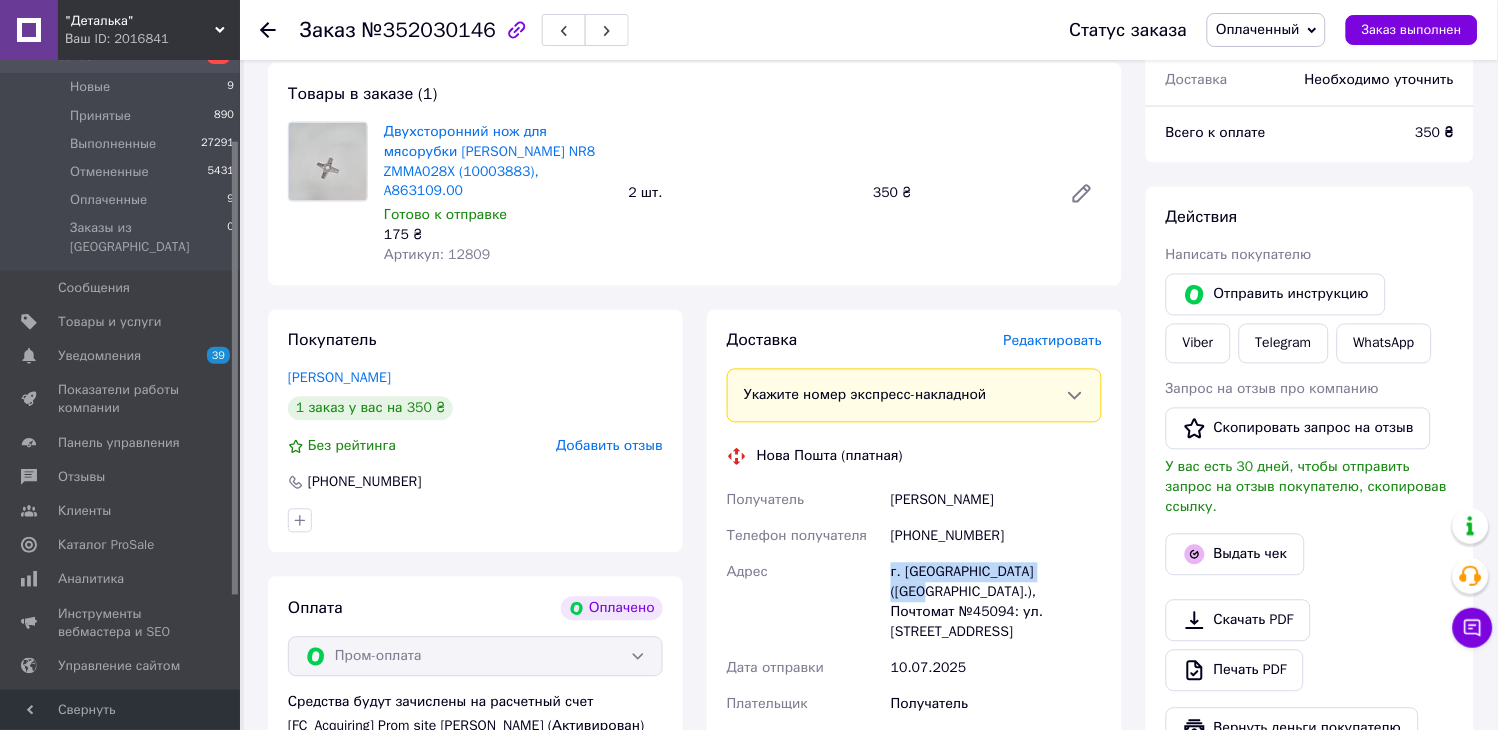 drag, startPoint x: 935, startPoint y: 581, endPoint x: 1100, endPoint y: 594, distance: 165.51132 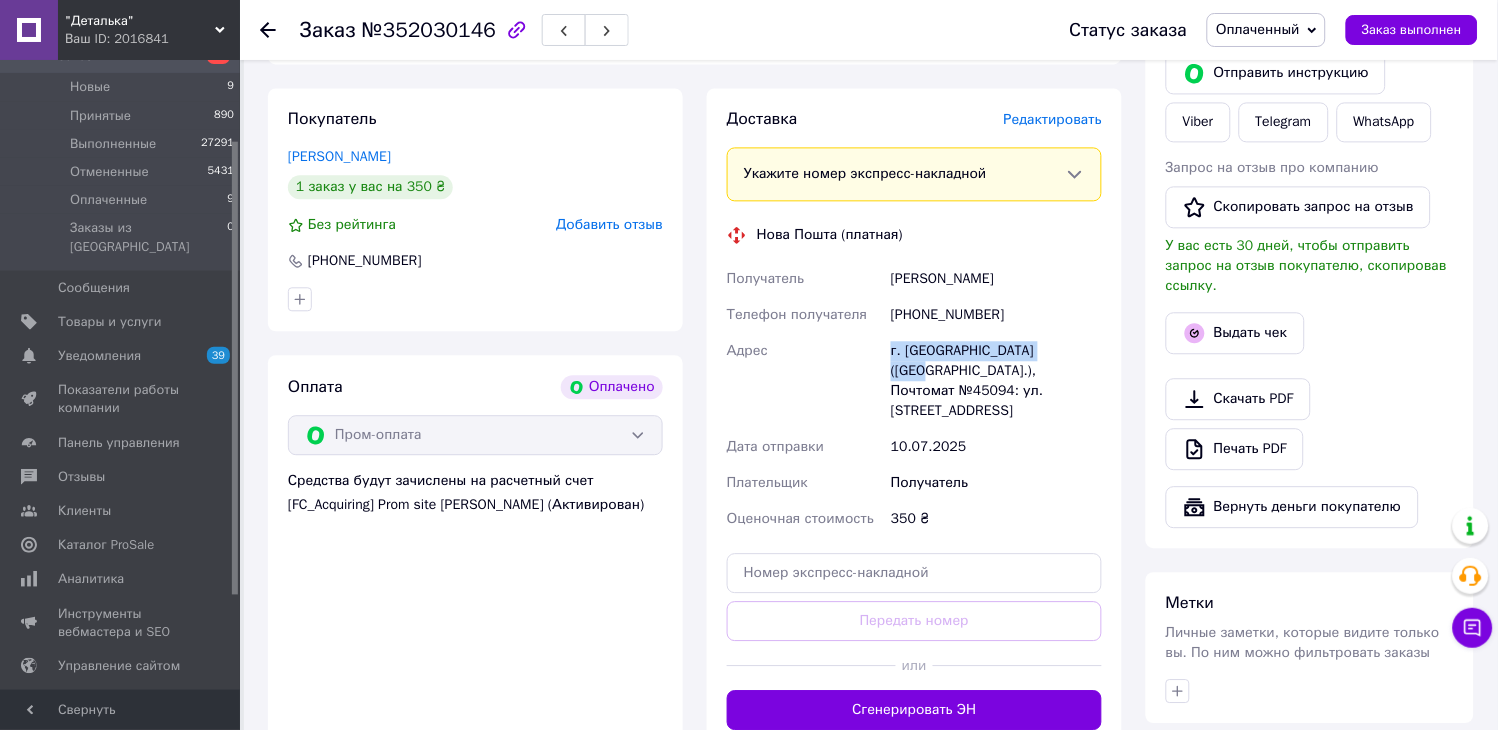 scroll, scrollTop: 666, scrollLeft: 0, axis: vertical 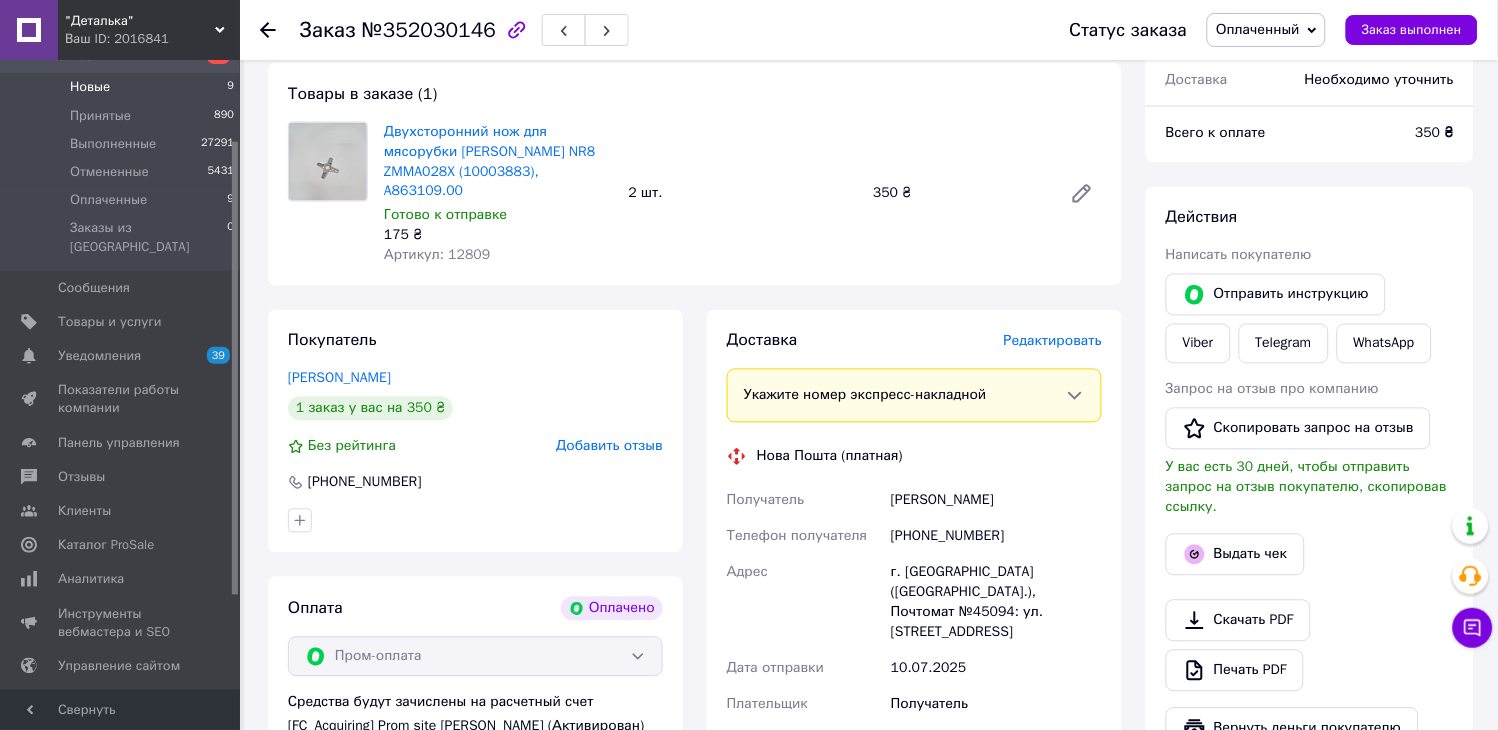 click on "Новые 9" at bounding box center (123, 87) 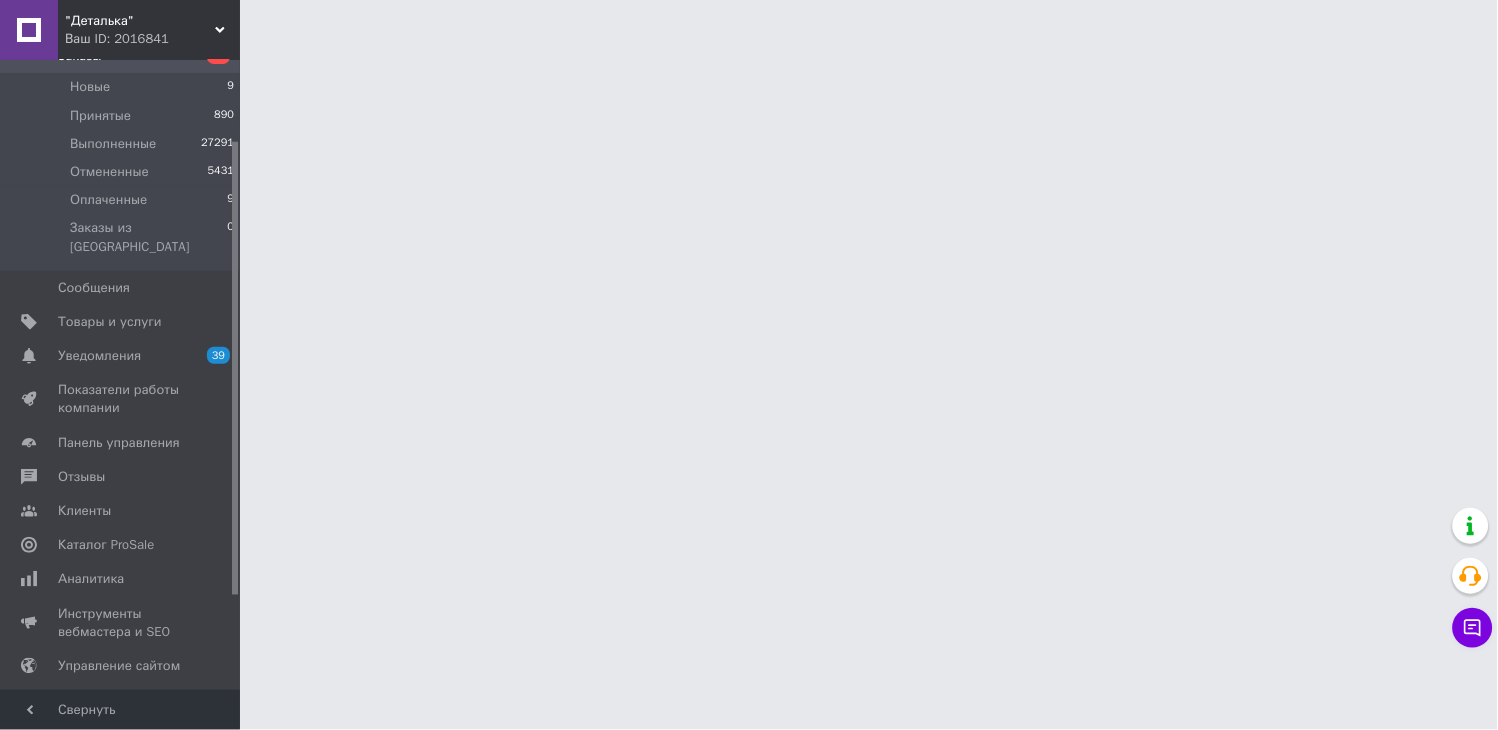 scroll, scrollTop: 0, scrollLeft: 0, axis: both 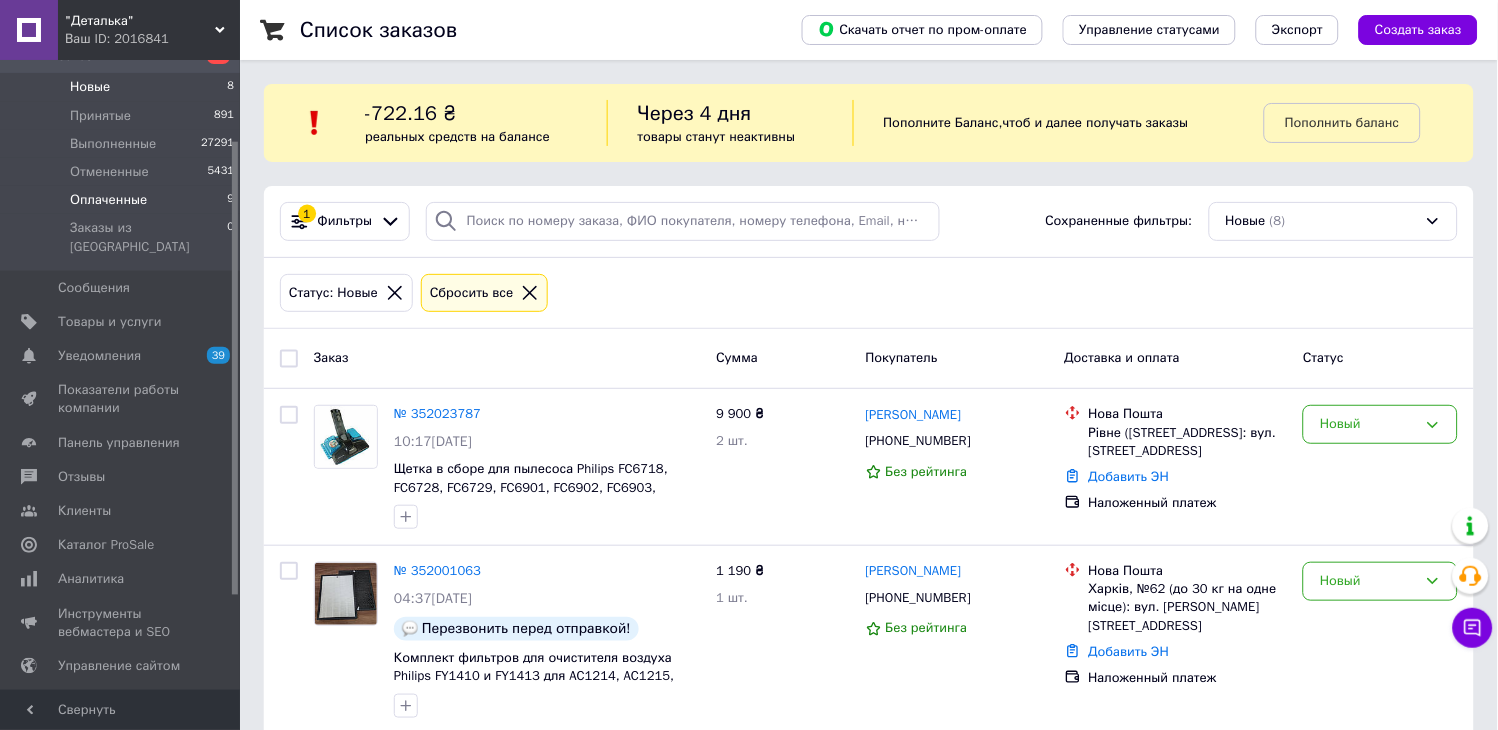 click on "Оплаченные 9" at bounding box center [123, 200] 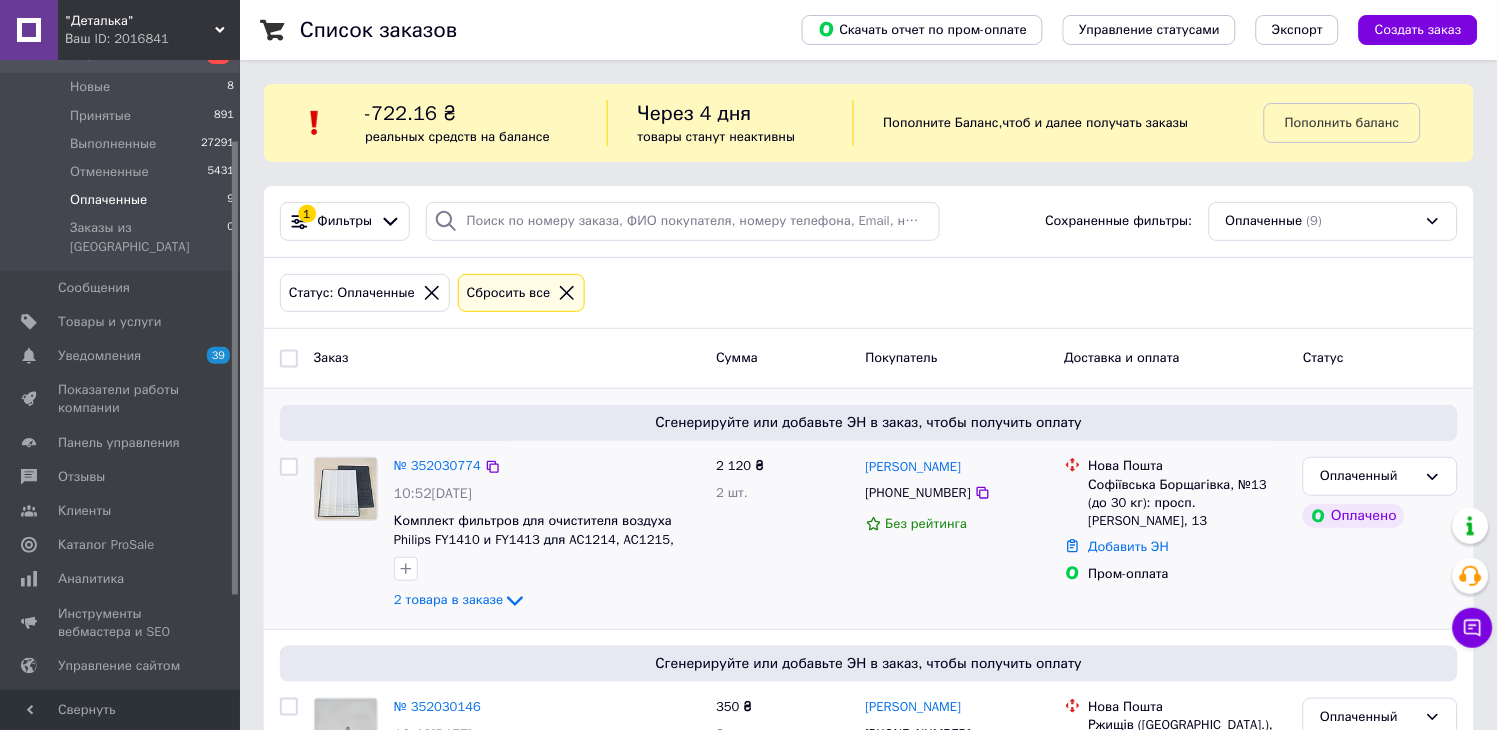 click on "№ 352030774" at bounding box center [437, 466] 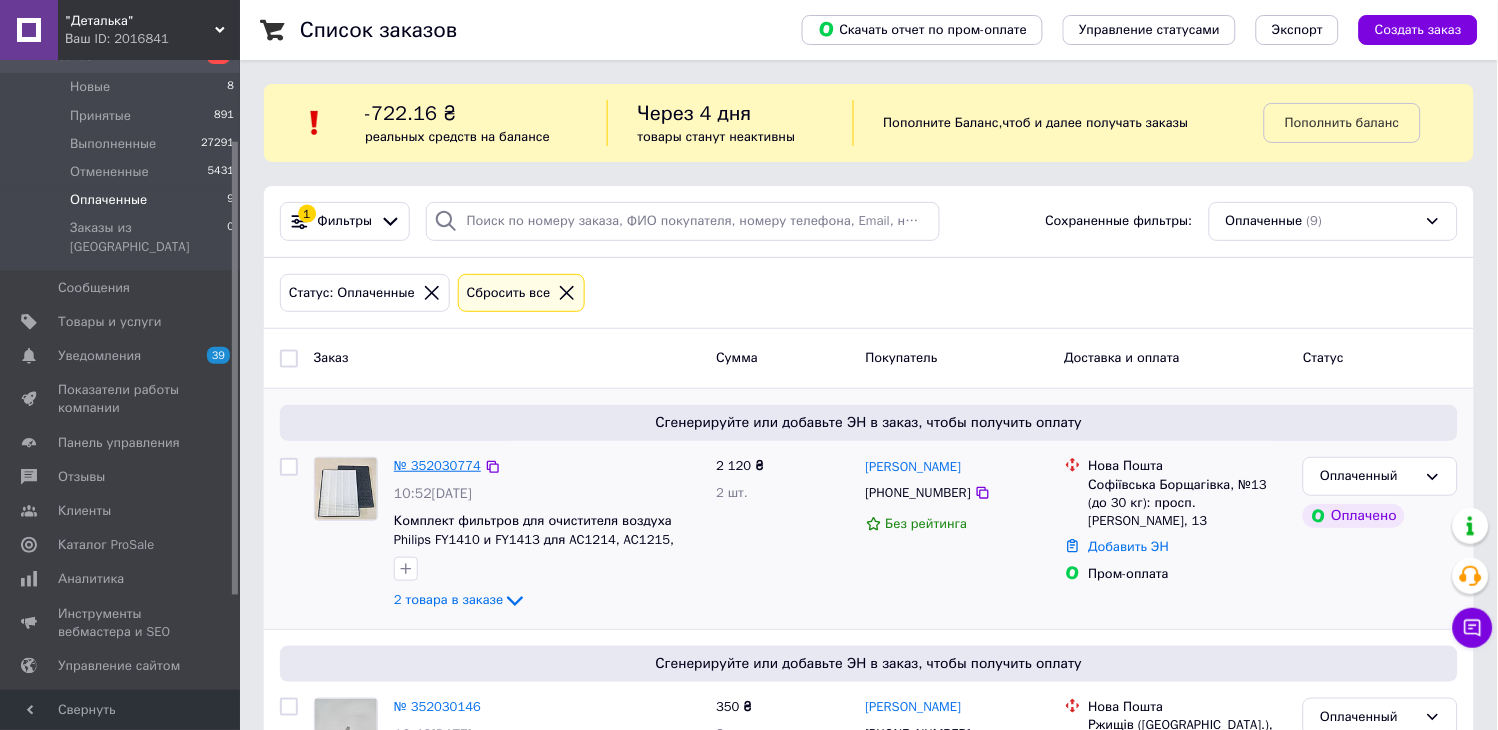 click on "№ 352030774" at bounding box center [437, 465] 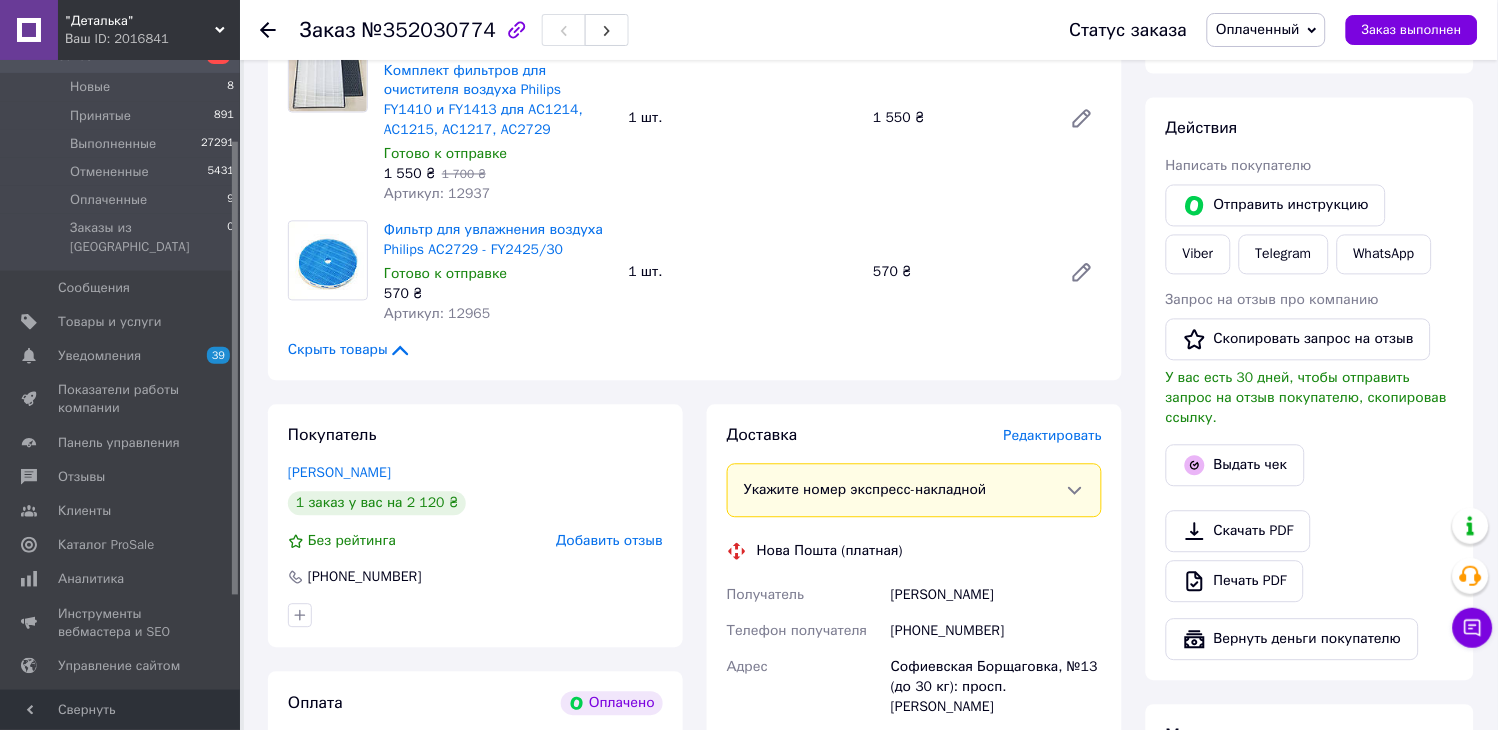 scroll, scrollTop: 777, scrollLeft: 0, axis: vertical 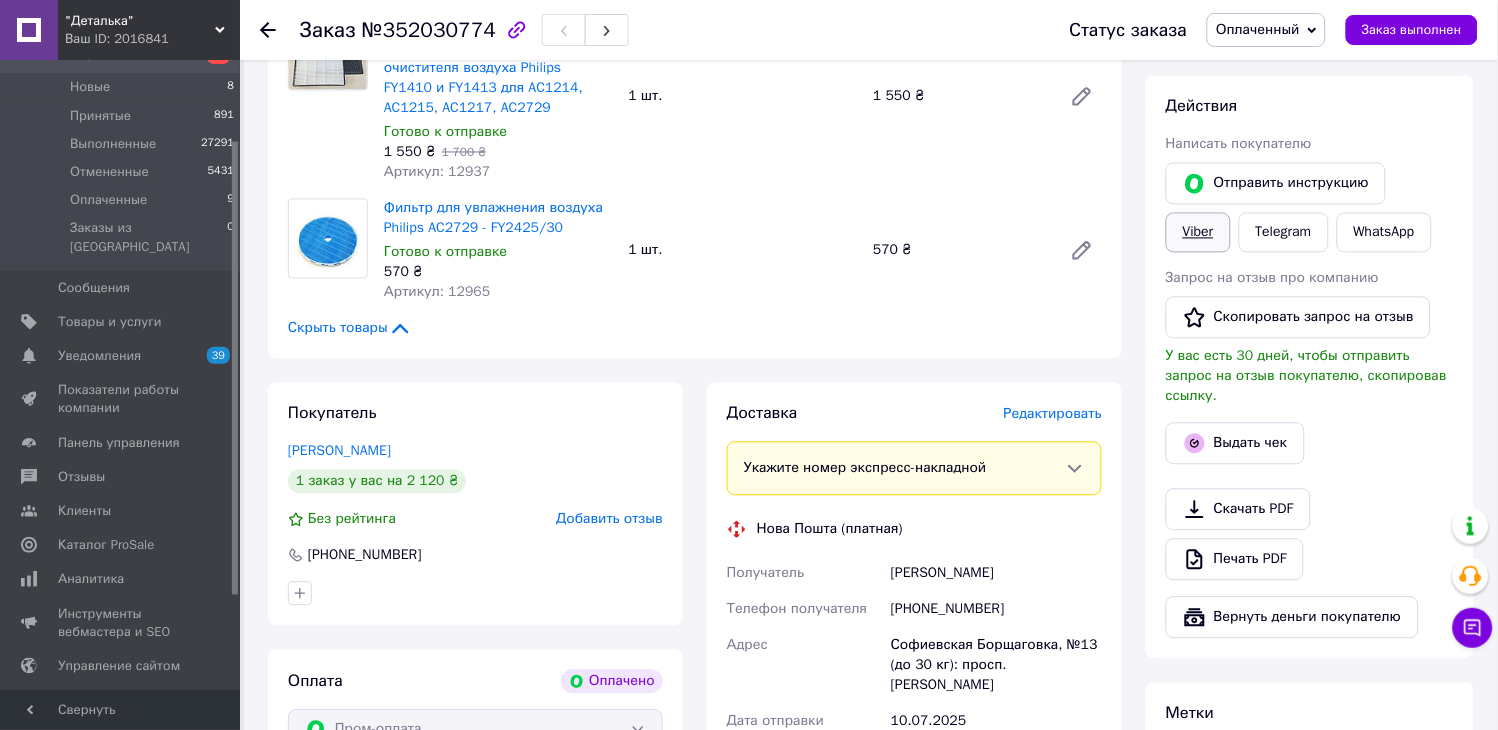 click on "Viber" at bounding box center (1198, 233) 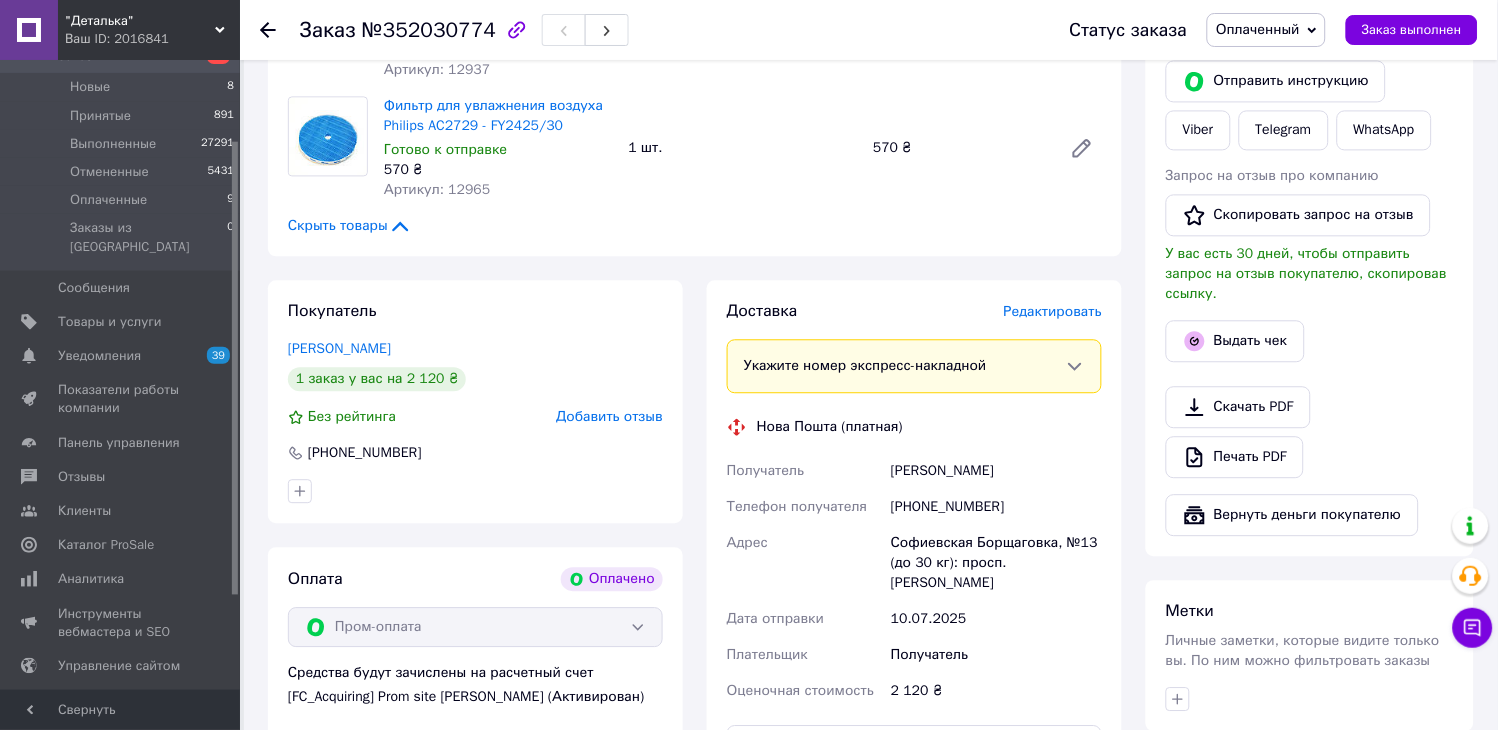 scroll, scrollTop: 1000, scrollLeft: 0, axis: vertical 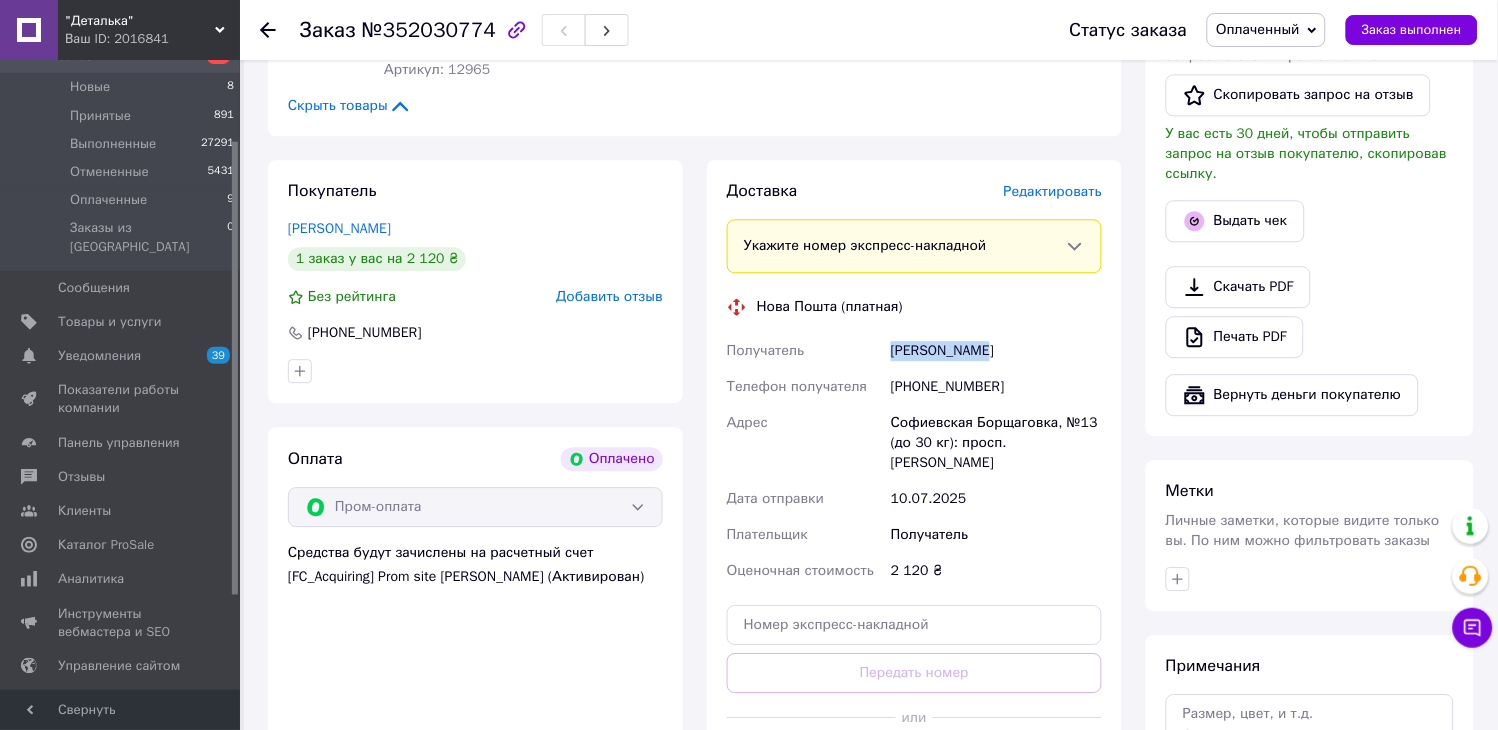 drag, startPoint x: 1008, startPoint y: 340, endPoint x: 865, endPoint y: 334, distance: 143.12582 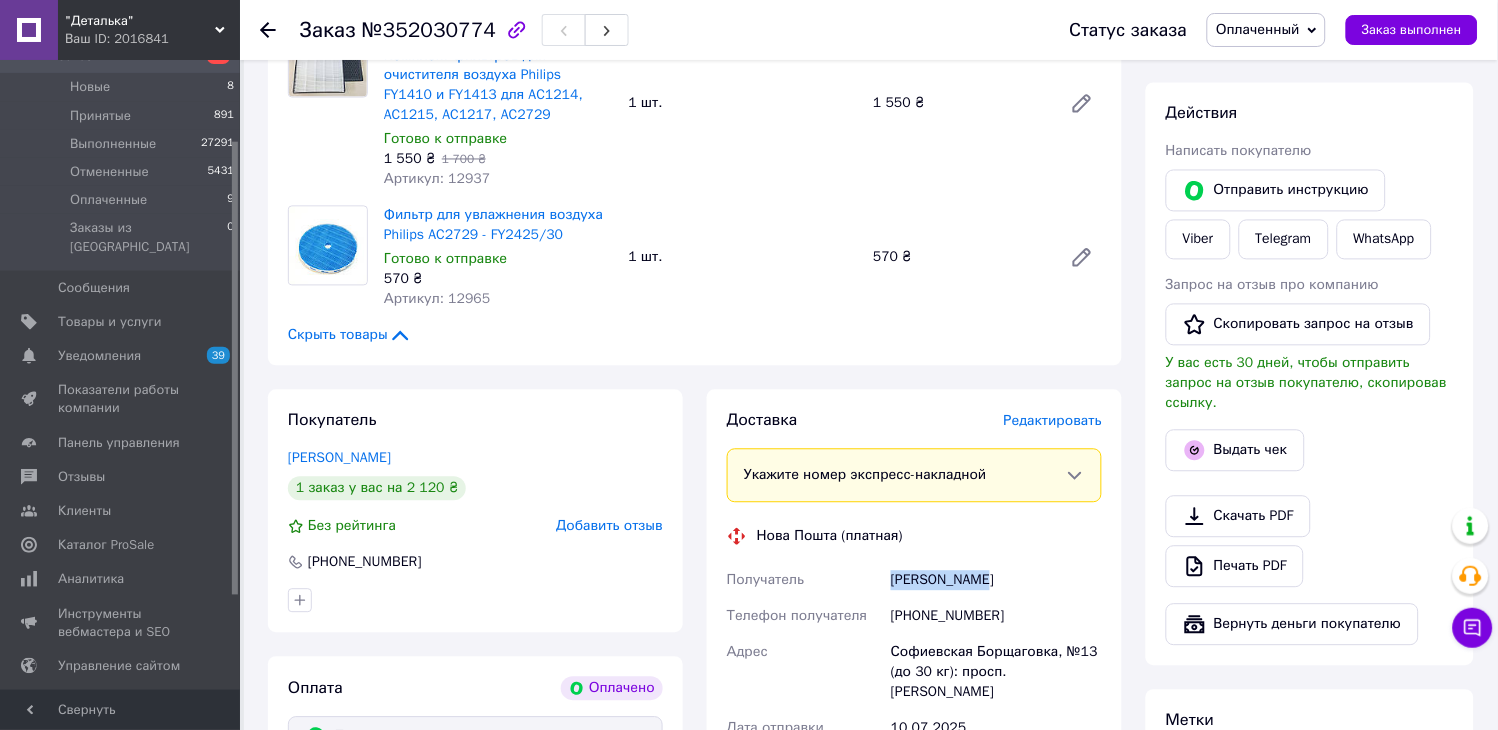scroll, scrollTop: 888, scrollLeft: 0, axis: vertical 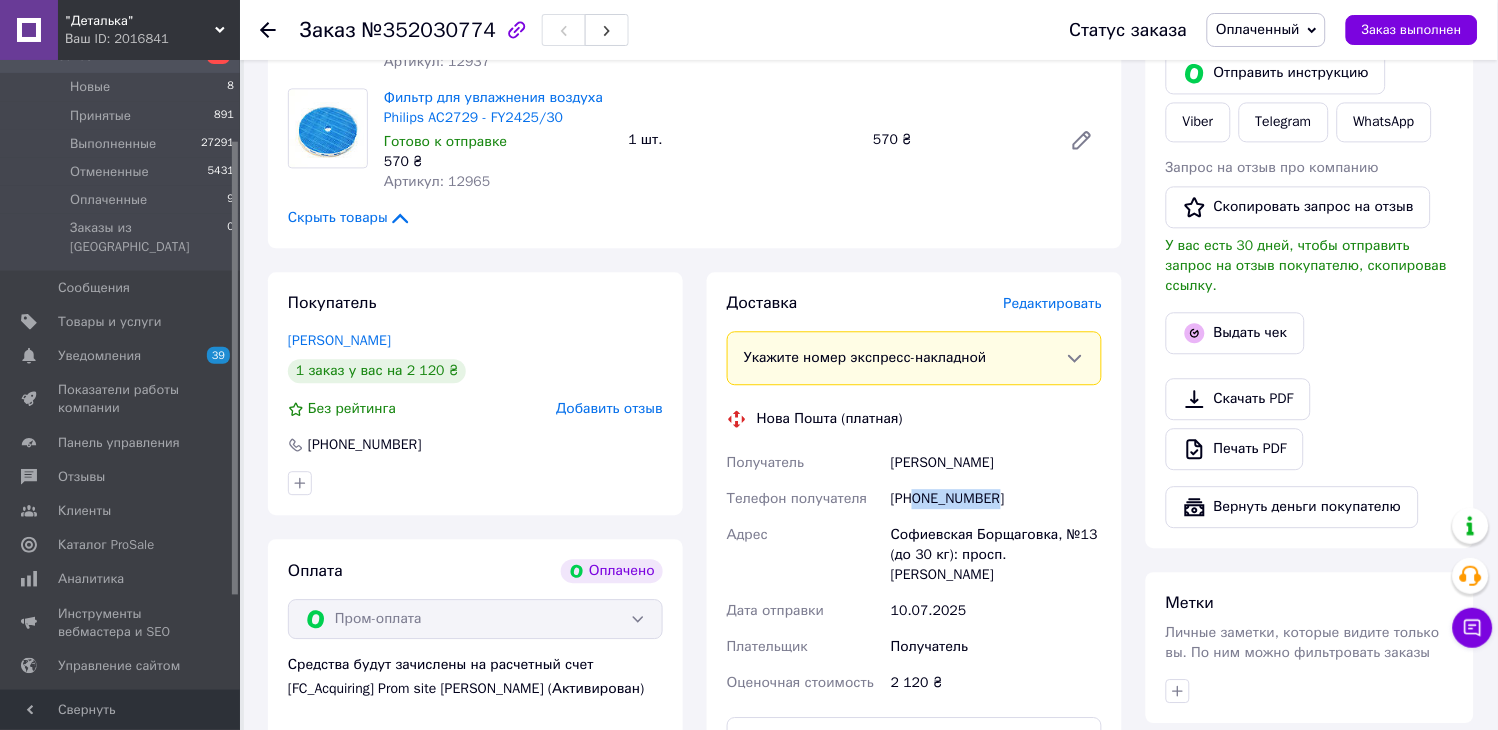 drag, startPoint x: 1001, startPoint y: 488, endPoint x: 918, endPoint y: 474, distance: 84.17244 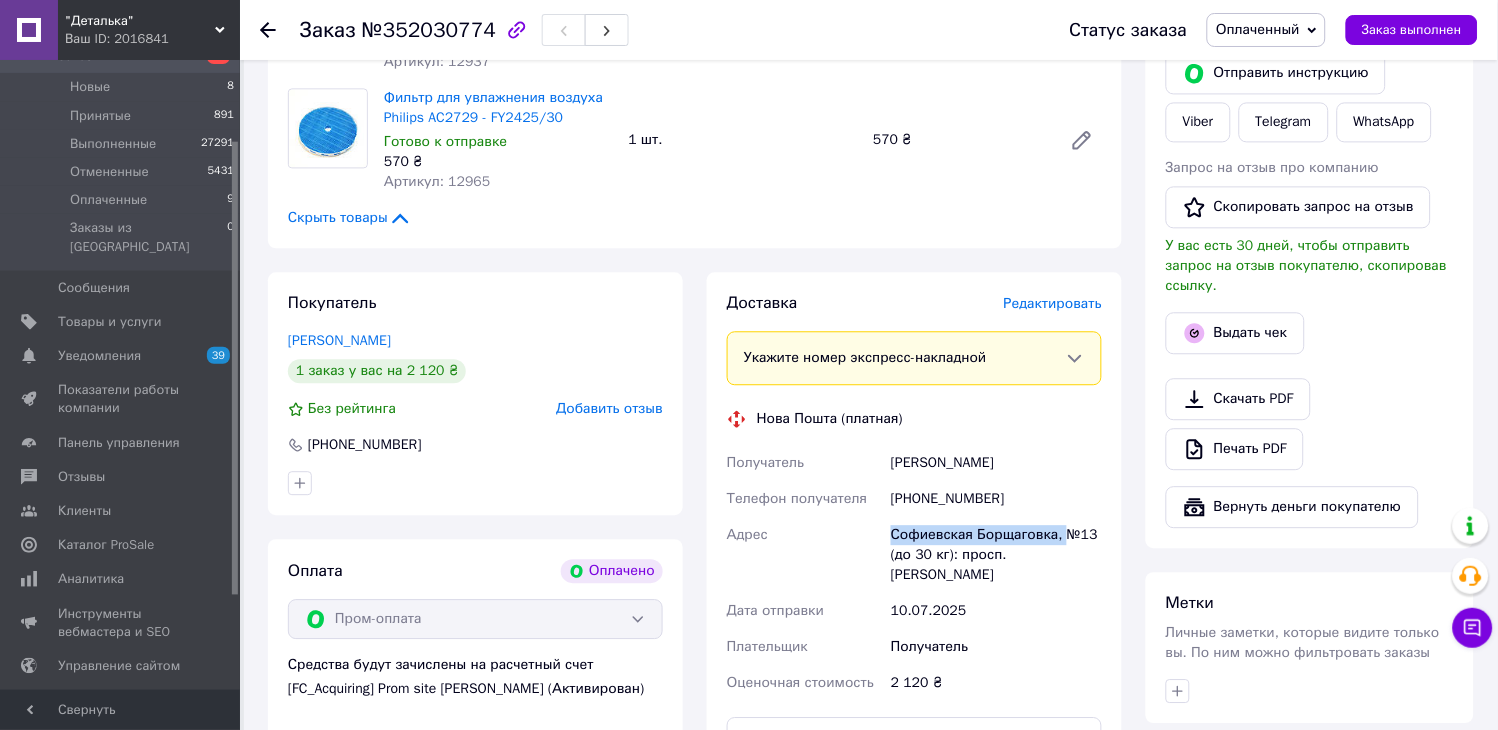 drag, startPoint x: 1058, startPoint y: 515, endPoint x: 858, endPoint y: 516, distance: 200.0025 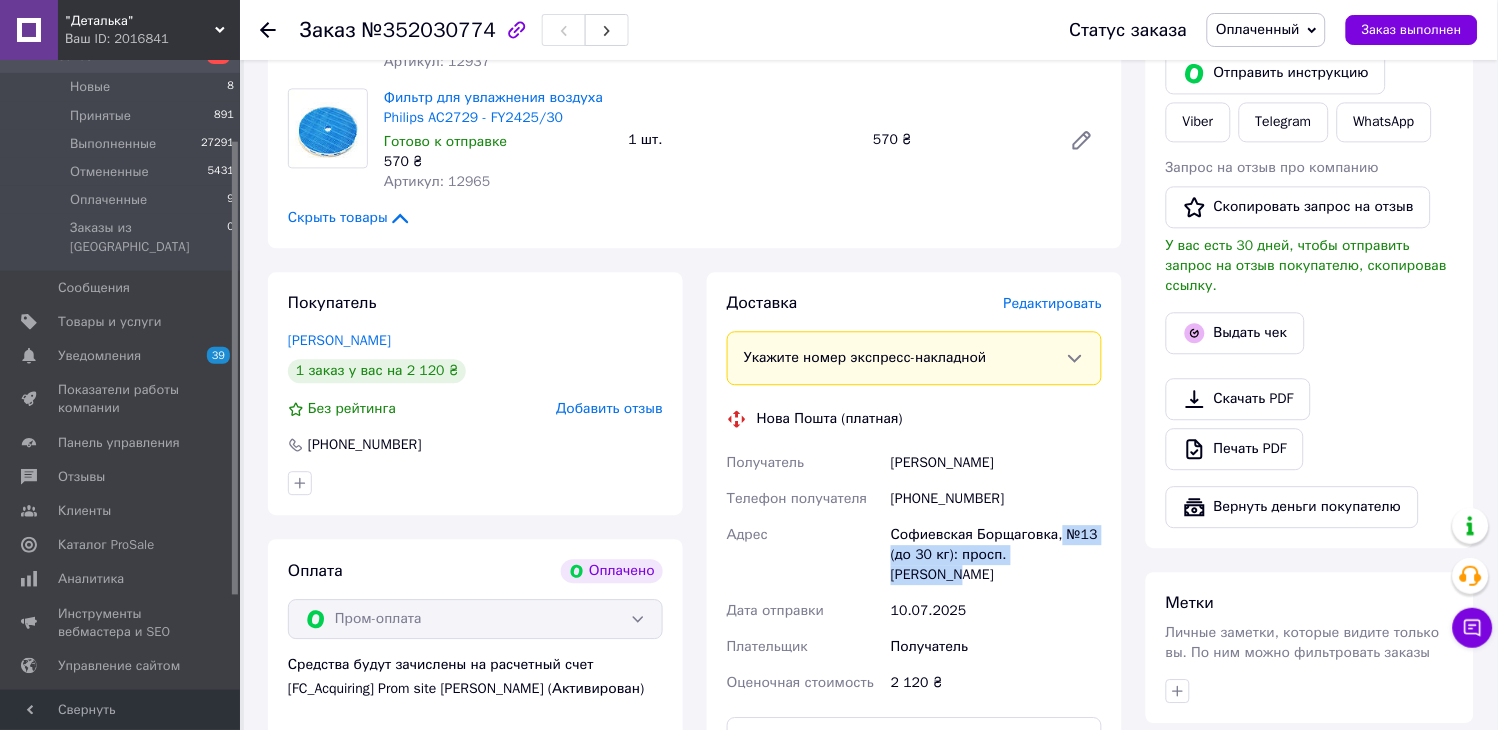 drag, startPoint x: 1054, startPoint y: 510, endPoint x: 1093, endPoint y: 551, distance: 56.586216 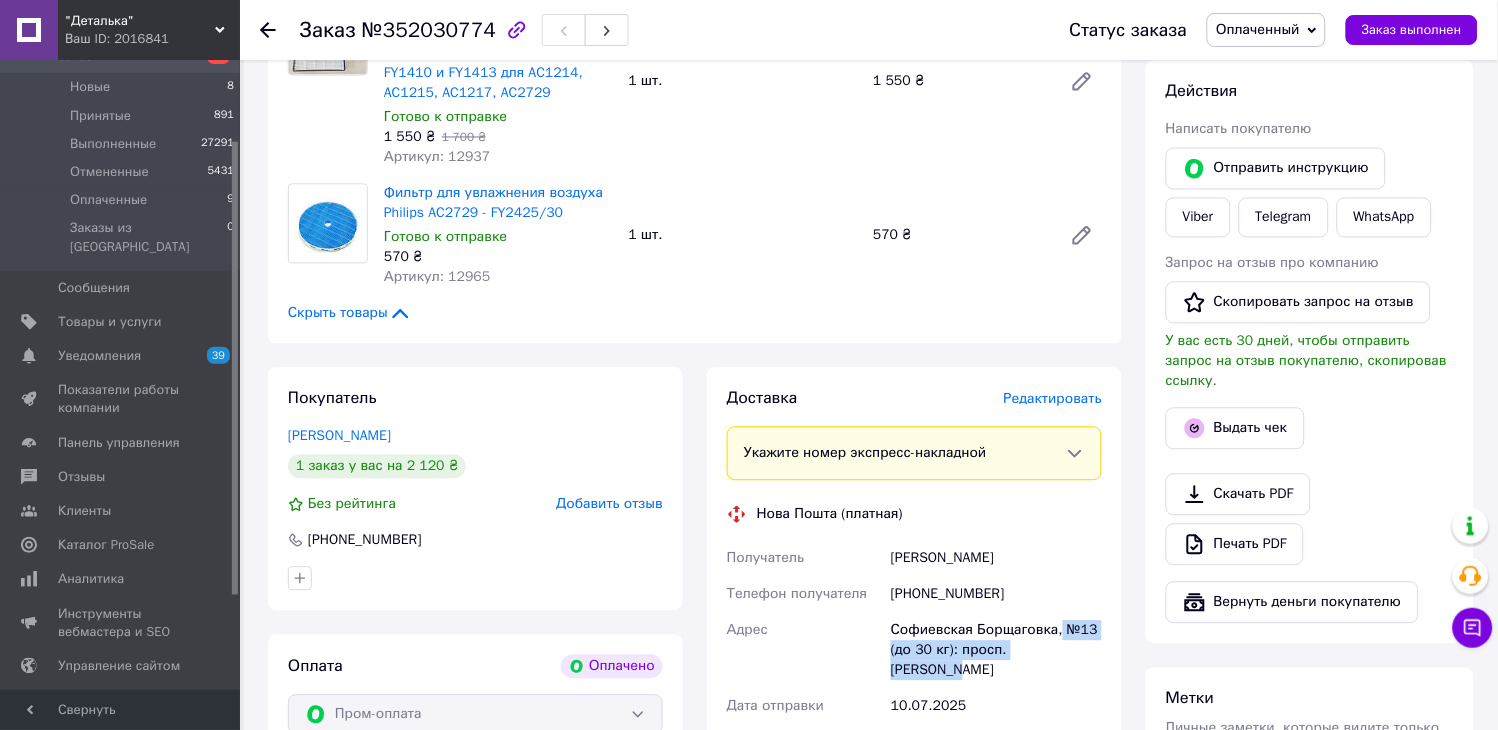 scroll, scrollTop: 666, scrollLeft: 0, axis: vertical 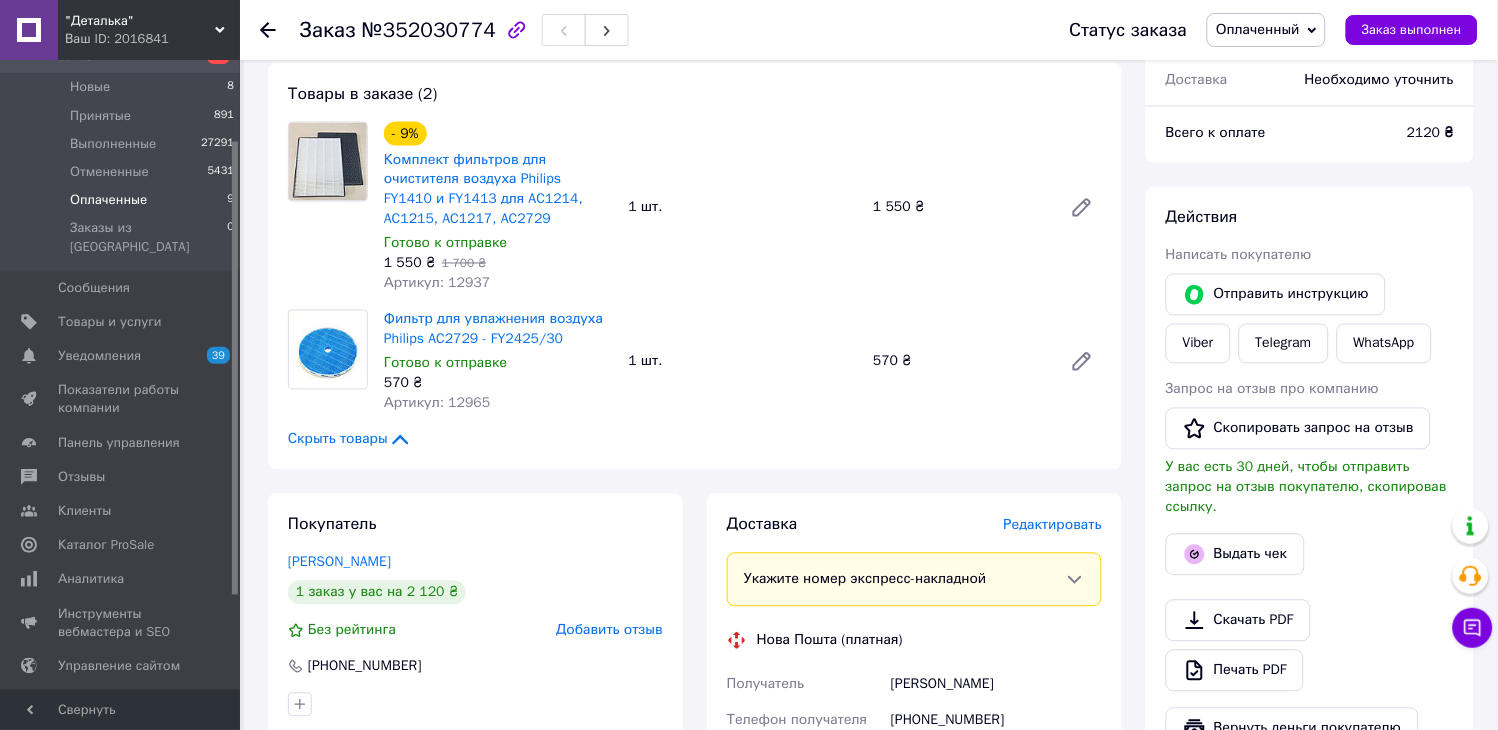 click on "Оплаченные 9" at bounding box center (123, 200) 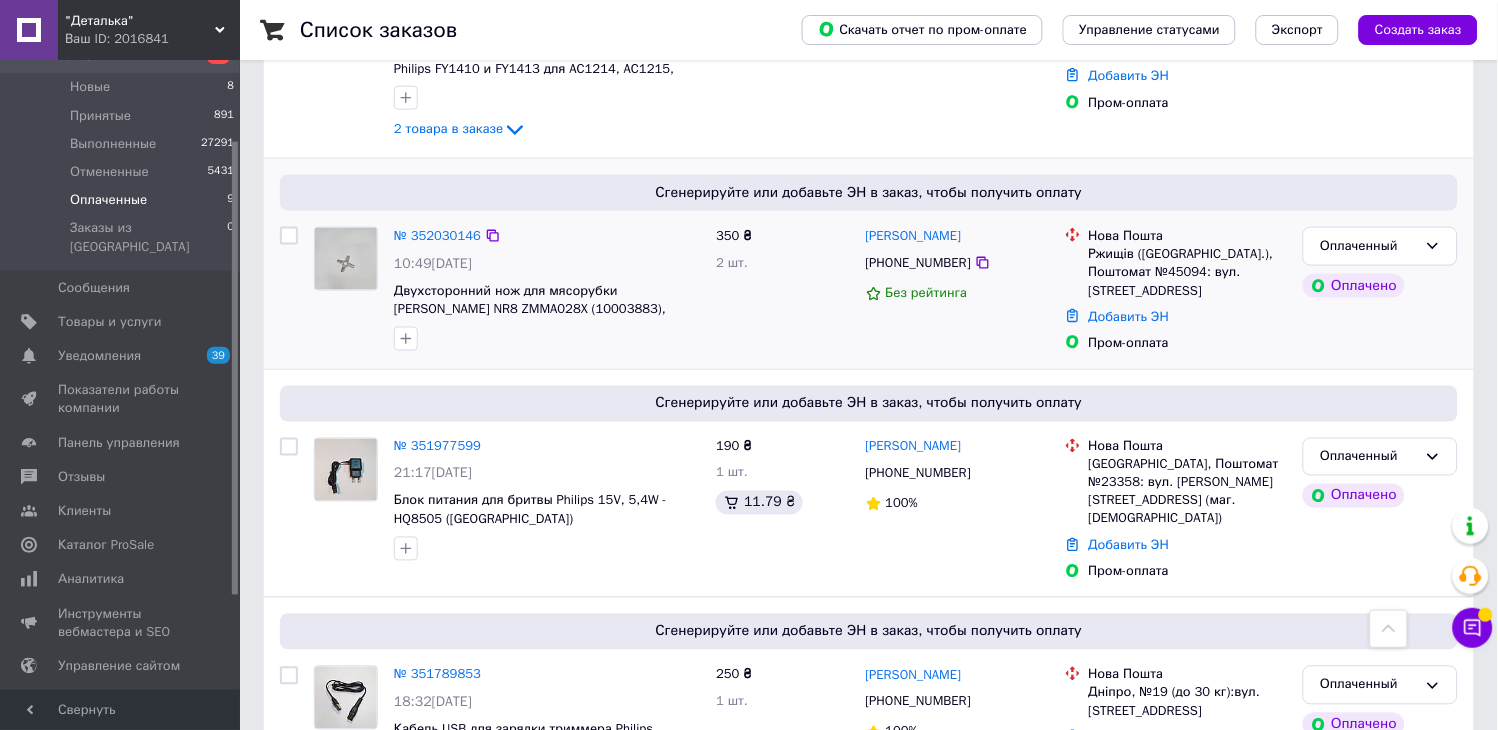 scroll, scrollTop: 444, scrollLeft: 0, axis: vertical 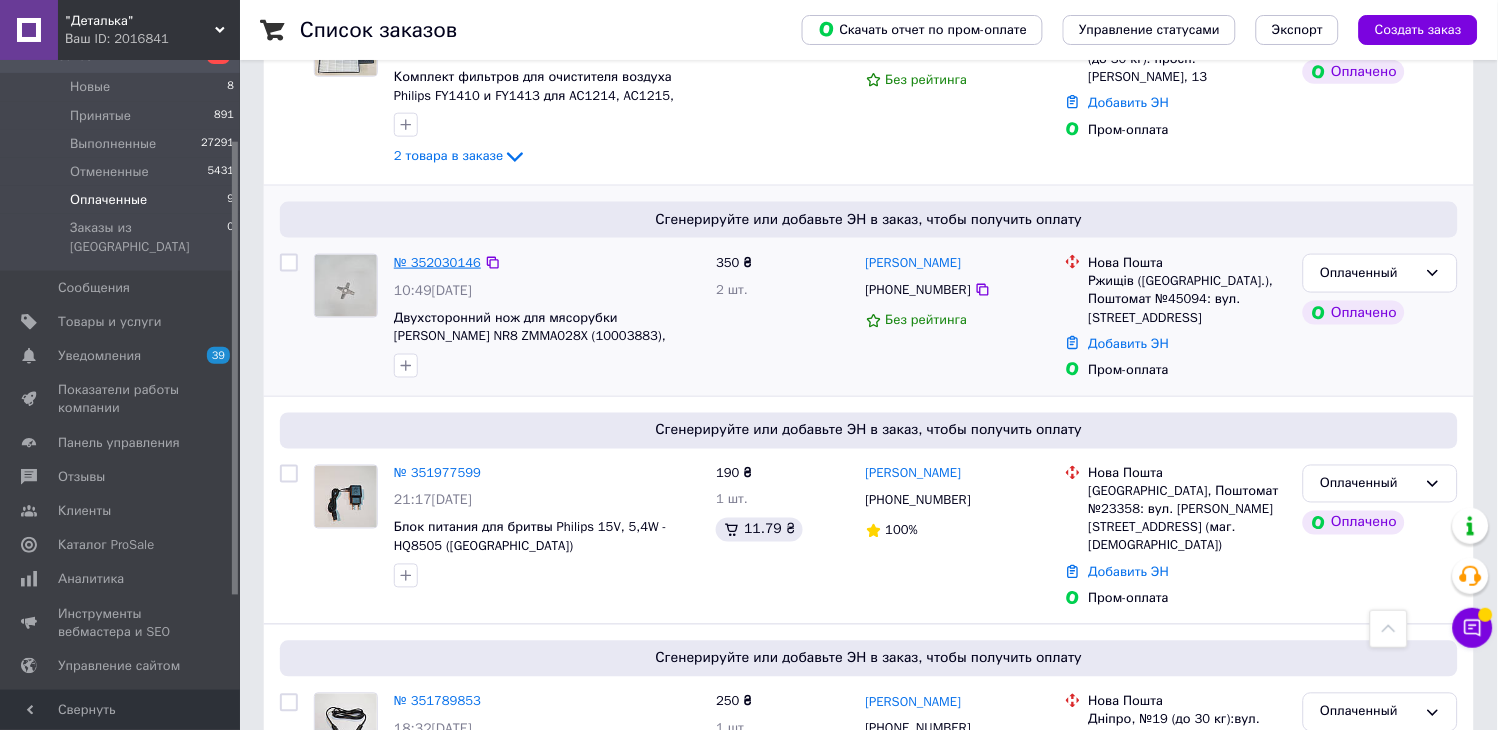 click on "№ 352030146" at bounding box center [437, 262] 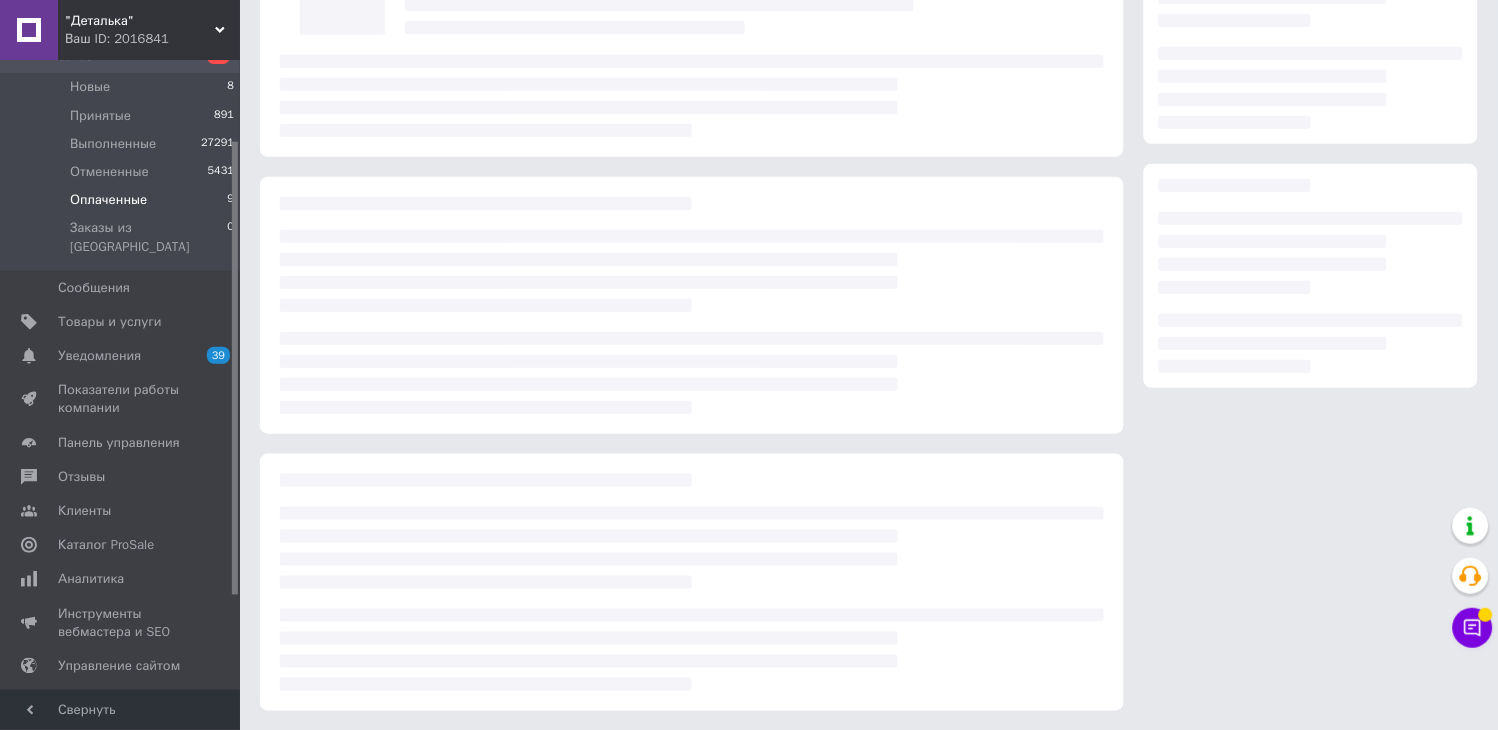 scroll, scrollTop: 444, scrollLeft: 0, axis: vertical 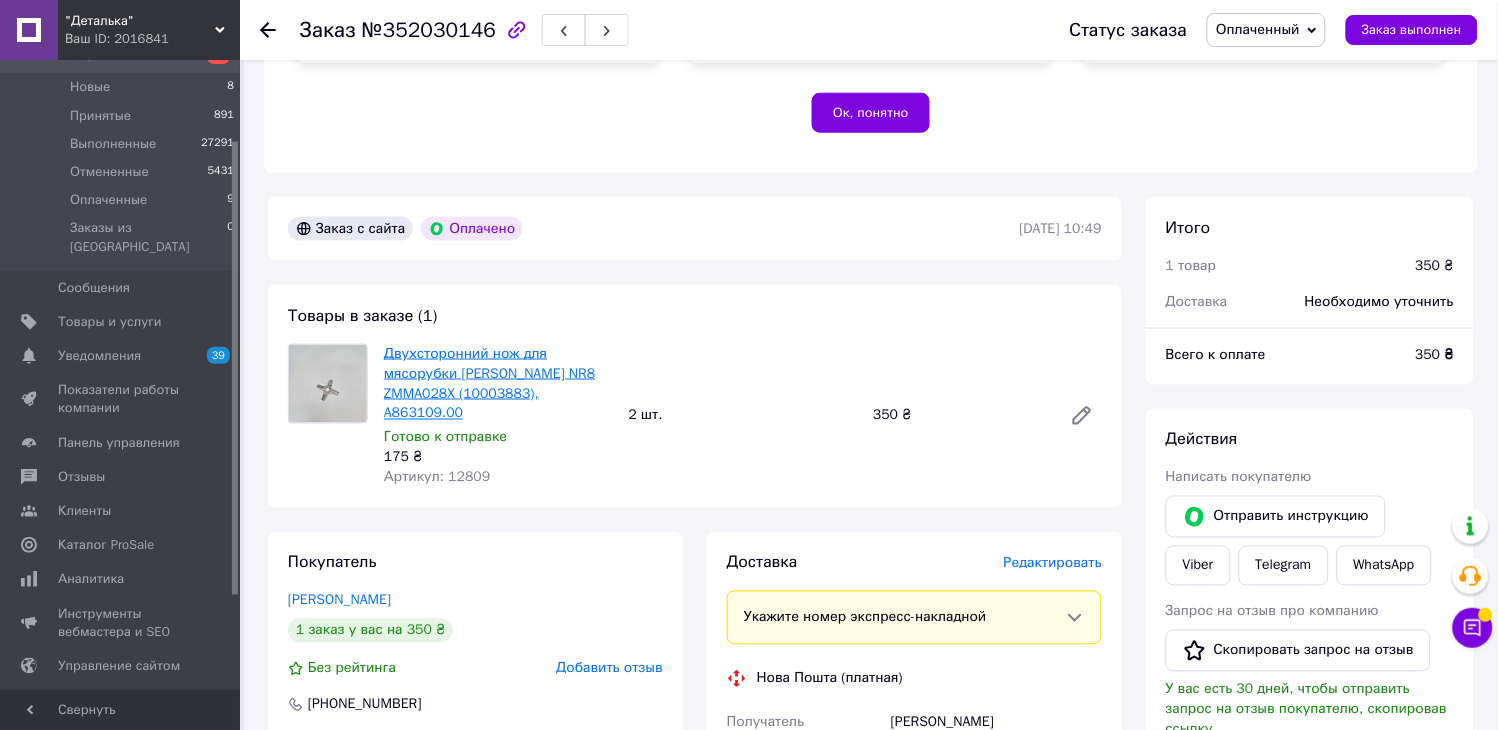 click on "Двухсторонний нож для мясорубки [PERSON_NAME] NR8 ZMMA028X (10003883), A863109.00" at bounding box center [490, 383] 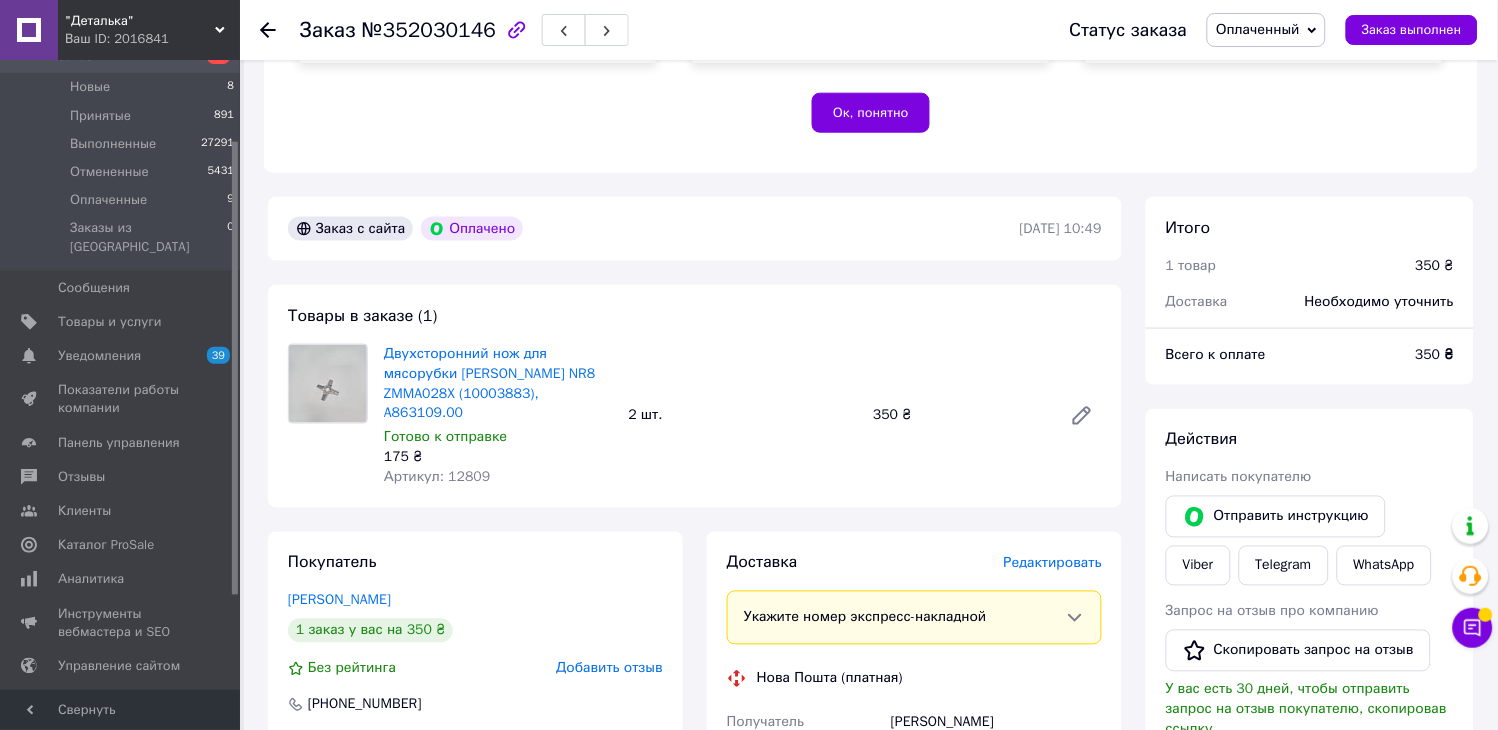 click on "Оплаченный" at bounding box center (1258, 29) 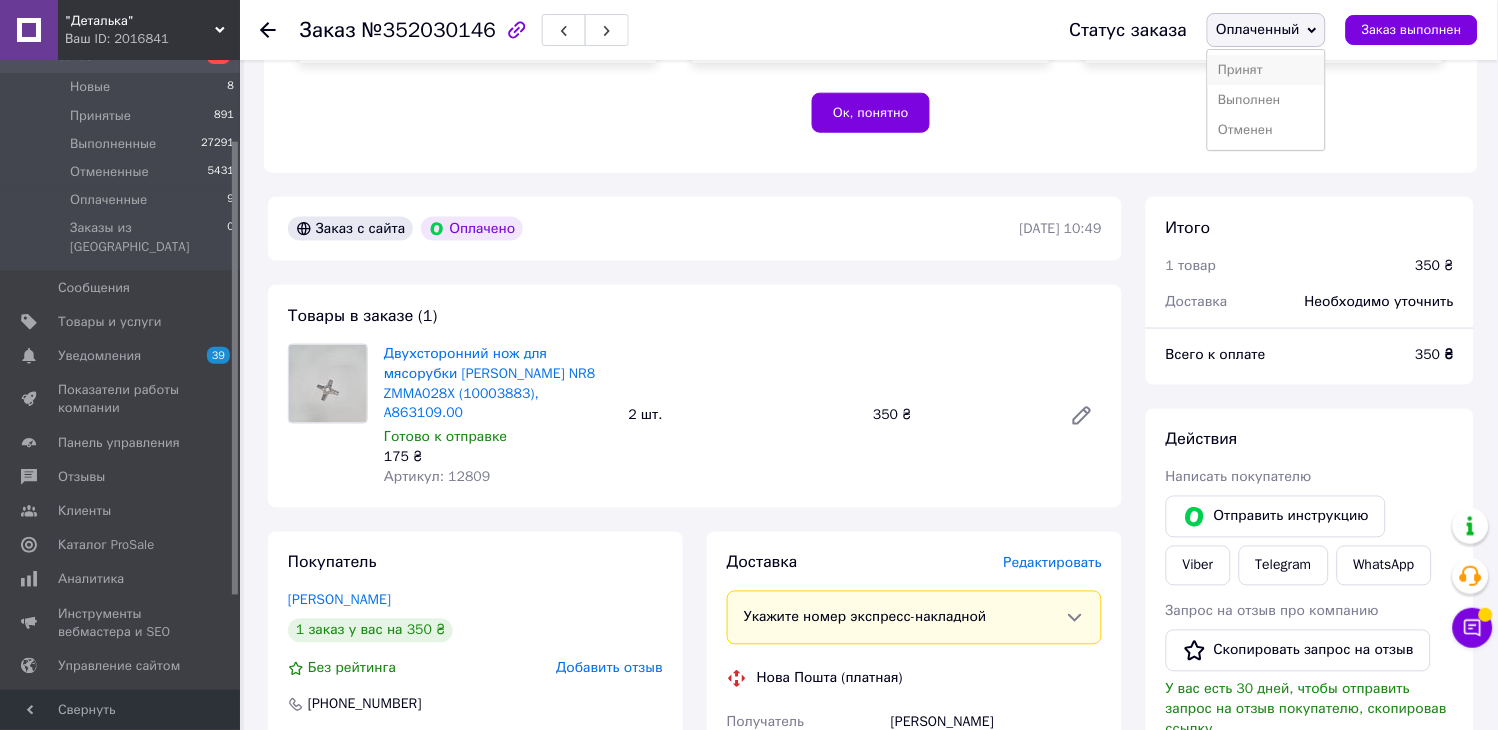 click on "Принят" at bounding box center [1266, 70] 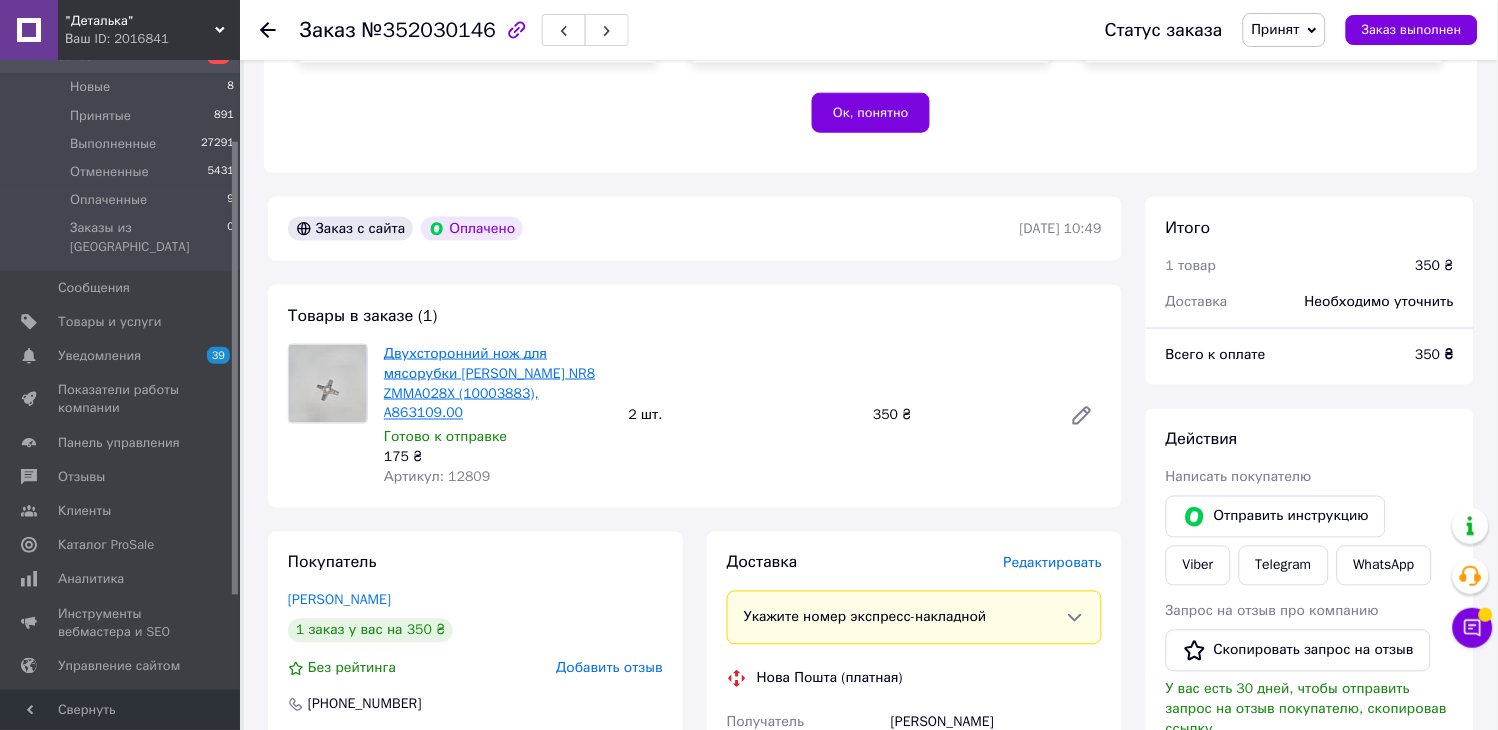 click on "Двухсторонний нож для мясорубки [PERSON_NAME] NR8 ZMMA028X (10003883), A863109.00" at bounding box center (490, 383) 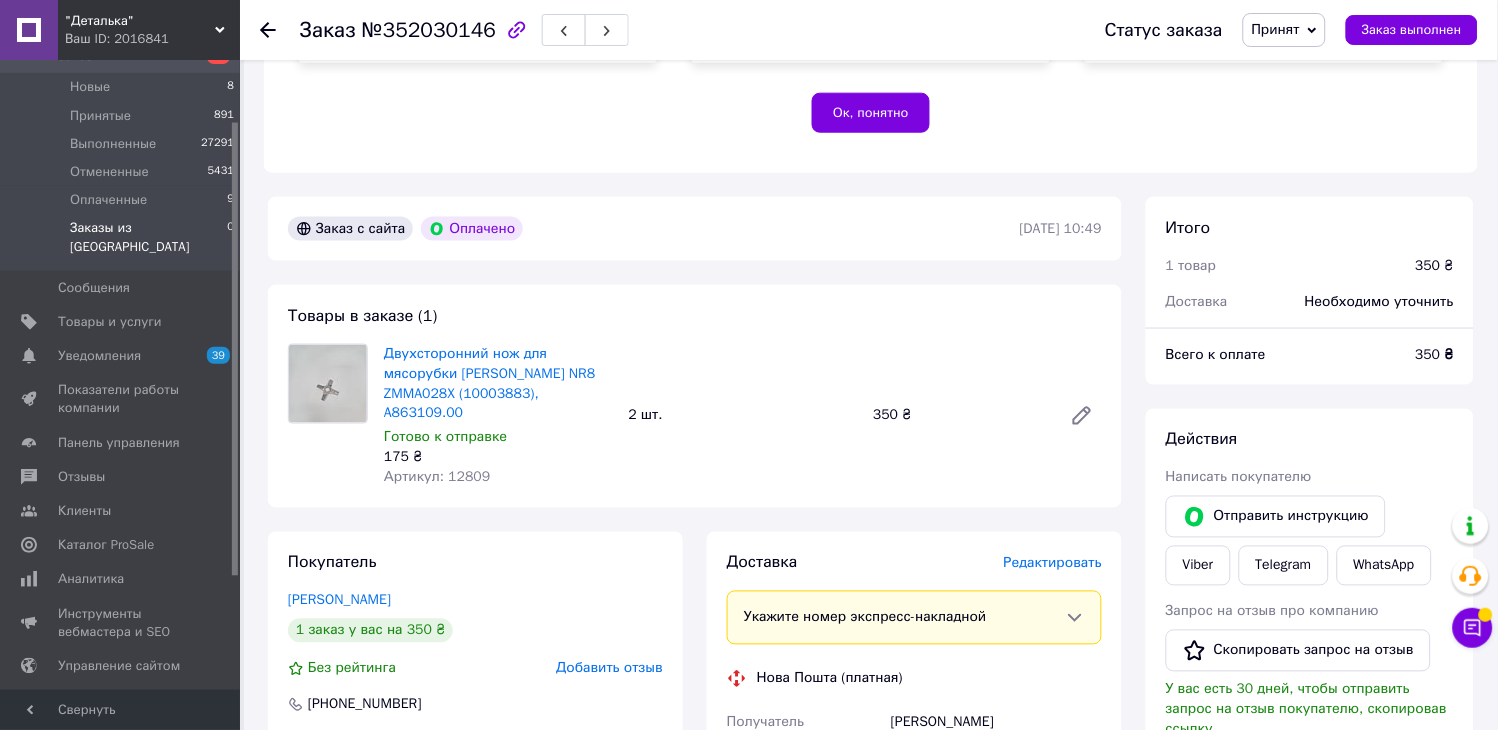scroll, scrollTop: 0, scrollLeft: 0, axis: both 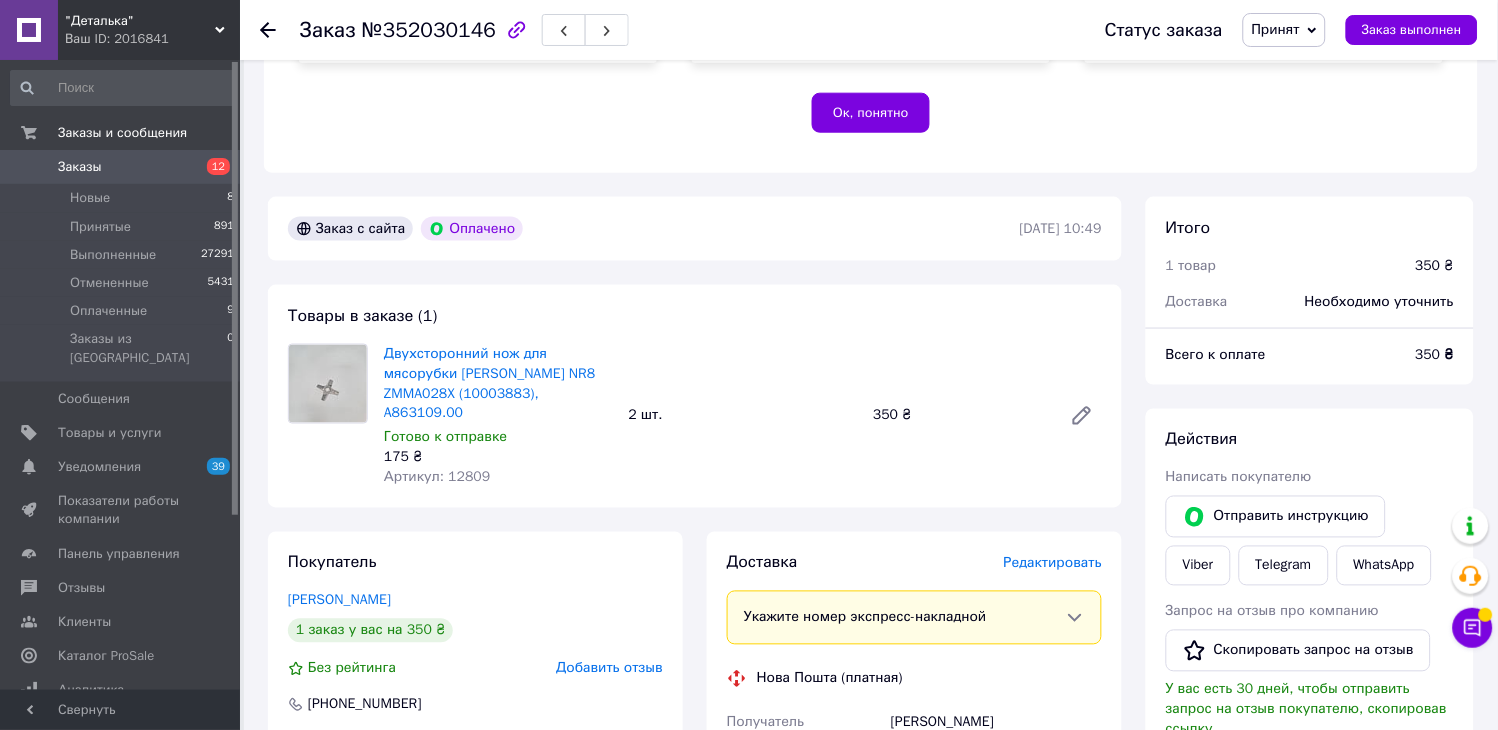 click on "Заказы" at bounding box center (80, 167) 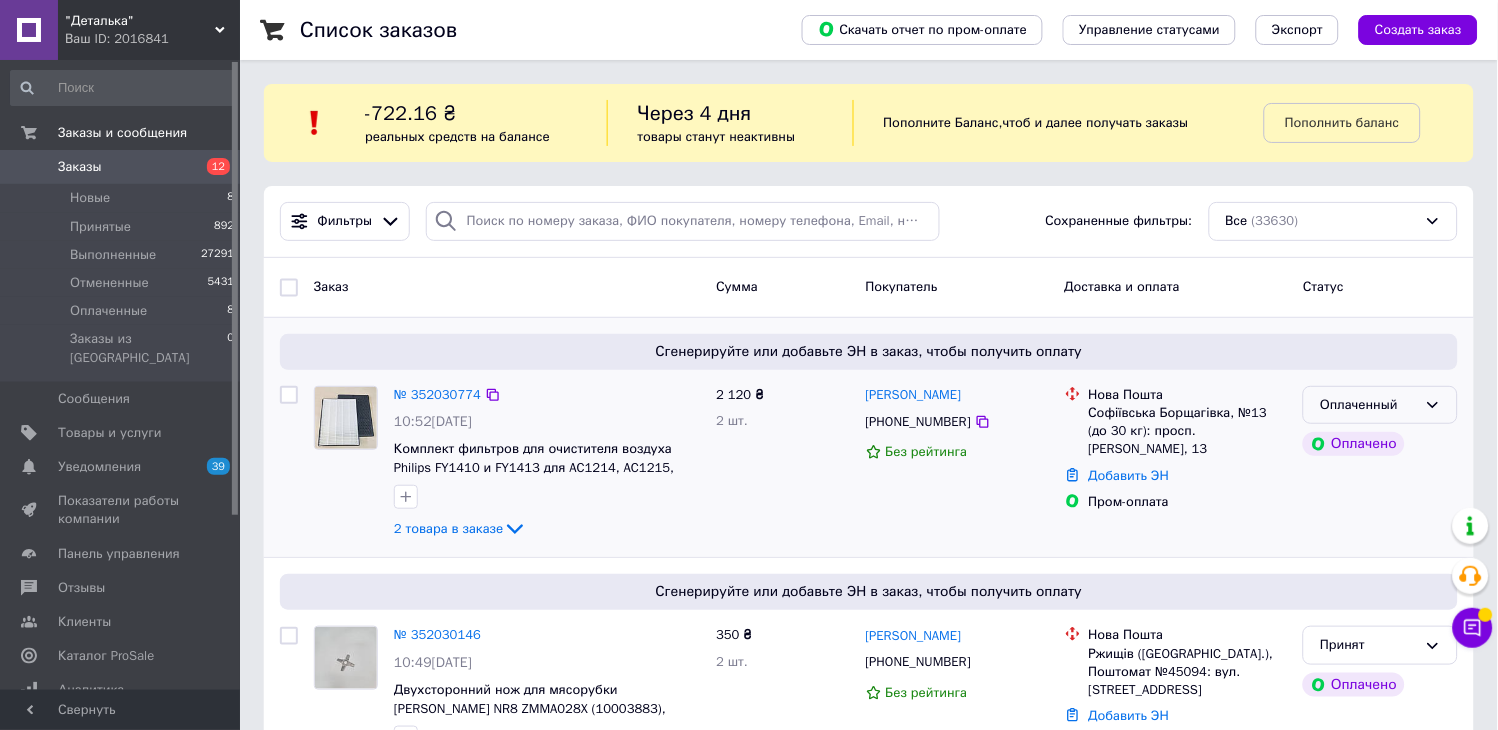 click on "Оплаченный" at bounding box center (1368, 405) 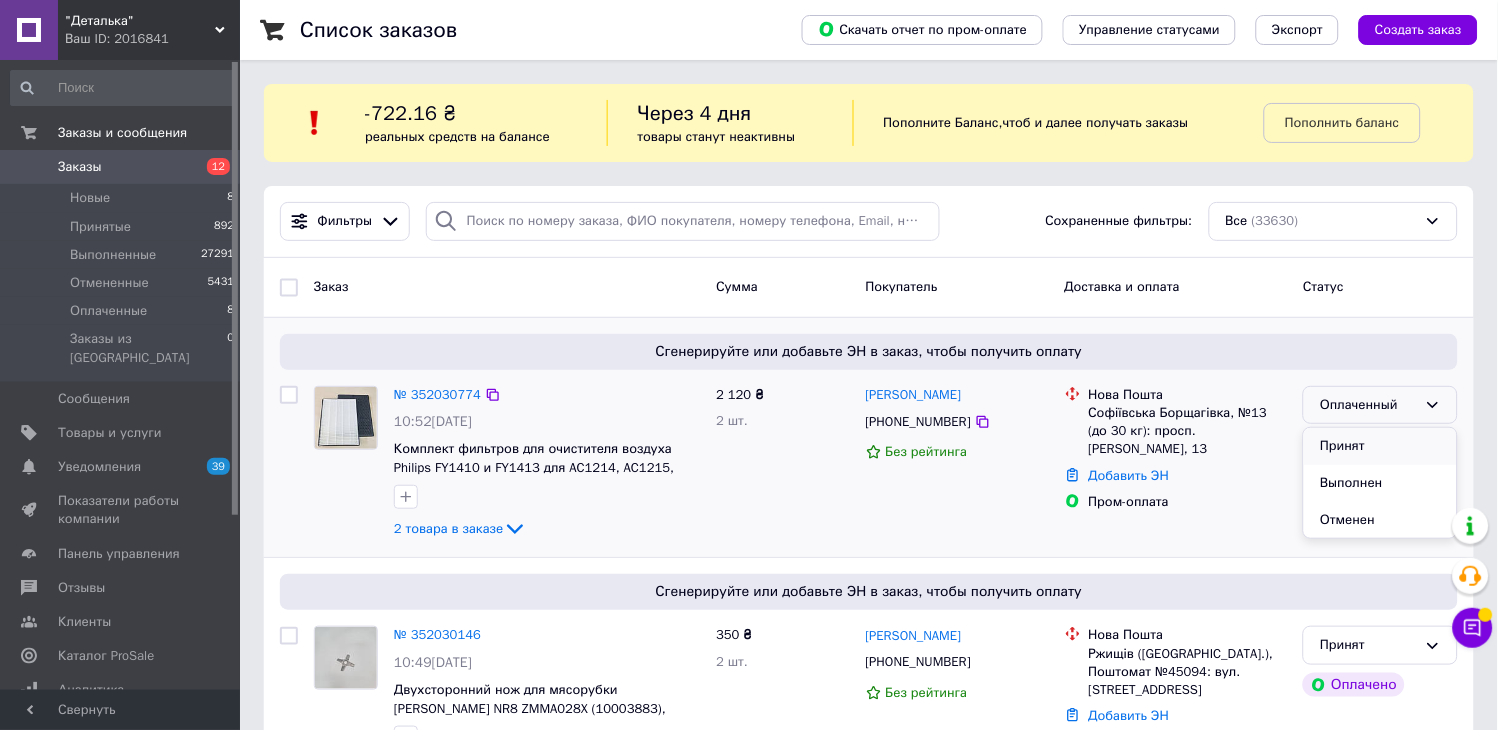 click on "Принят" at bounding box center (1380, 446) 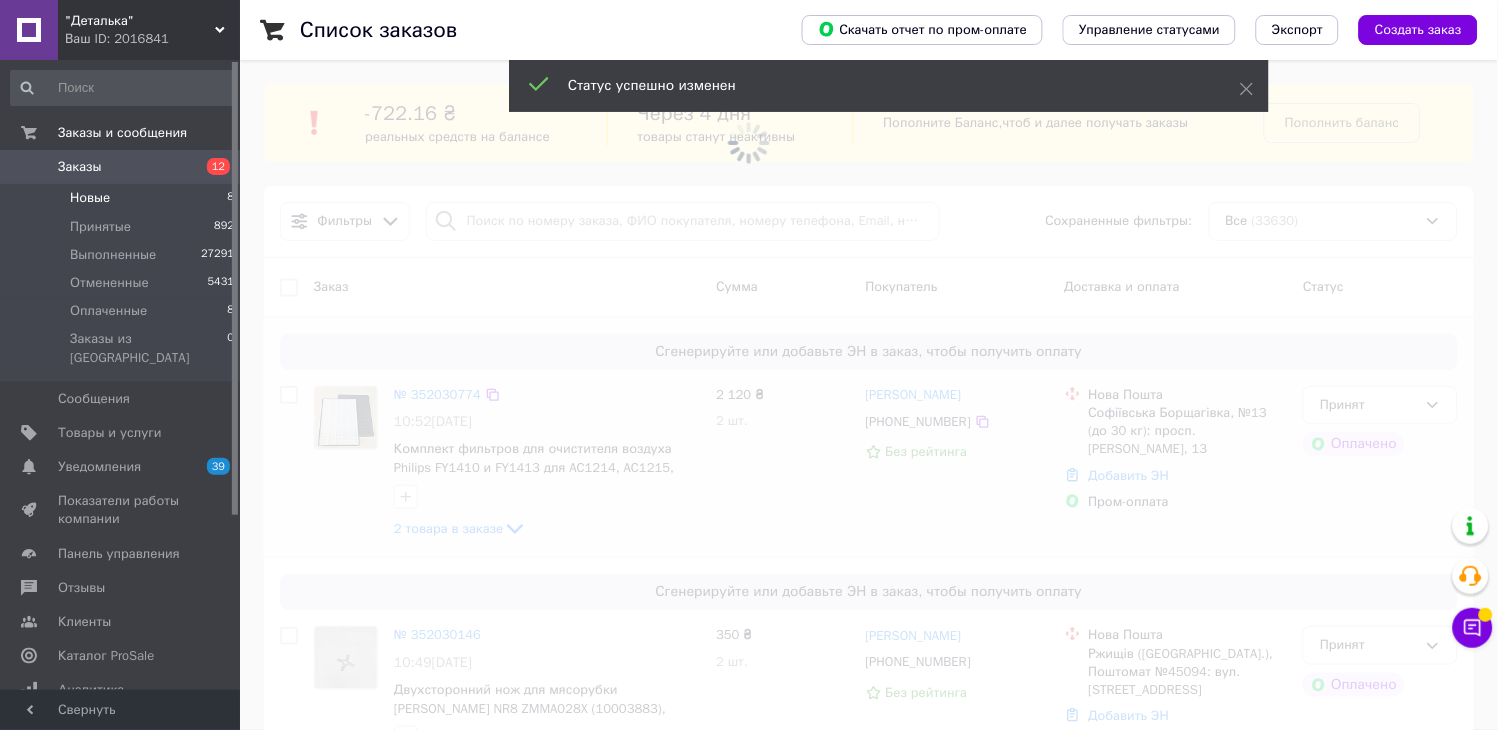 click on "Новые 8" at bounding box center (123, 198) 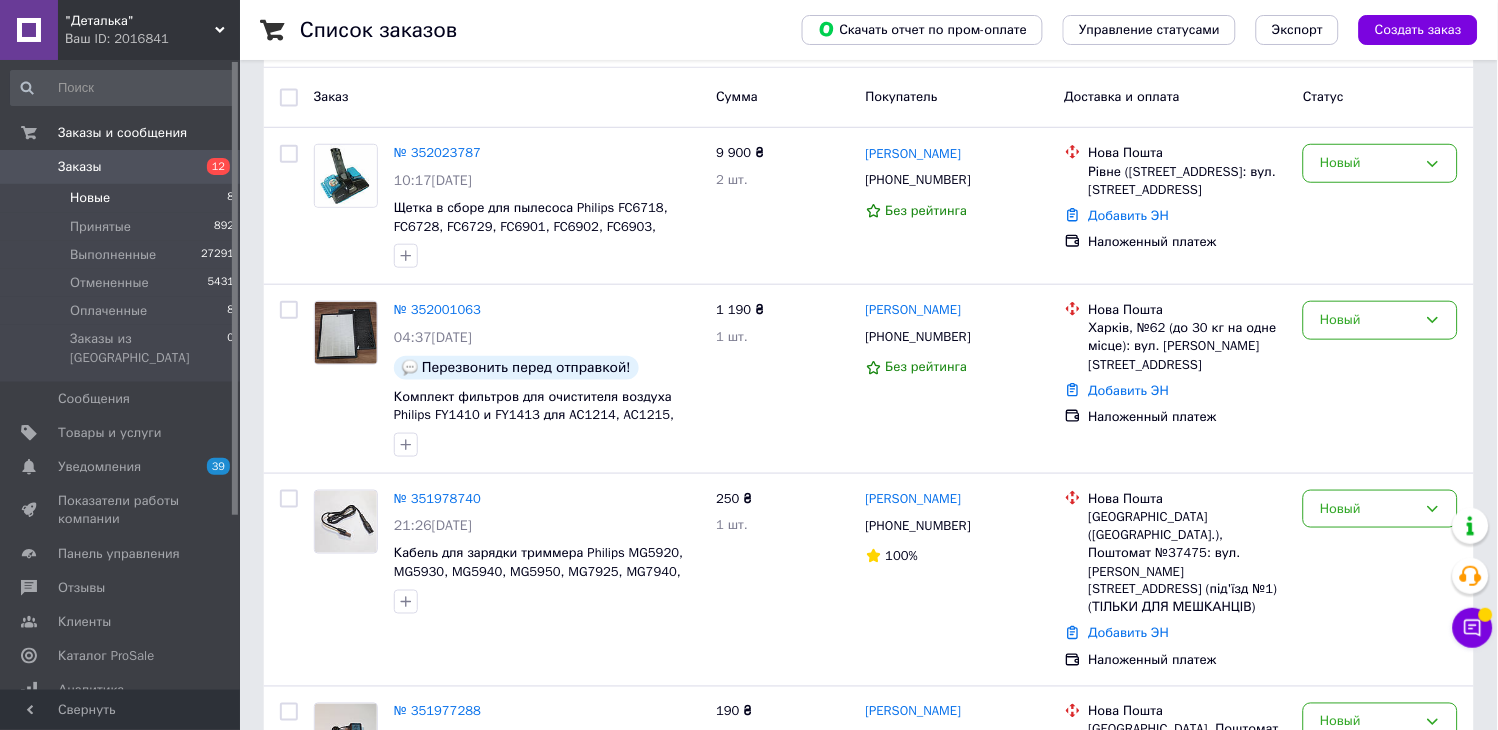 scroll, scrollTop: 222, scrollLeft: 0, axis: vertical 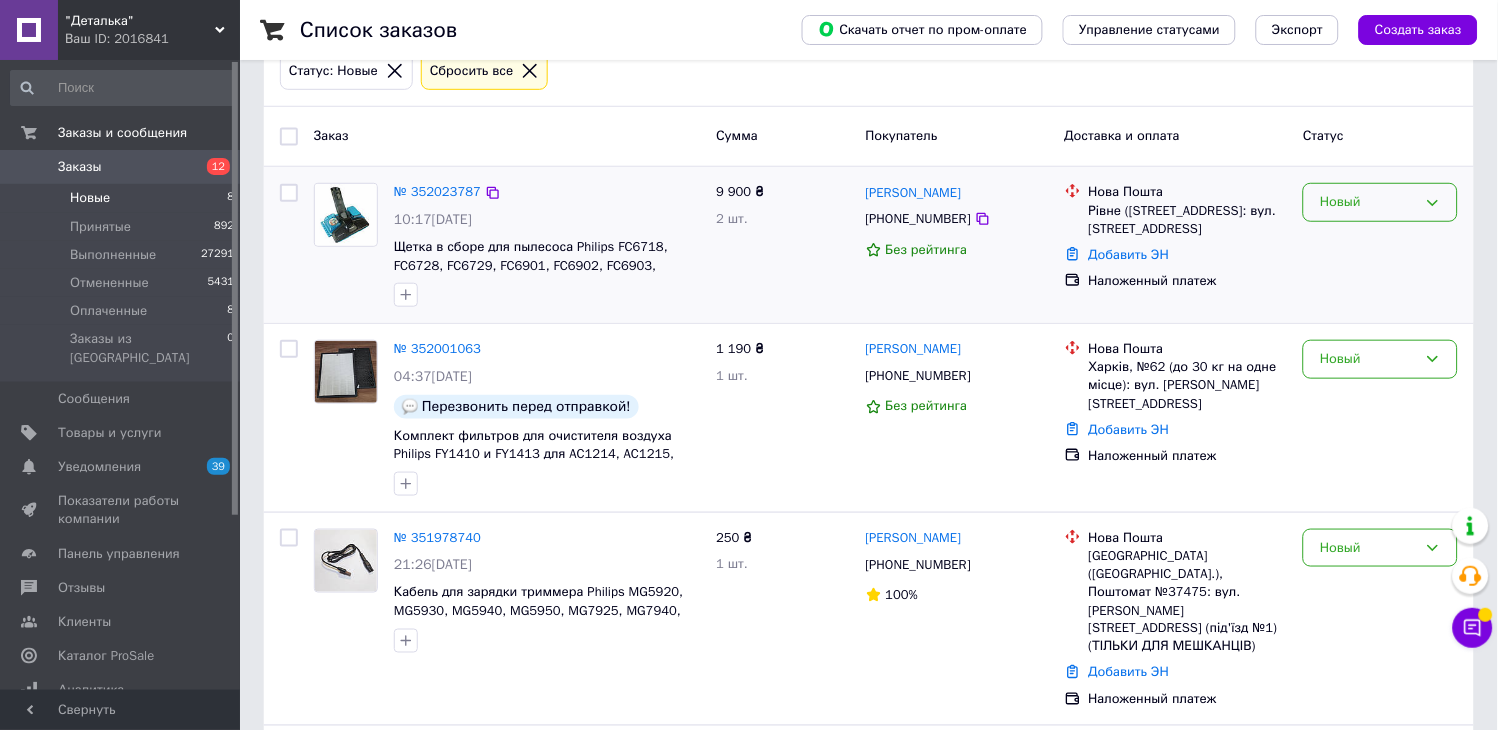 click on "Новый" at bounding box center (1368, 202) 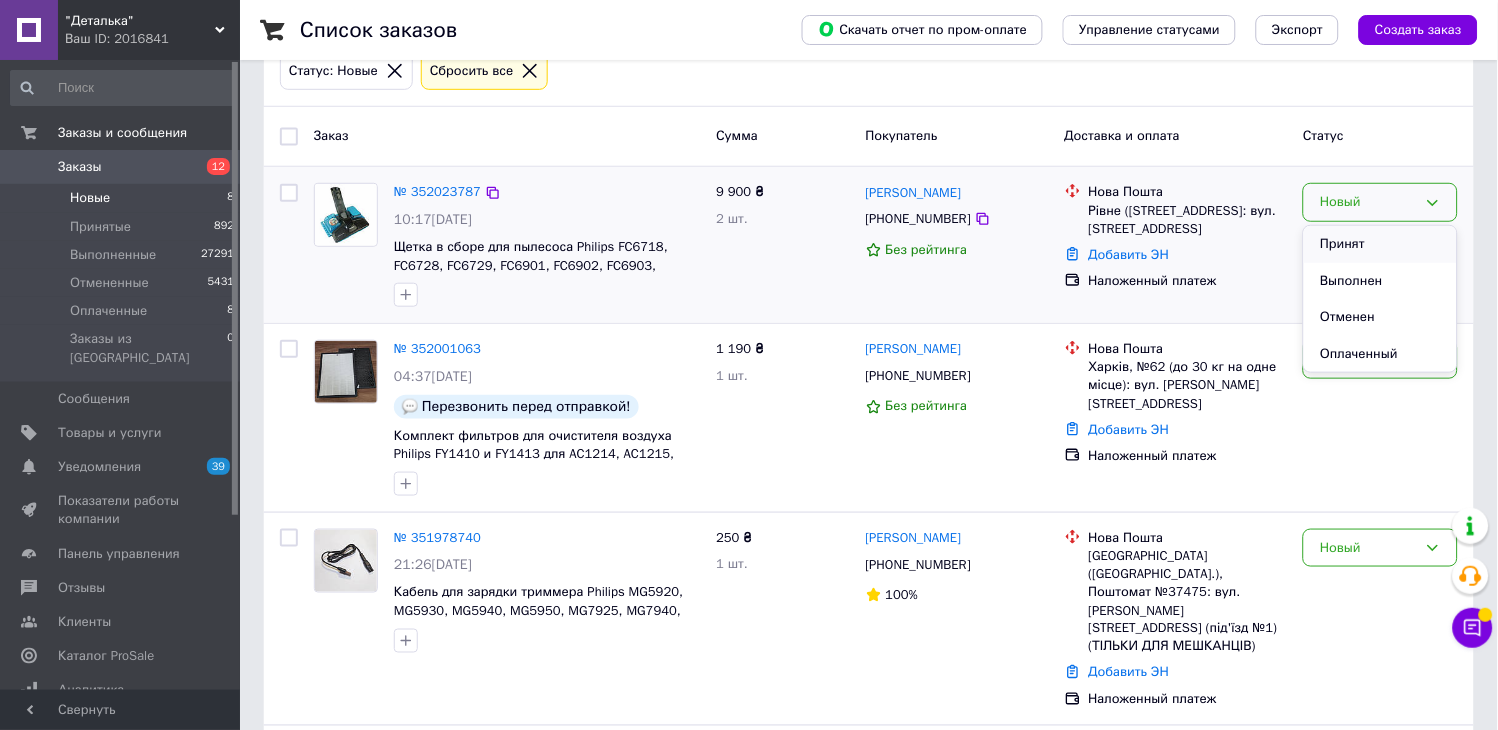 click on "Принят" at bounding box center (1380, 244) 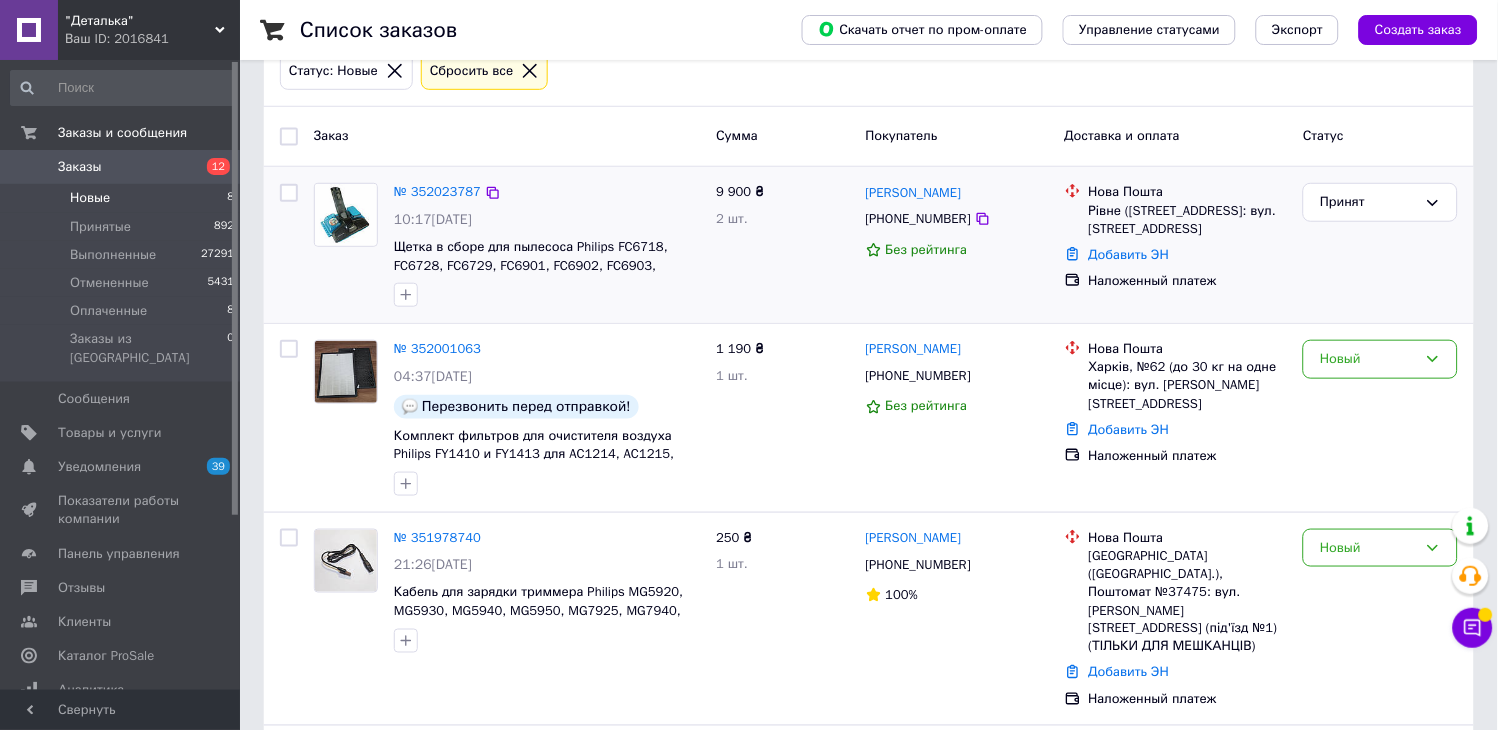 click on "Заказы" at bounding box center (80, 167) 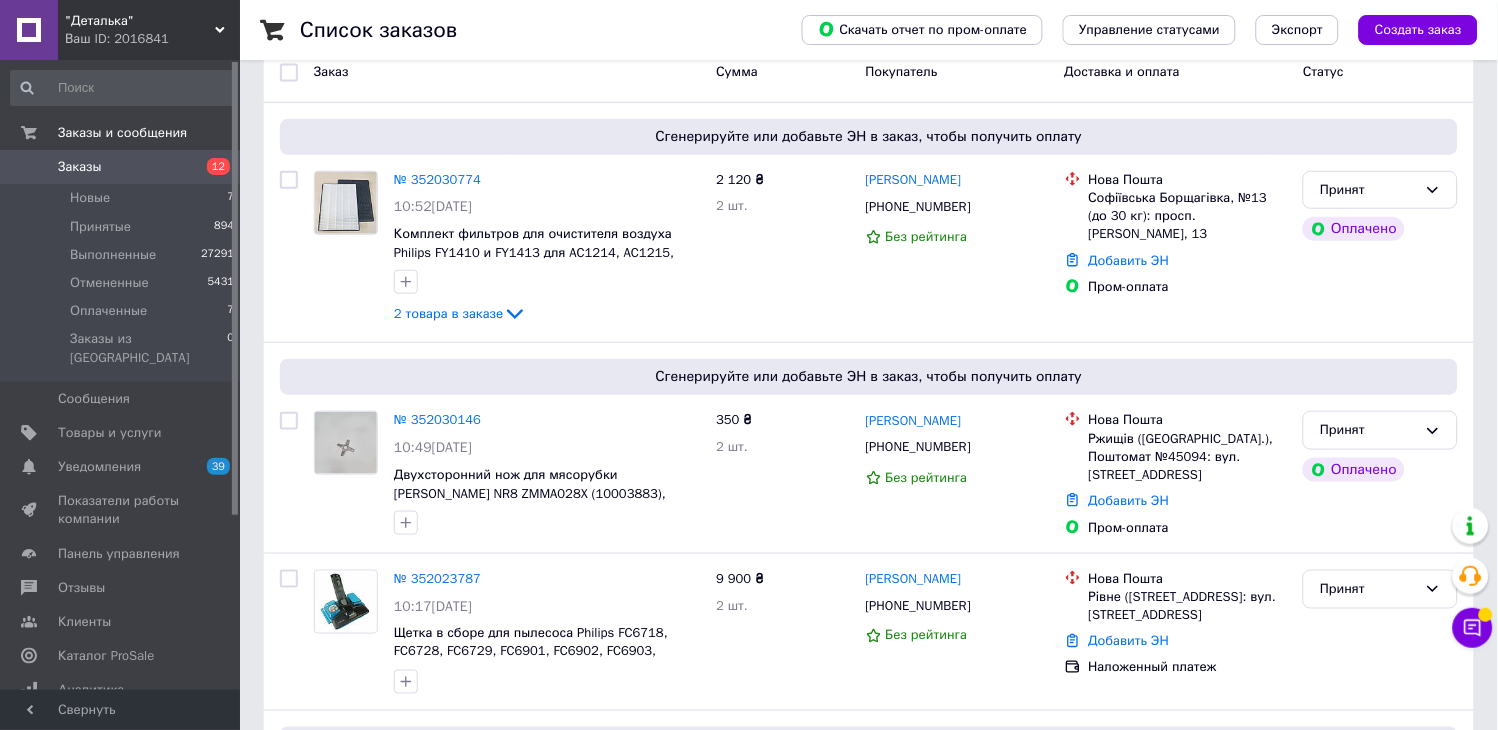 scroll, scrollTop: 222, scrollLeft: 0, axis: vertical 